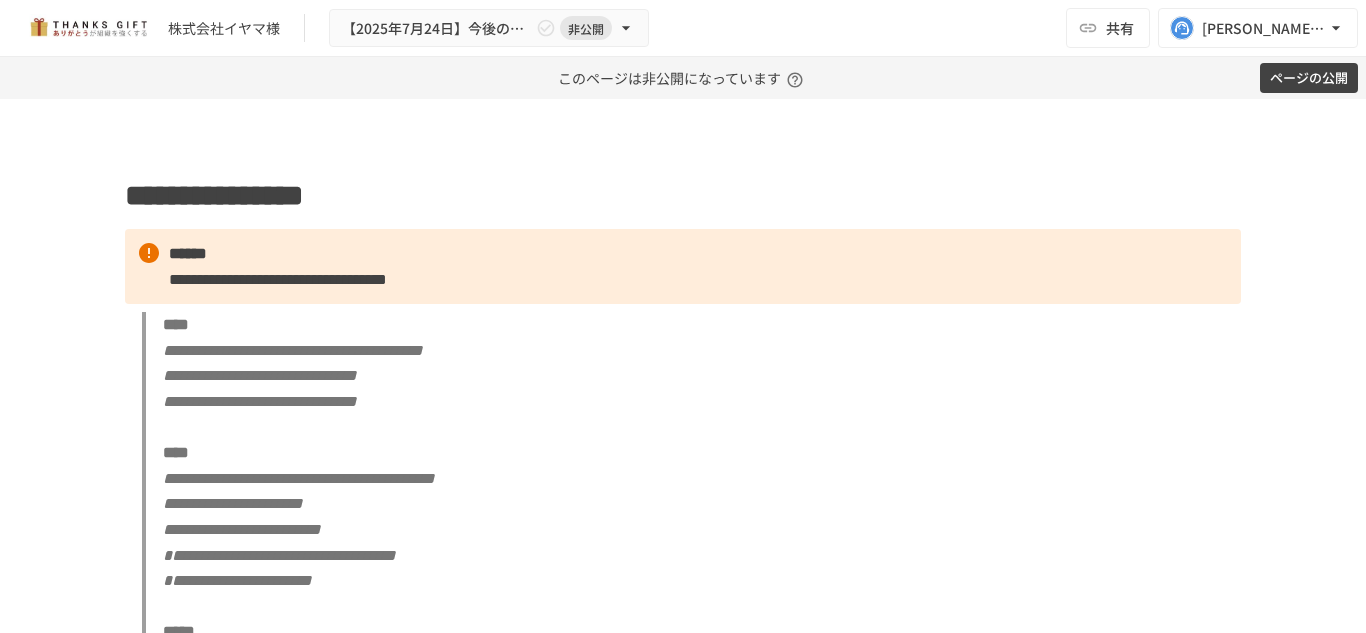 scroll, scrollTop: 0, scrollLeft: 0, axis: both 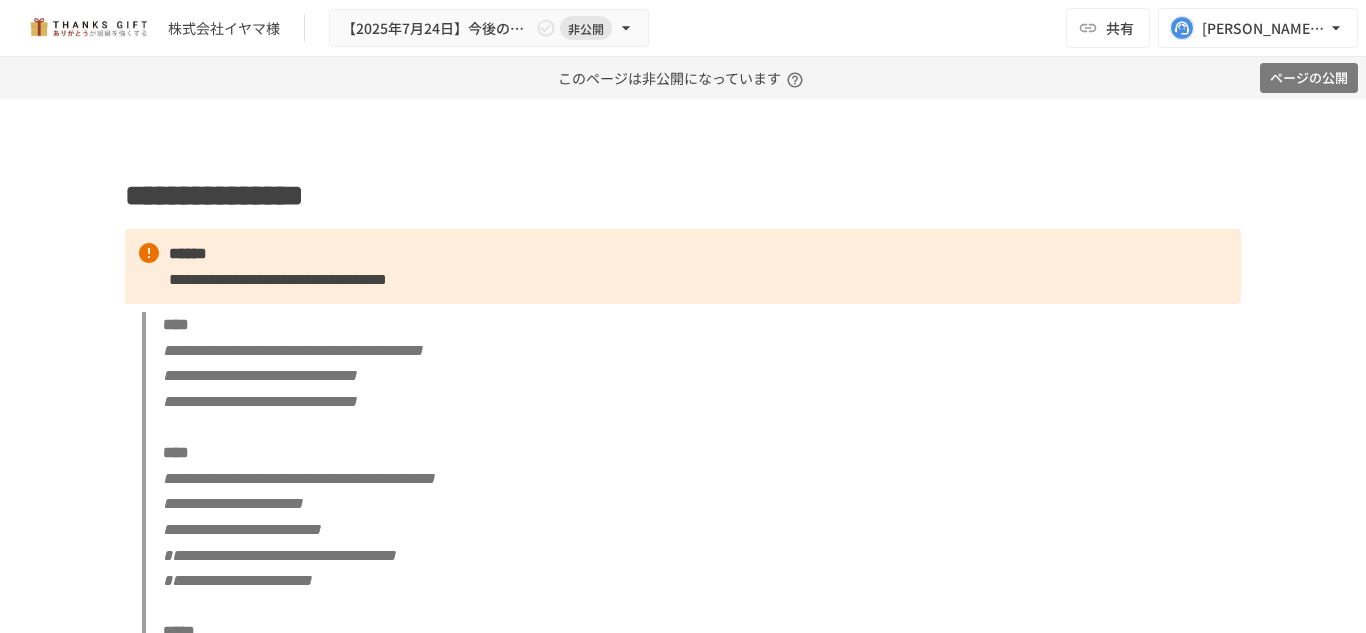 click on "ページの公開" at bounding box center (1309, 78) 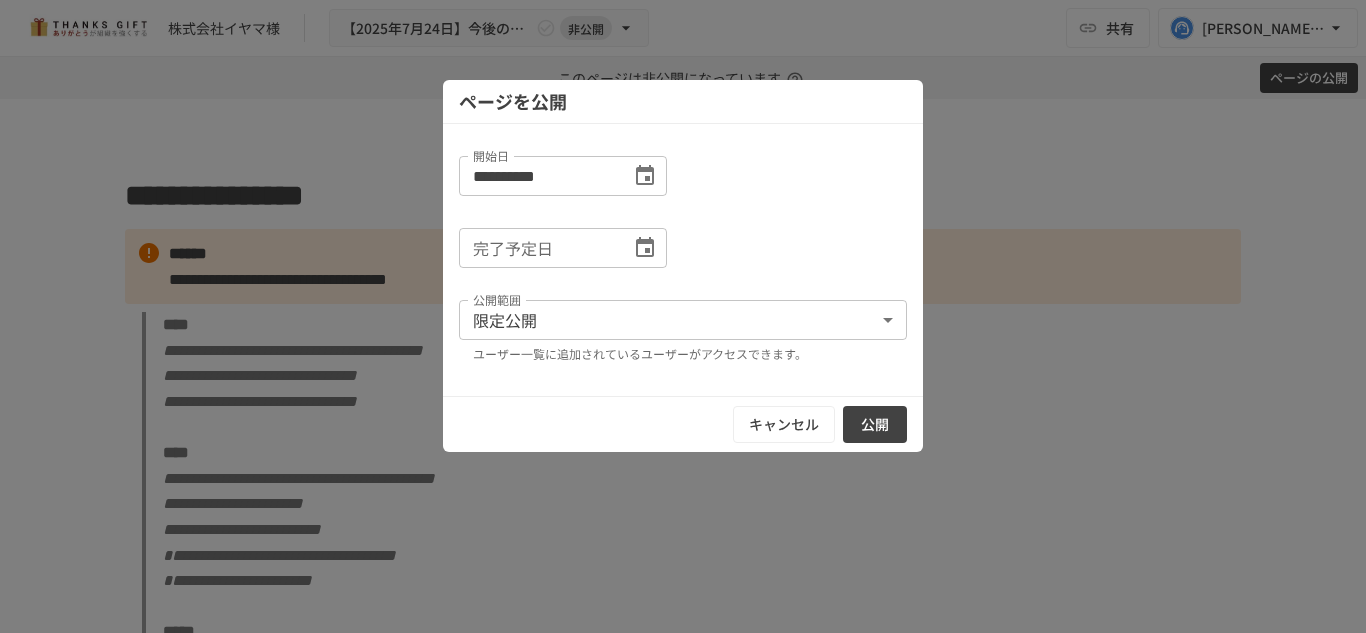 click on "公開" at bounding box center [875, 424] 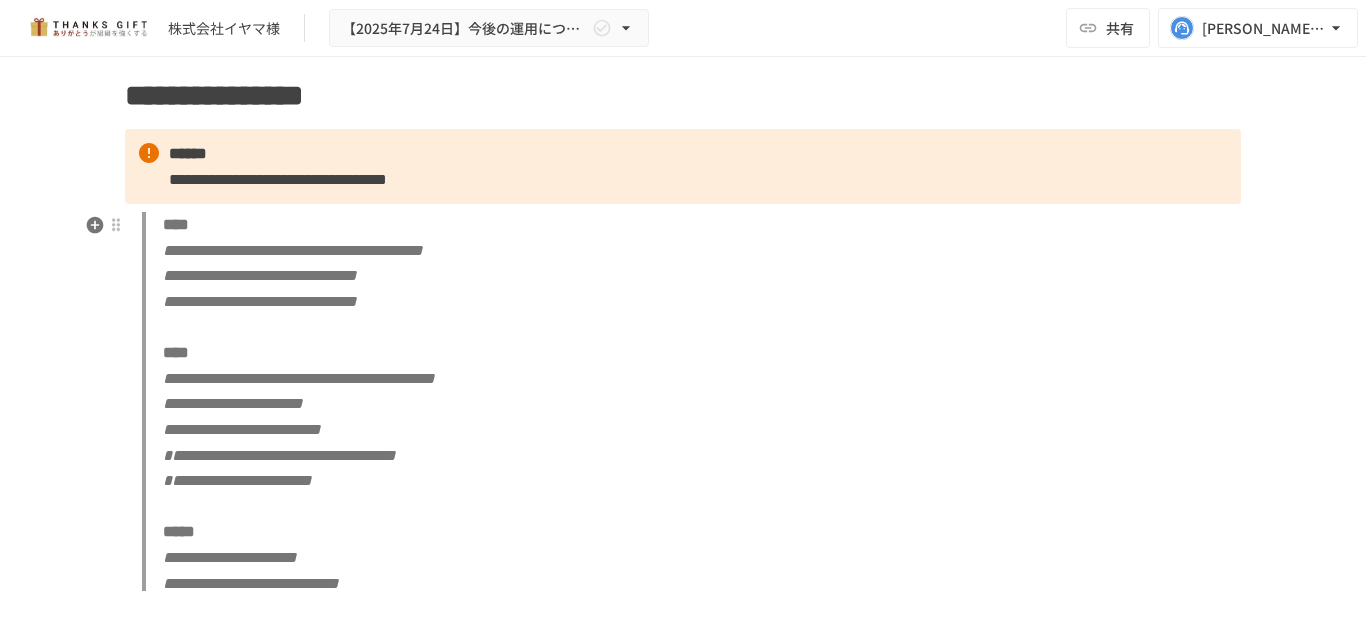 scroll, scrollTop: 61, scrollLeft: 0, axis: vertical 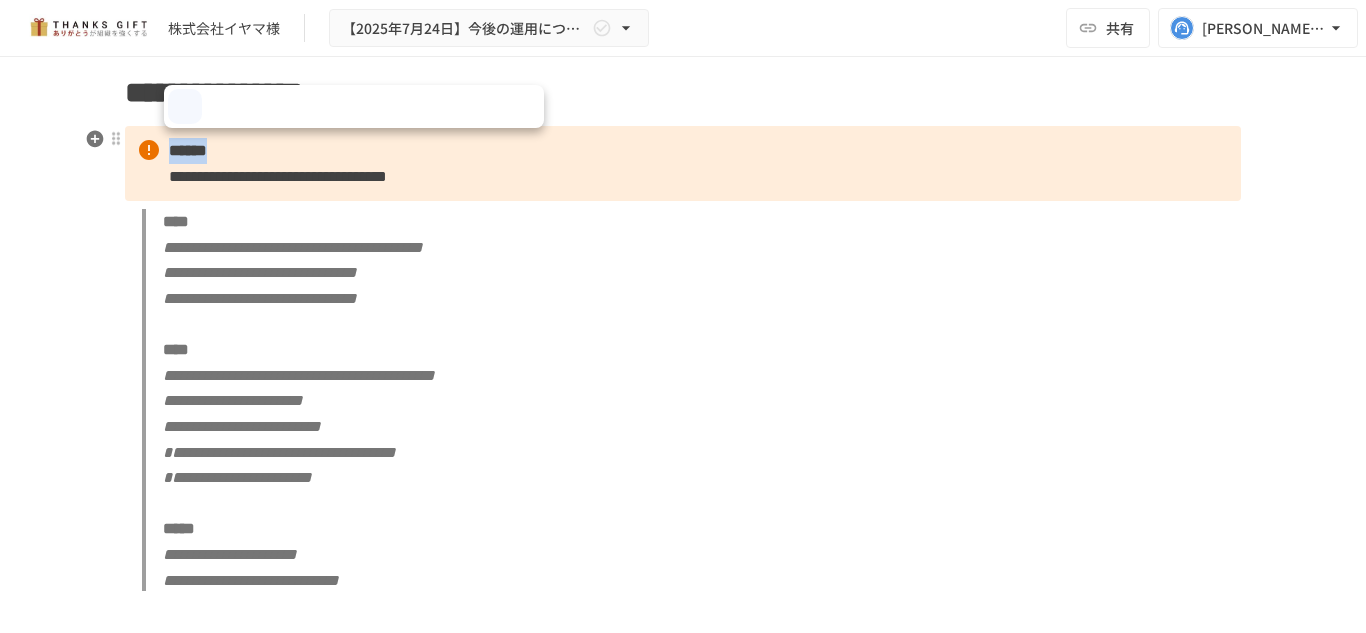 drag, startPoint x: 160, startPoint y: 157, endPoint x: 255, endPoint y: 153, distance: 95.084175 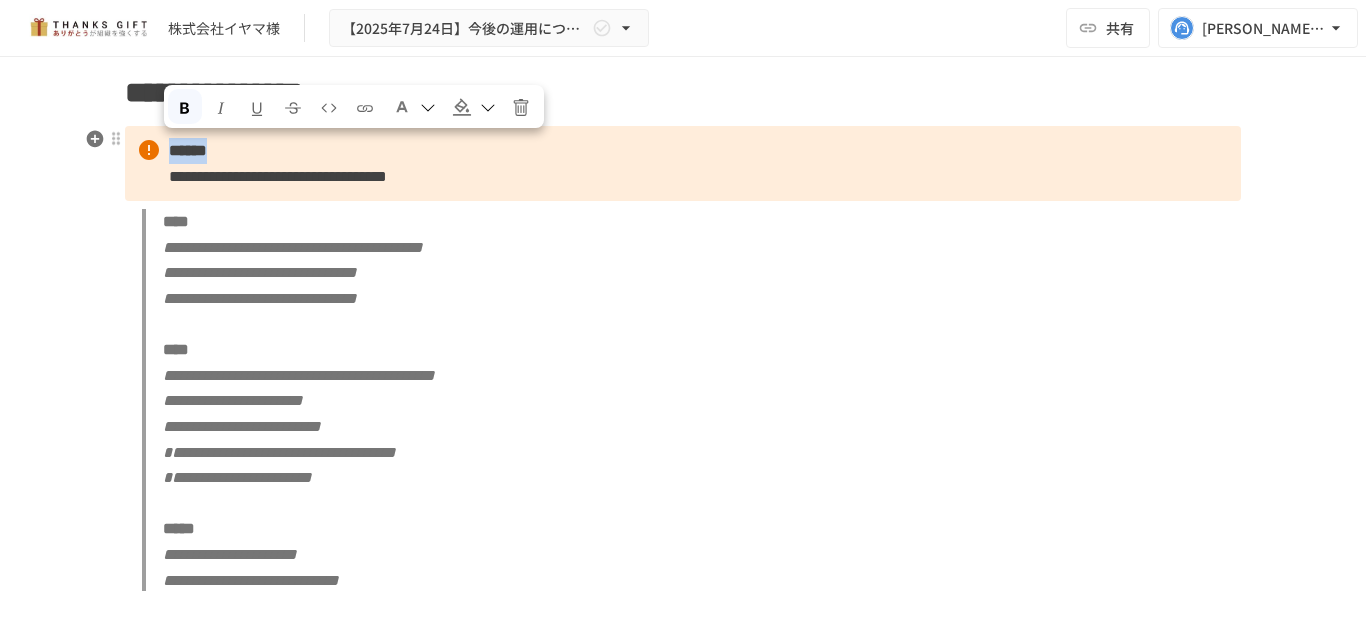 click on "**********" at bounding box center (683, 163) 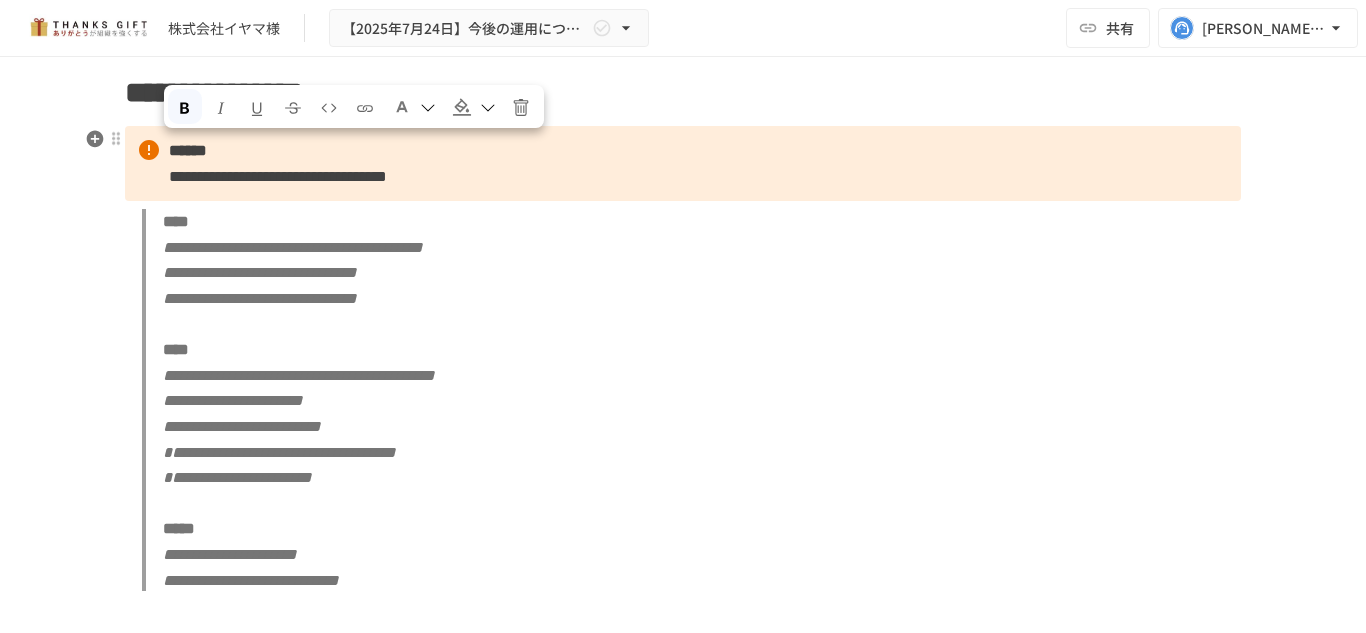 click on "**********" at bounding box center (278, 176) 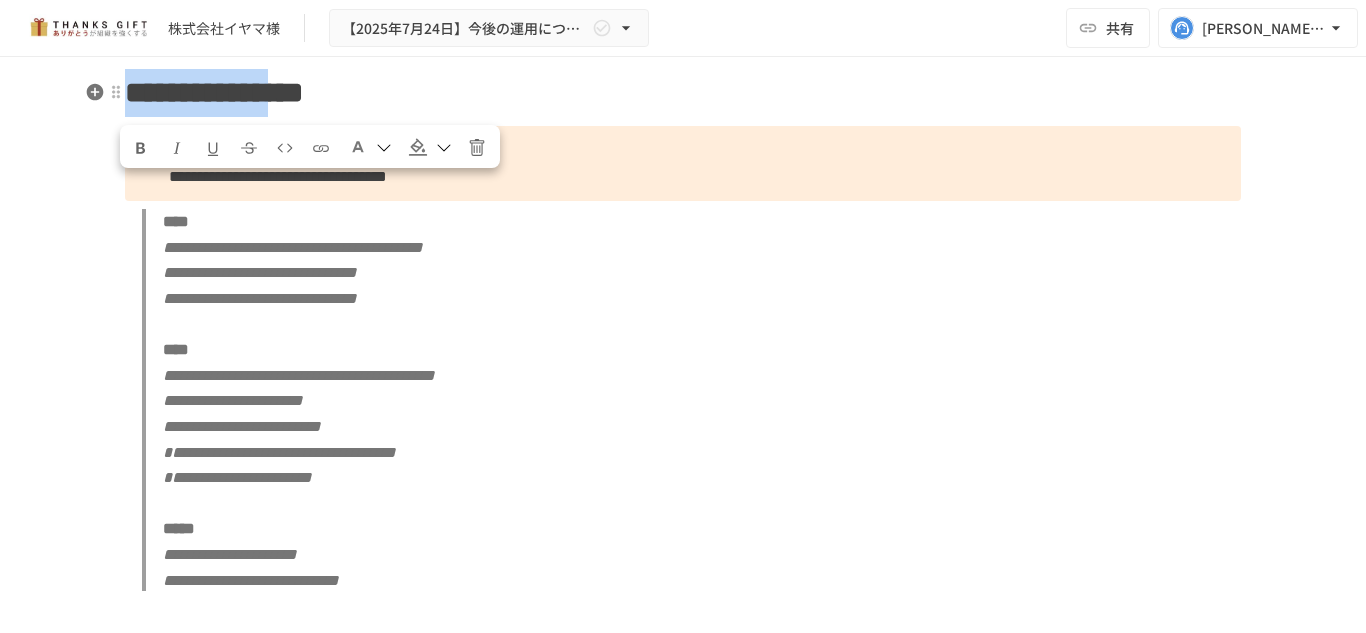 drag, startPoint x: 121, startPoint y: 103, endPoint x: 329, endPoint y: 101, distance: 208.00961 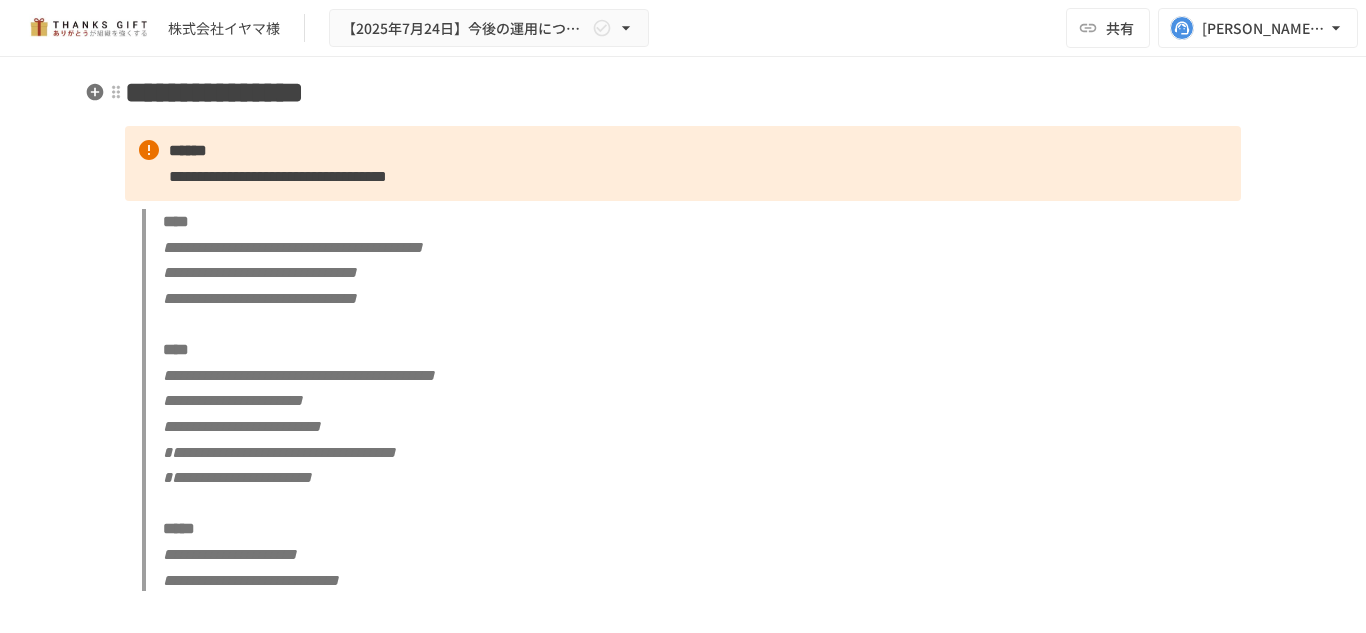 click on "**********" at bounding box center [683, 93] 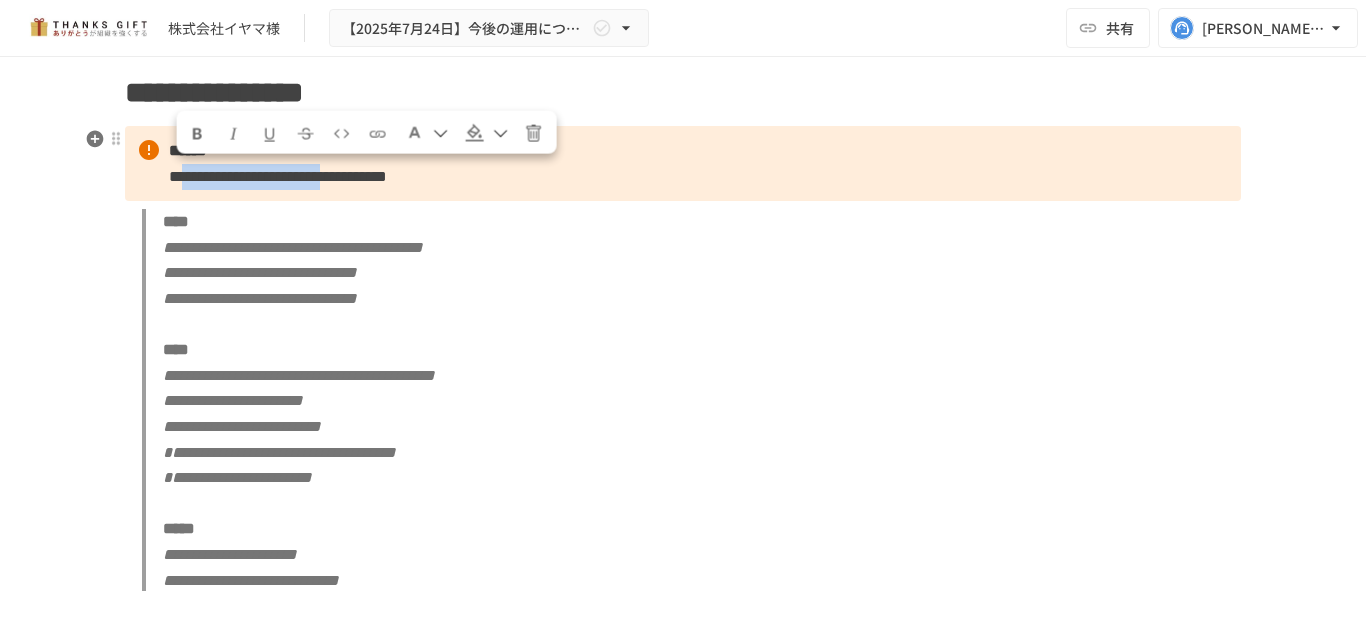 drag, startPoint x: 181, startPoint y: 178, endPoint x: 543, endPoint y: 181, distance: 362.01242 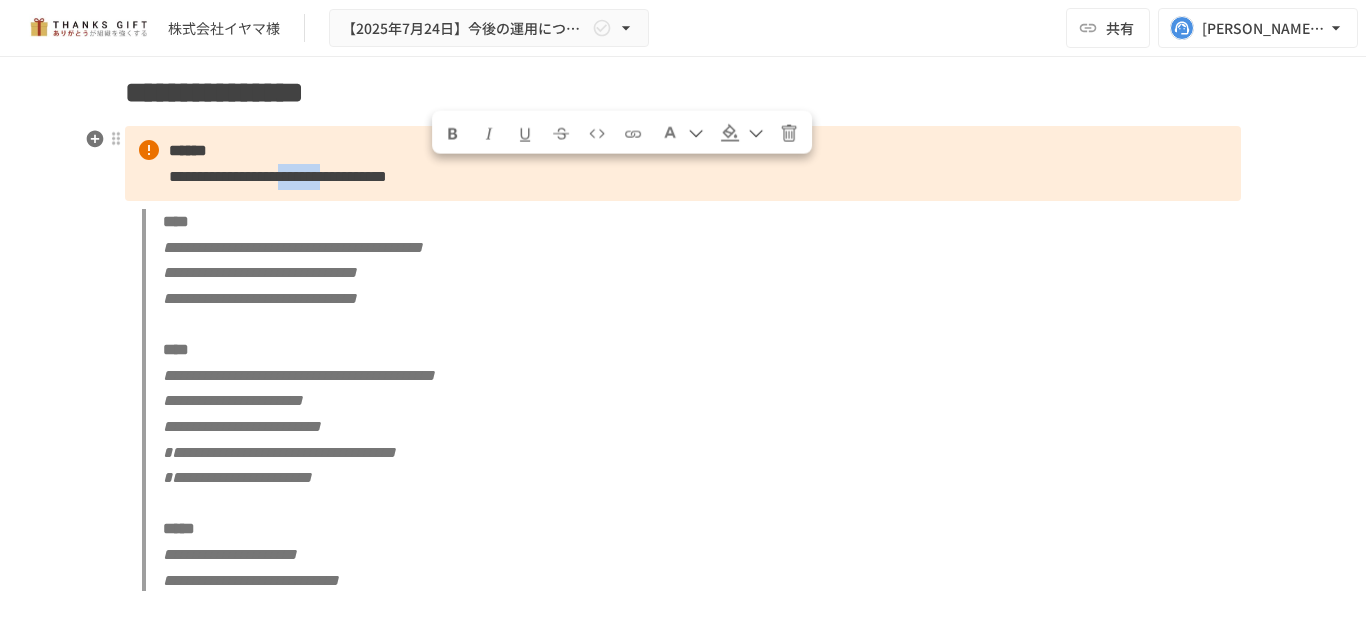 drag, startPoint x: 436, startPoint y: 176, endPoint x: 537, endPoint y: 176, distance: 101 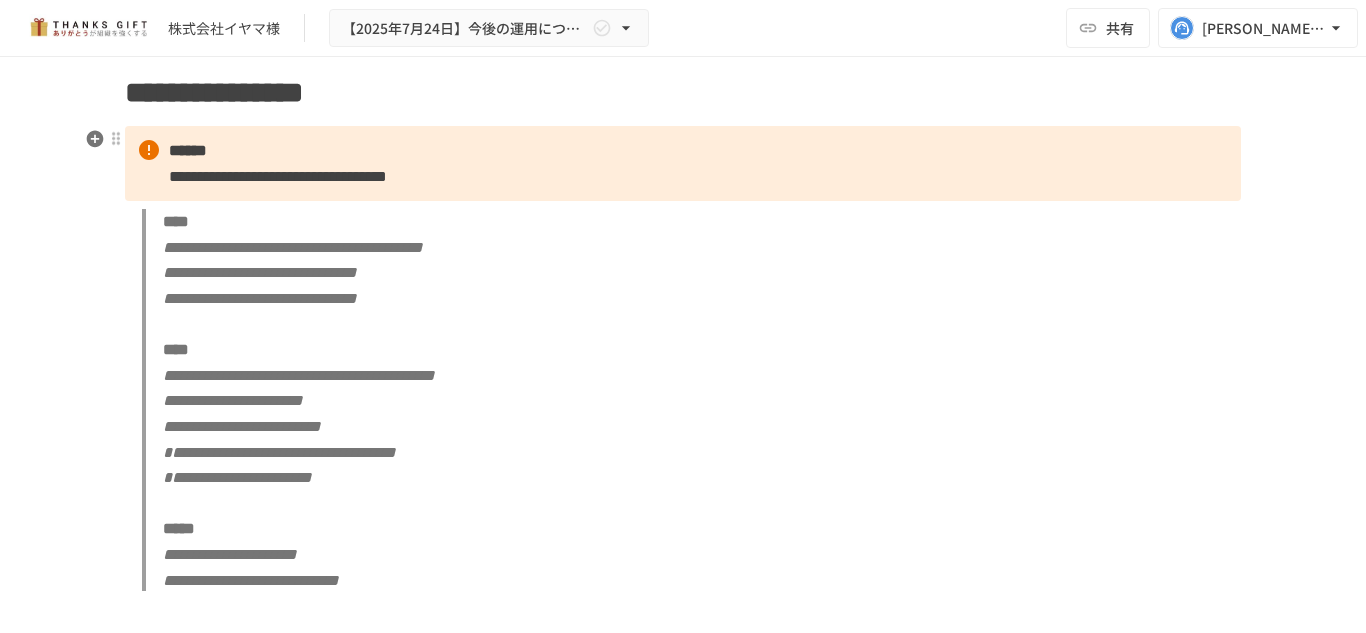 click on "**********" at bounding box center (278, 176) 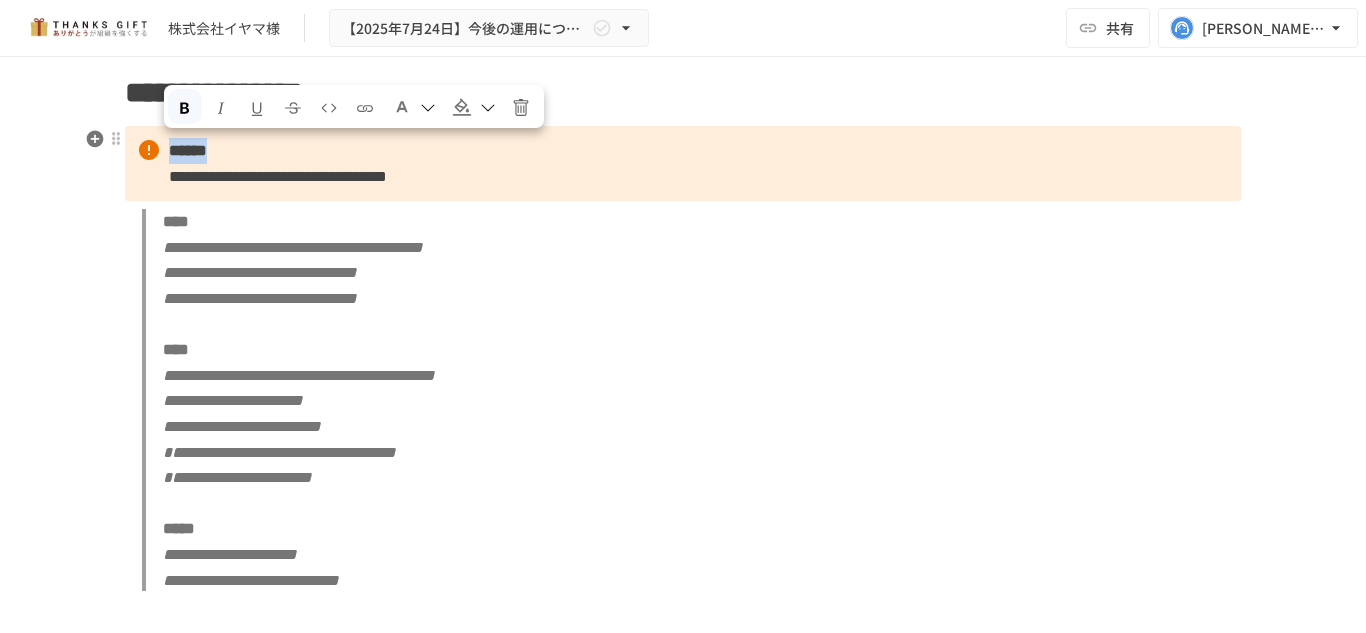 drag, startPoint x: 163, startPoint y: 155, endPoint x: 252, endPoint y: 152, distance: 89.050545 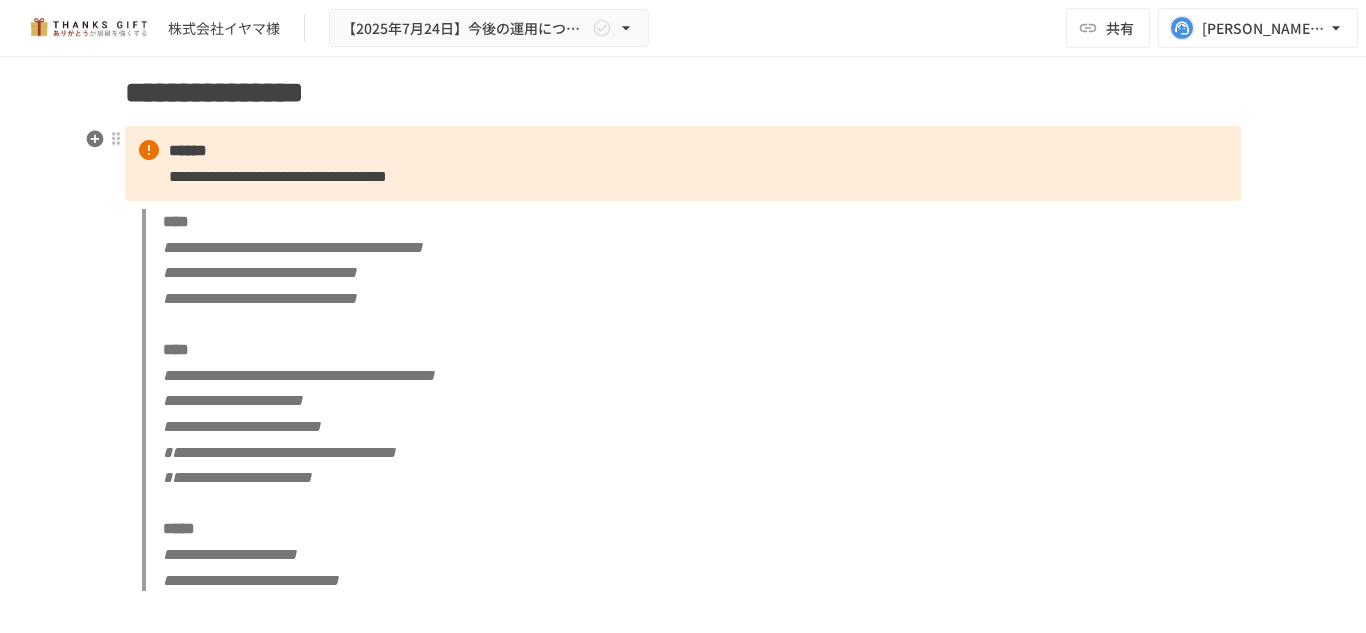 click on "**********" at bounding box center (278, 176) 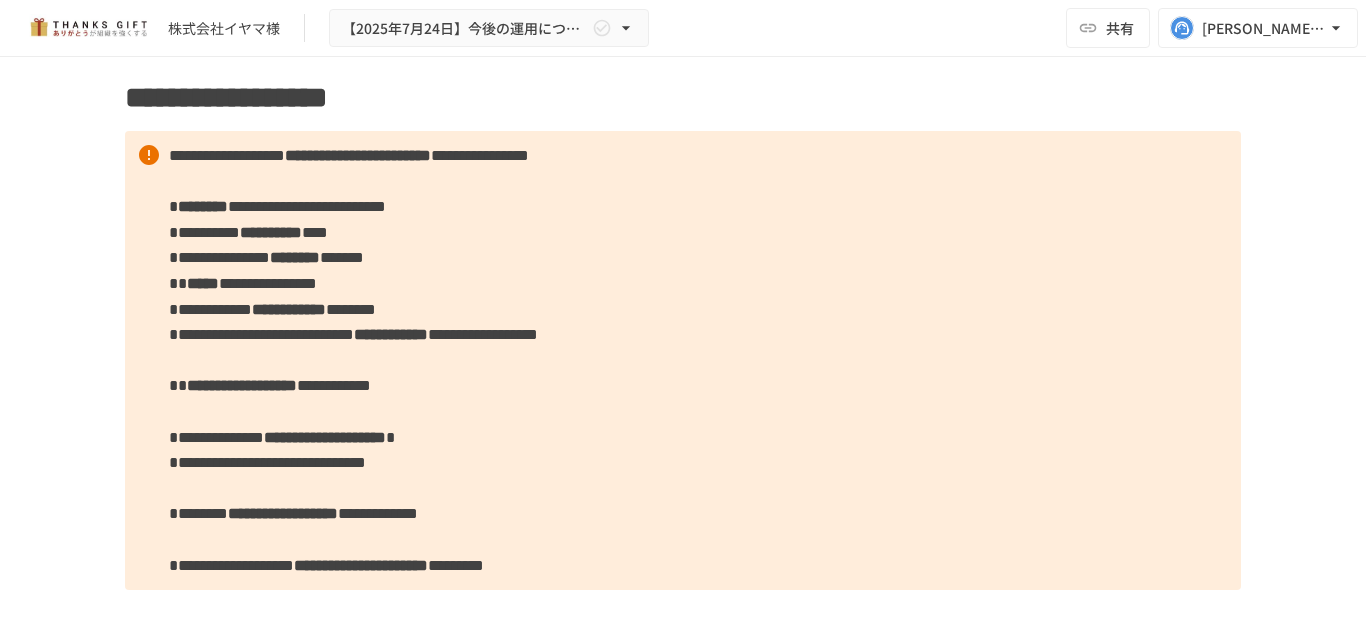 scroll, scrollTop: 633, scrollLeft: 0, axis: vertical 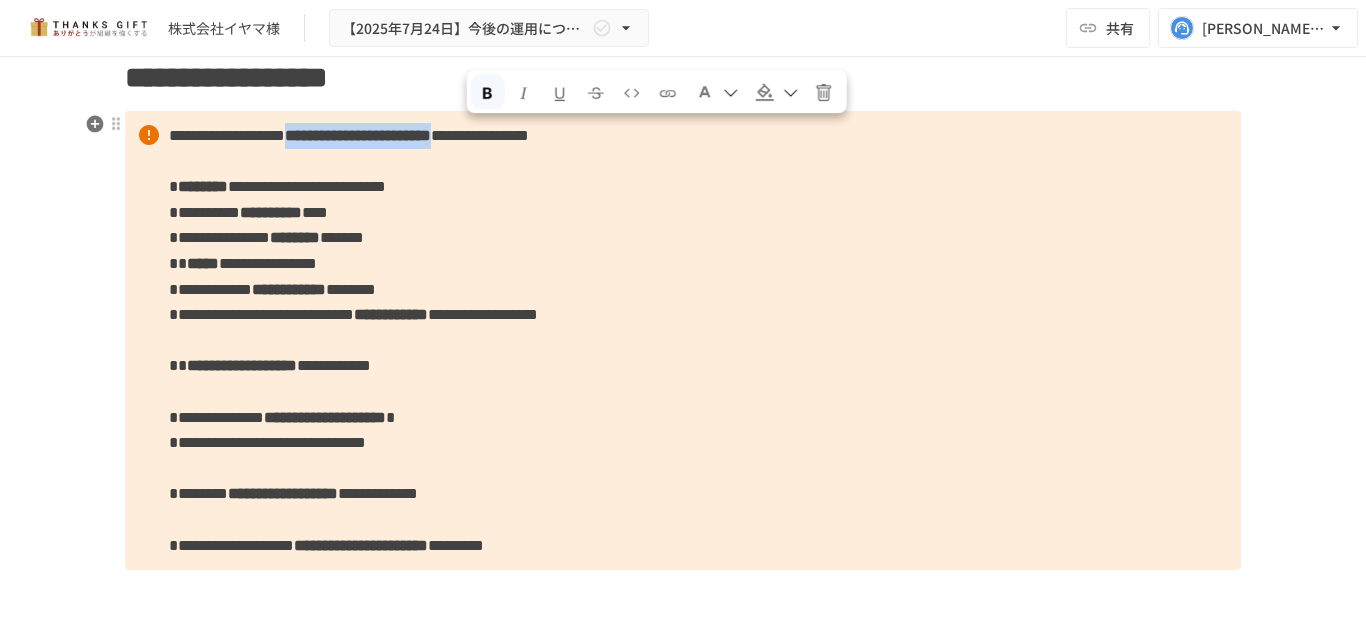 drag, startPoint x: 469, startPoint y: 140, endPoint x: 840, endPoint y: 139, distance: 371.00134 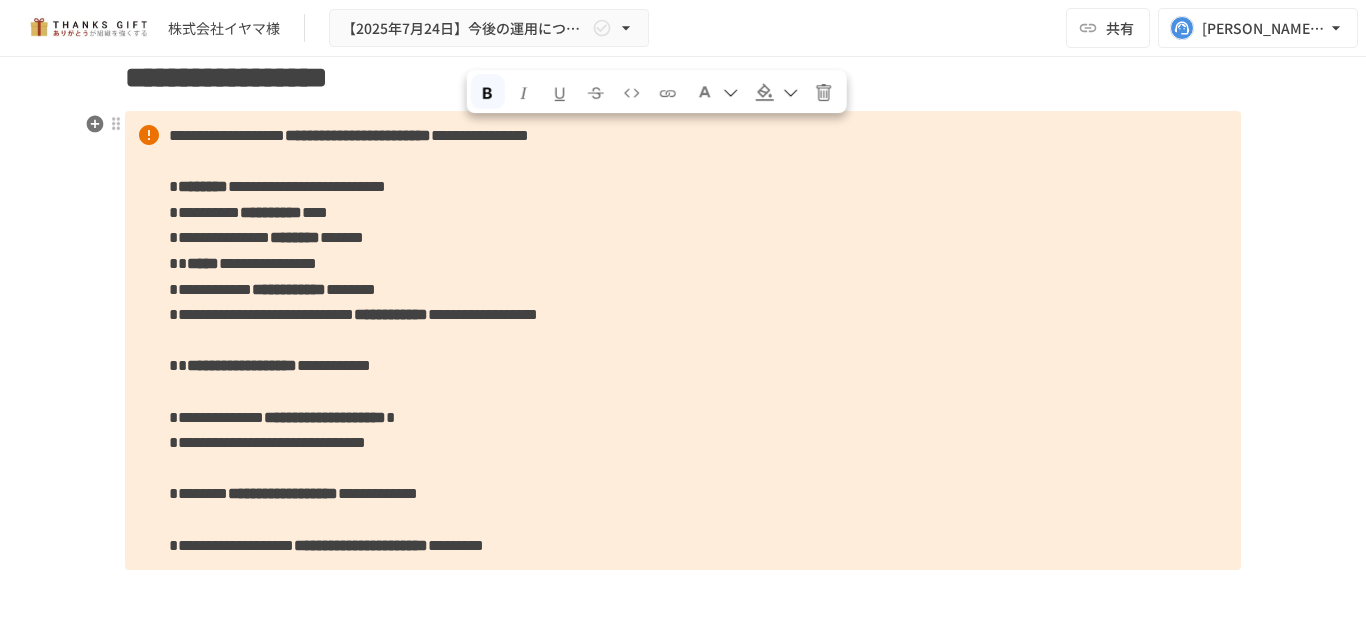 click on "**********" at bounding box center [683, 340] 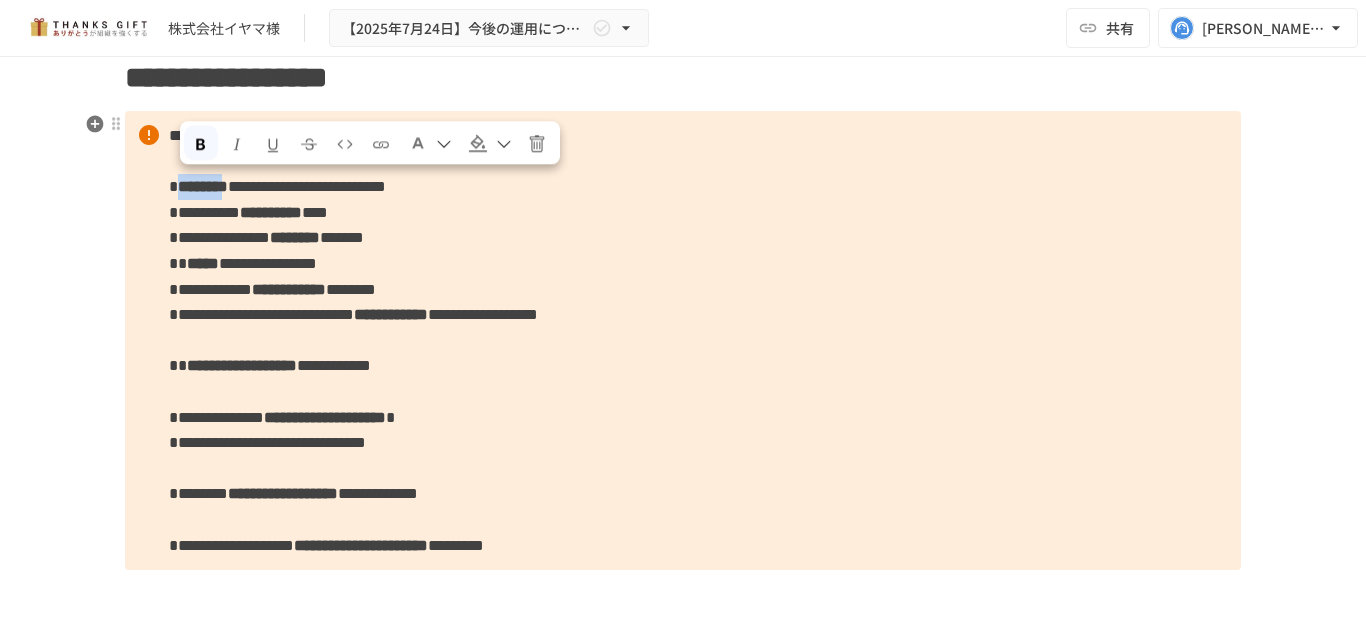 drag, startPoint x: 181, startPoint y: 186, endPoint x: 295, endPoint y: 188, distance: 114.01754 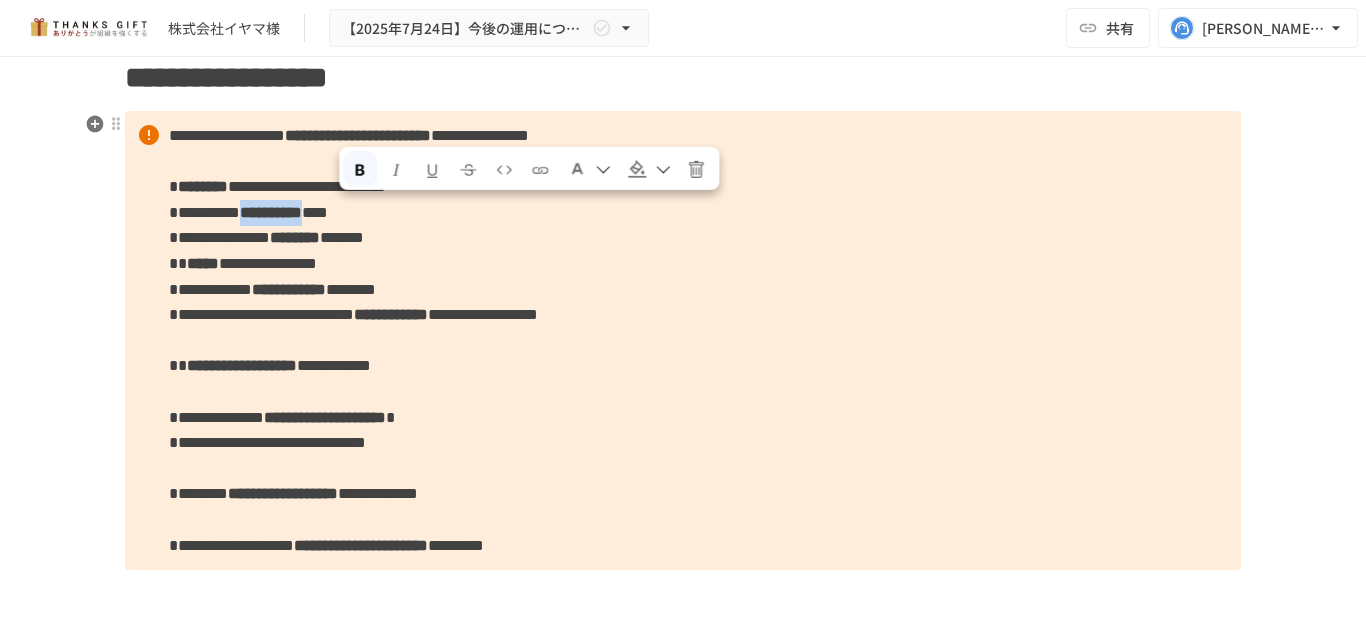 drag, startPoint x: 341, startPoint y: 218, endPoint x: 503, endPoint y: 217, distance: 162.00308 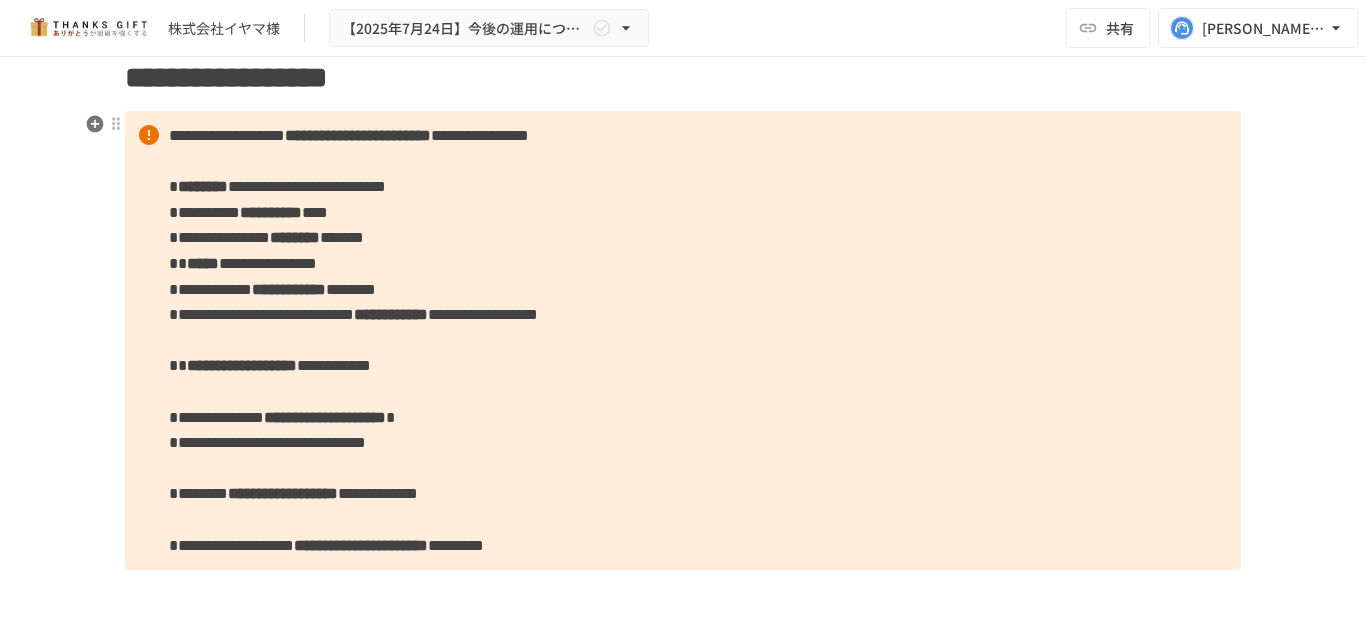 click on "**********" at bounding box center [683, 340] 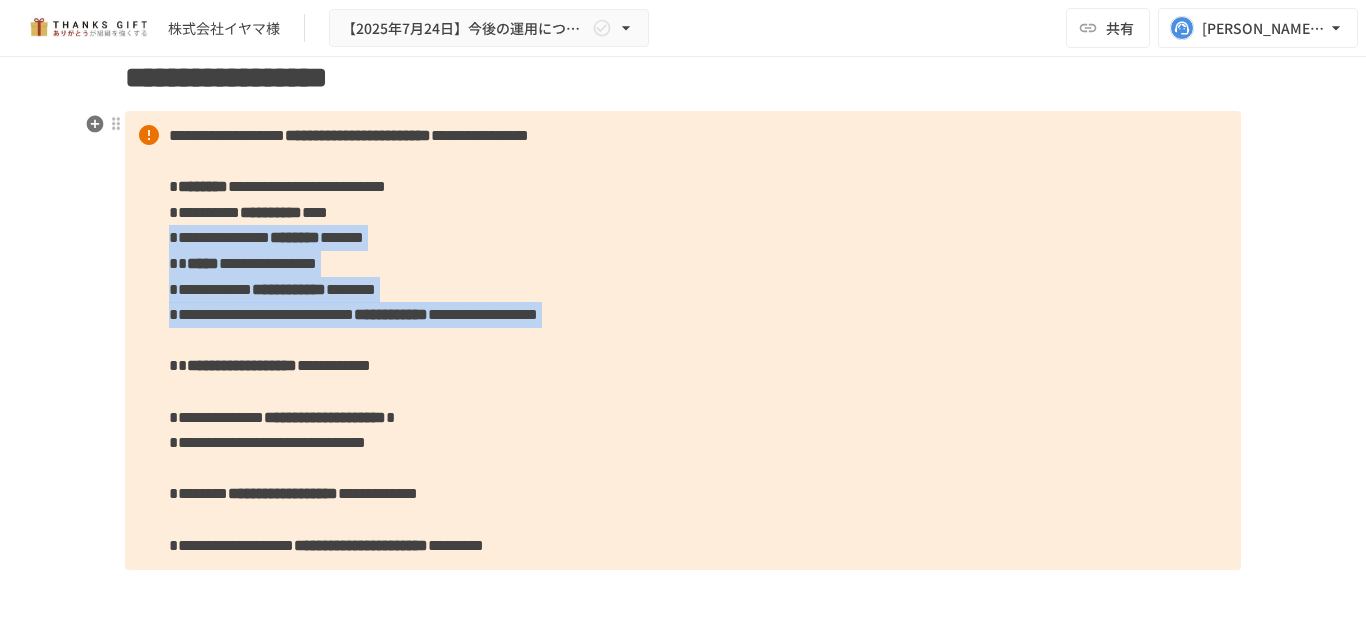 drag, startPoint x: 169, startPoint y: 230, endPoint x: 553, endPoint y: 333, distance: 397.57388 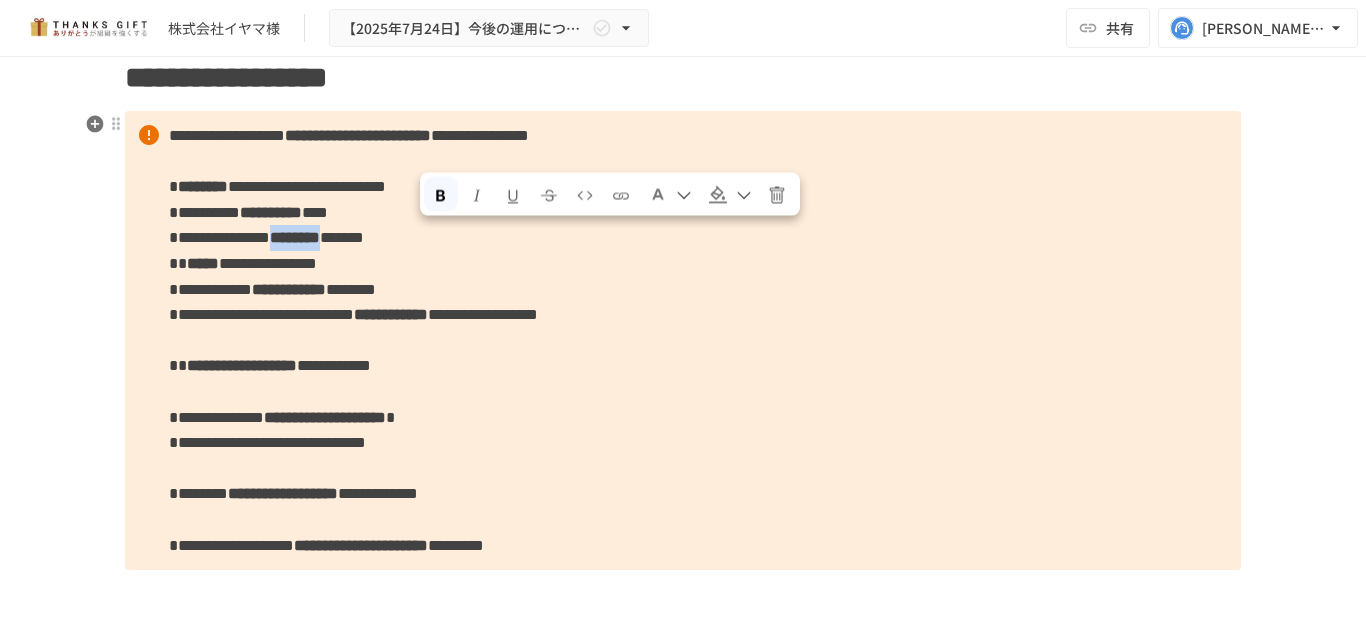 drag, startPoint x: 418, startPoint y: 235, endPoint x: 586, endPoint y: 244, distance: 168.2409 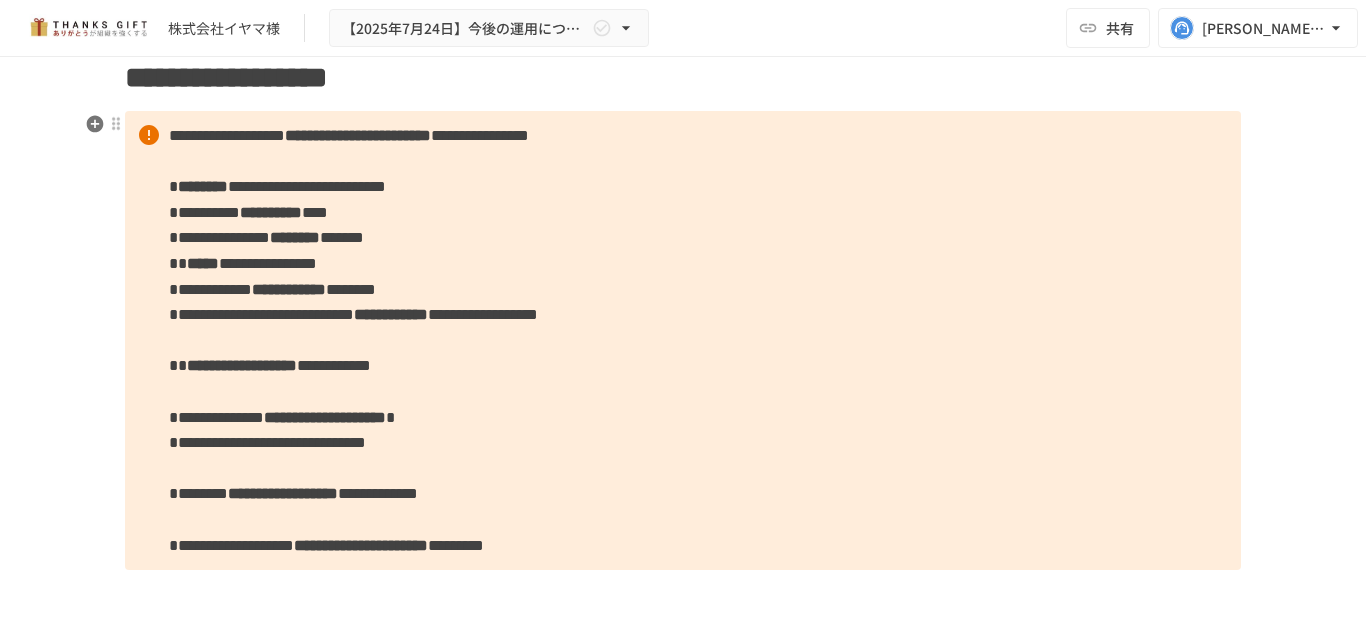 click on "*******" at bounding box center (342, 237) 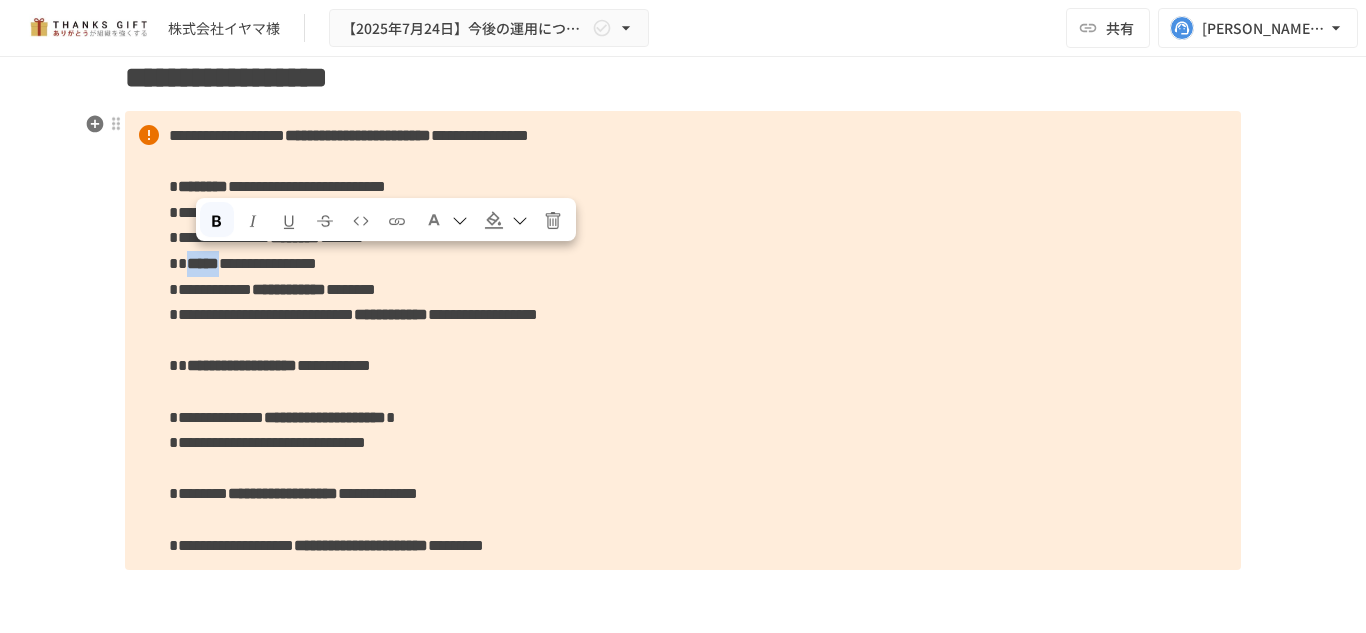 drag, startPoint x: 193, startPoint y: 269, endPoint x: 267, endPoint y: 268, distance: 74.00676 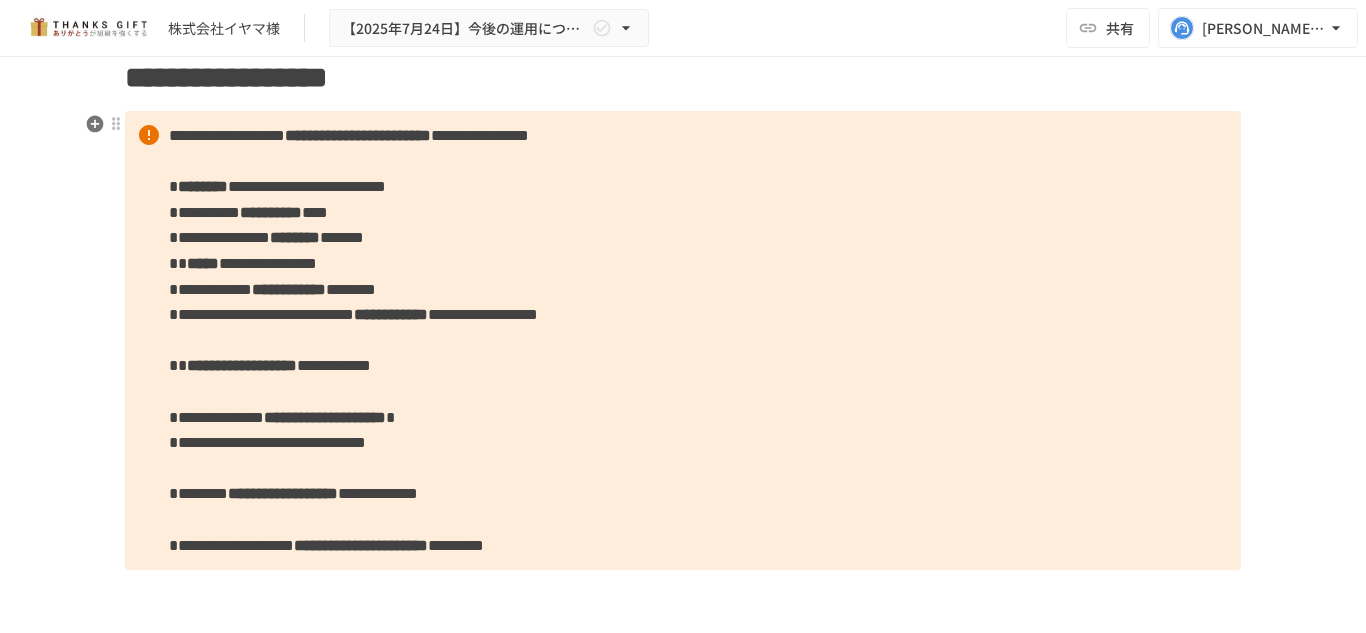 click on "**********" at bounding box center [289, 289] 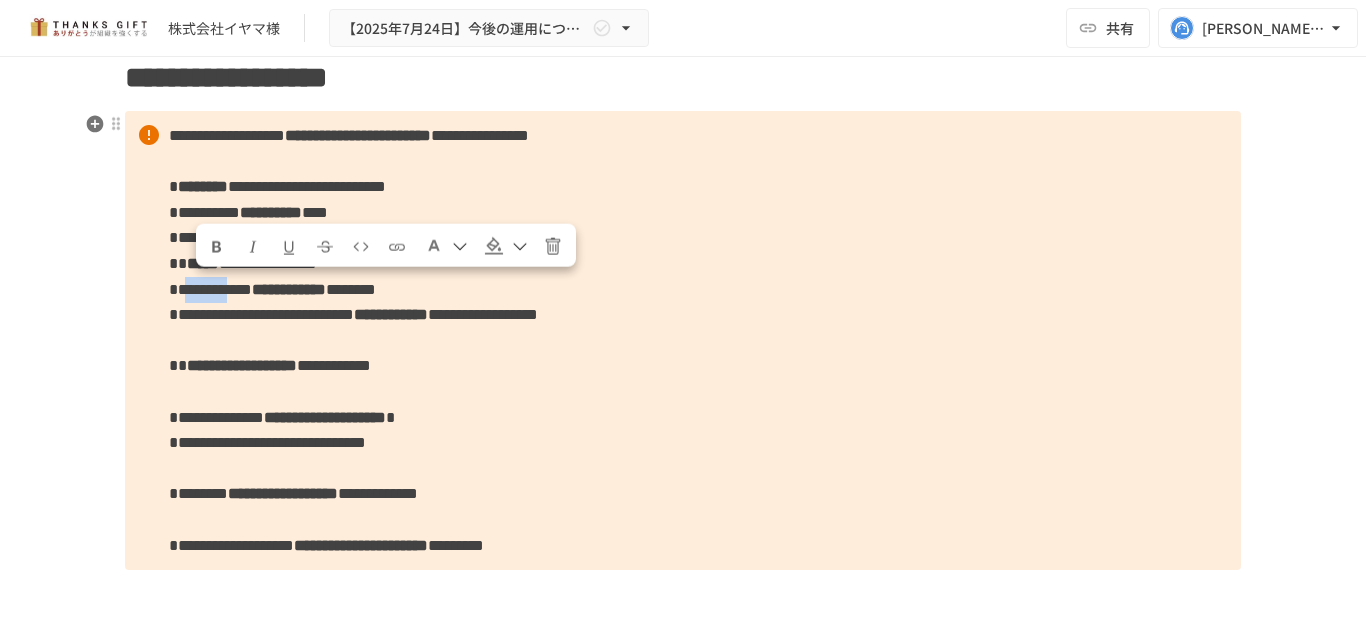 drag, startPoint x: 191, startPoint y: 290, endPoint x: 298, endPoint y: 293, distance: 107.042046 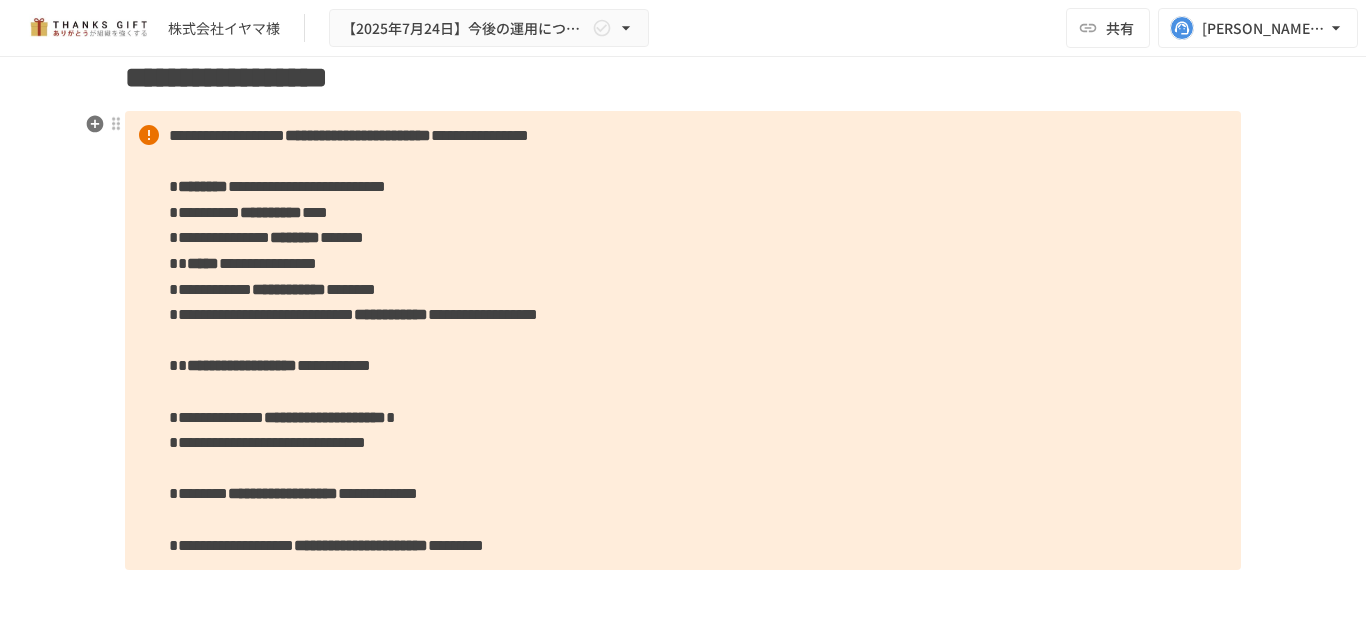 click on "**********" at bounding box center (289, 289) 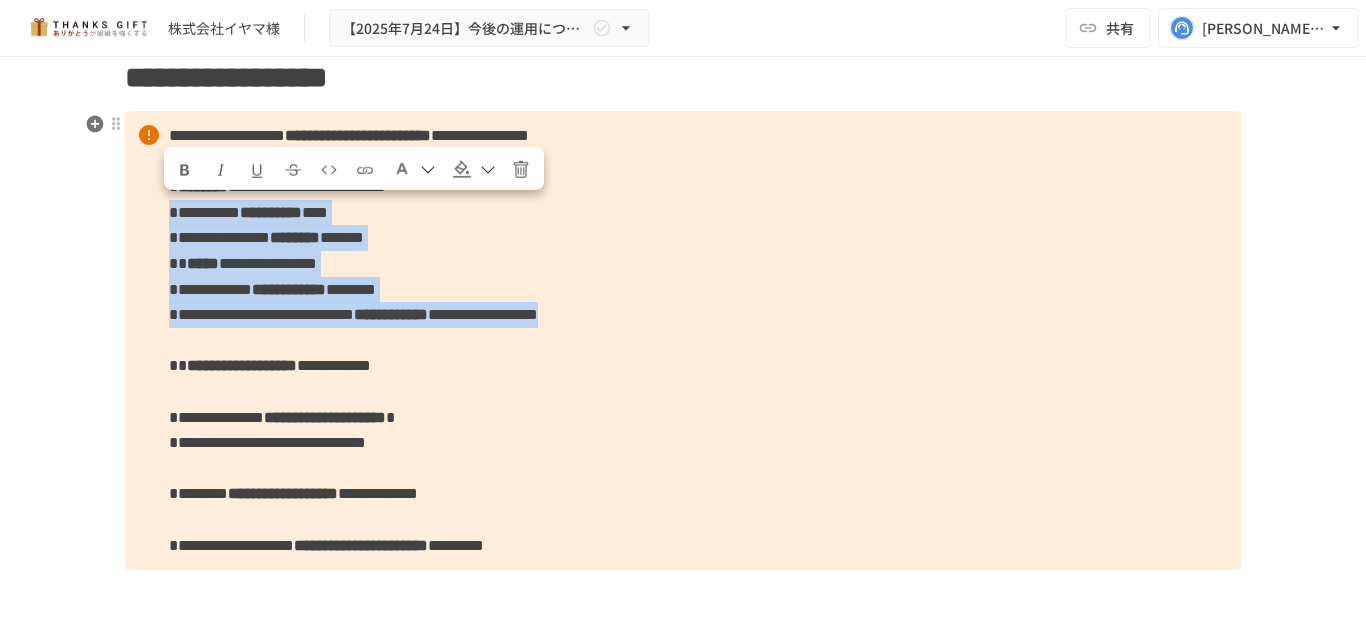 drag, startPoint x: 145, startPoint y: 211, endPoint x: 1125, endPoint y: 318, distance: 985.82404 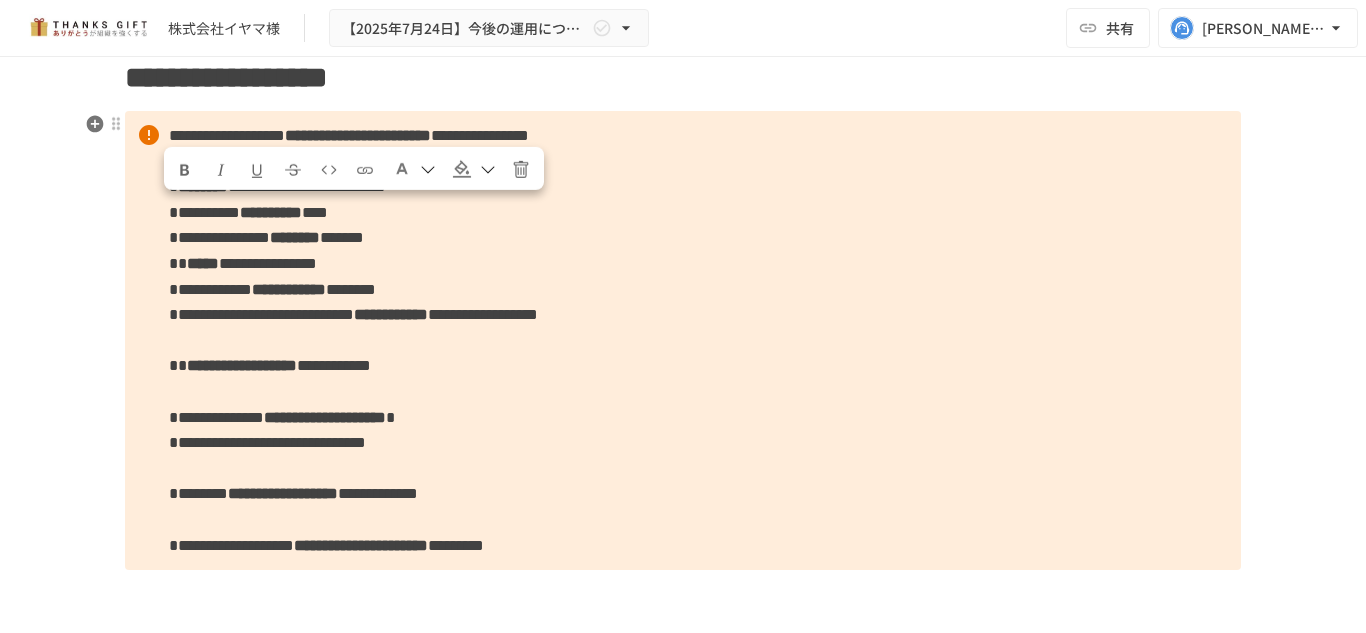 click on "**********" at bounding box center (267, 442) 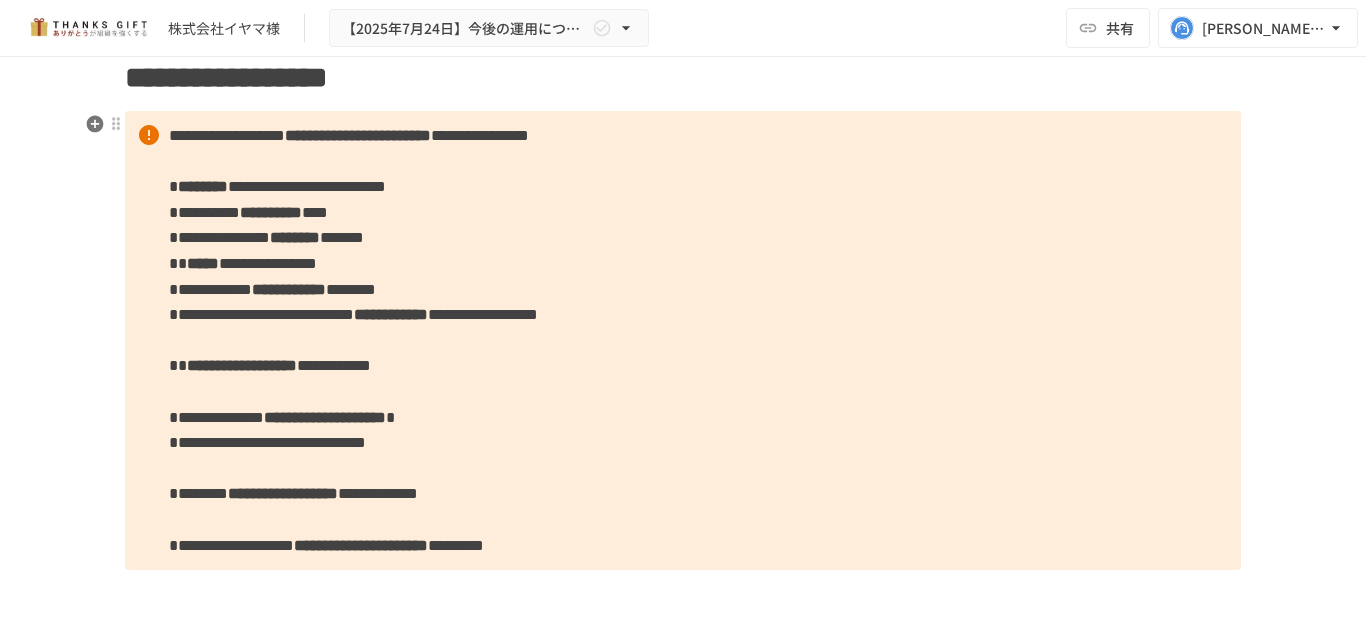 click on "**********" at bounding box center (683, 340) 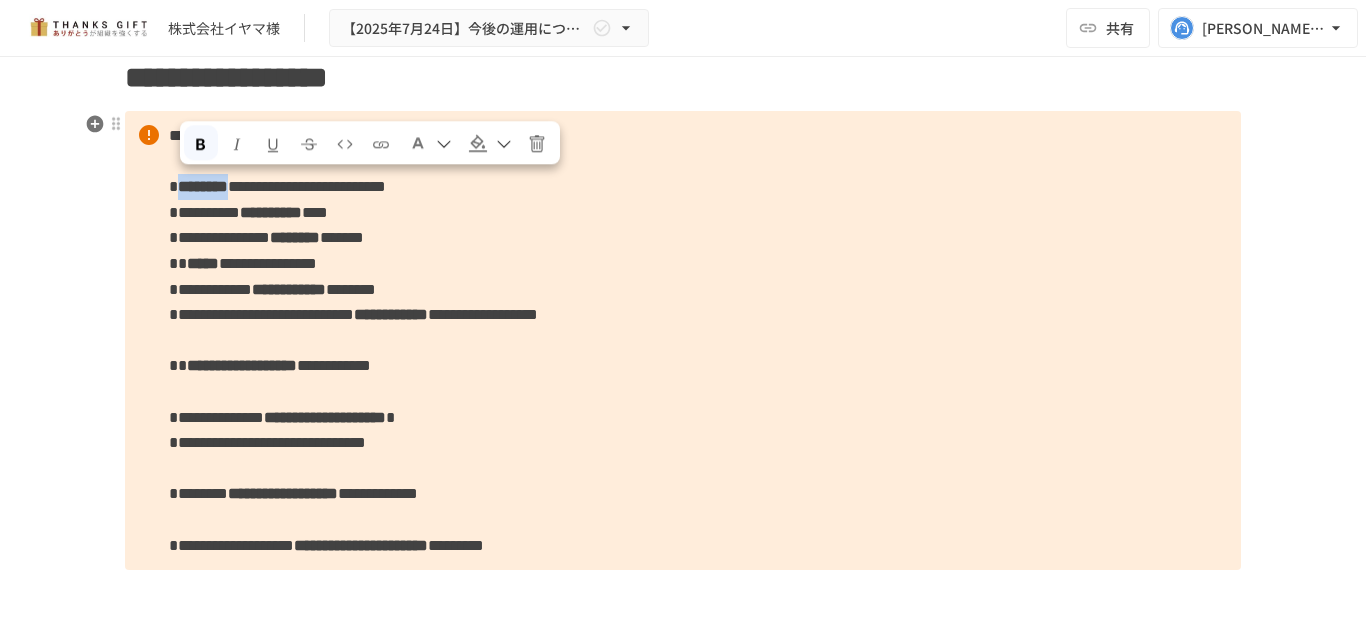 drag, startPoint x: 175, startPoint y: 190, endPoint x: 451, endPoint y: 312, distance: 301.7615 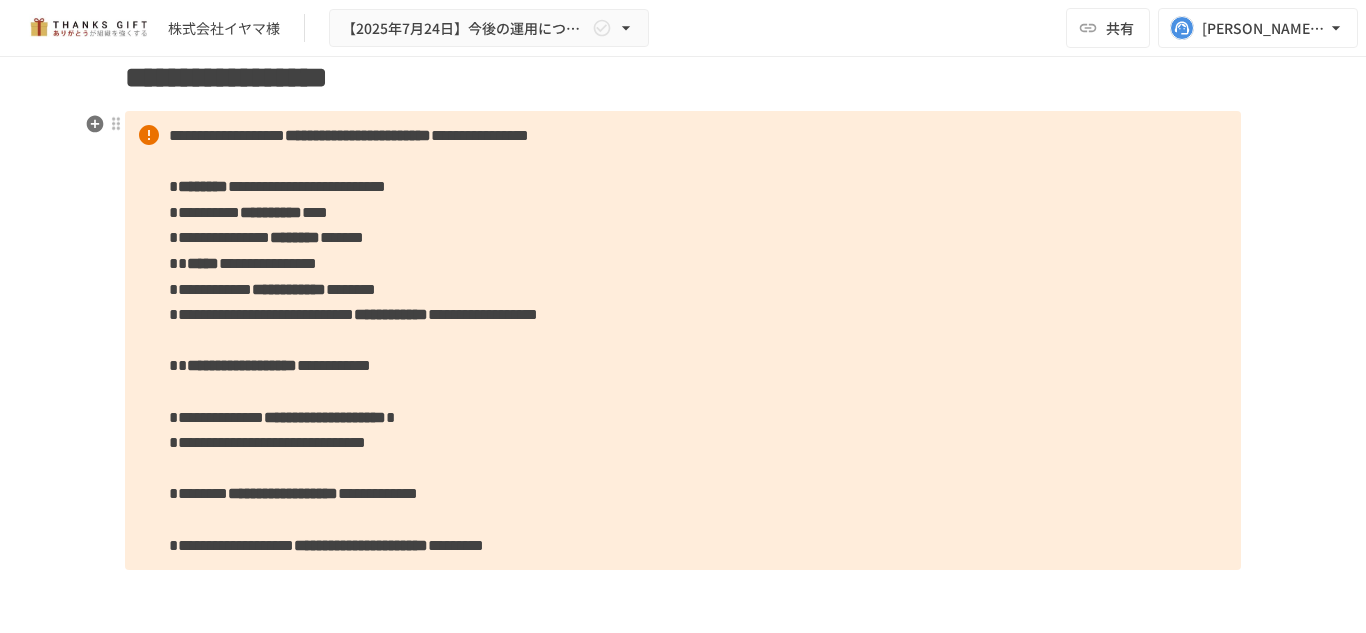 click on "**********" at bounding box center (683, 340) 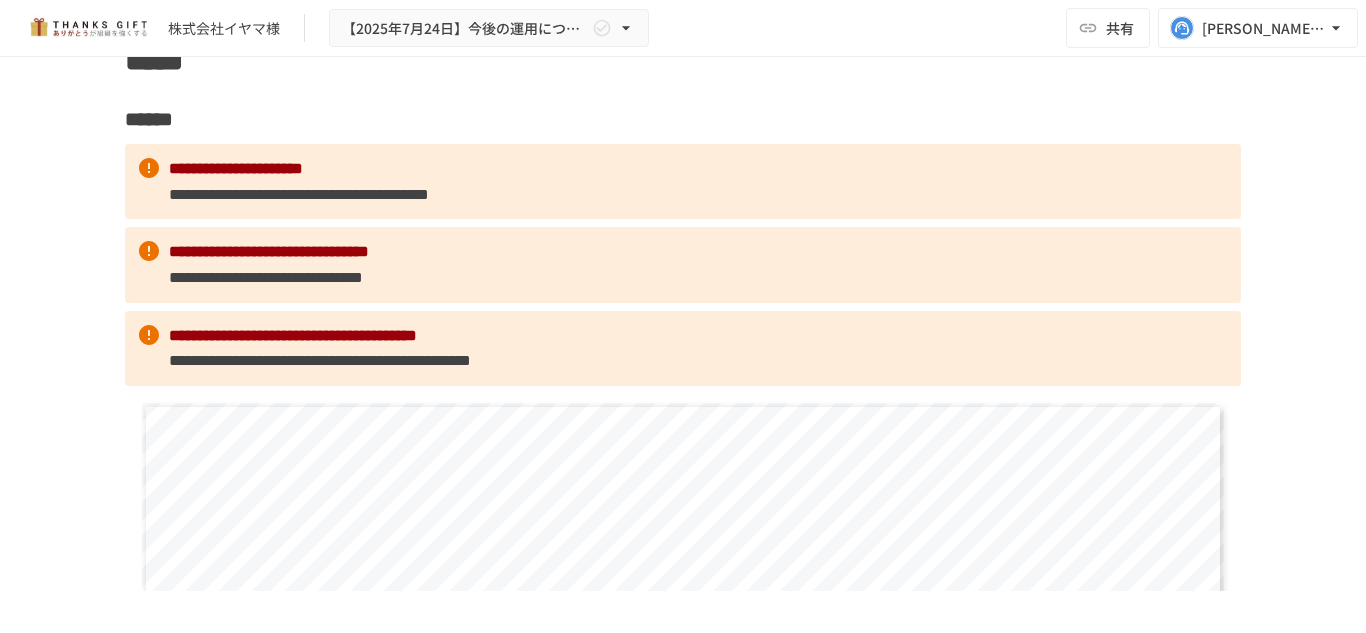 scroll, scrollTop: 1133, scrollLeft: 0, axis: vertical 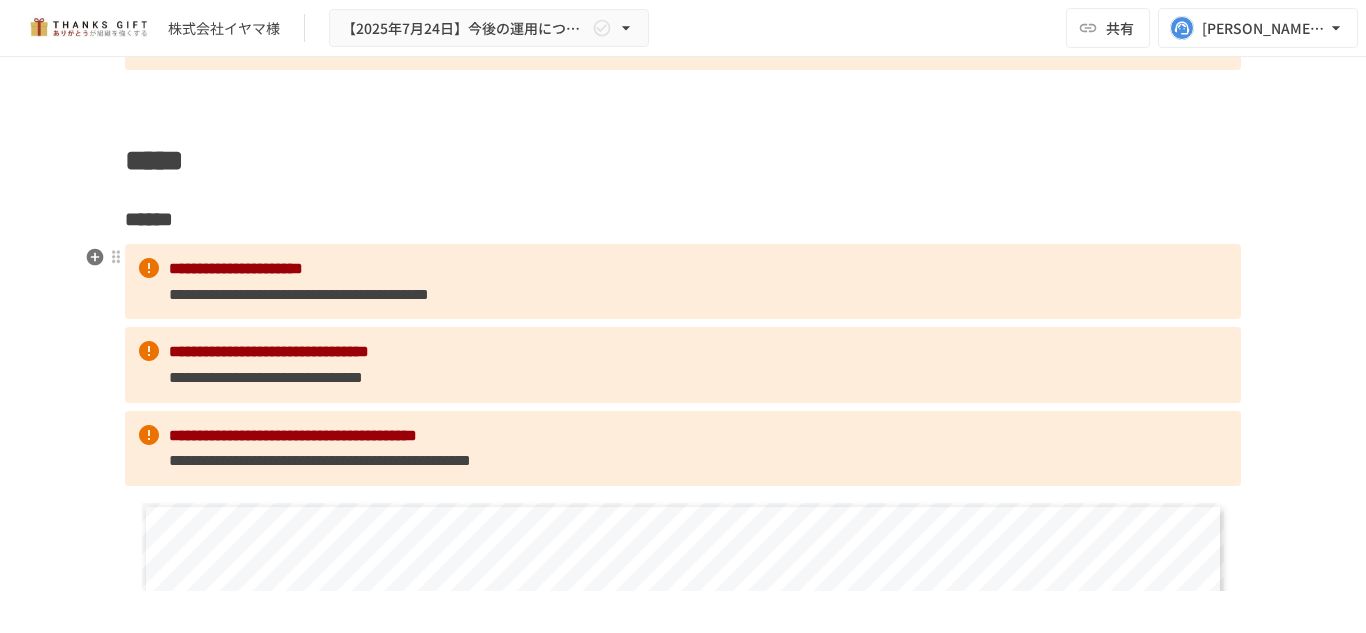click on "**********" at bounding box center (683, 281) 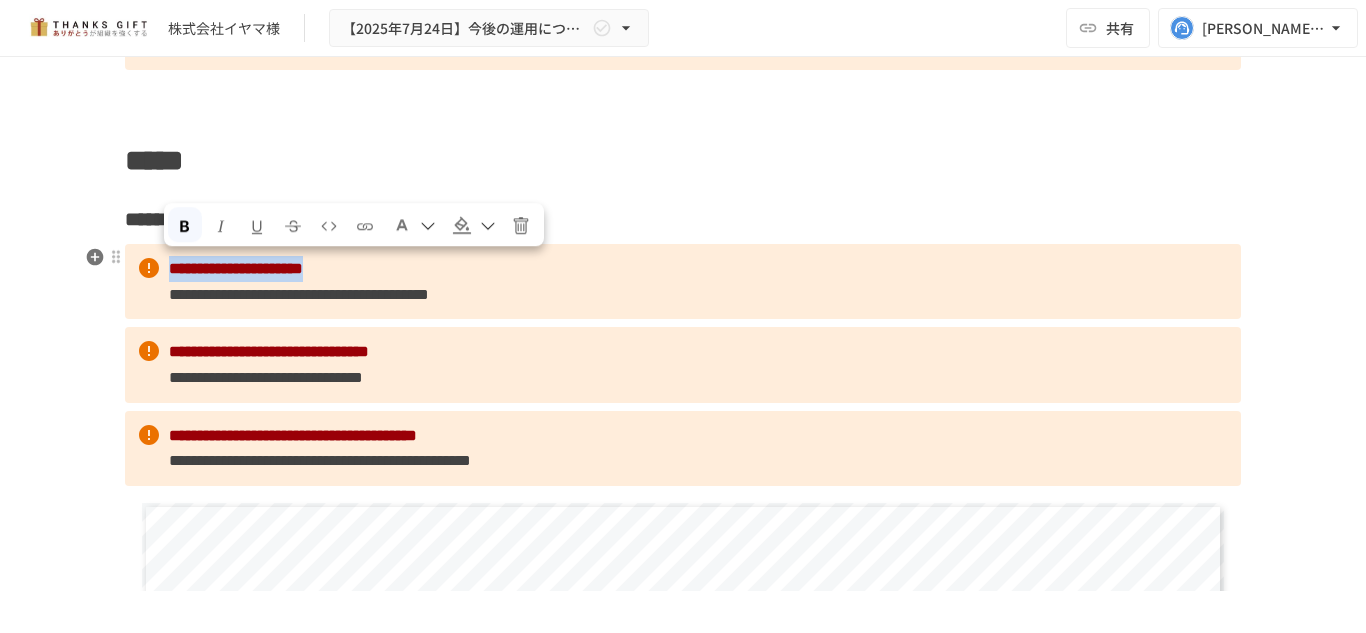 drag, startPoint x: 166, startPoint y: 269, endPoint x: 444, endPoint y: 275, distance: 278.06473 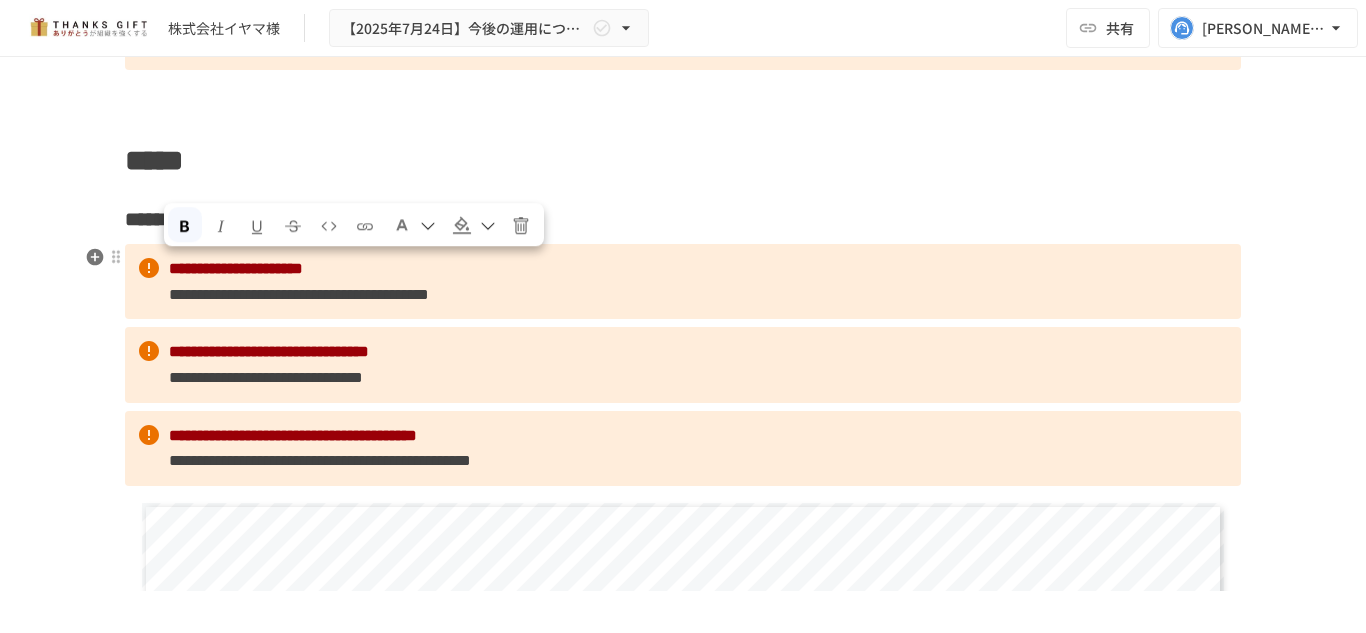 click on "**********" at bounding box center (299, 294) 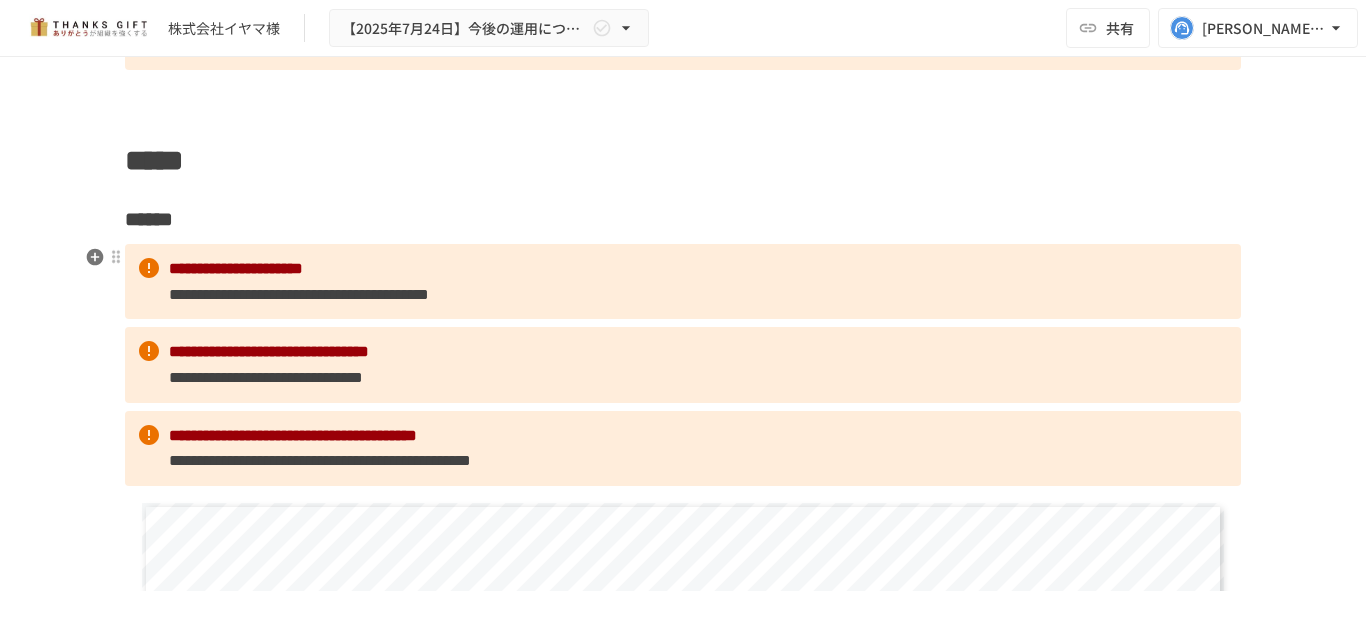 click on "**********" at bounding box center (683, 281) 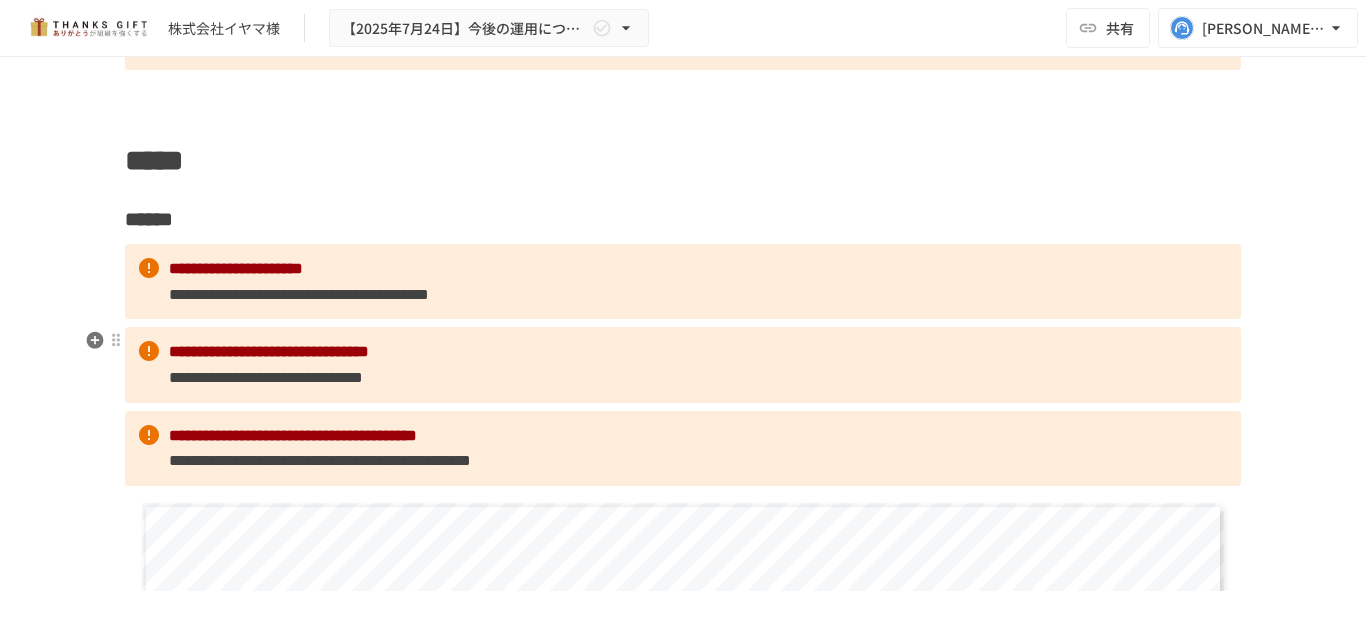 click on "**********" at bounding box center (683, 364) 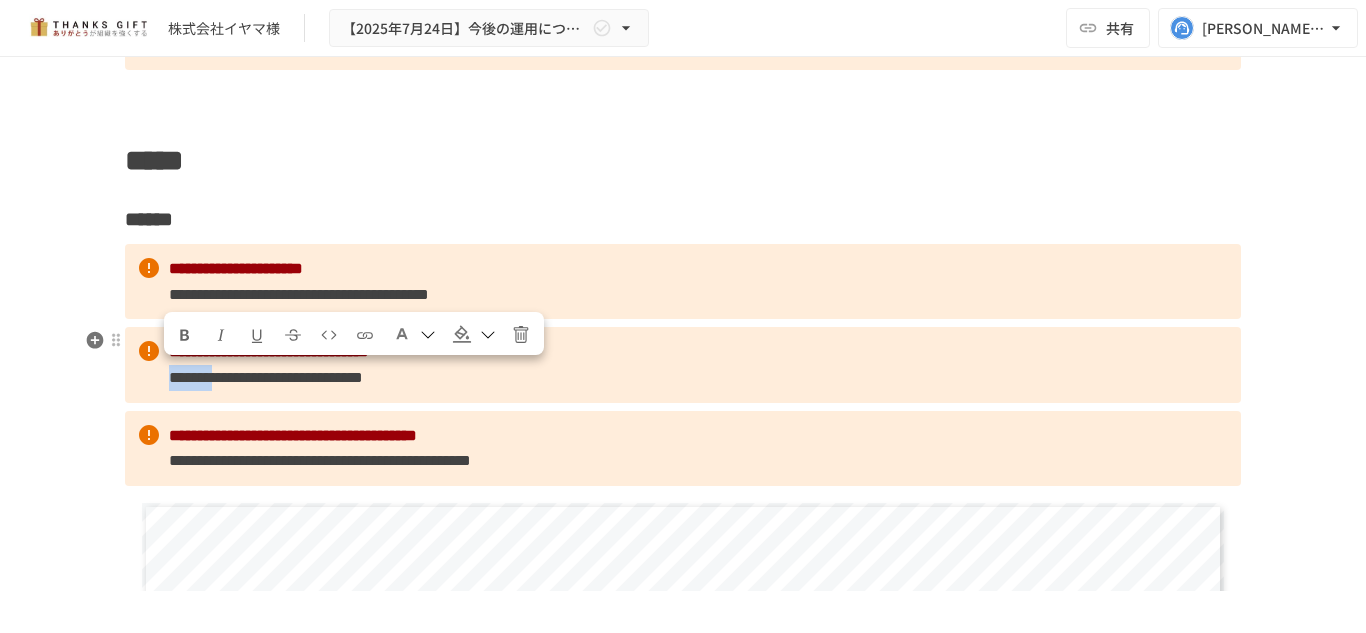 drag, startPoint x: 161, startPoint y: 380, endPoint x: 267, endPoint y: 378, distance: 106.01887 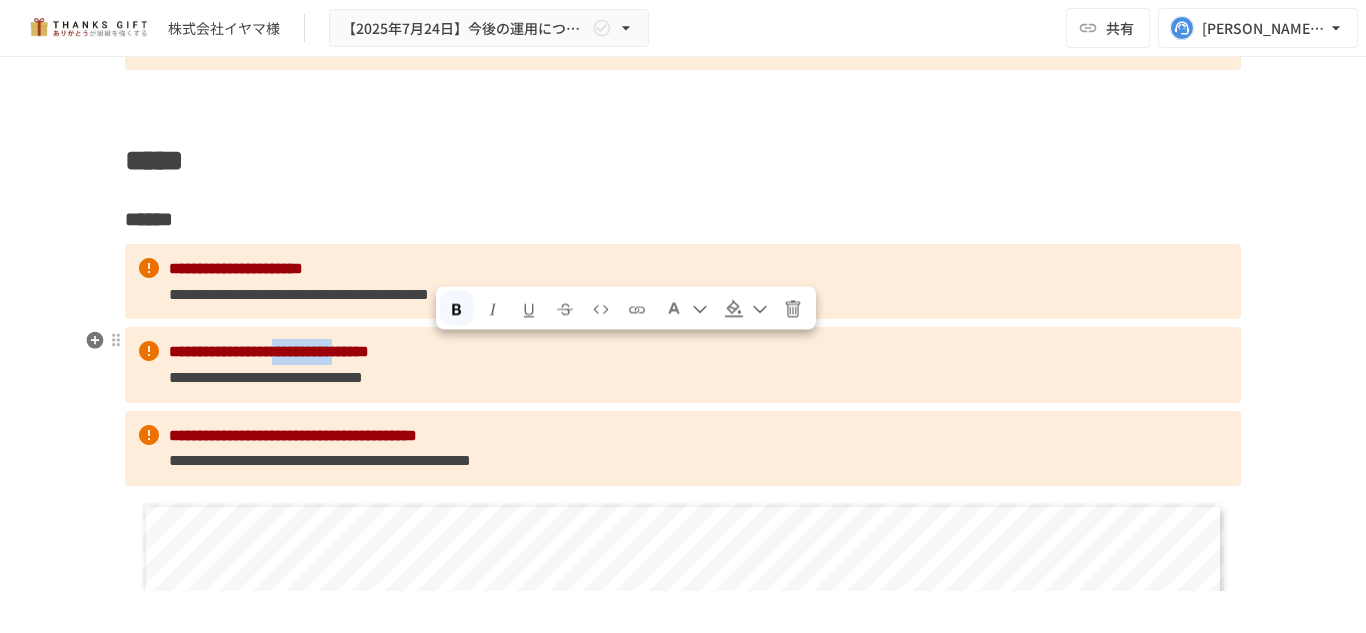 drag, startPoint x: 435, startPoint y: 353, endPoint x: 599, endPoint y: 354, distance: 164.00305 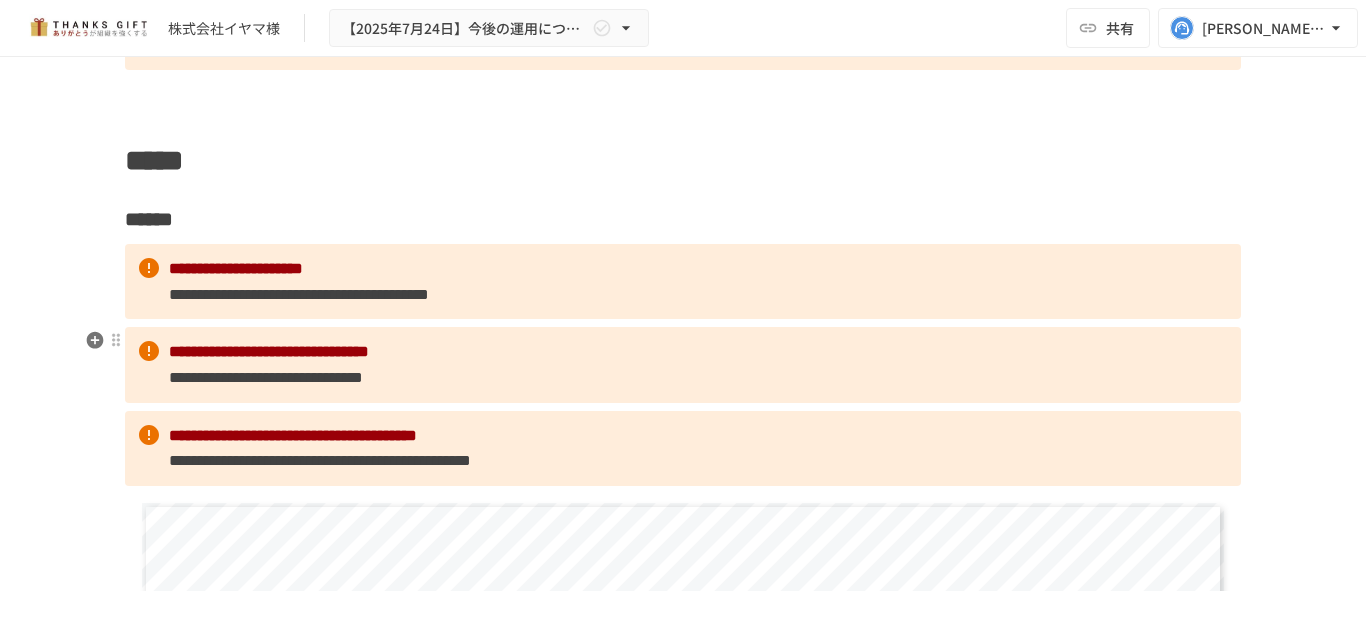click on "**********" at bounding box center (266, 377) 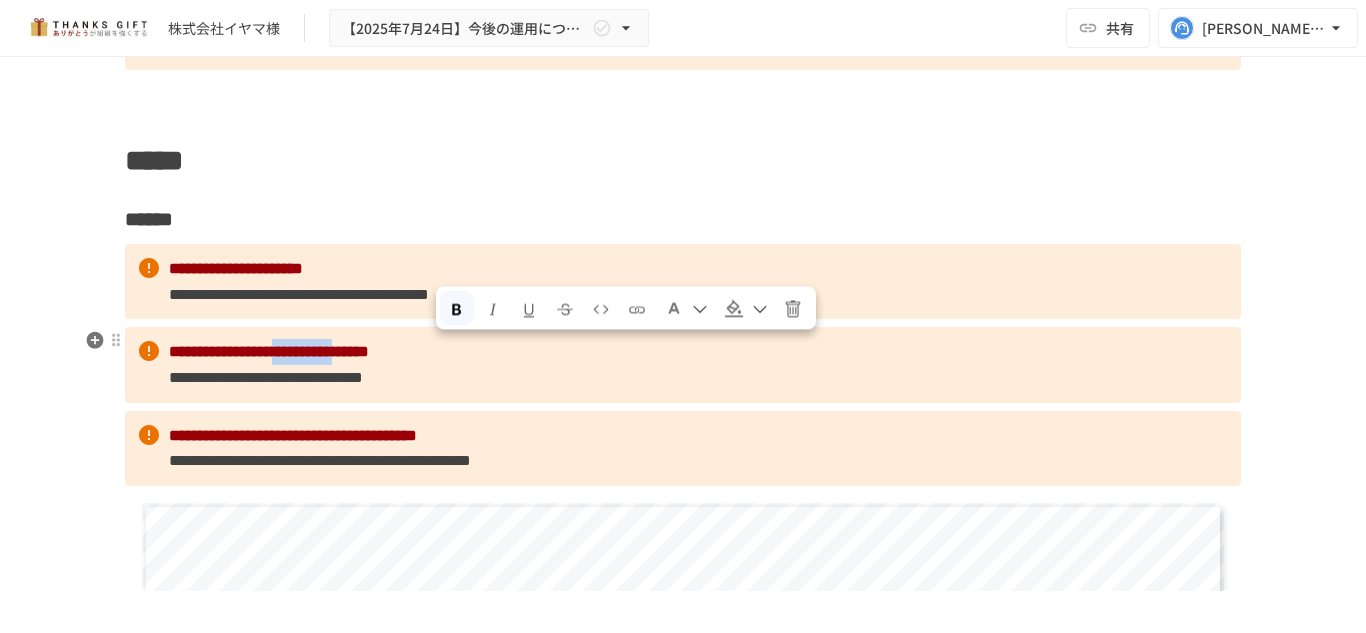 drag, startPoint x: 436, startPoint y: 348, endPoint x: 589, endPoint y: 350, distance: 153.01308 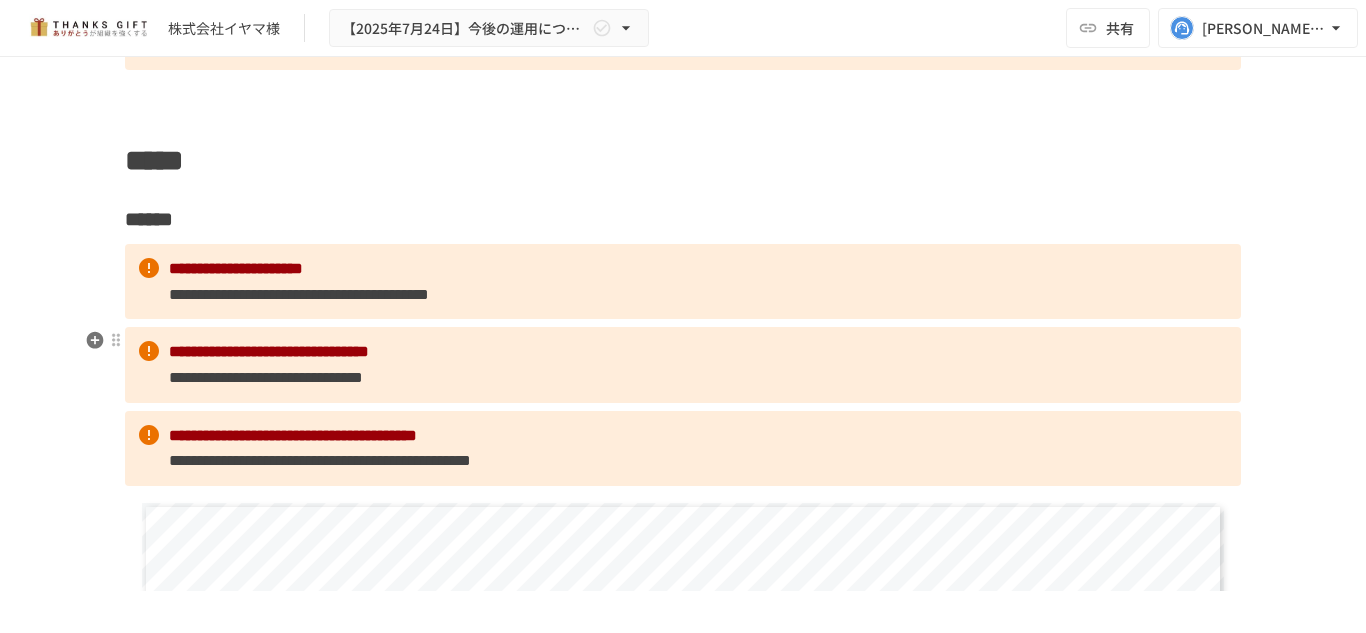 click on "**********" at bounding box center (266, 377) 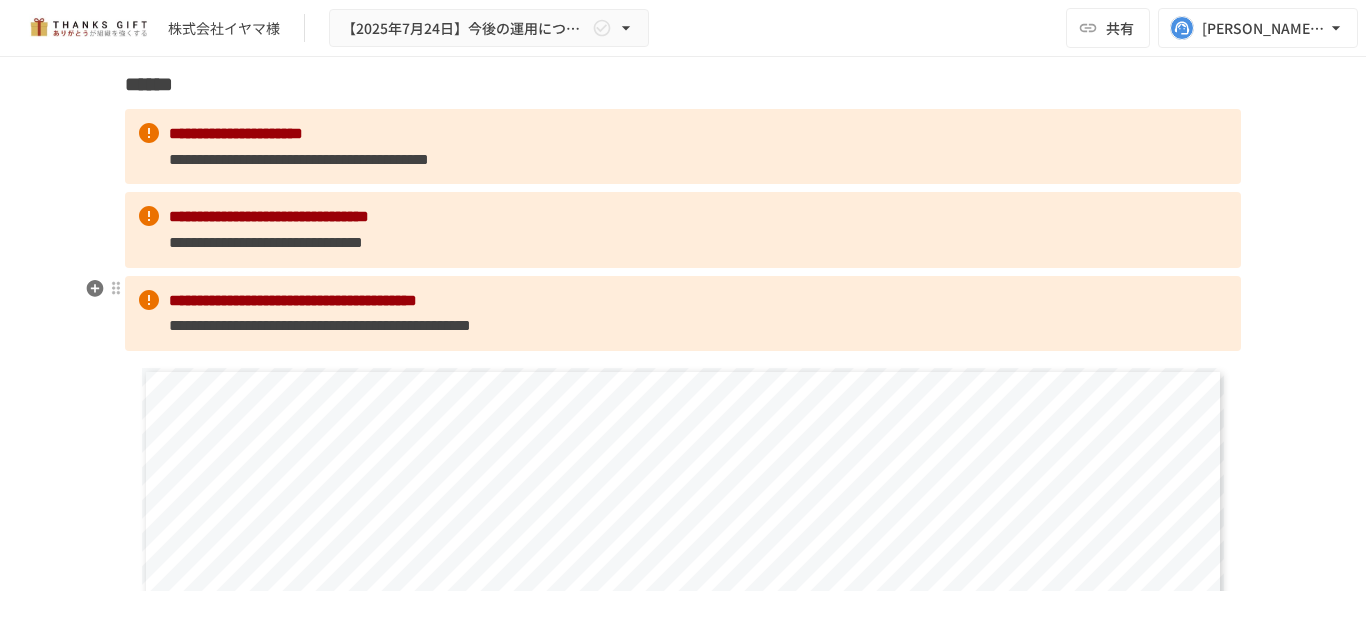 scroll, scrollTop: 1233, scrollLeft: 0, axis: vertical 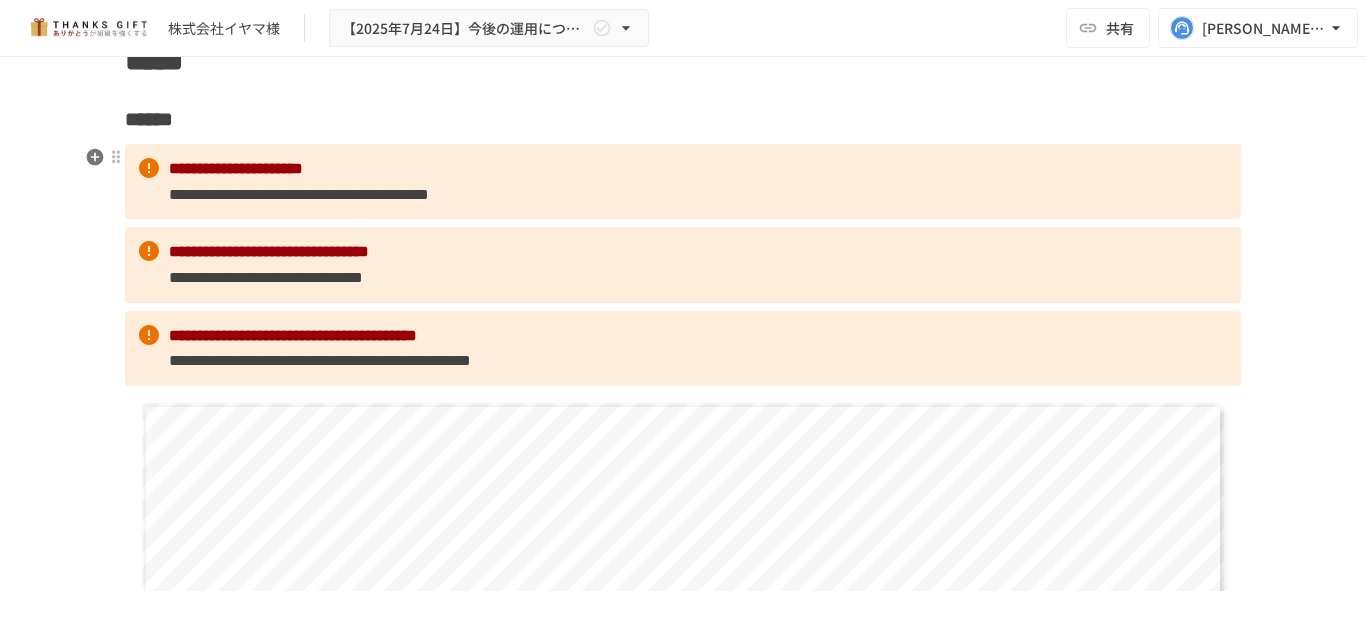 click on "**********" at bounding box center [299, 194] 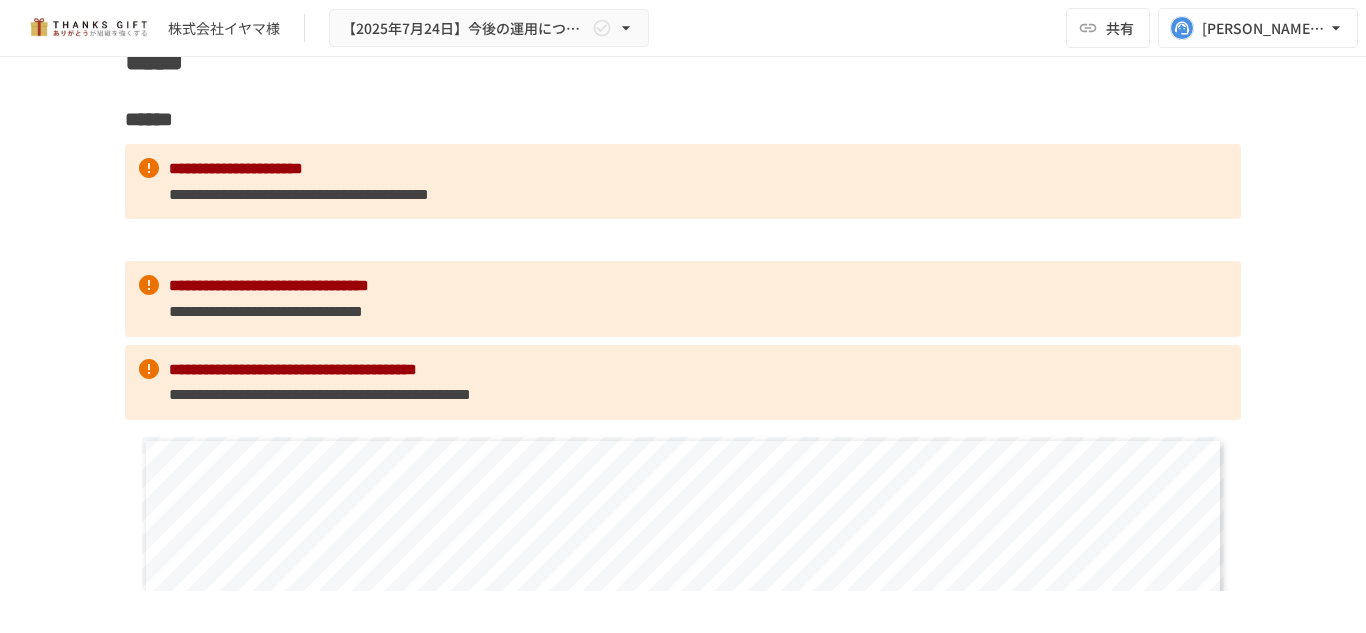 type 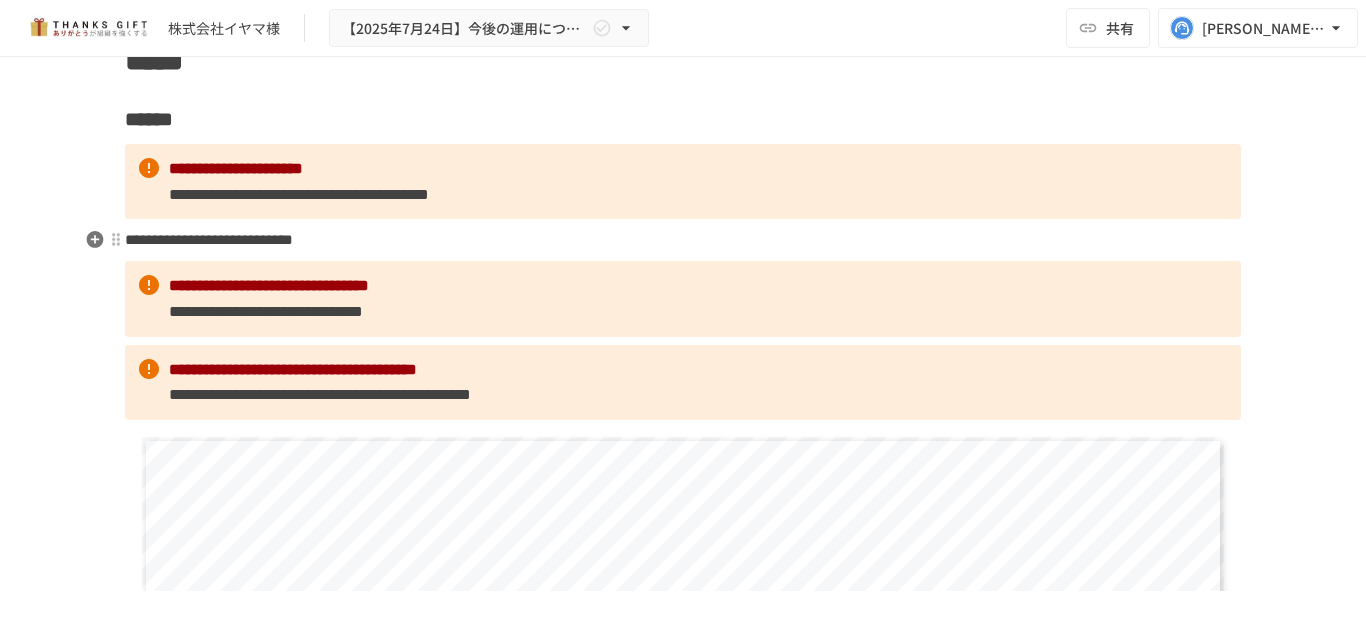 click on "**********" at bounding box center [209, 239] 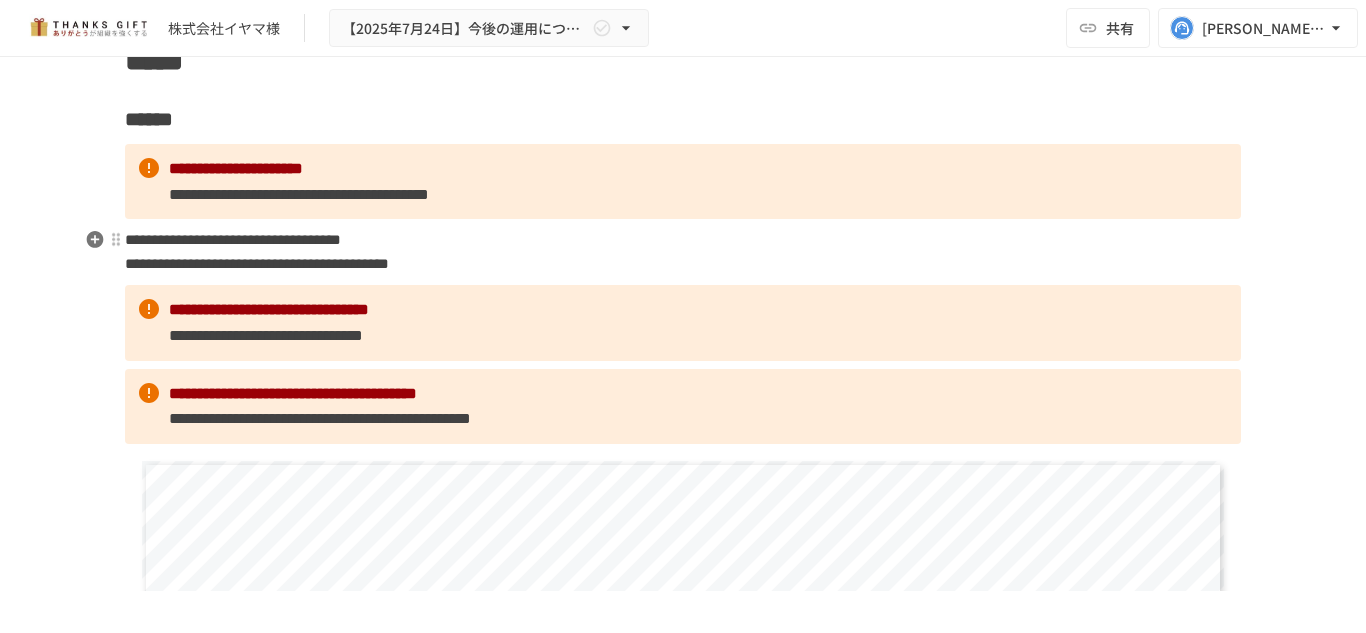click on "**********" at bounding box center (683, 252) 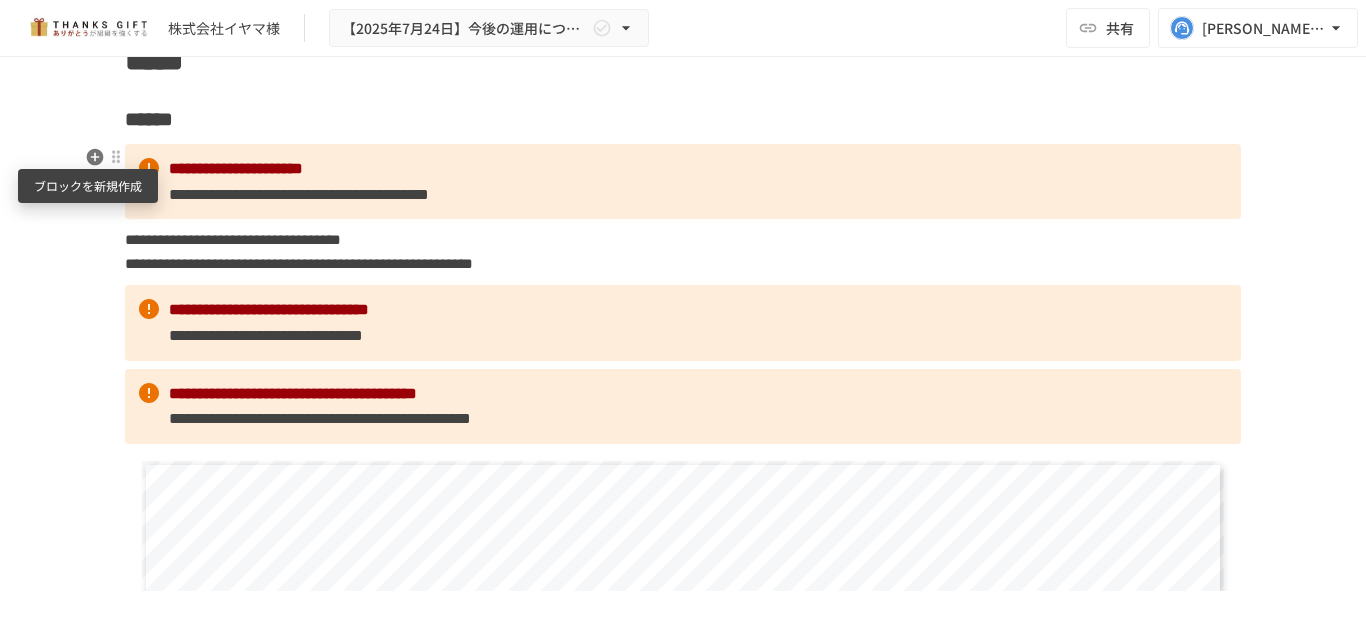 click 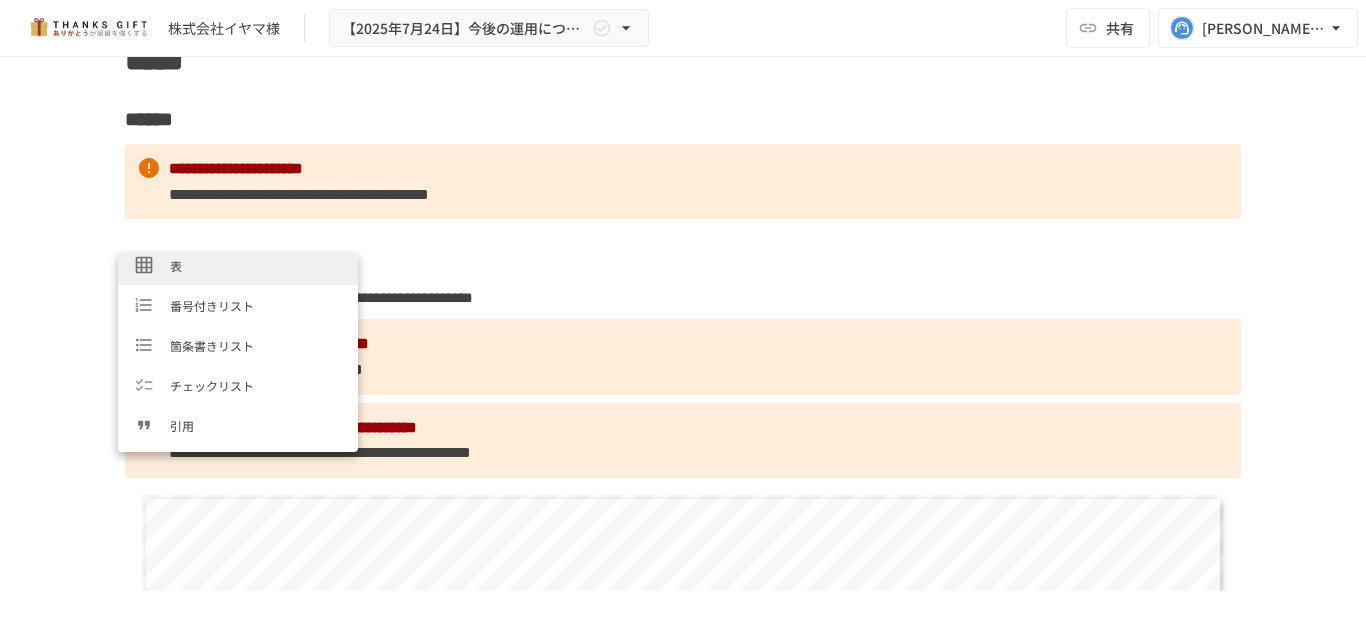 scroll, scrollTop: 200, scrollLeft: 0, axis: vertical 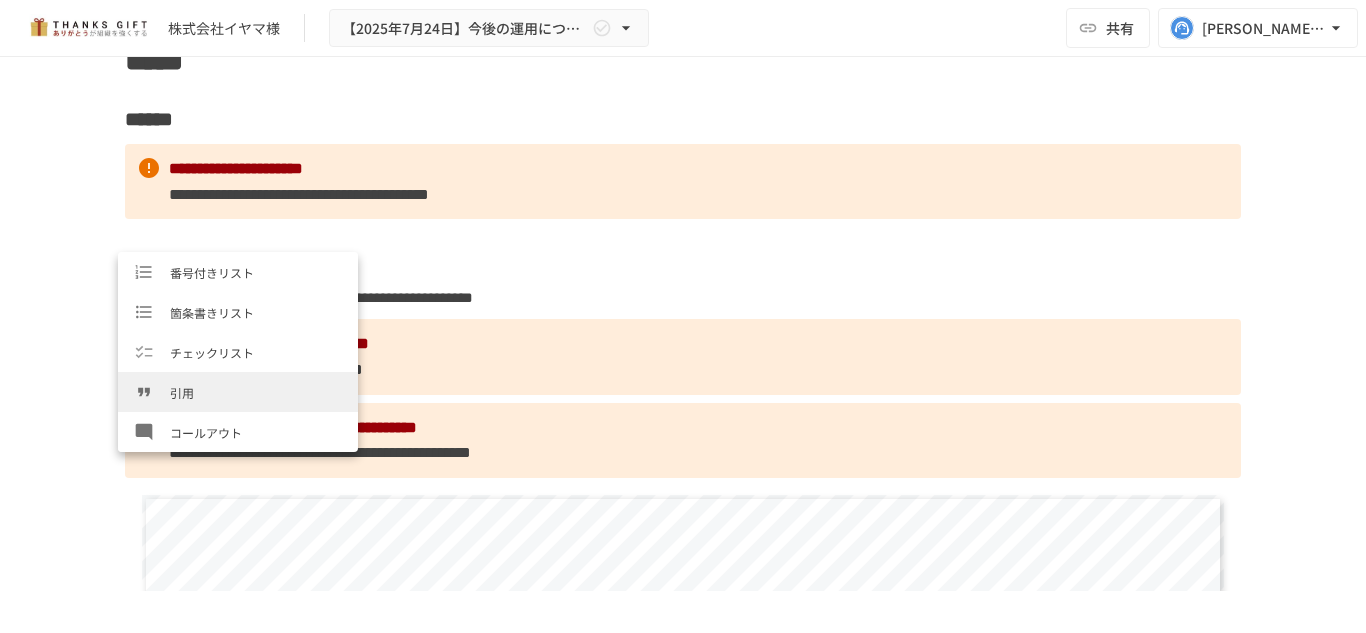 click on "引用" at bounding box center [256, 392] 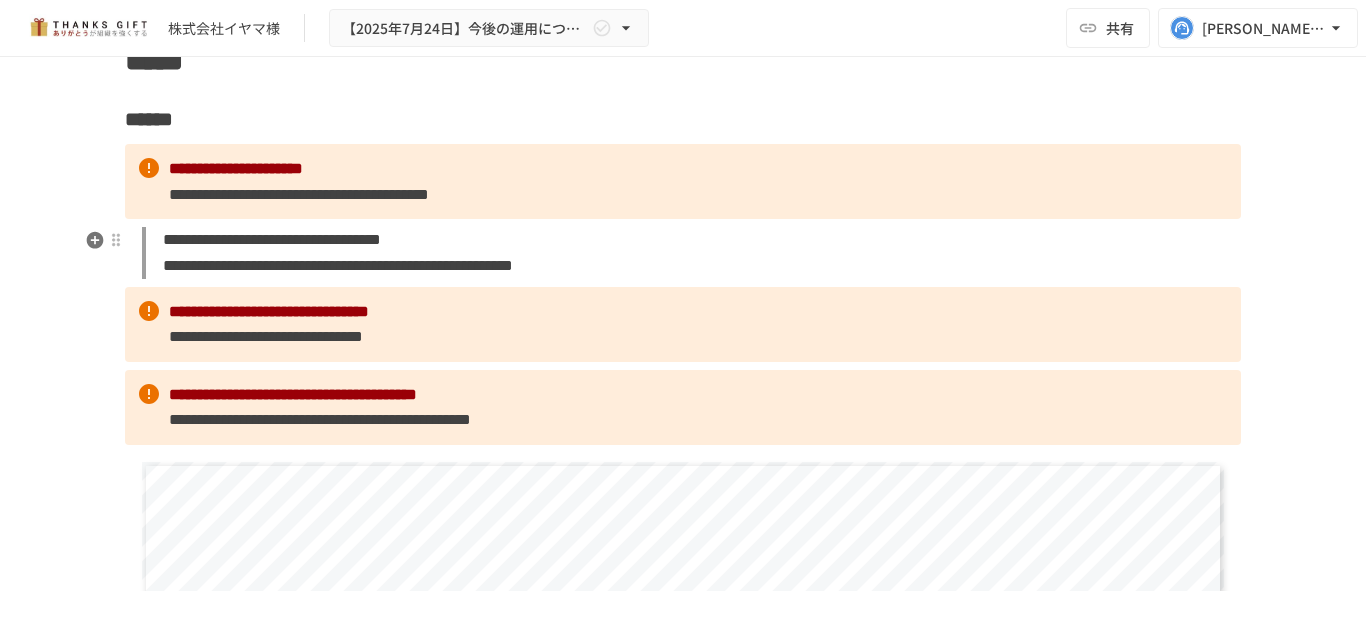 click on "**********" at bounding box center (691, 252) 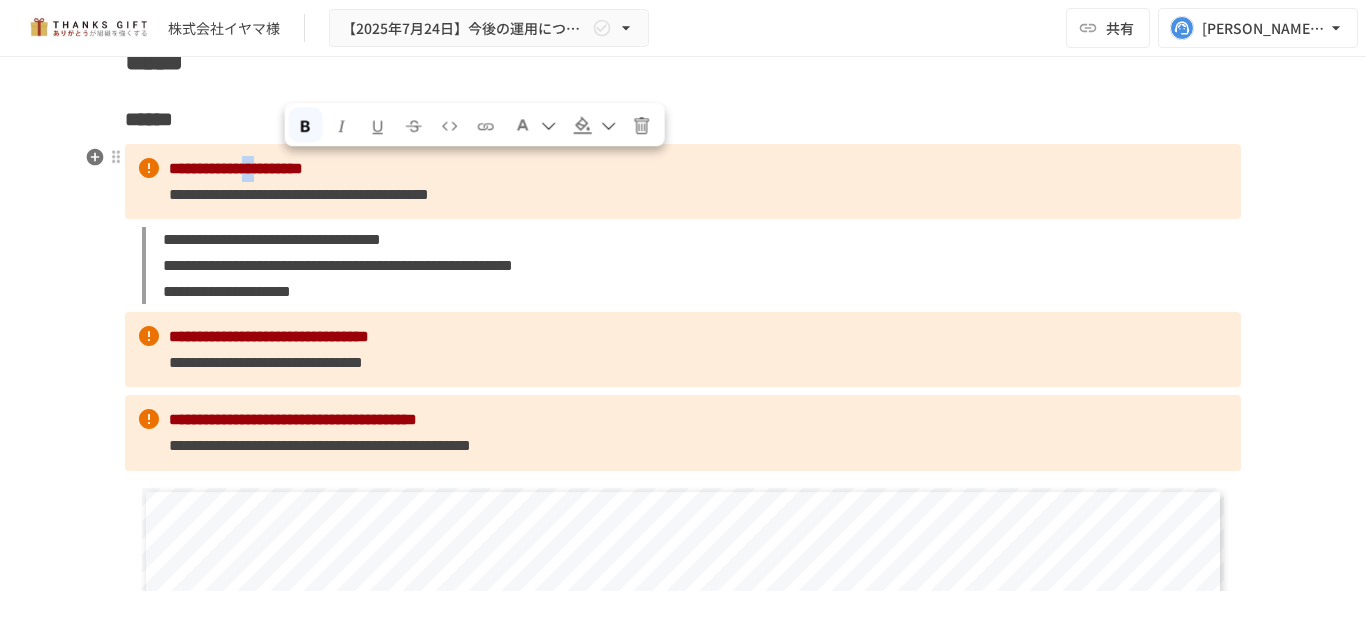 drag, startPoint x: 283, startPoint y: 169, endPoint x: 315, endPoint y: 167, distance: 32.06244 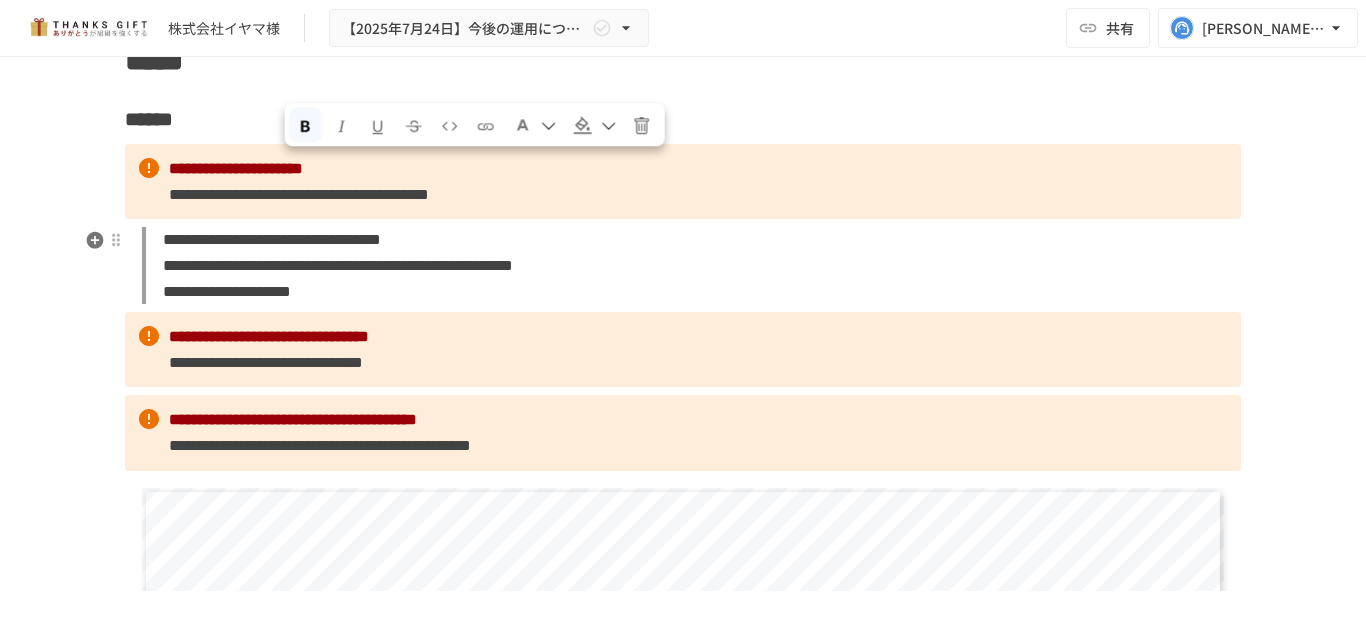 click on "**********" at bounding box center (338, 265) 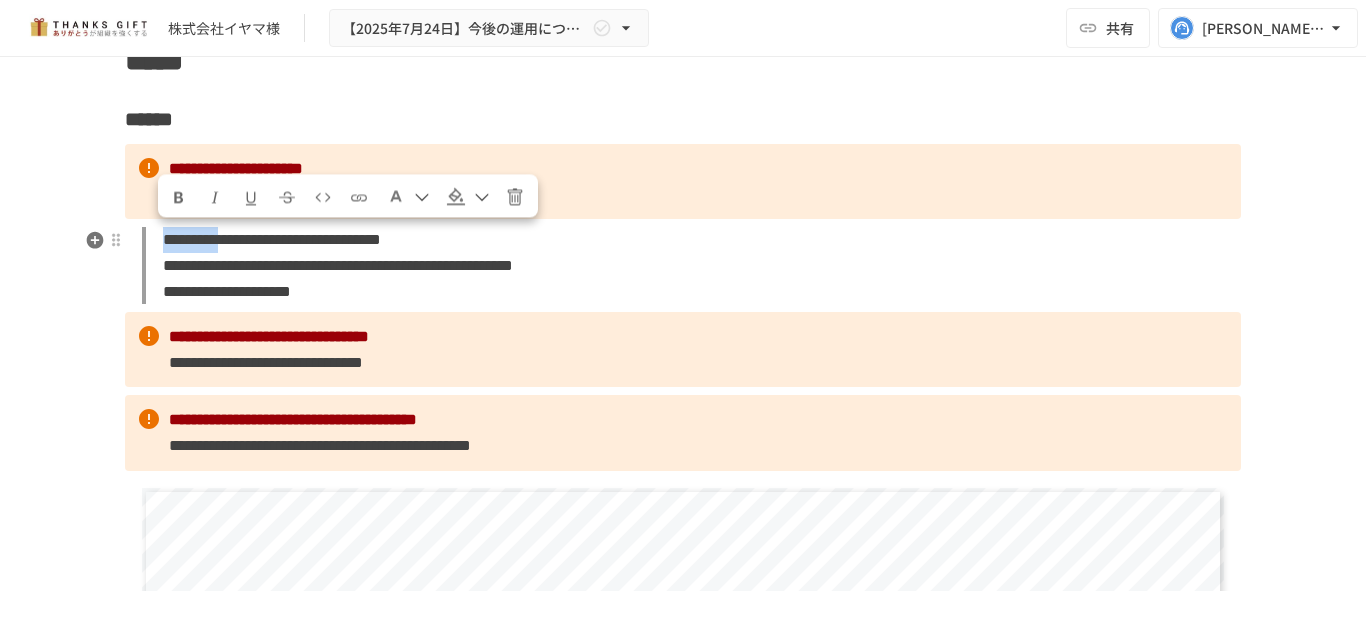 drag, startPoint x: 160, startPoint y: 243, endPoint x: 294, endPoint y: 244, distance: 134.00374 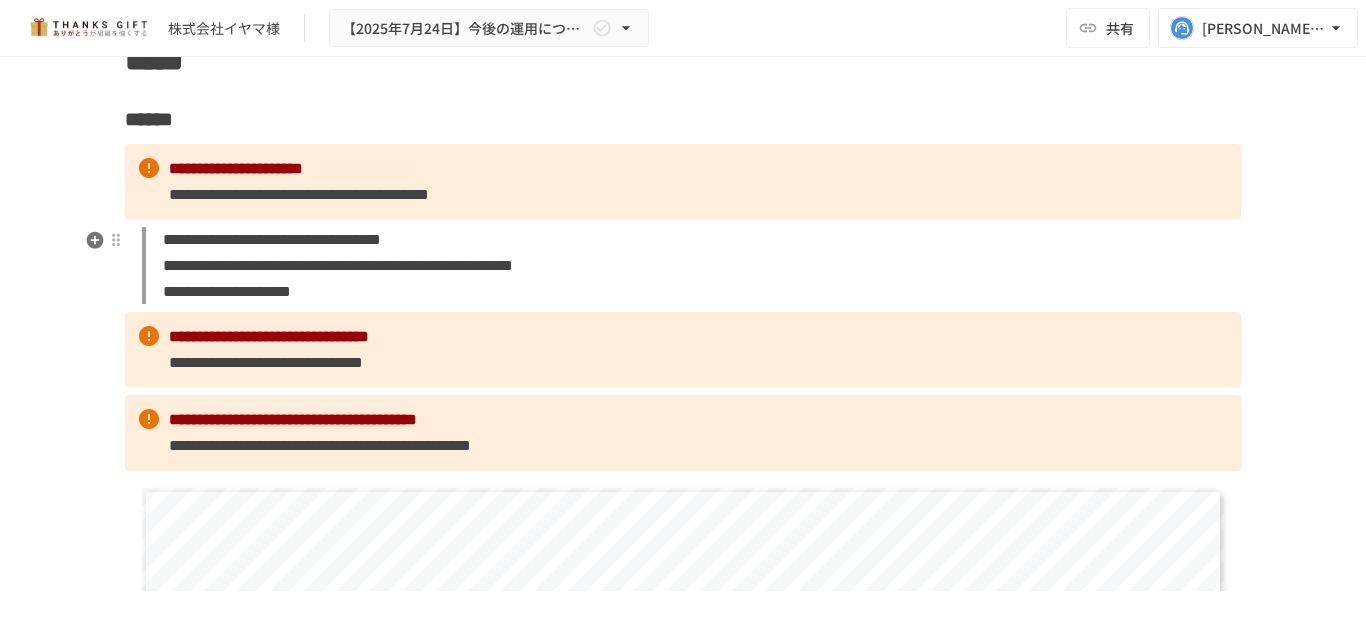 click on "**********" at bounding box center (272, 239) 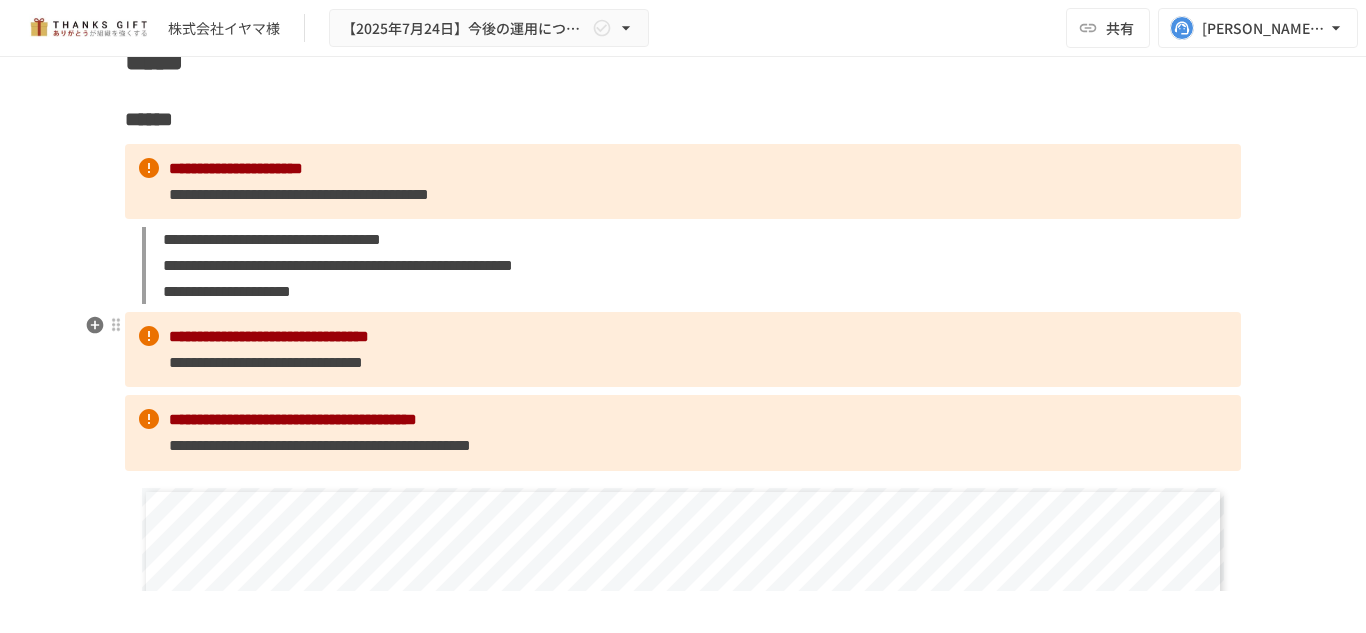 click on "**********" at bounding box center [683, 349] 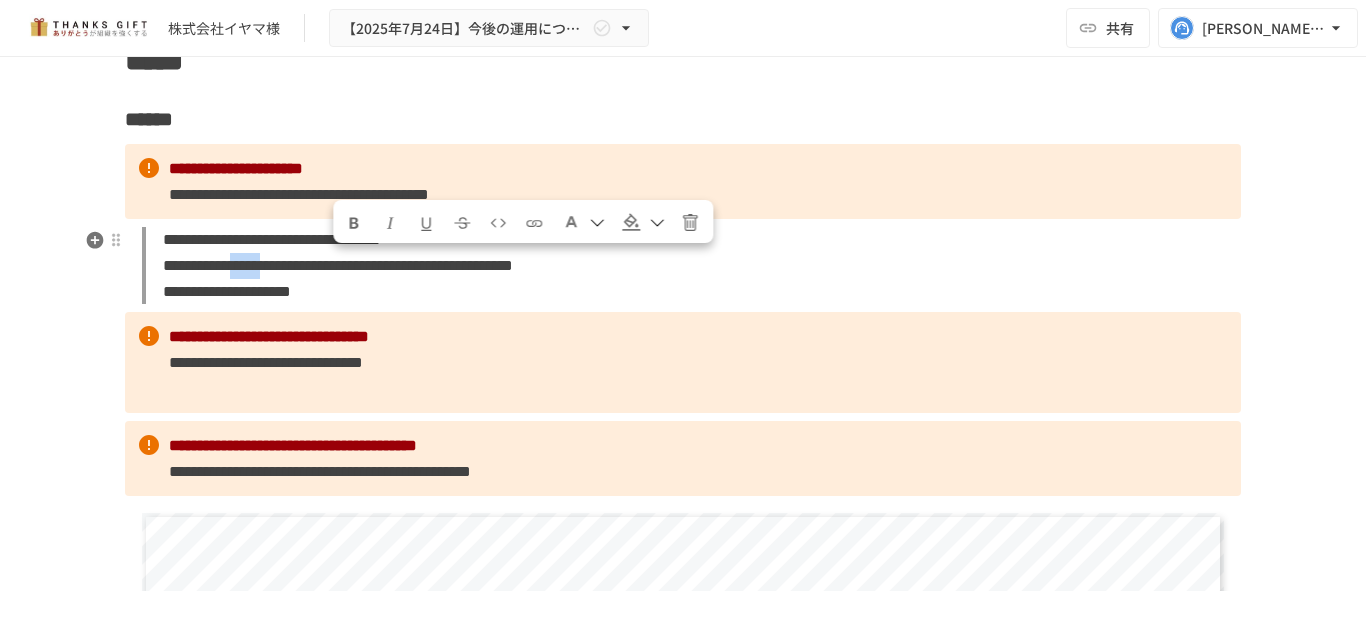 drag, startPoint x: 329, startPoint y: 267, endPoint x: 416, endPoint y: 267, distance: 87 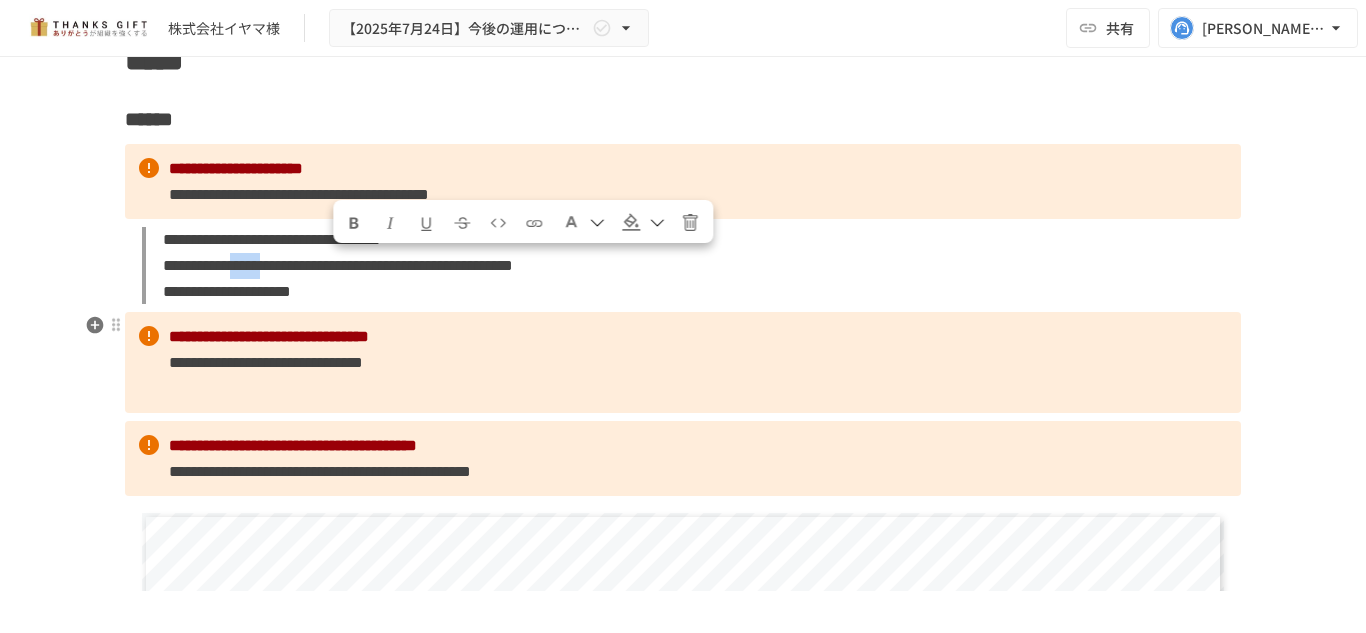 copy on "*****" 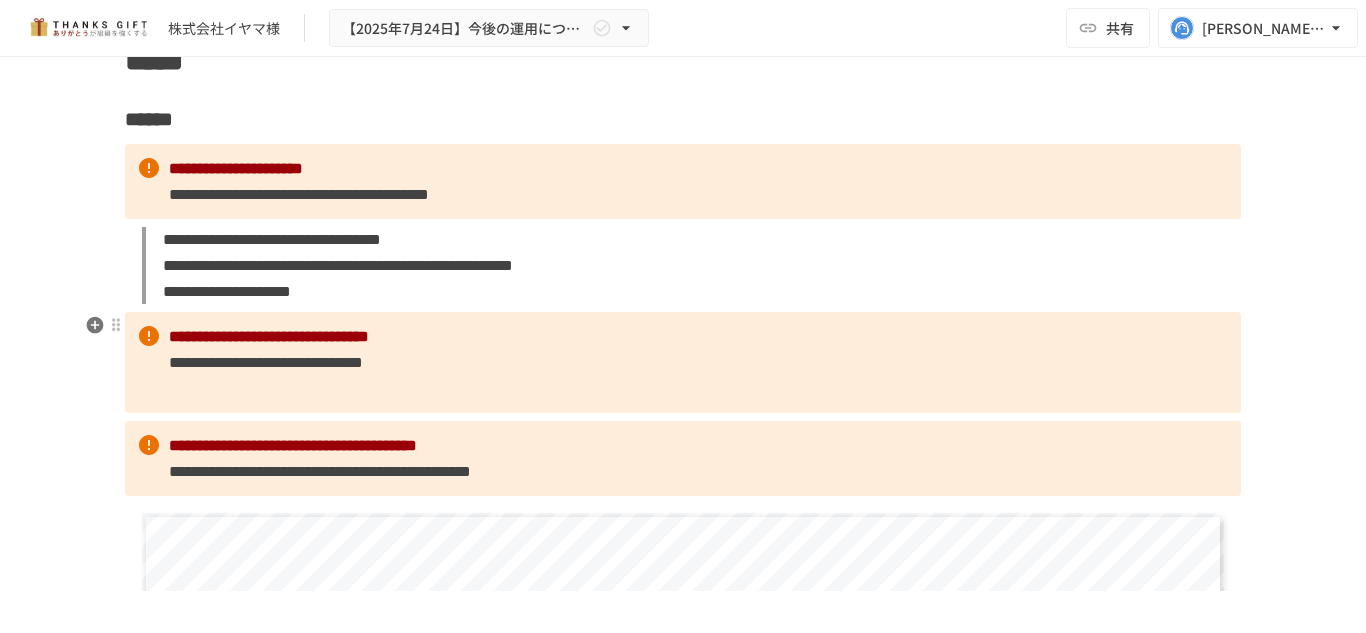 click on "**********" at bounding box center (683, 362) 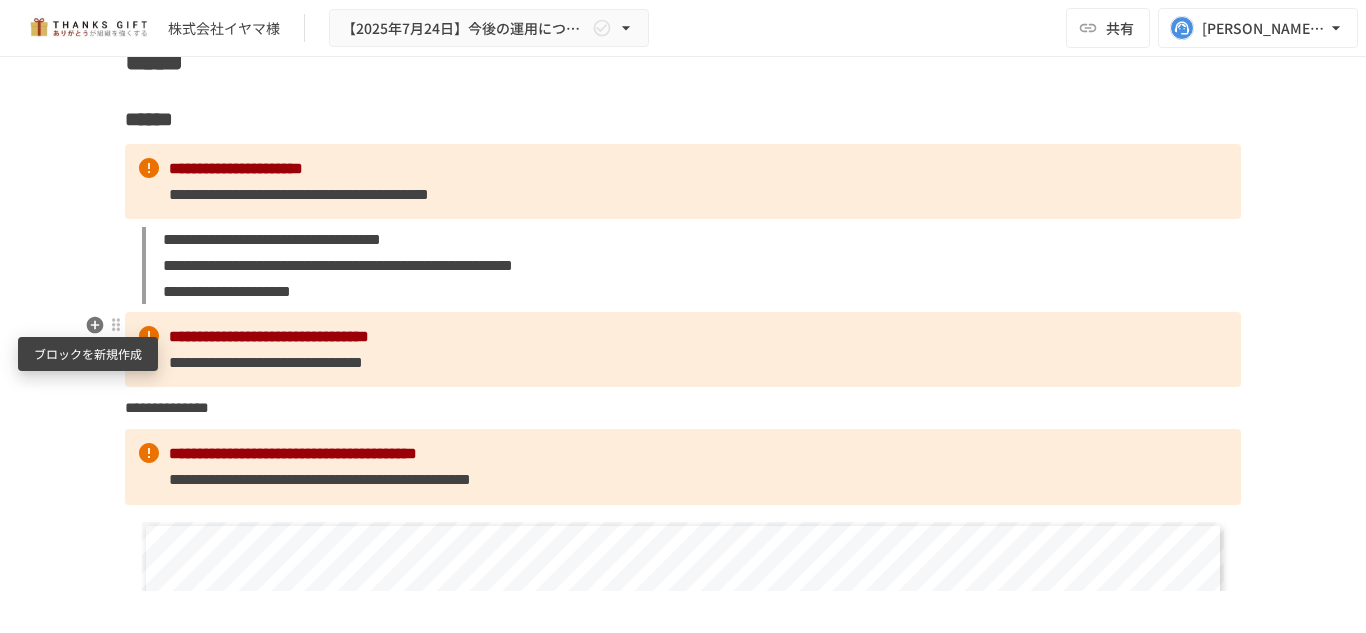 click 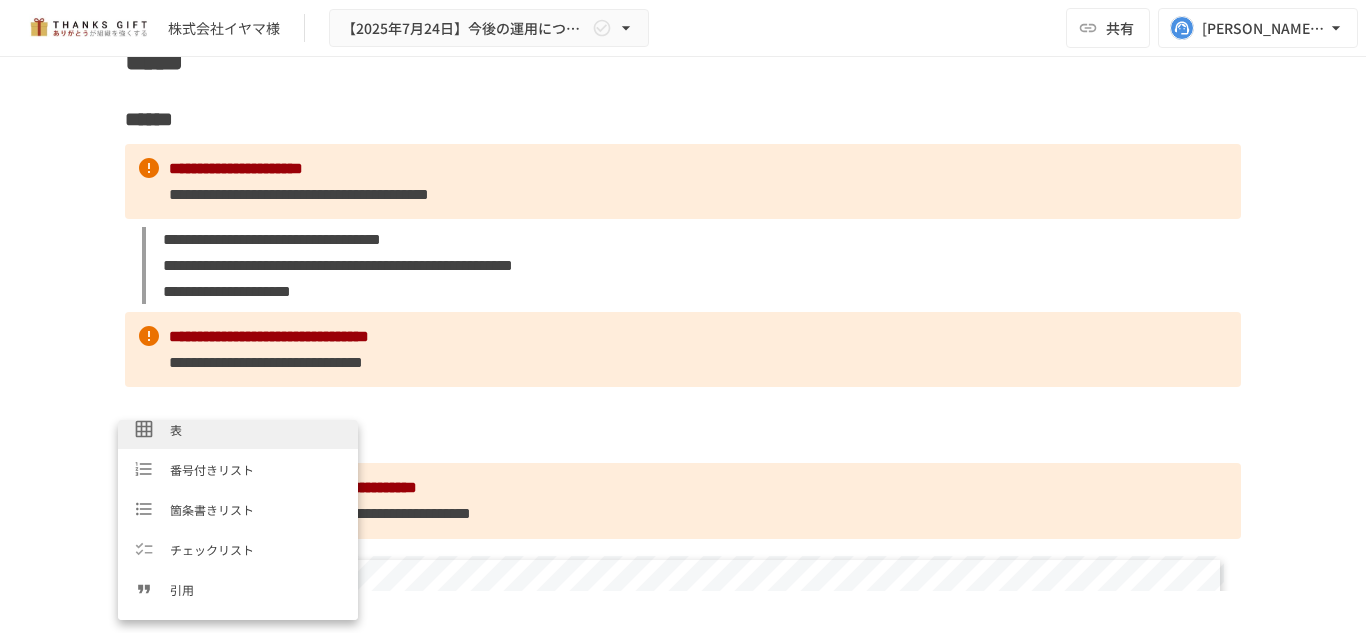 scroll, scrollTop: 200, scrollLeft: 0, axis: vertical 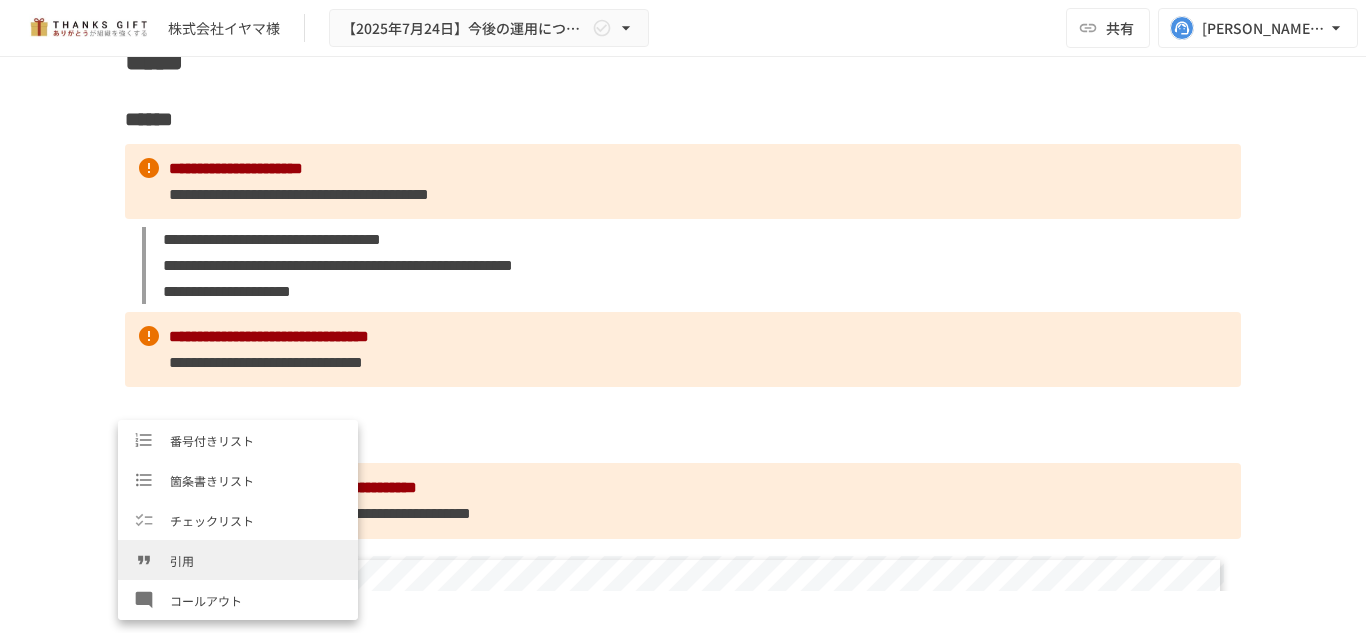 click on "引用" at bounding box center (238, 560) 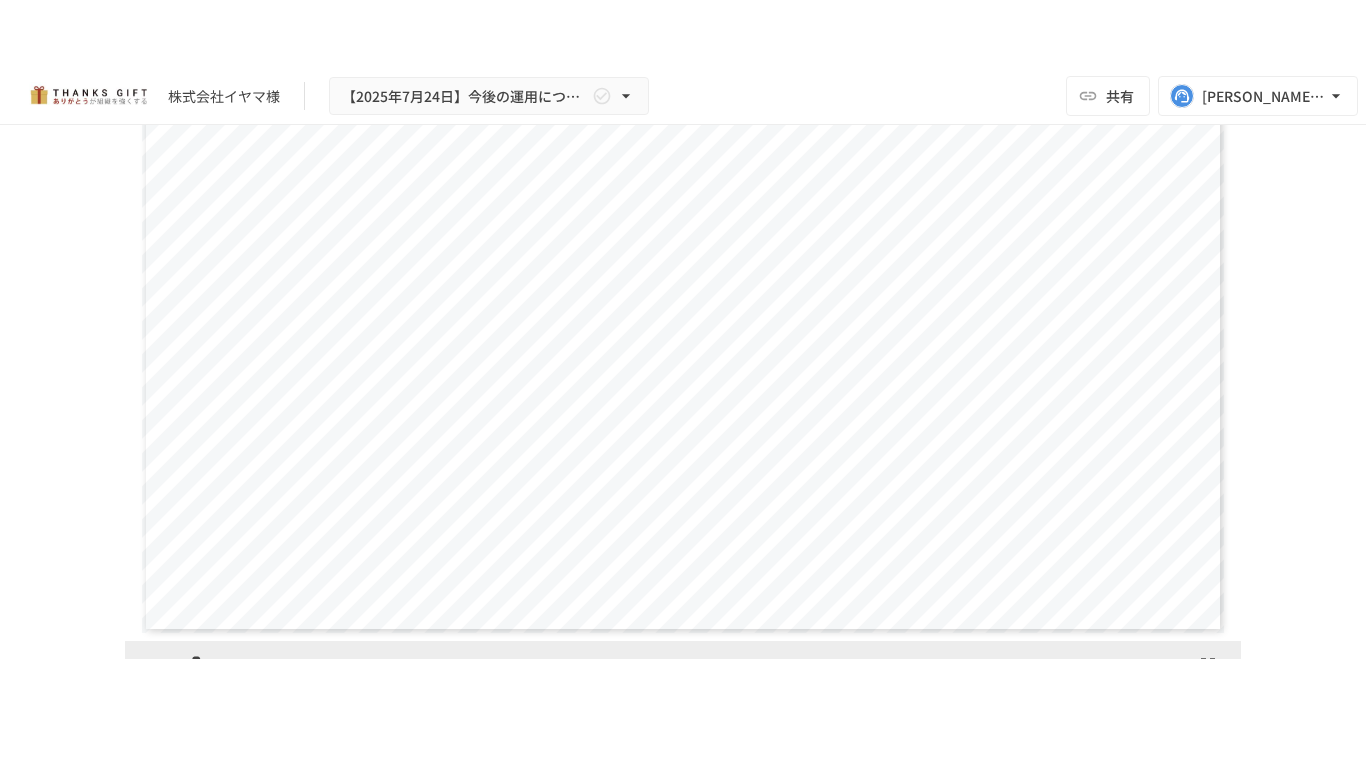 scroll, scrollTop: 1833, scrollLeft: 0, axis: vertical 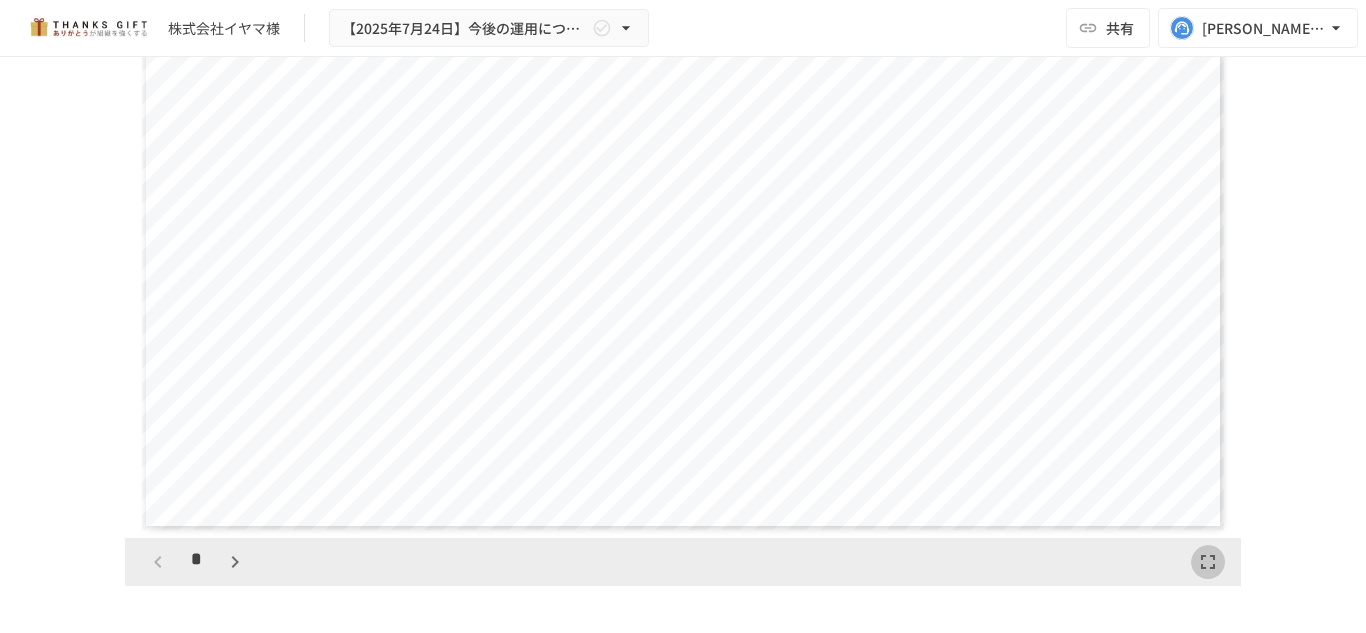 click 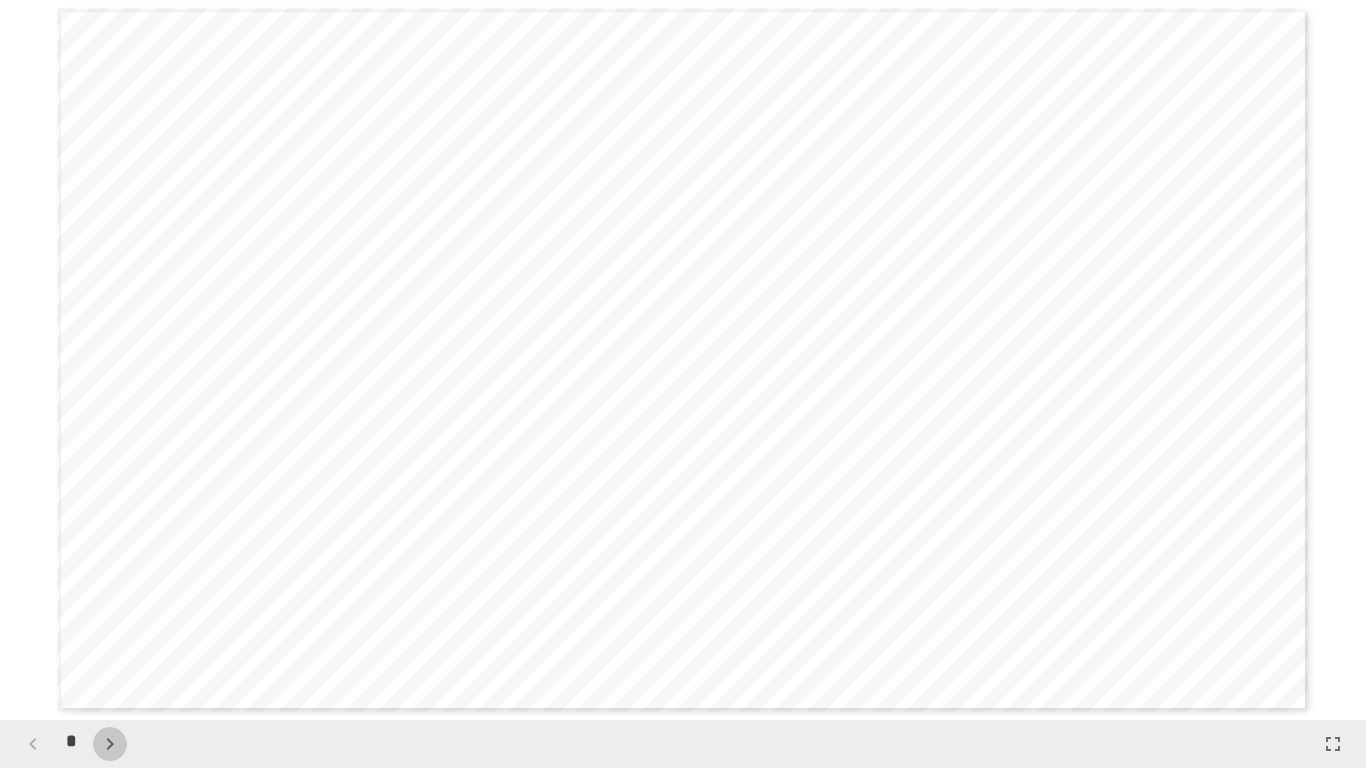 click 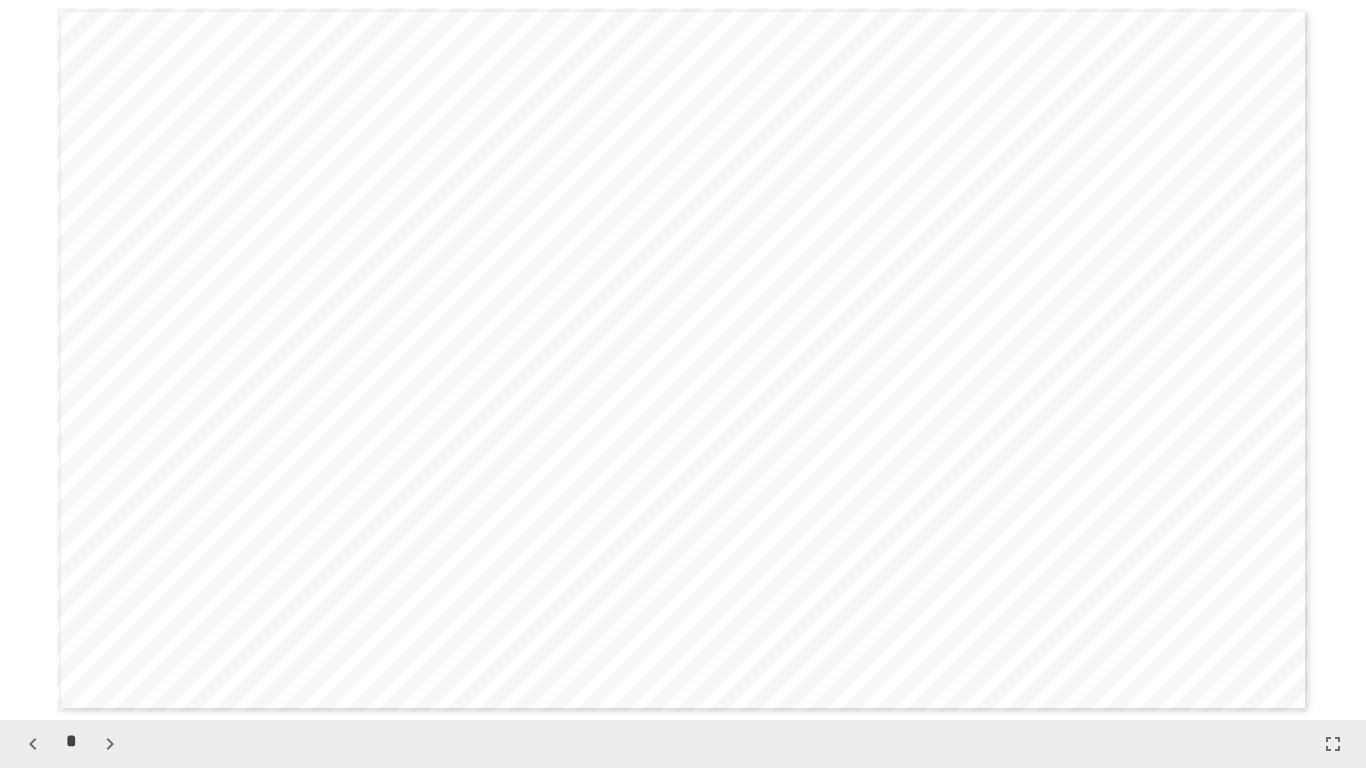 click 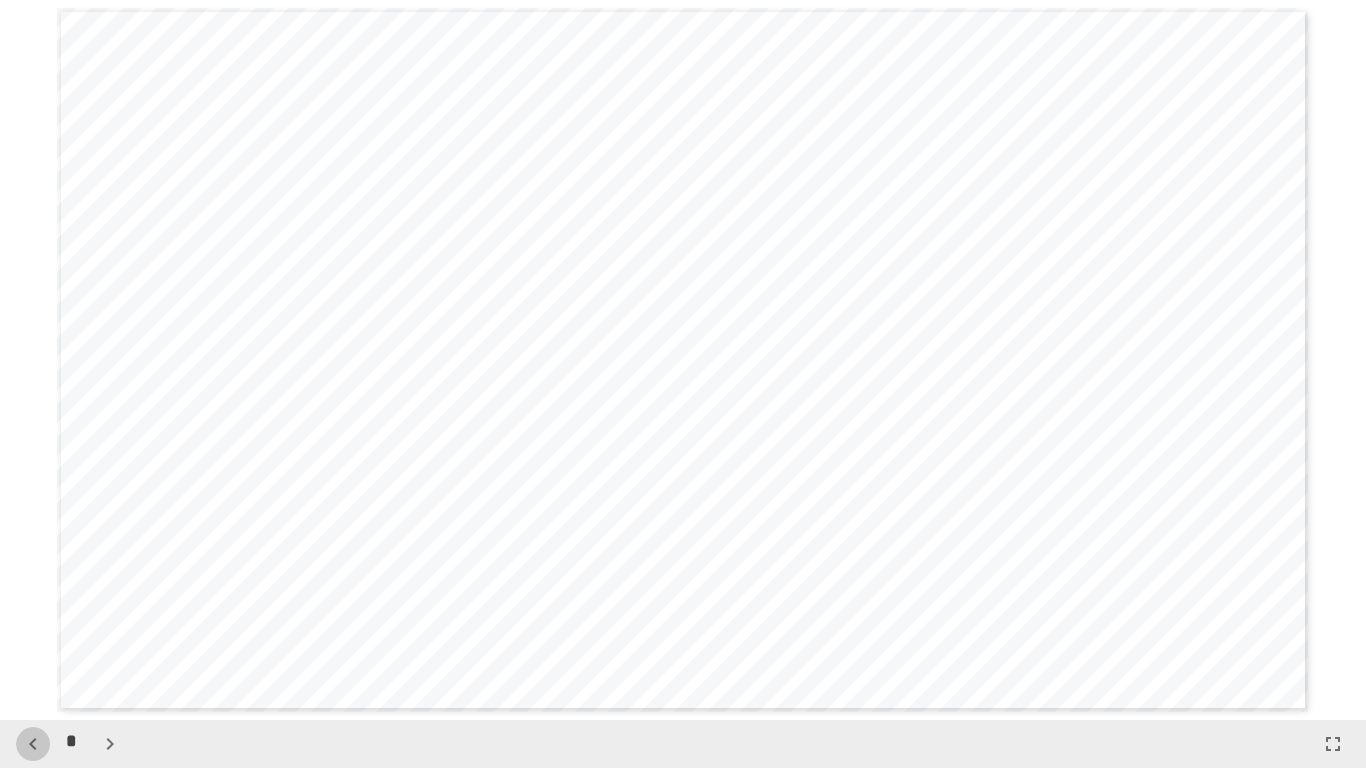 click 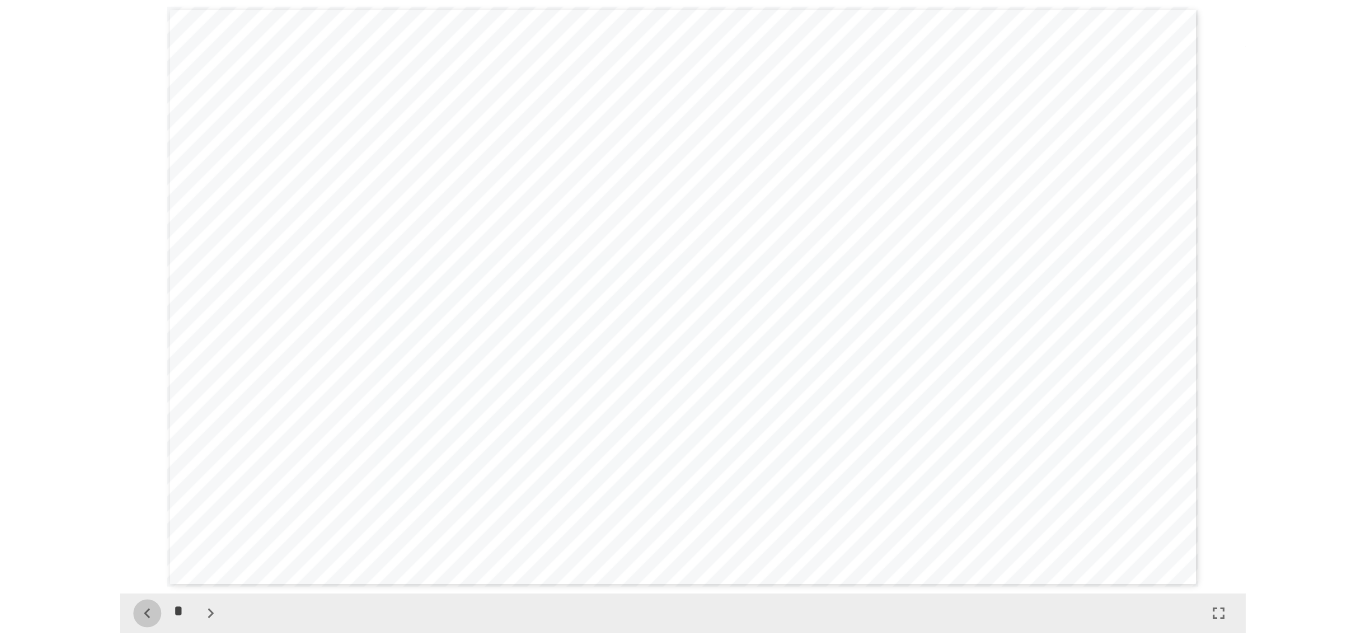 scroll, scrollTop: 5040, scrollLeft: 0, axis: vertical 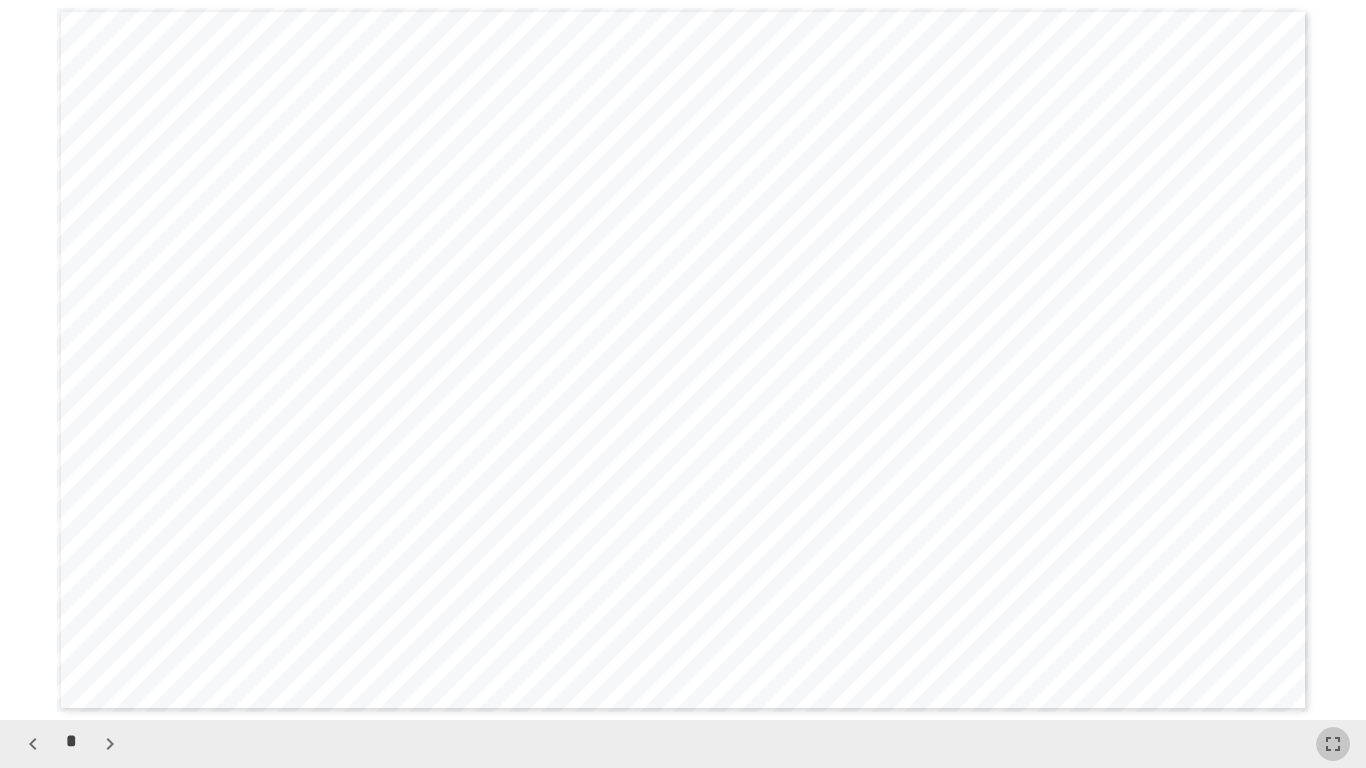 click 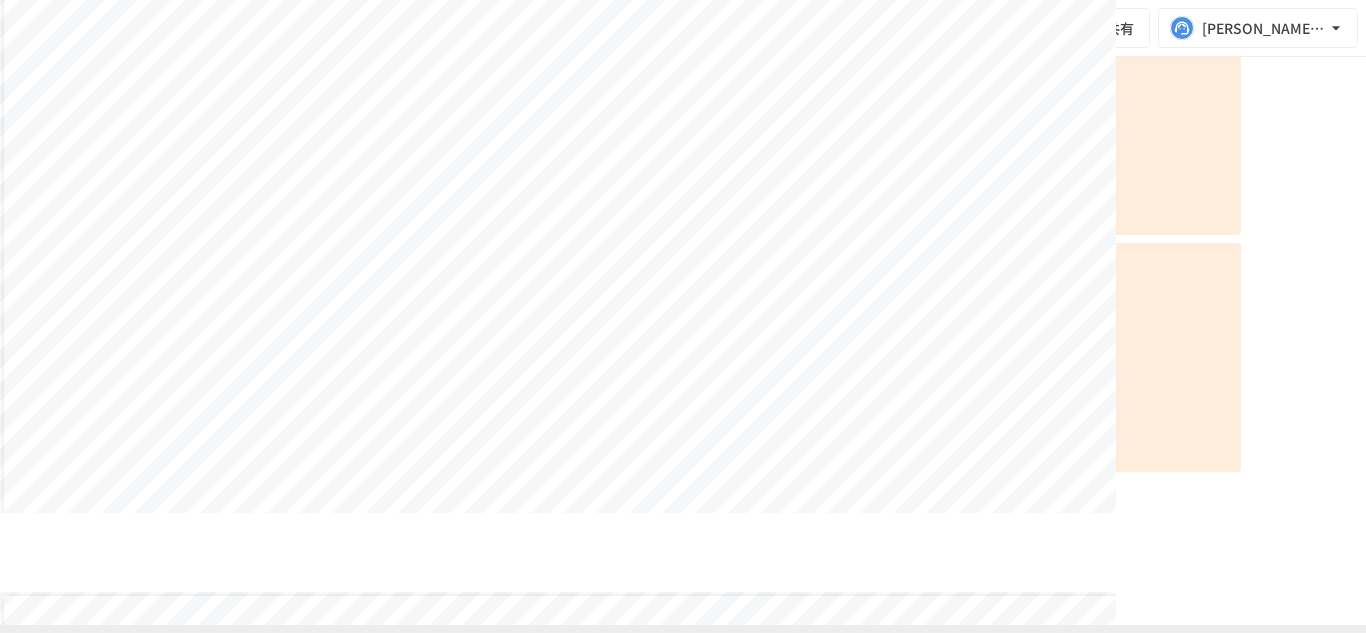 scroll, scrollTop: 4375, scrollLeft: 0, axis: vertical 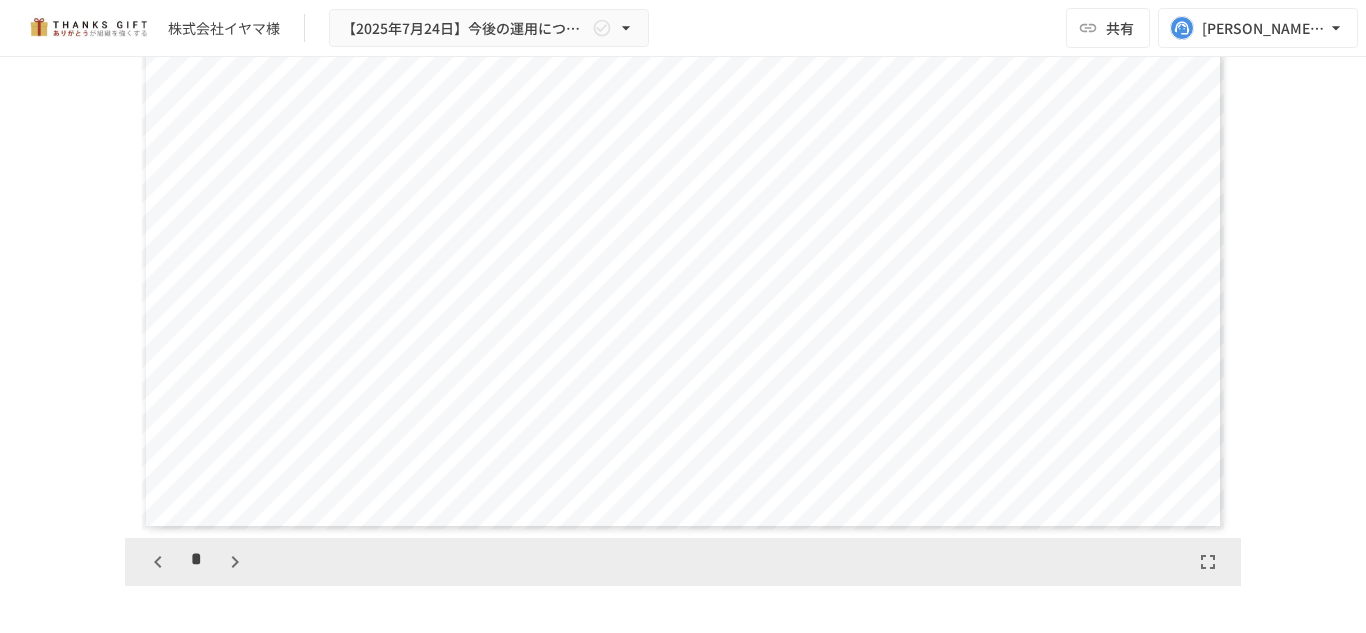 click 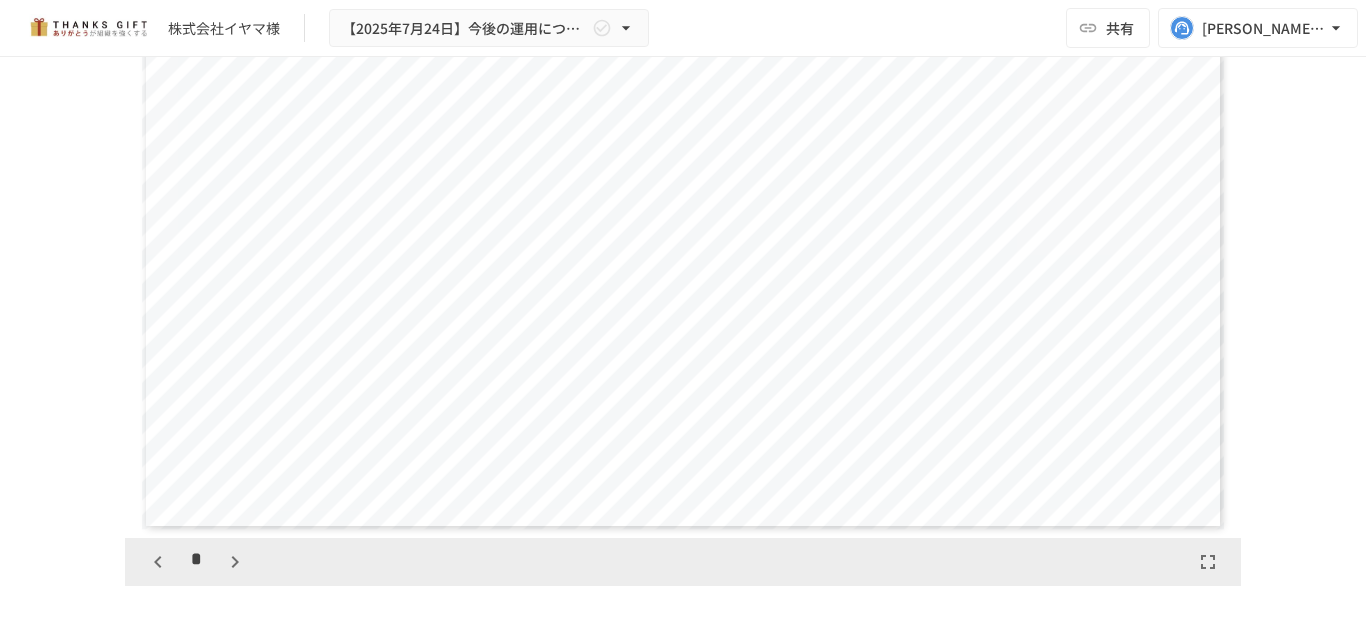 click 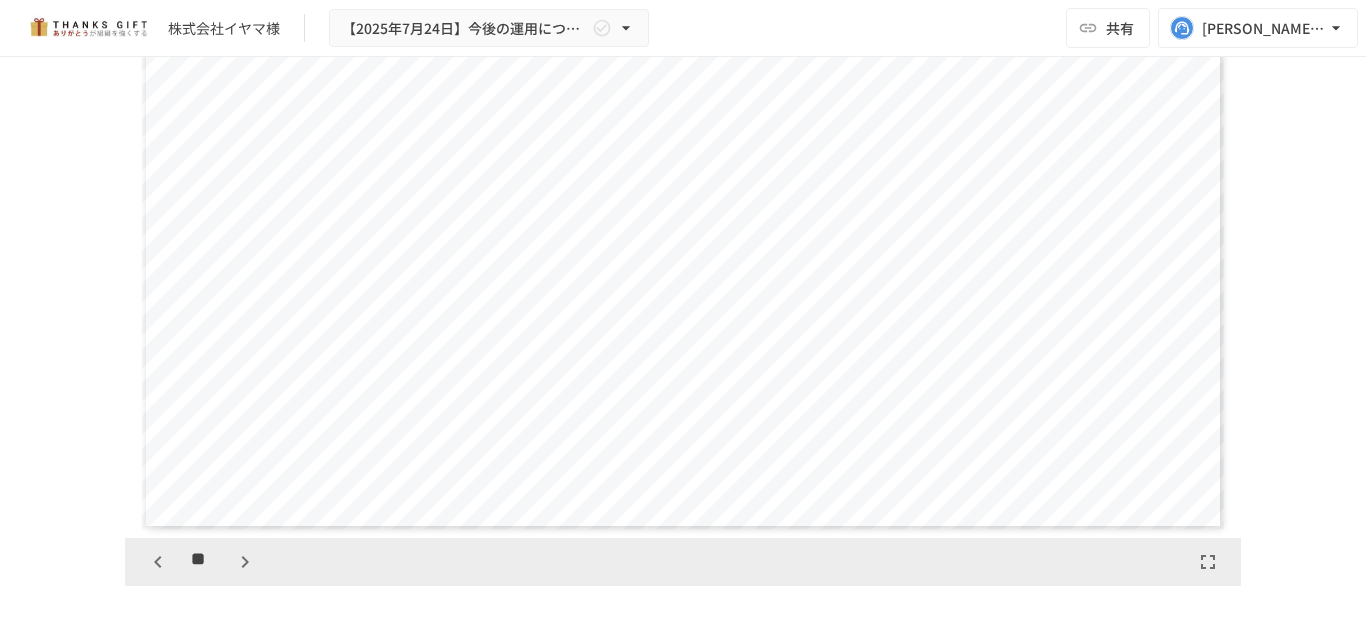 click 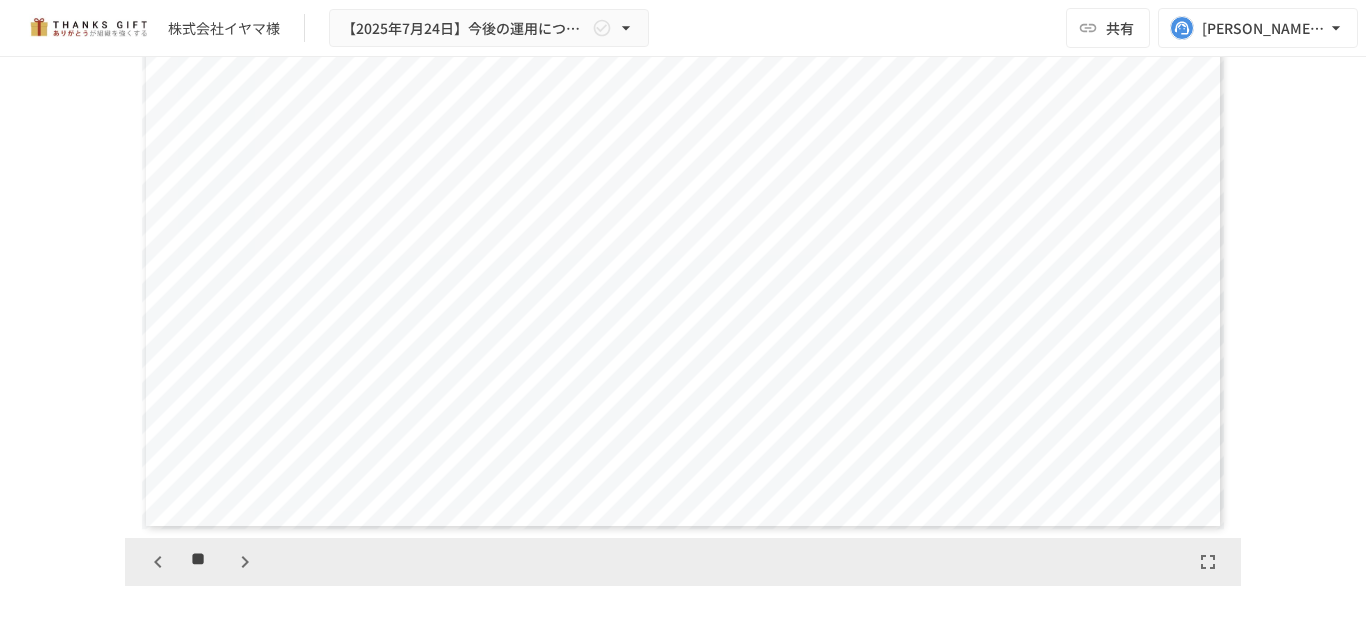 click 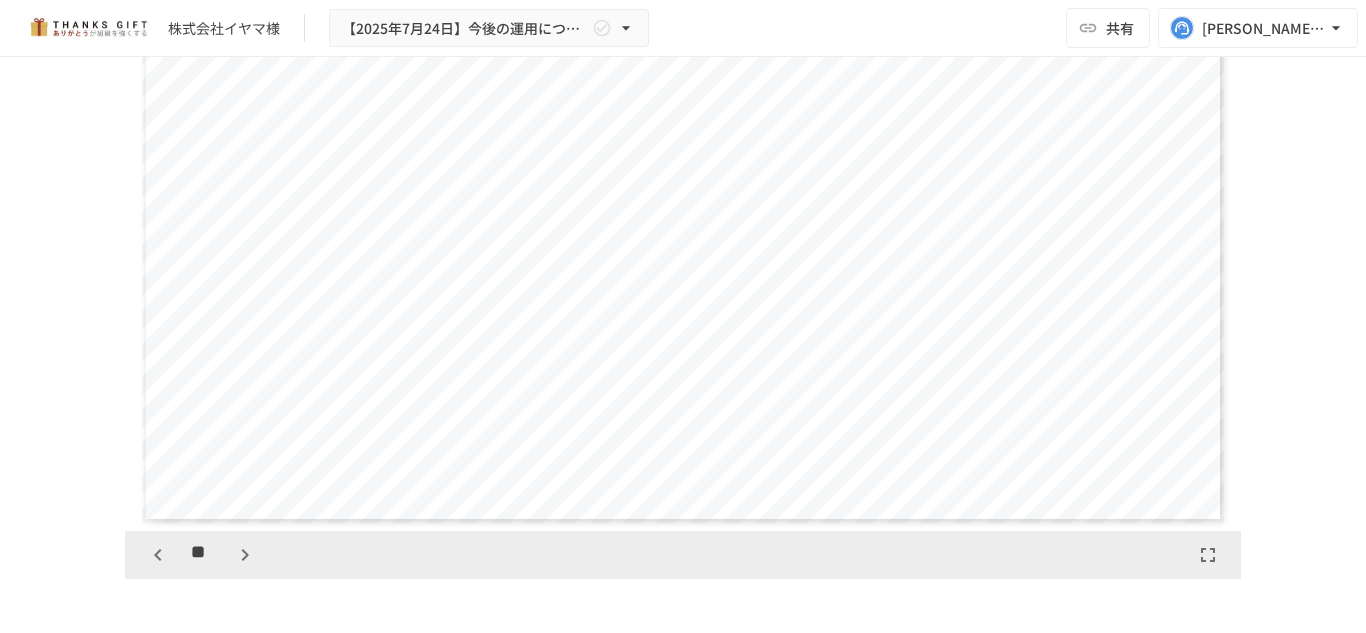 scroll, scrollTop: 1933, scrollLeft: 0, axis: vertical 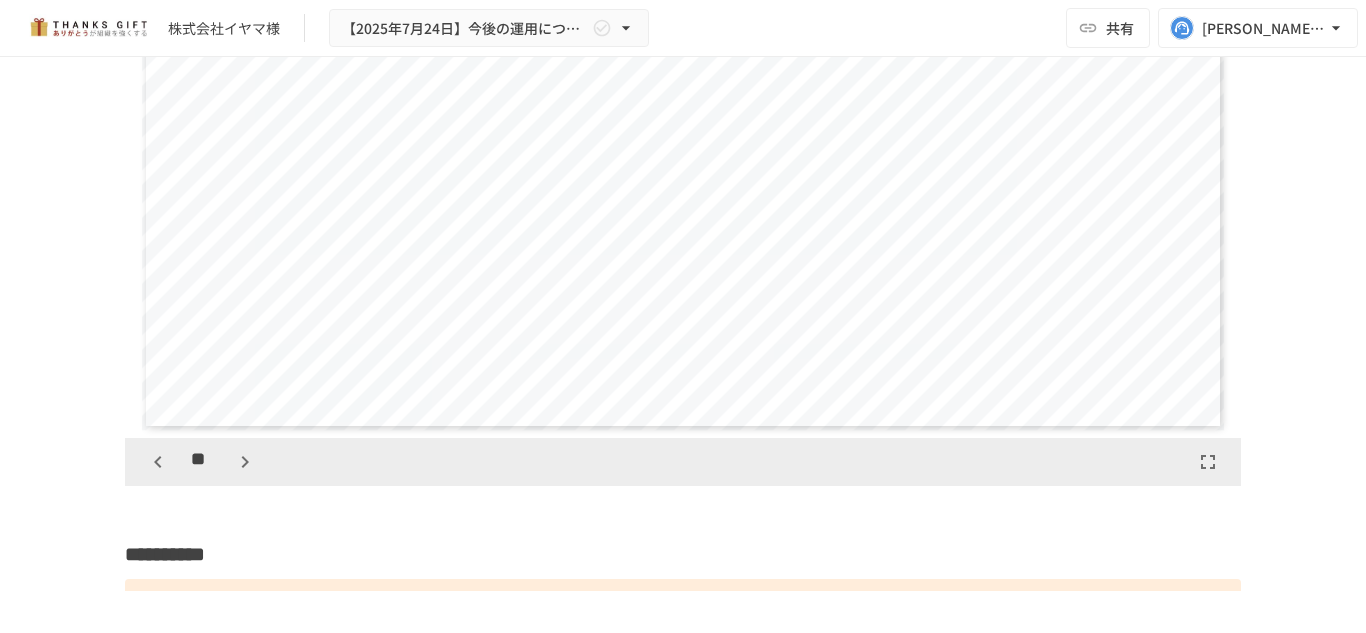 click 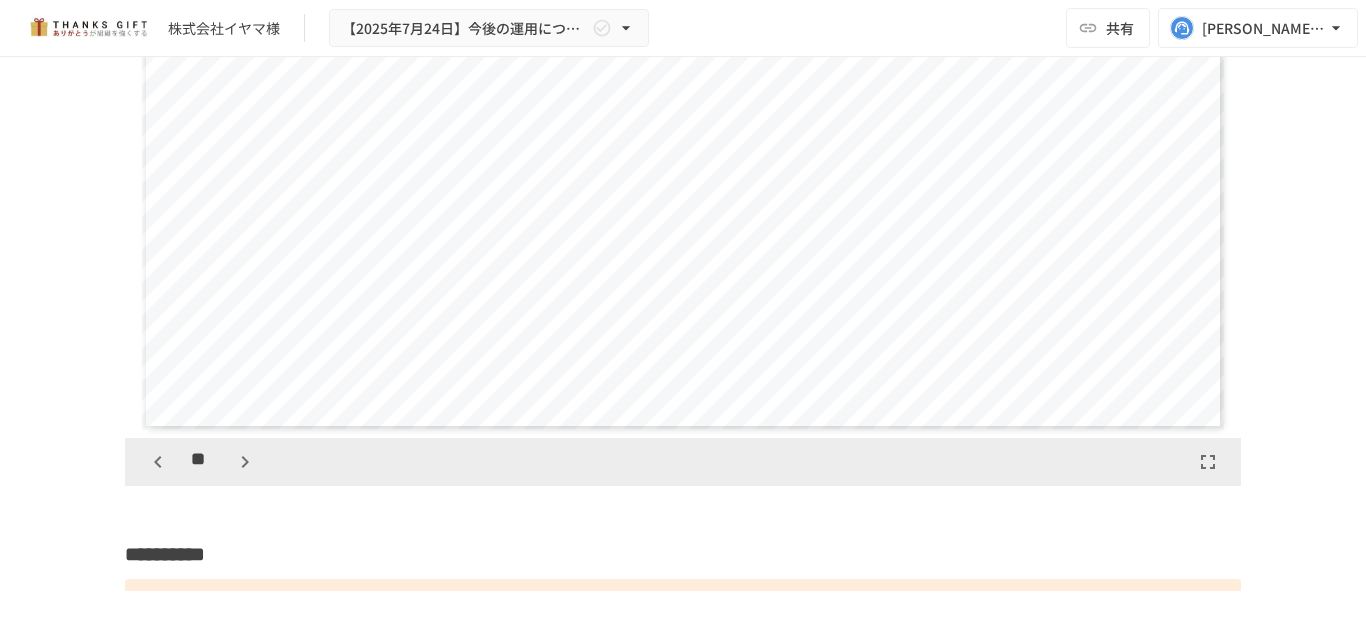 click 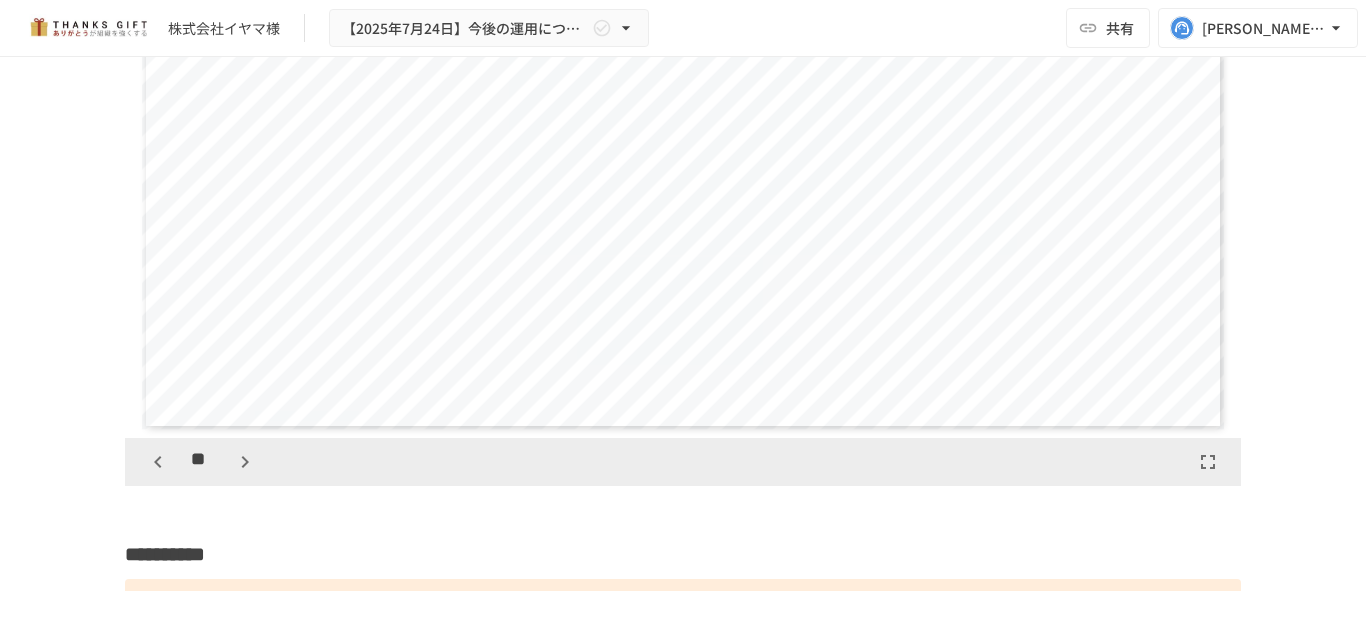 click 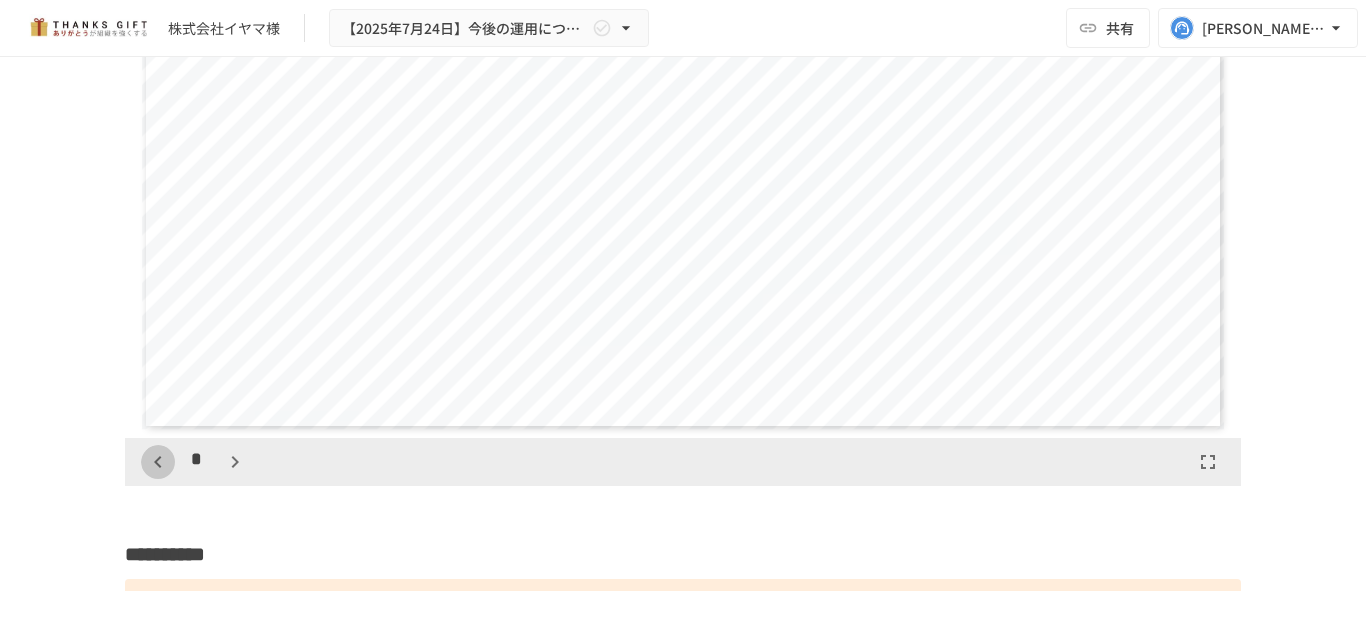 click 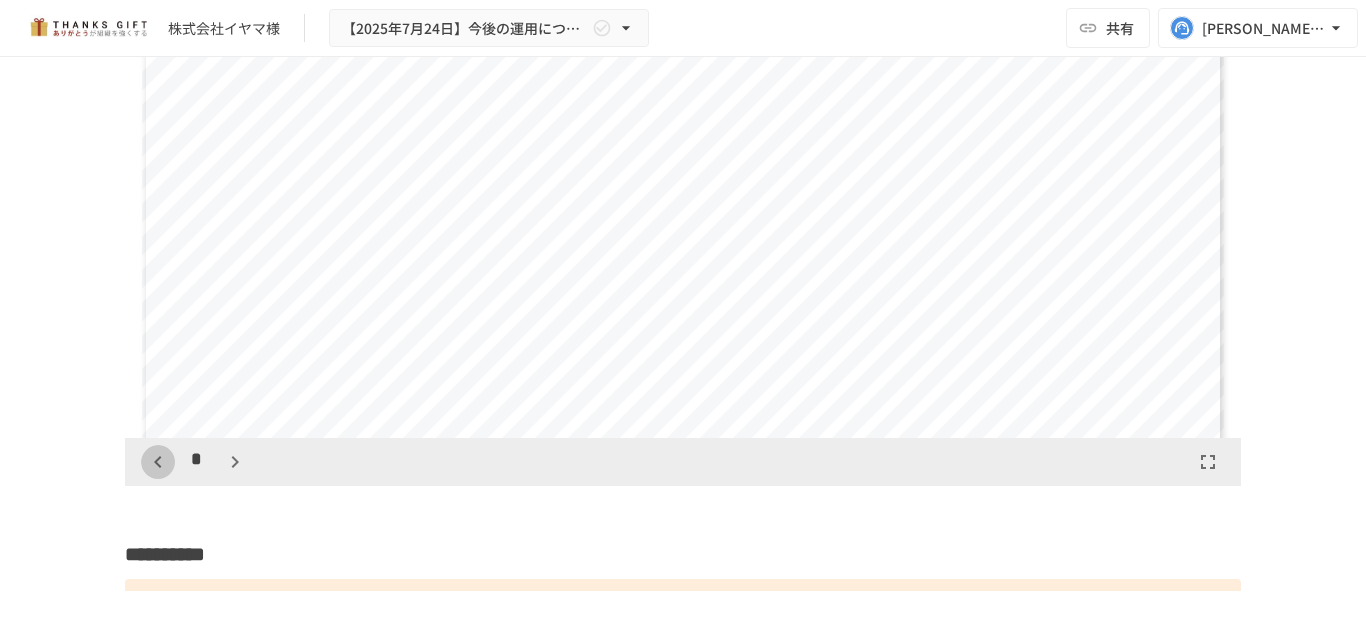 click 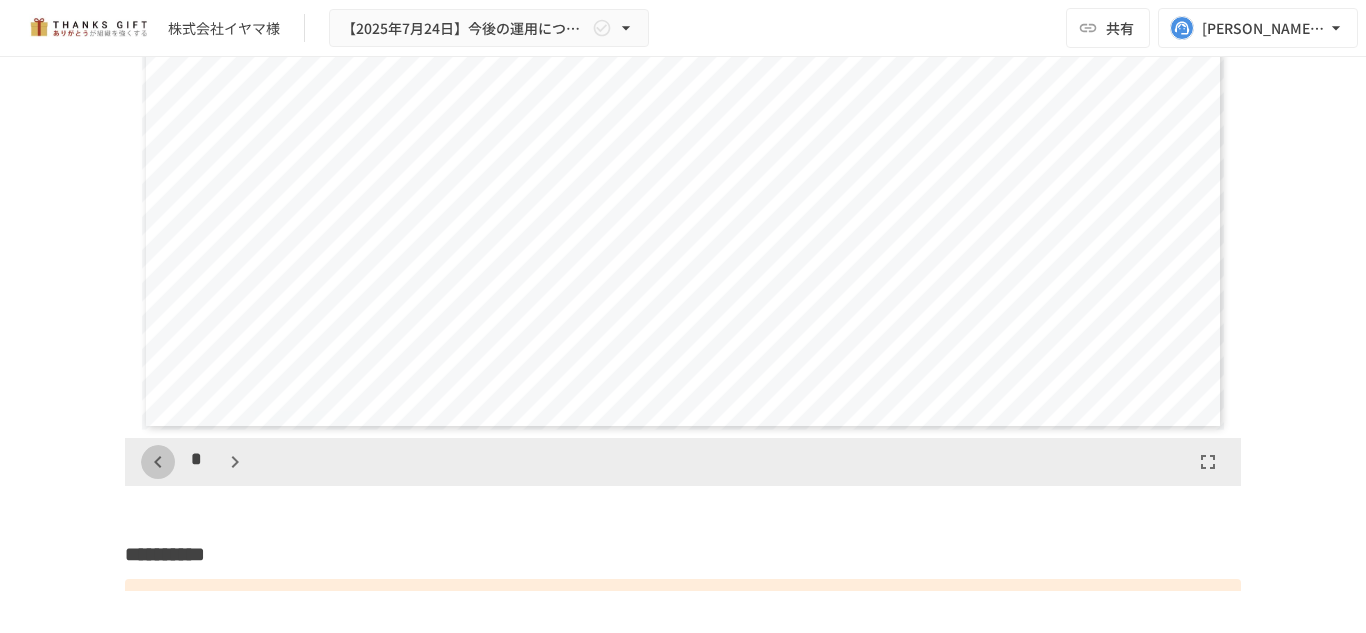 click 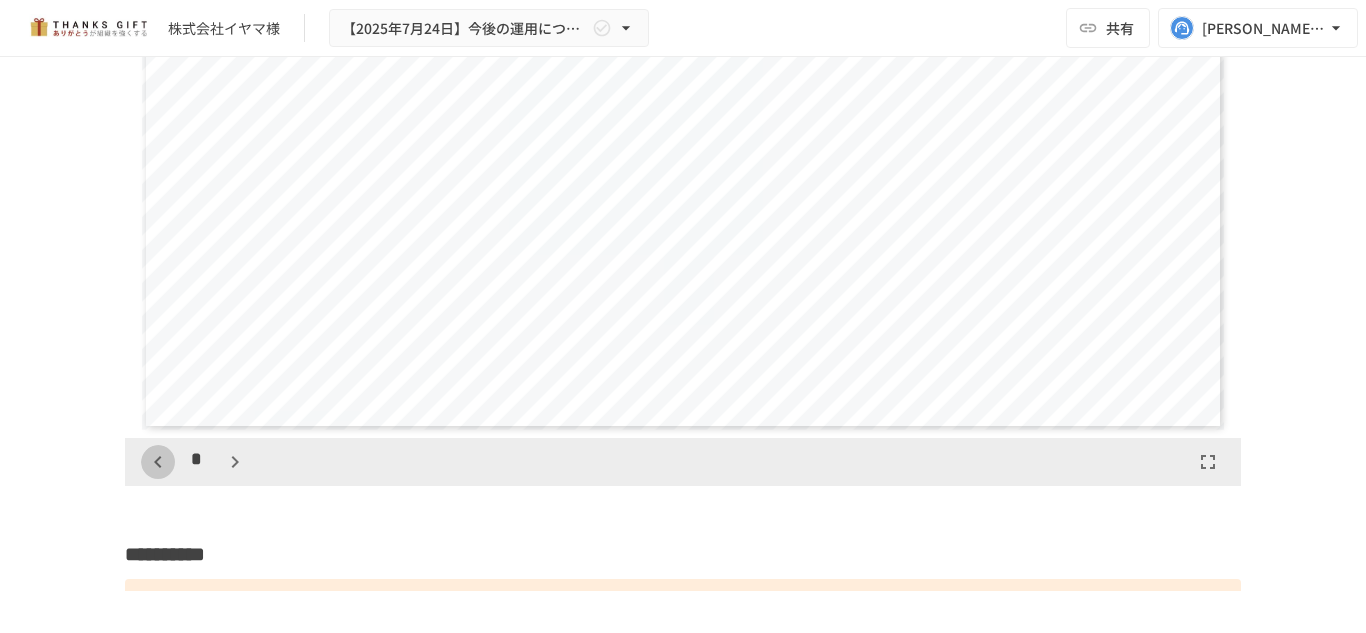 click 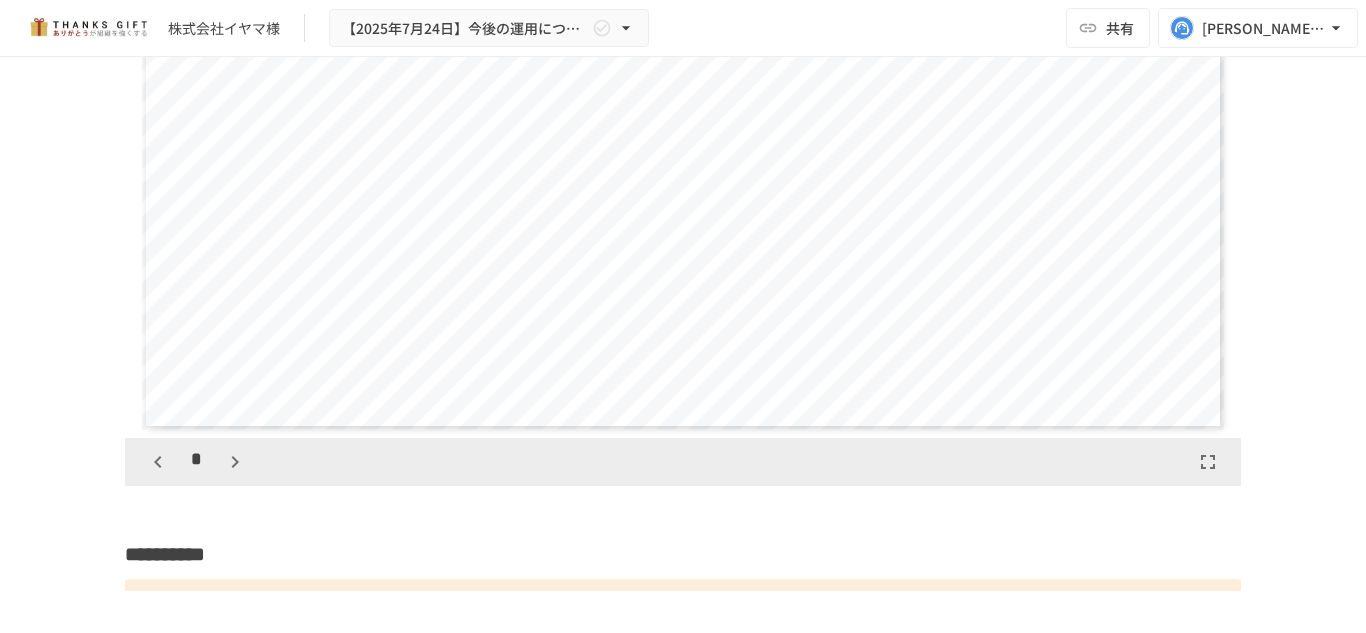 click 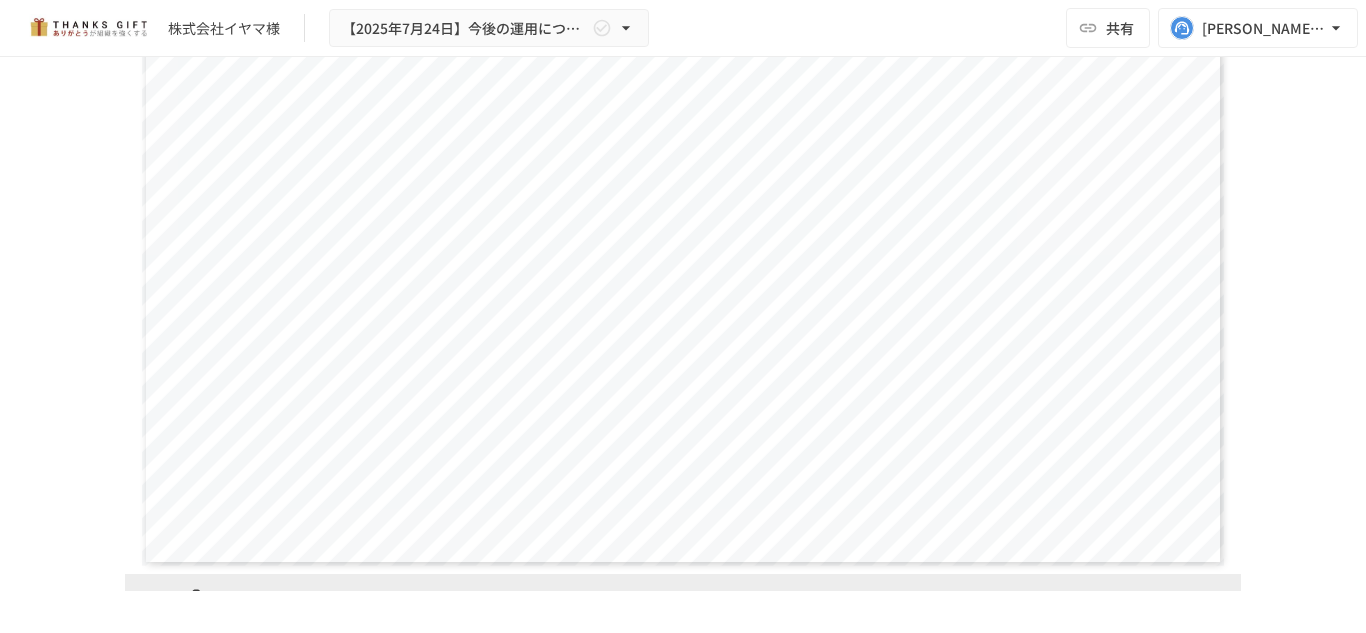 scroll, scrollTop: 1833, scrollLeft: 0, axis: vertical 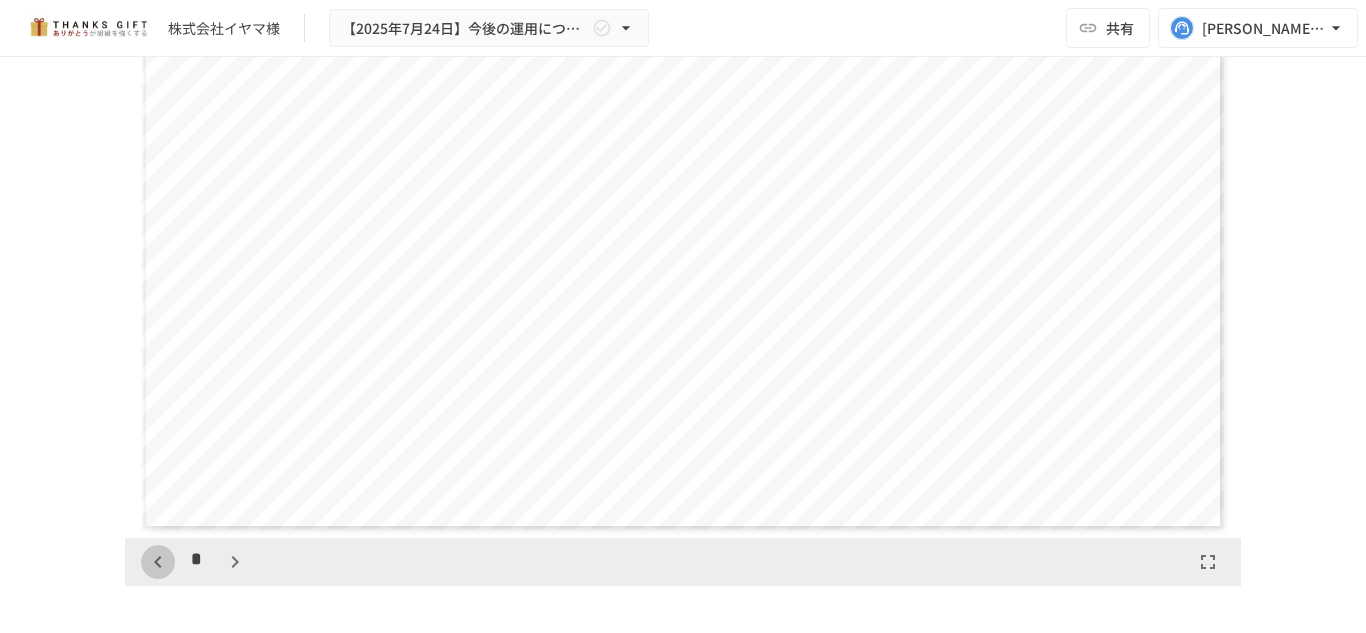 click 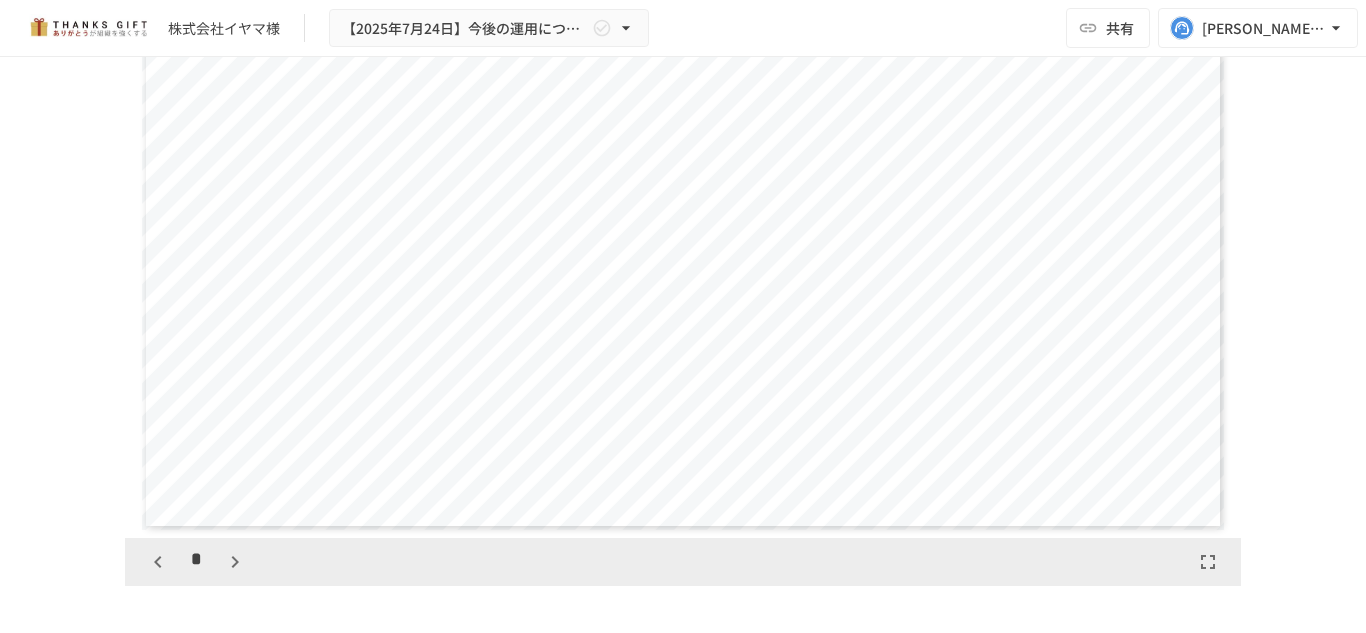 click 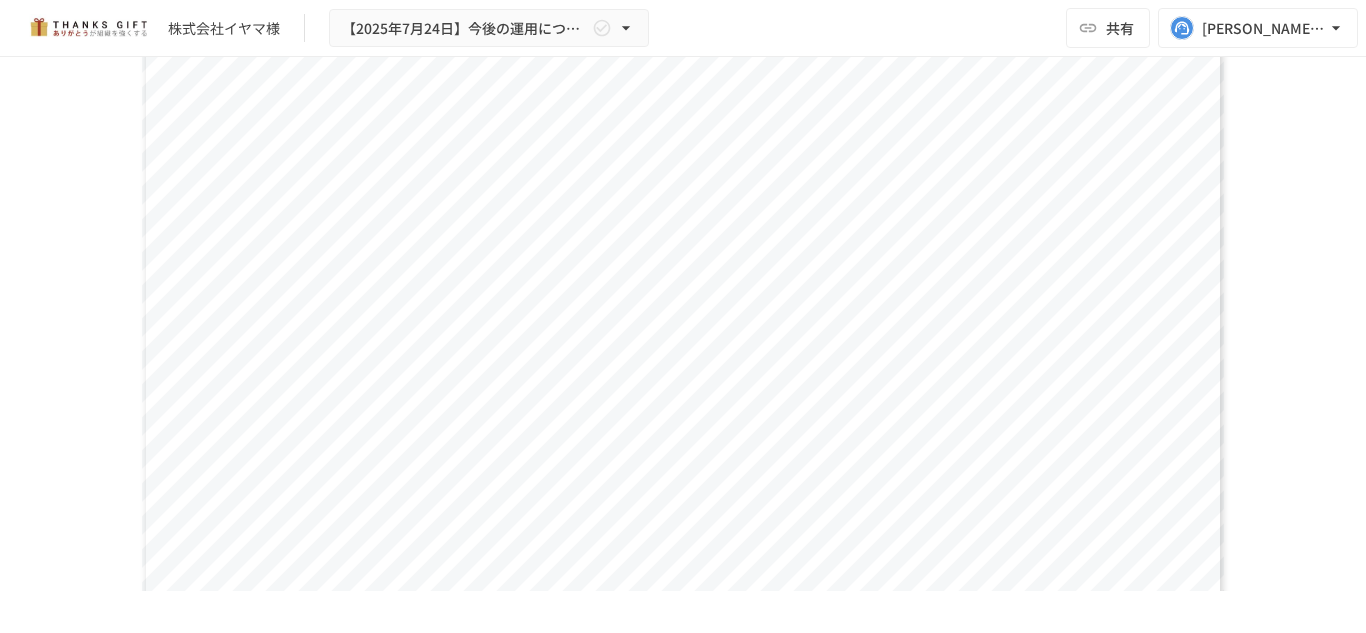 scroll, scrollTop: 1633, scrollLeft: 0, axis: vertical 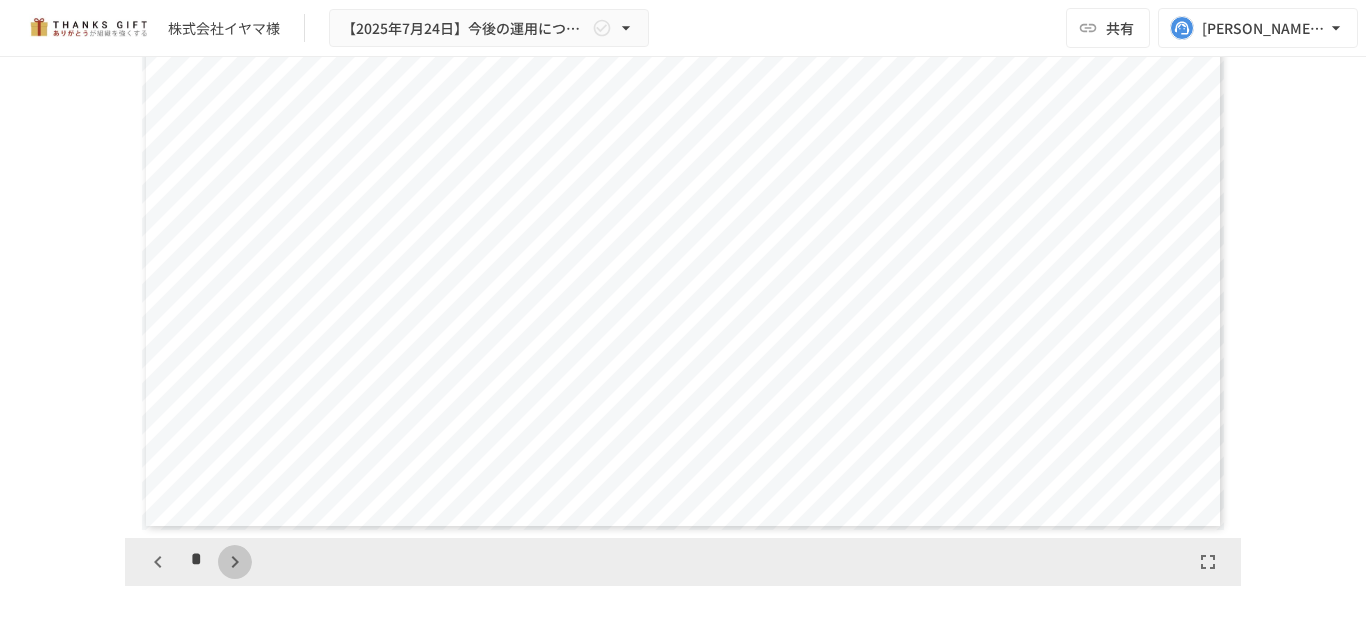 click 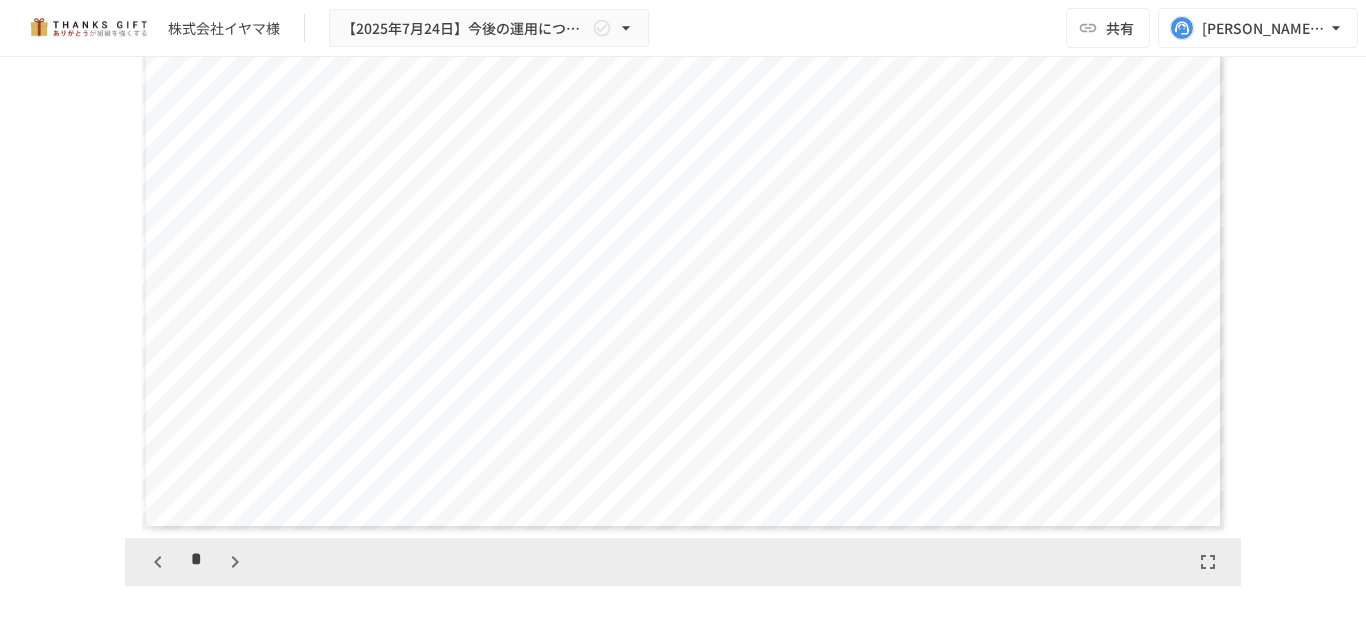 scroll, scrollTop: 1250, scrollLeft: 0, axis: vertical 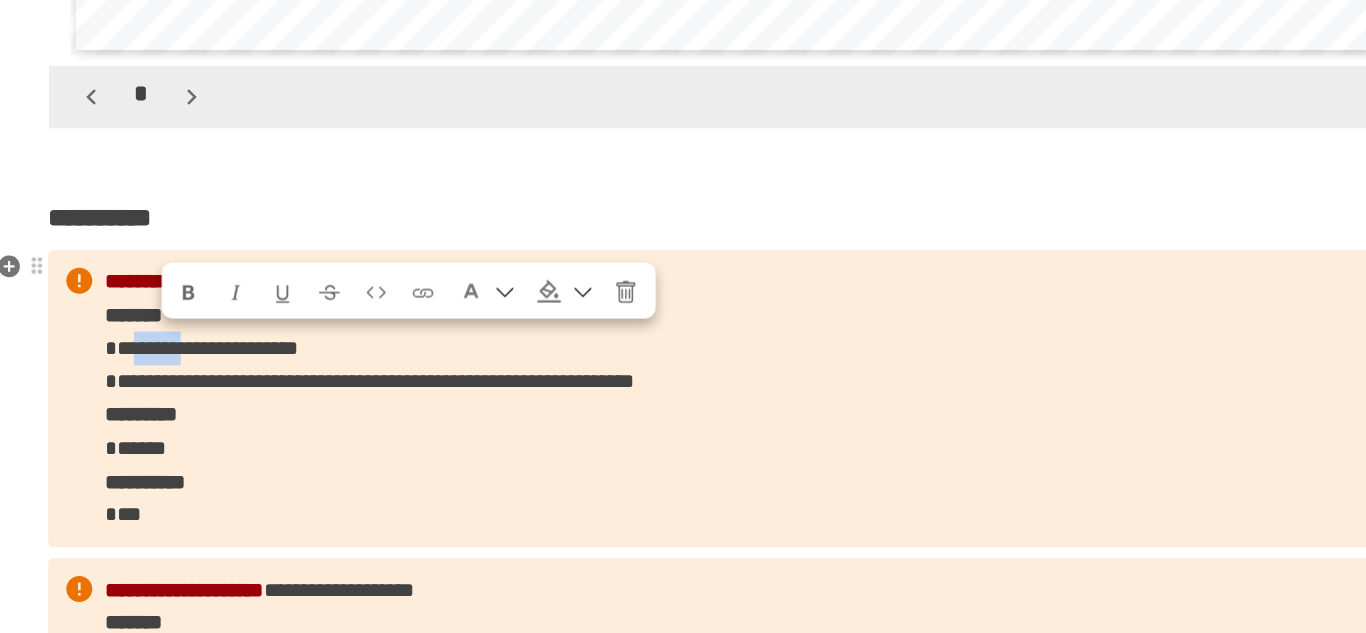 drag, startPoint x: 210, startPoint y: 353, endPoint x: 257, endPoint y: 352, distance: 47.010635 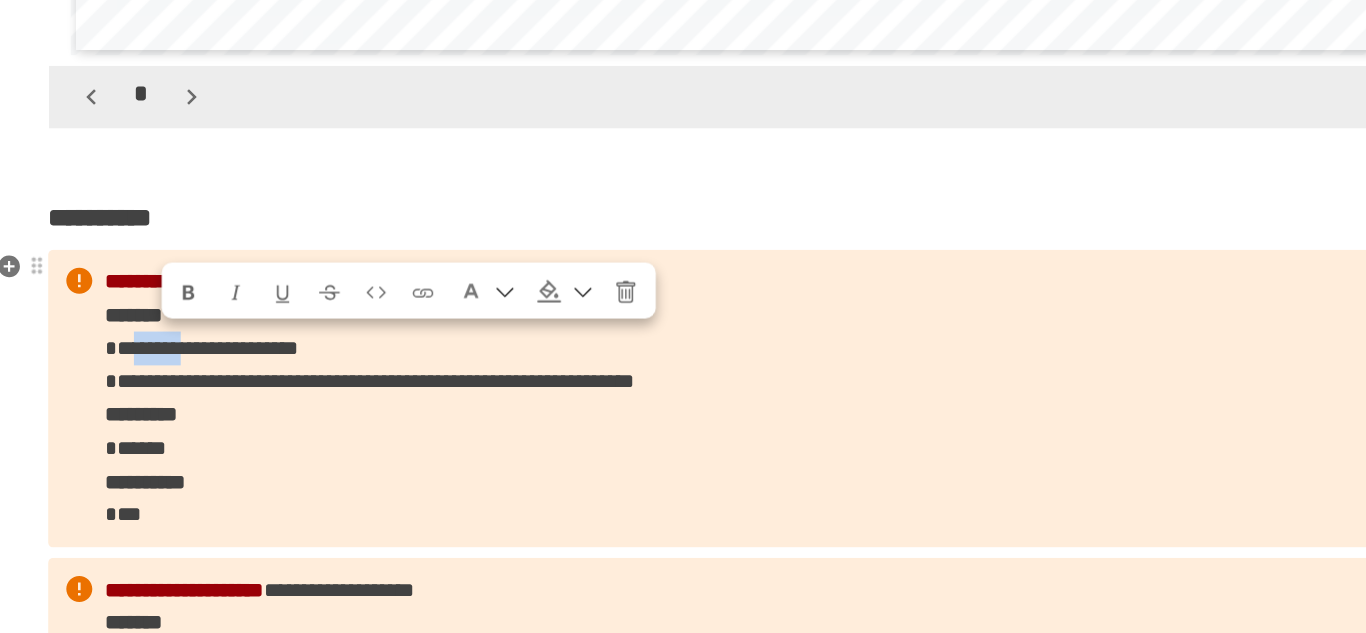click on "**********" at bounding box center [243, 354] 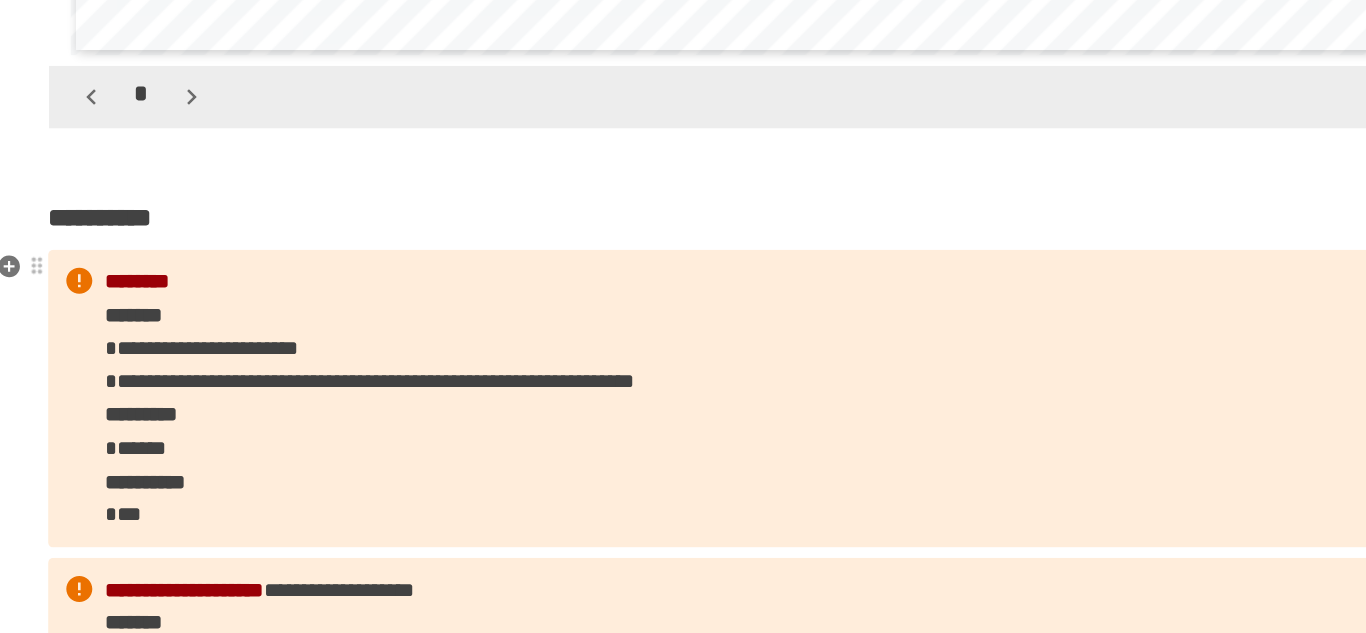 click on "**********" at bounding box center (372, 380) 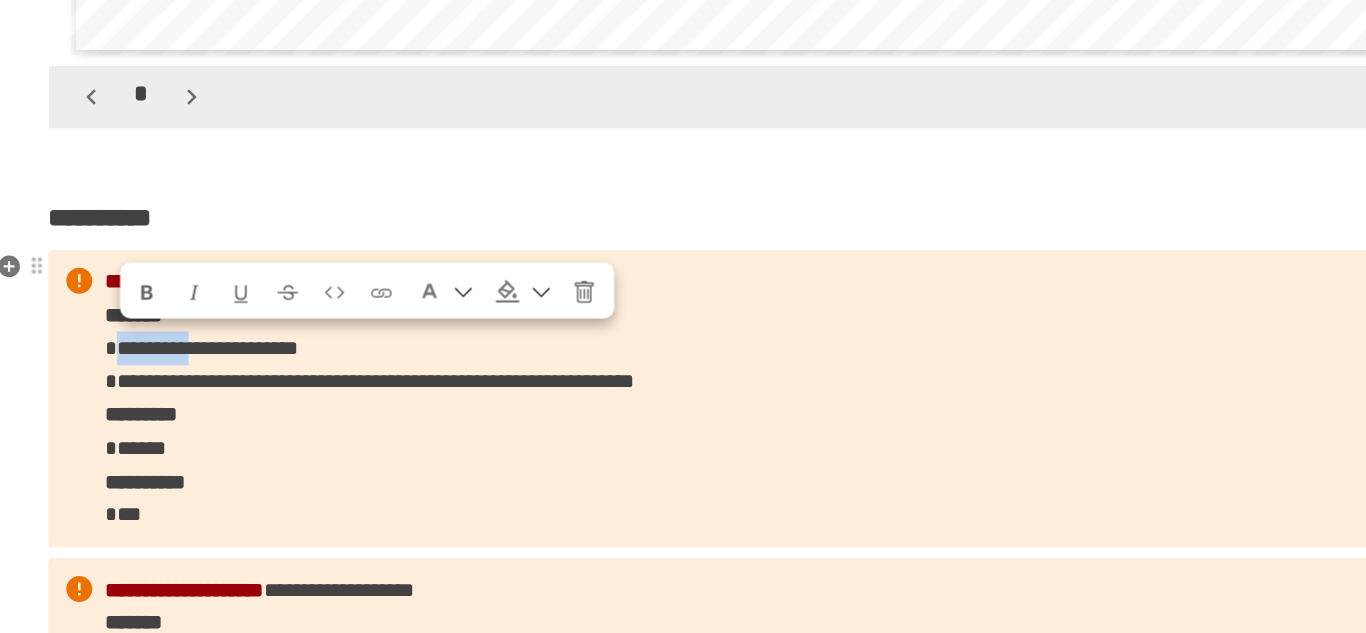 drag, startPoint x: 276, startPoint y: 354, endPoint x: 179, endPoint y: 360, distance: 97.18539 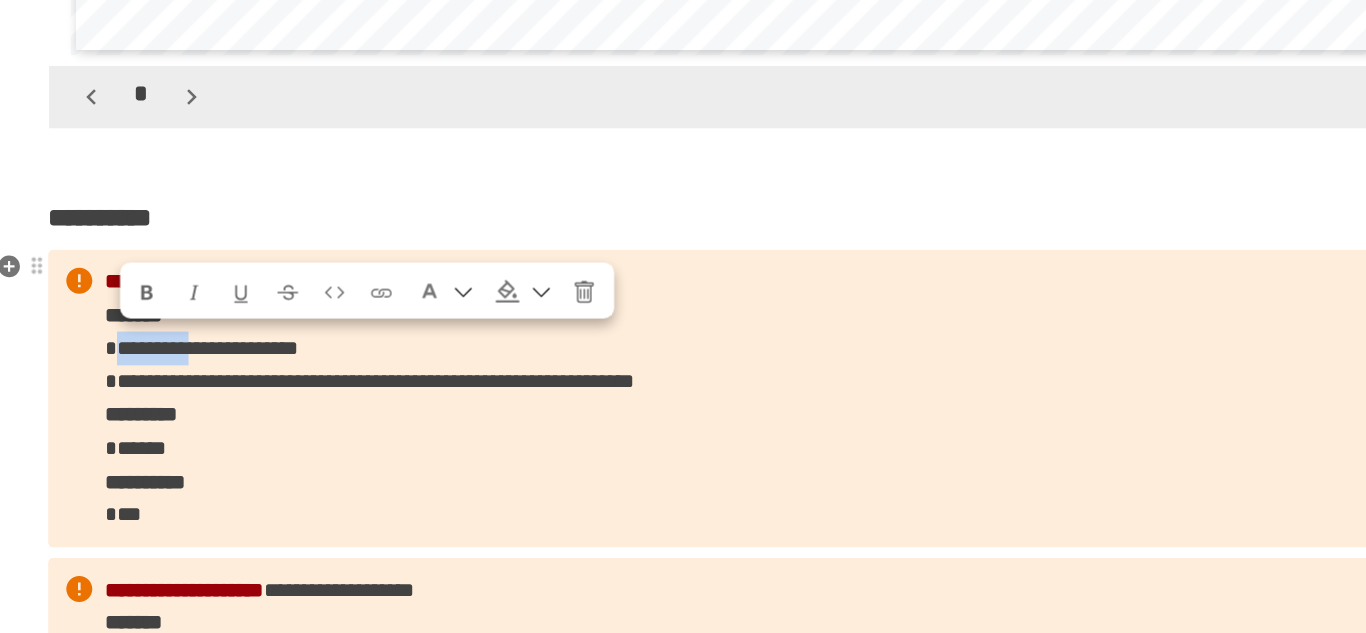 click on "**********" at bounding box center (243, 354) 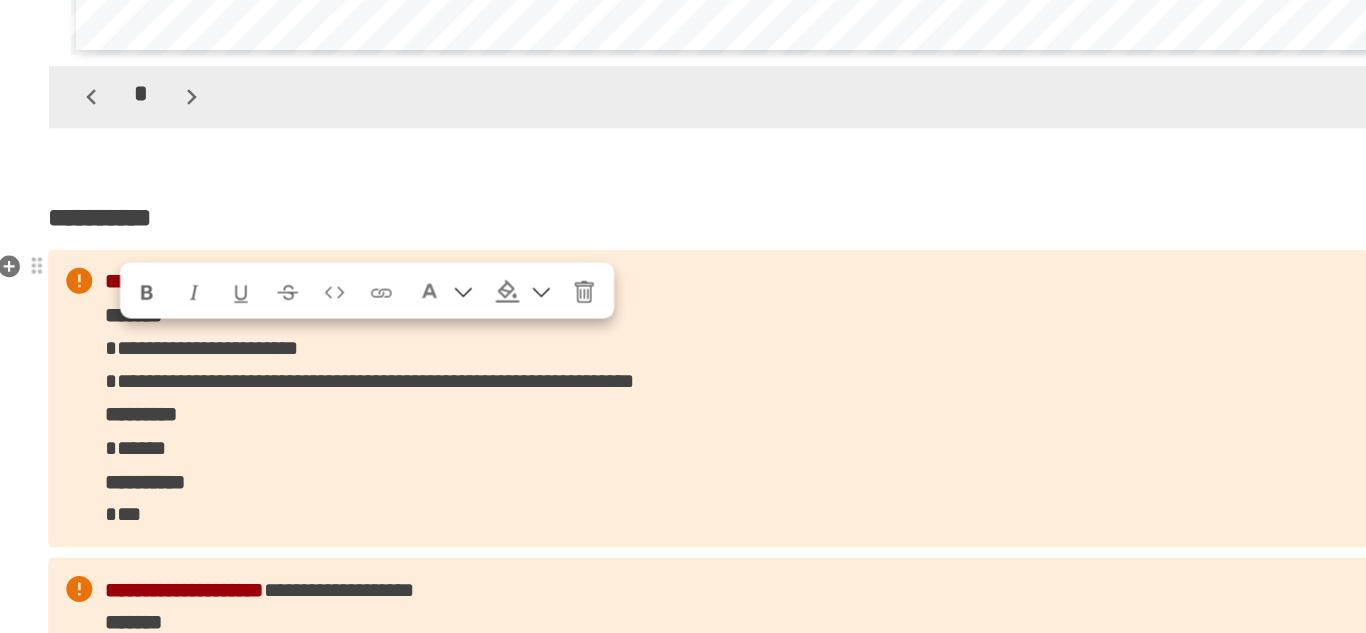 click on "*********" at bounding box center [197, 405] 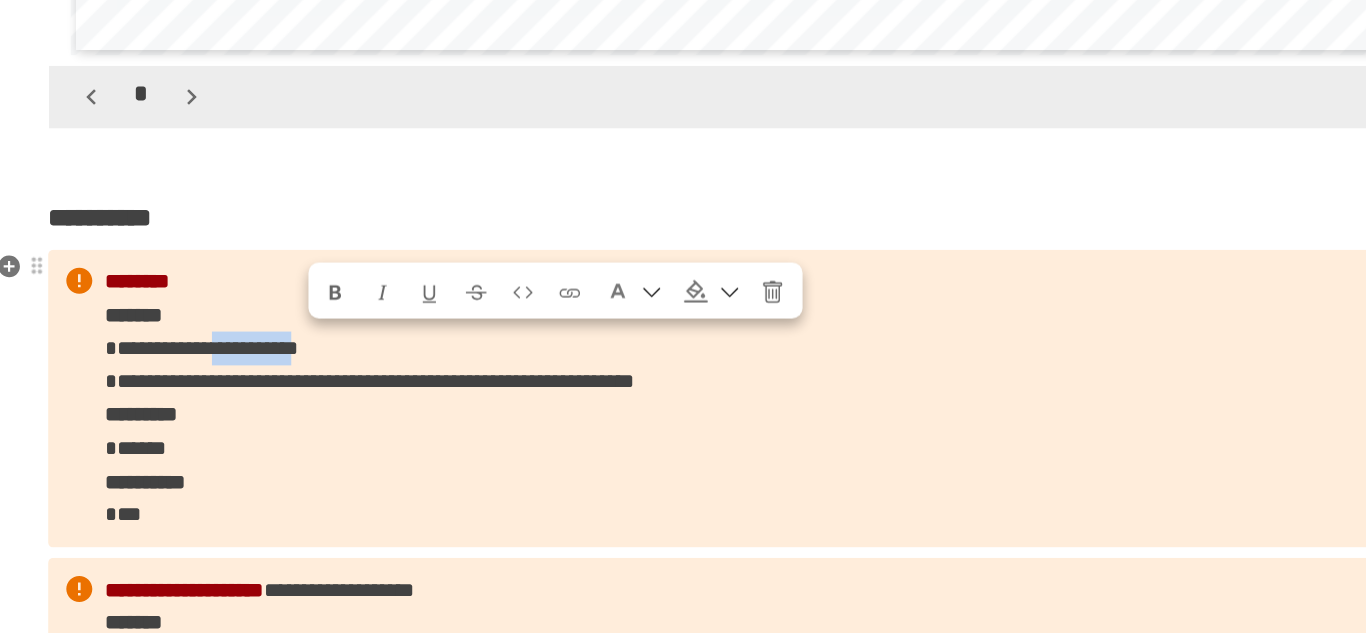 drag, startPoint x: 320, startPoint y: 356, endPoint x: 408, endPoint y: 352, distance: 88.09086 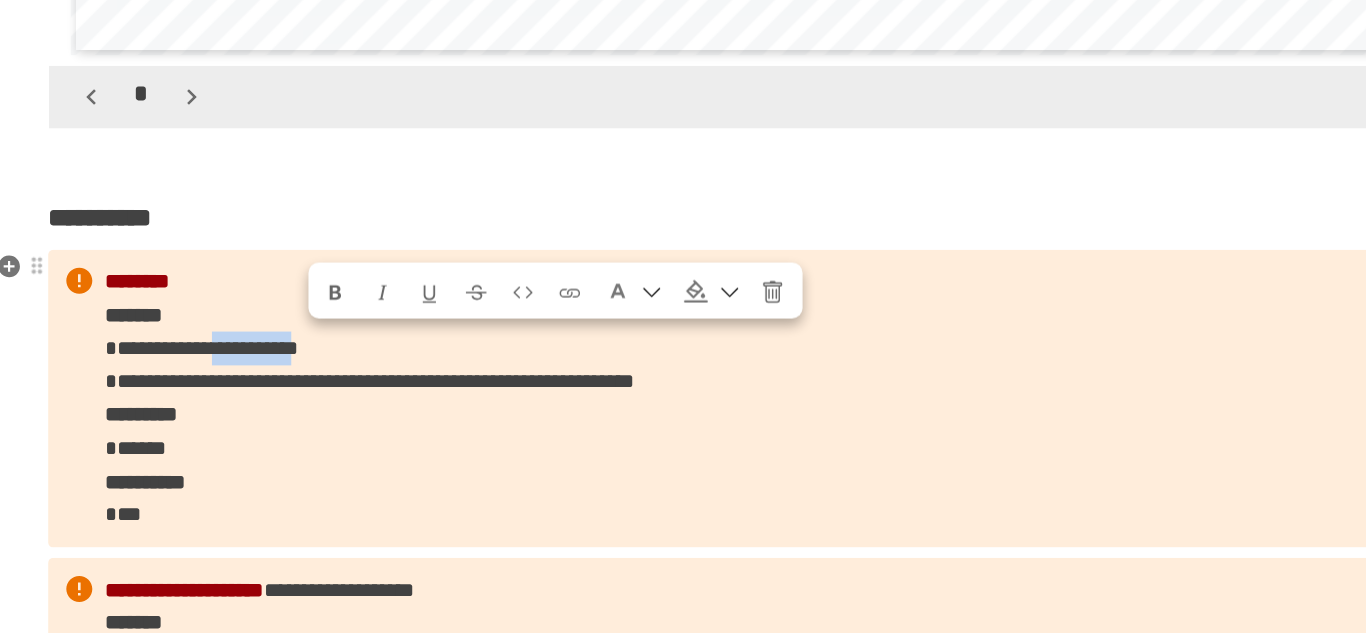 click on "**********" at bounding box center (243, 354) 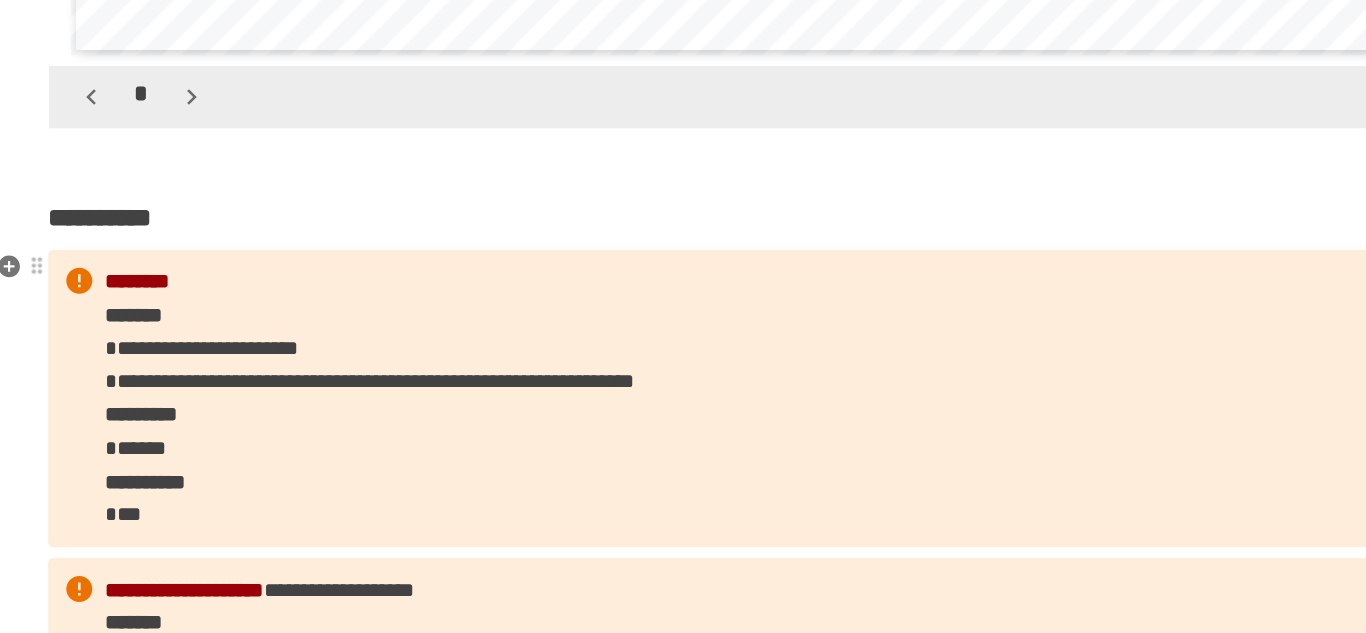 click on "**********" at bounding box center [683, 393] 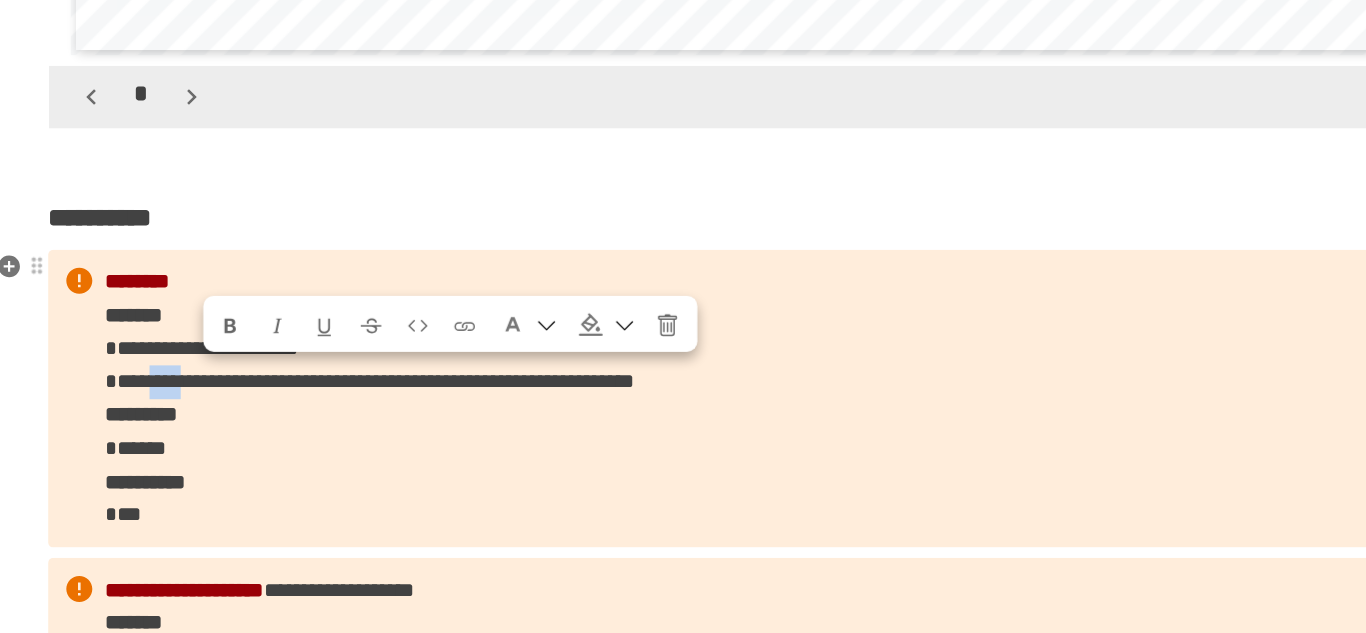 drag, startPoint x: 246, startPoint y: 380, endPoint x: 303, endPoint y: 380, distance: 57 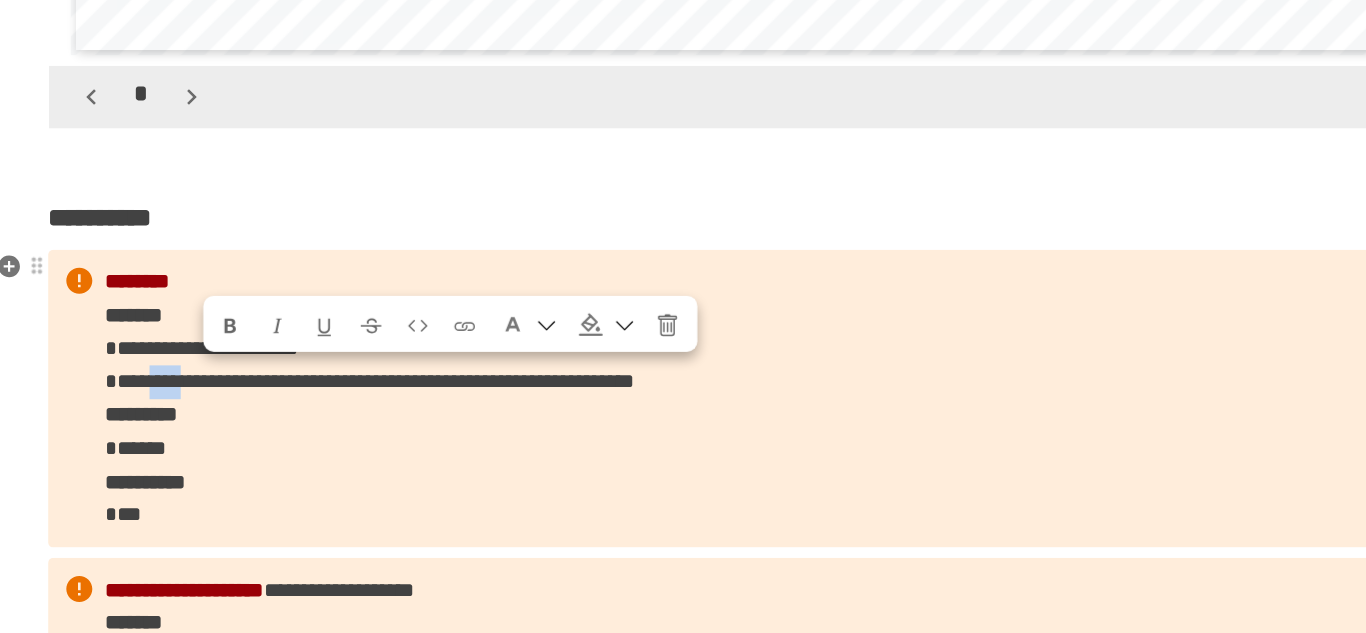 click on "**********" at bounding box center [372, 380] 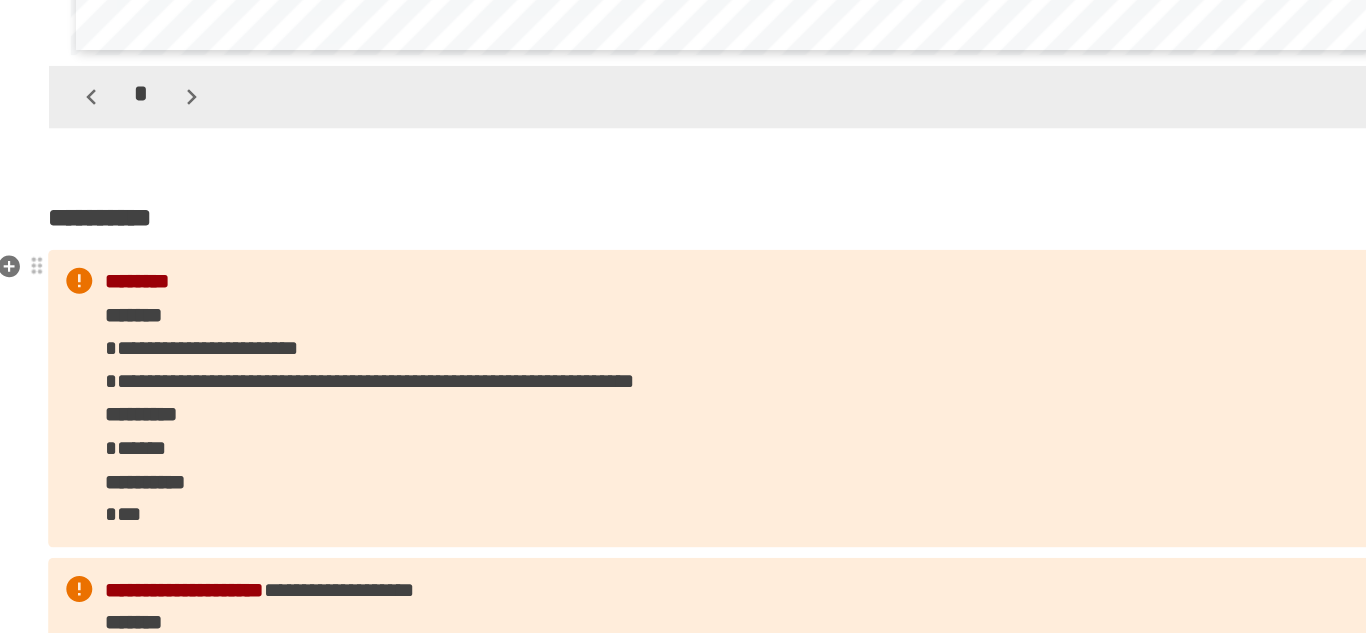 click on "**********" at bounding box center (372, 380) 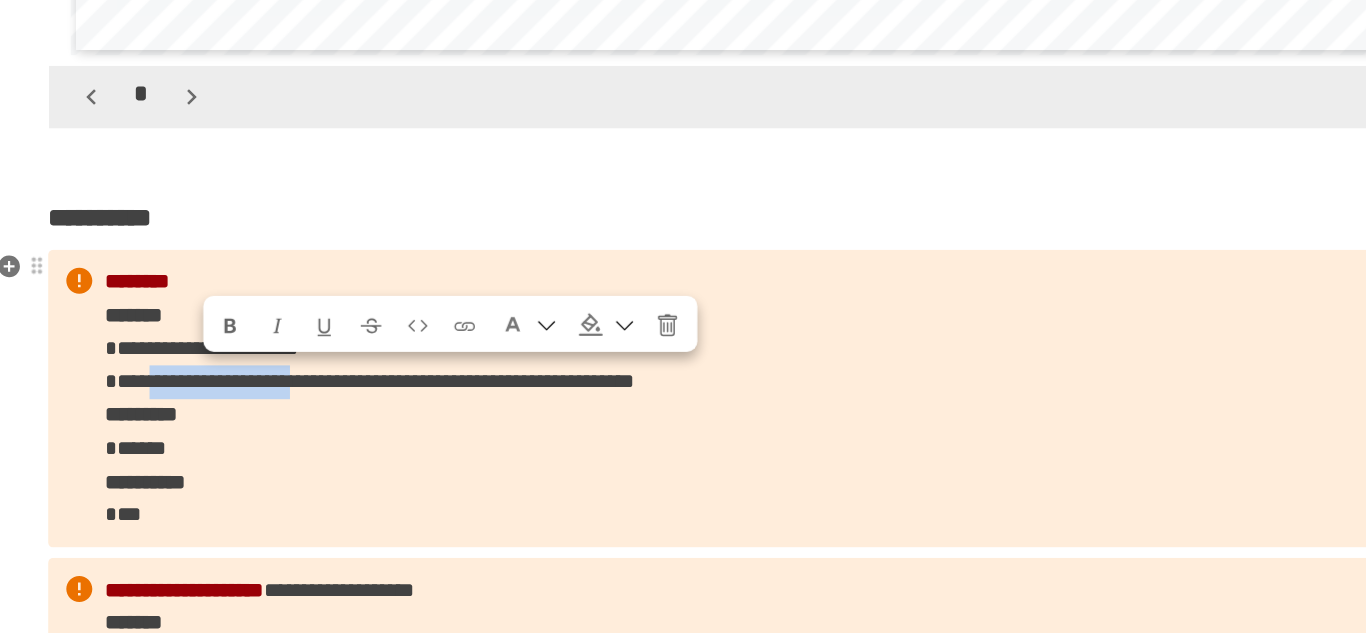 drag, startPoint x: 460, startPoint y: 380, endPoint x: 238, endPoint y: 378, distance: 222.009 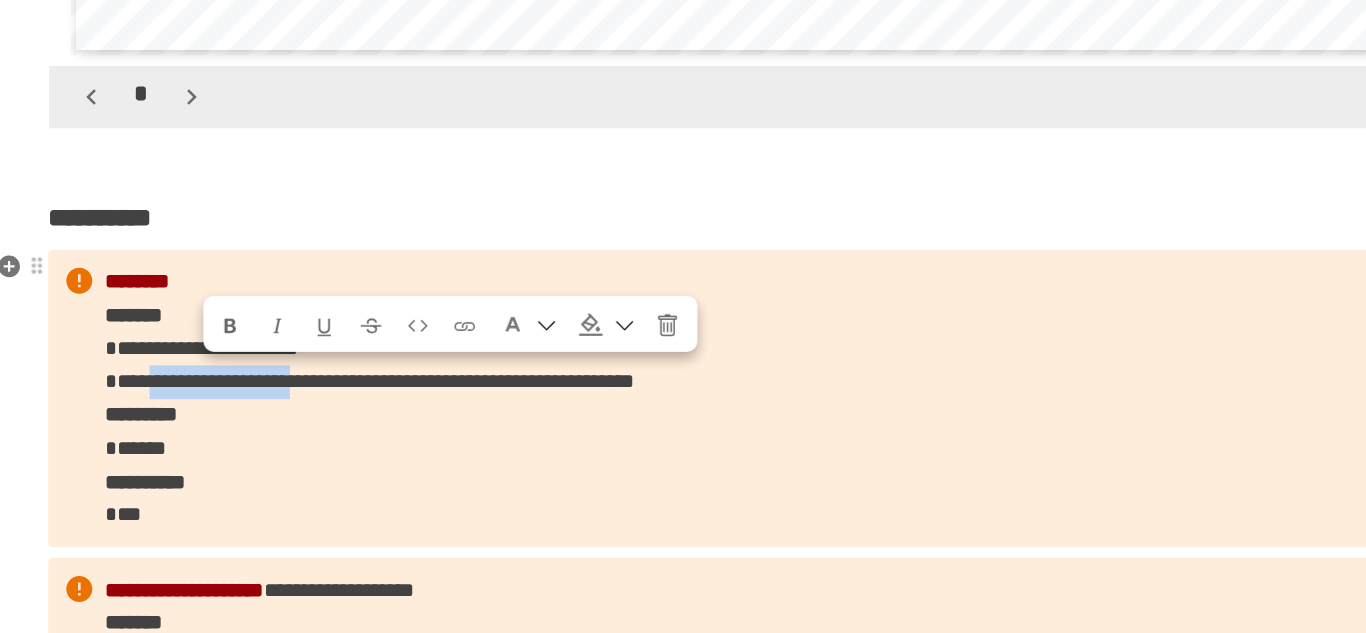 click on "**********" at bounding box center (372, 380) 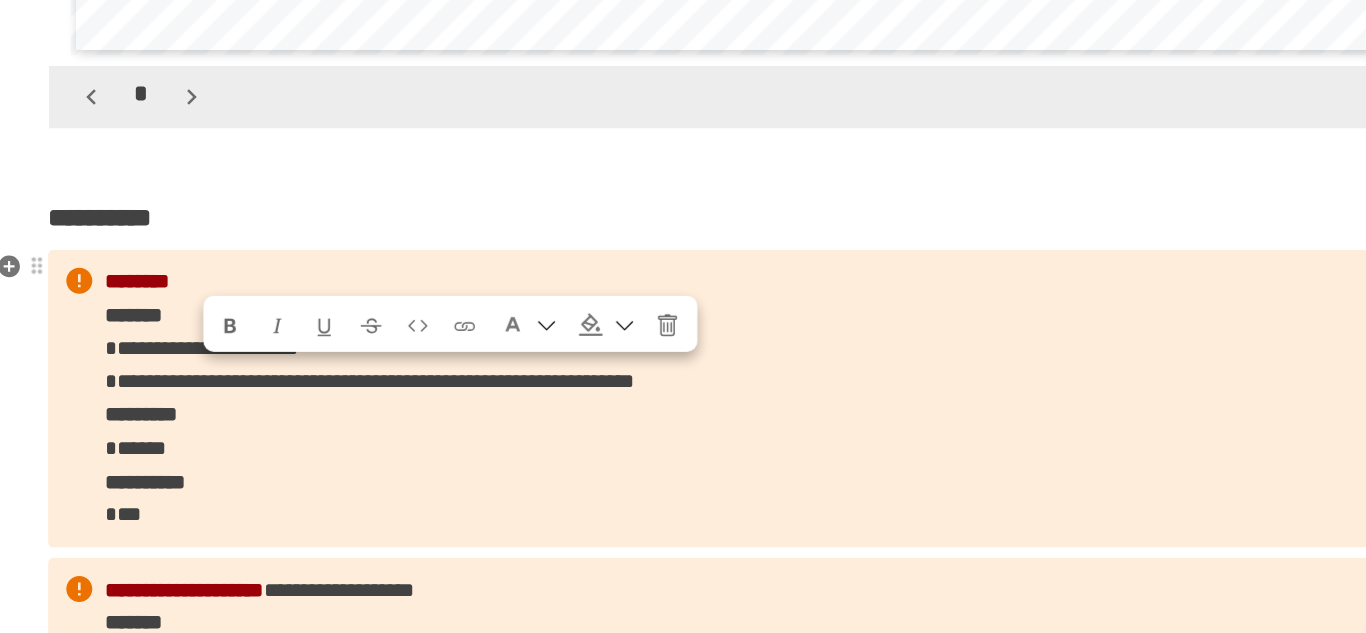 click on "**********" at bounding box center [372, 380] 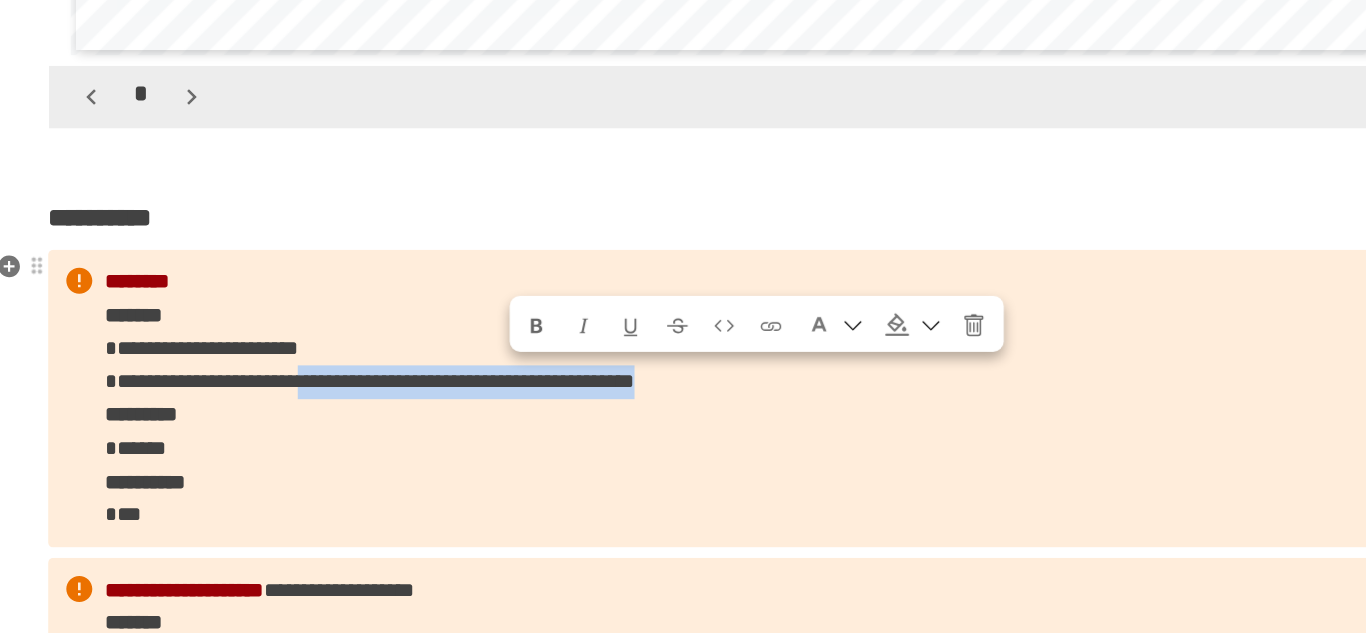 drag, startPoint x: 484, startPoint y: 386, endPoint x: 1077, endPoint y: 380, distance: 593.03033 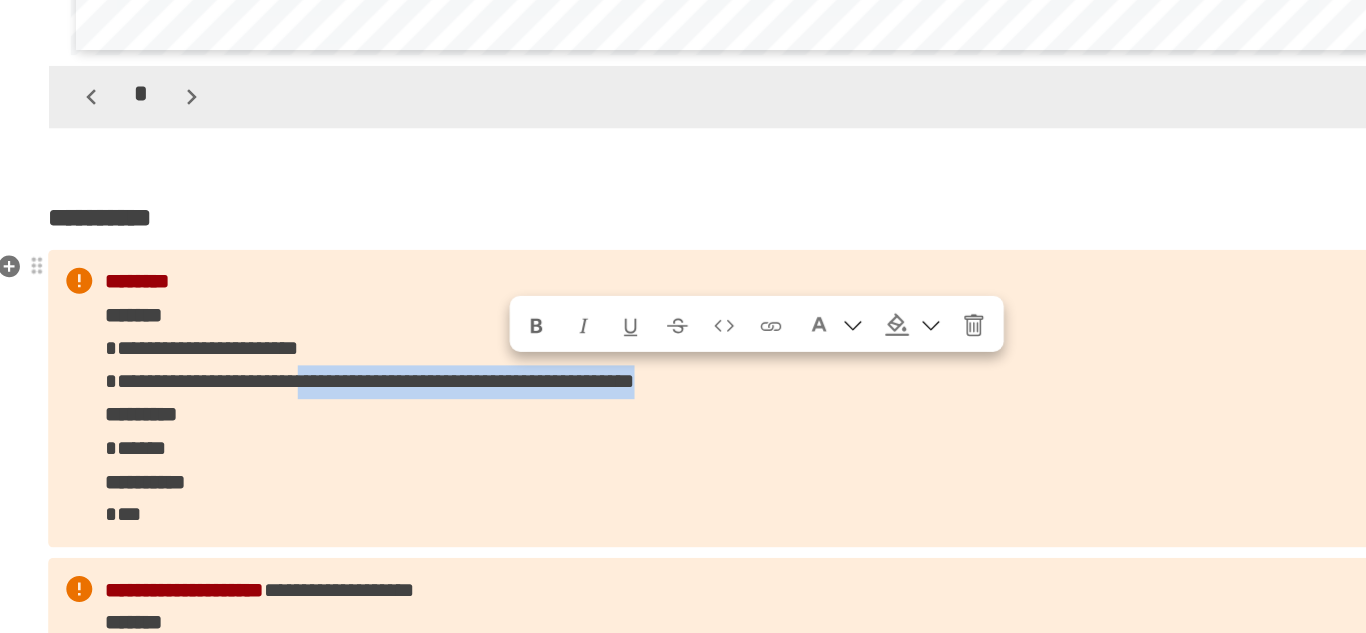 click on "**********" at bounding box center [372, 380] 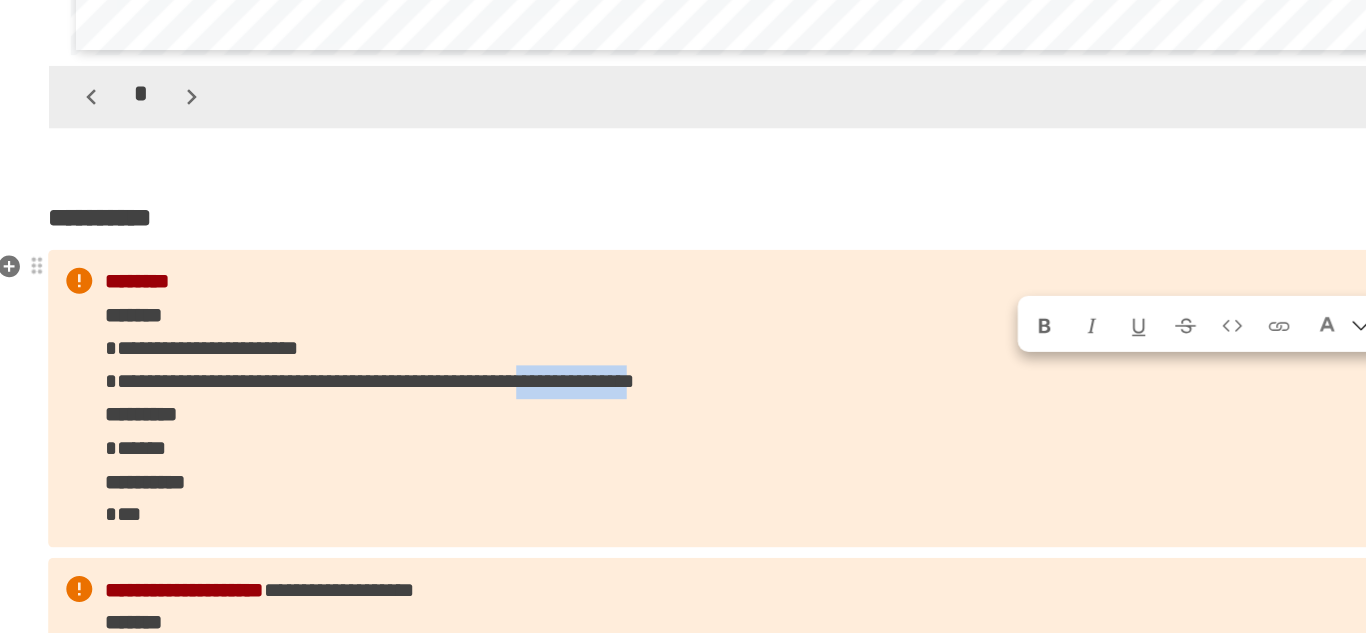 drag, startPoint x: 872, startPoint y: 384, endPoint x: 1087, endPoint y: 379, distance: 215.05814 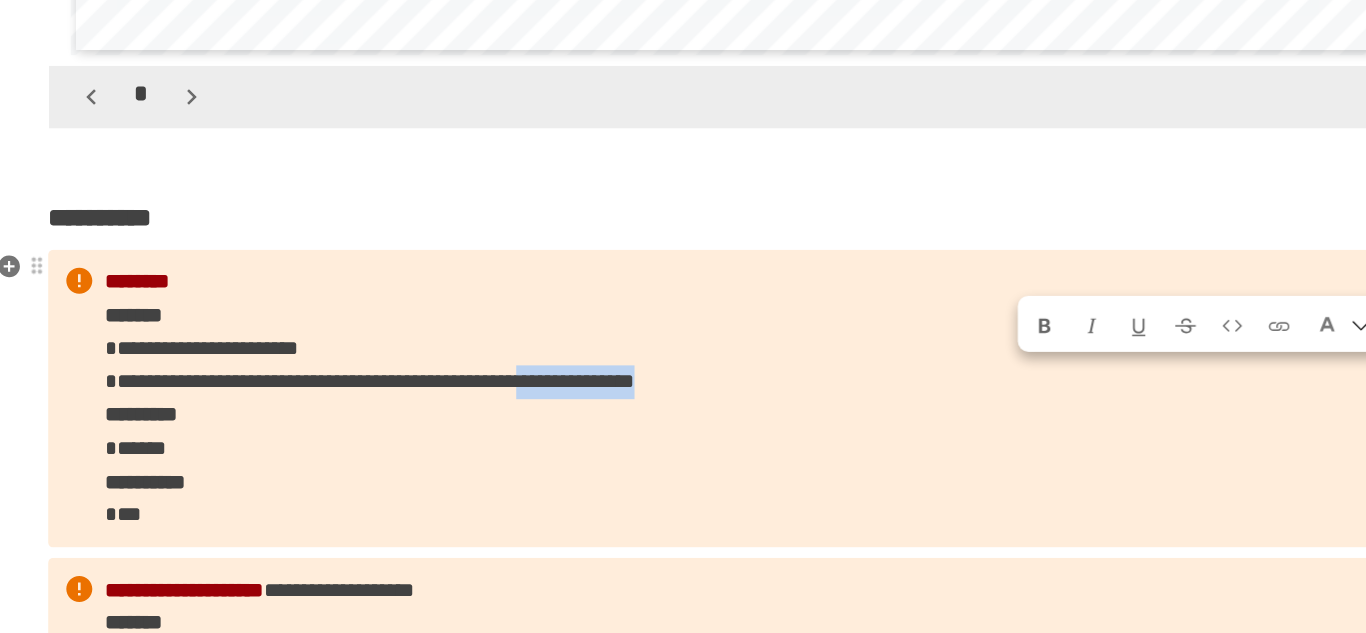 click on "**********" at bounding box center (683, 393) 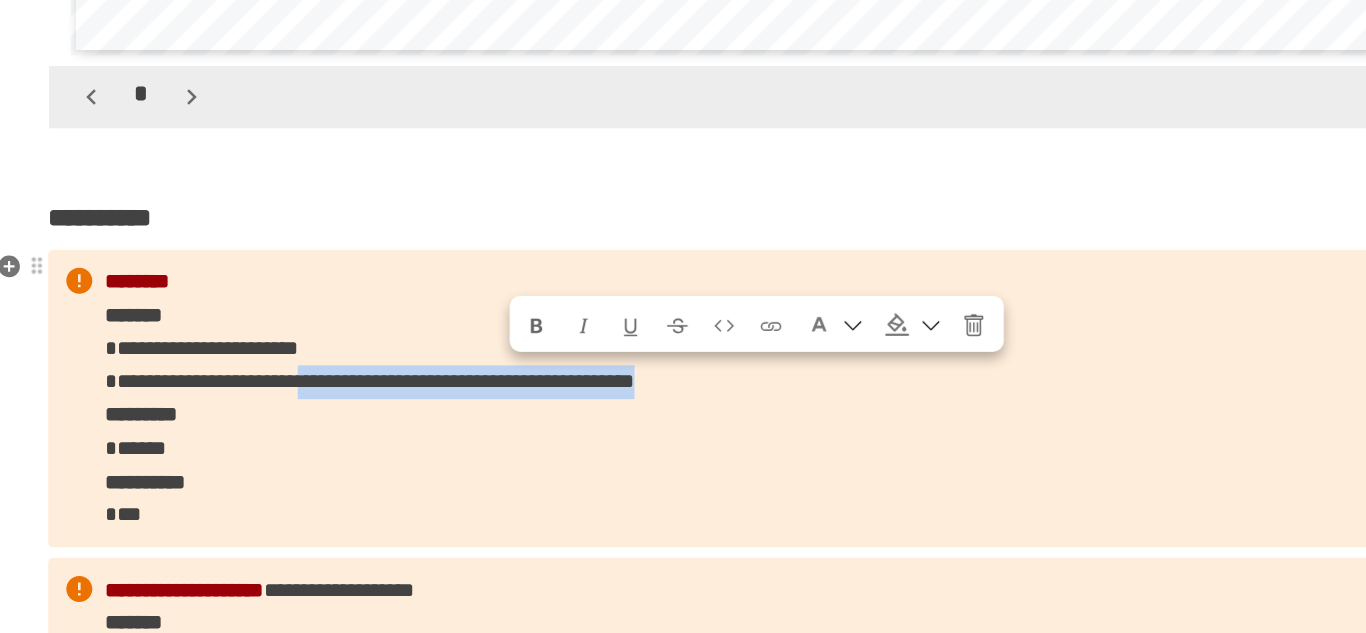 drag, startPoint x: 481, startPoint y: 380, endPoint x: 1088, endPoint y: 382, distance: 607.0033 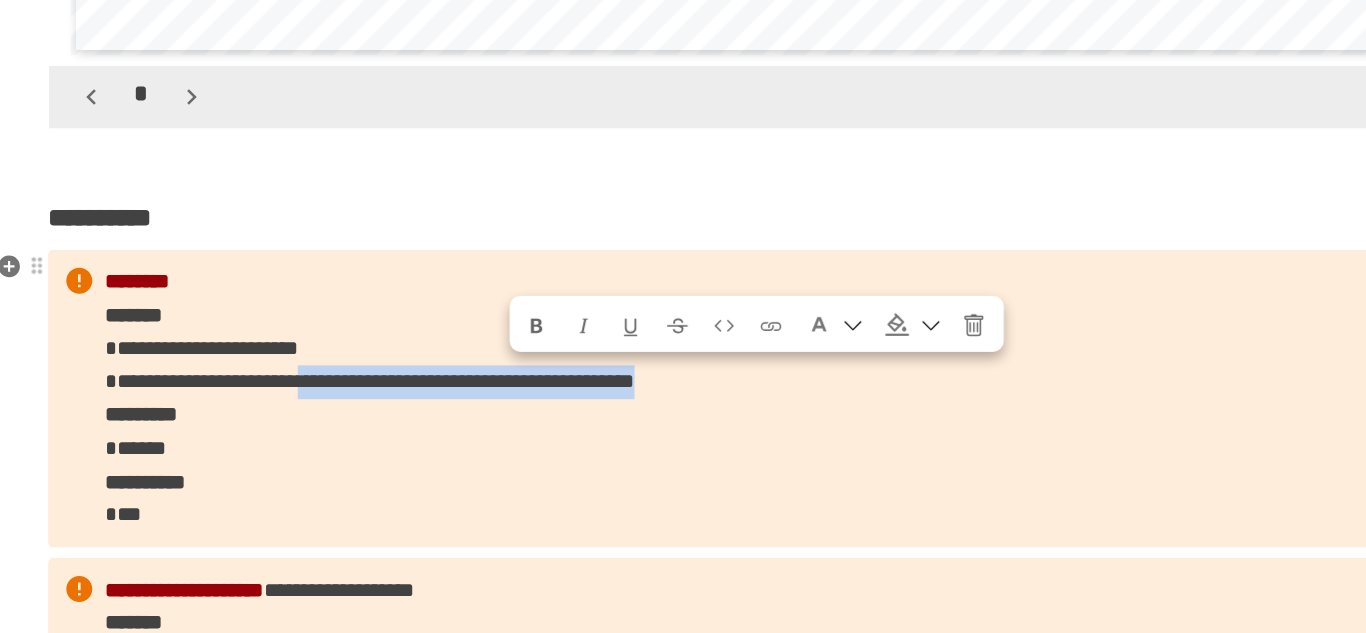 click on "**********" at bounding box center [683, 393] 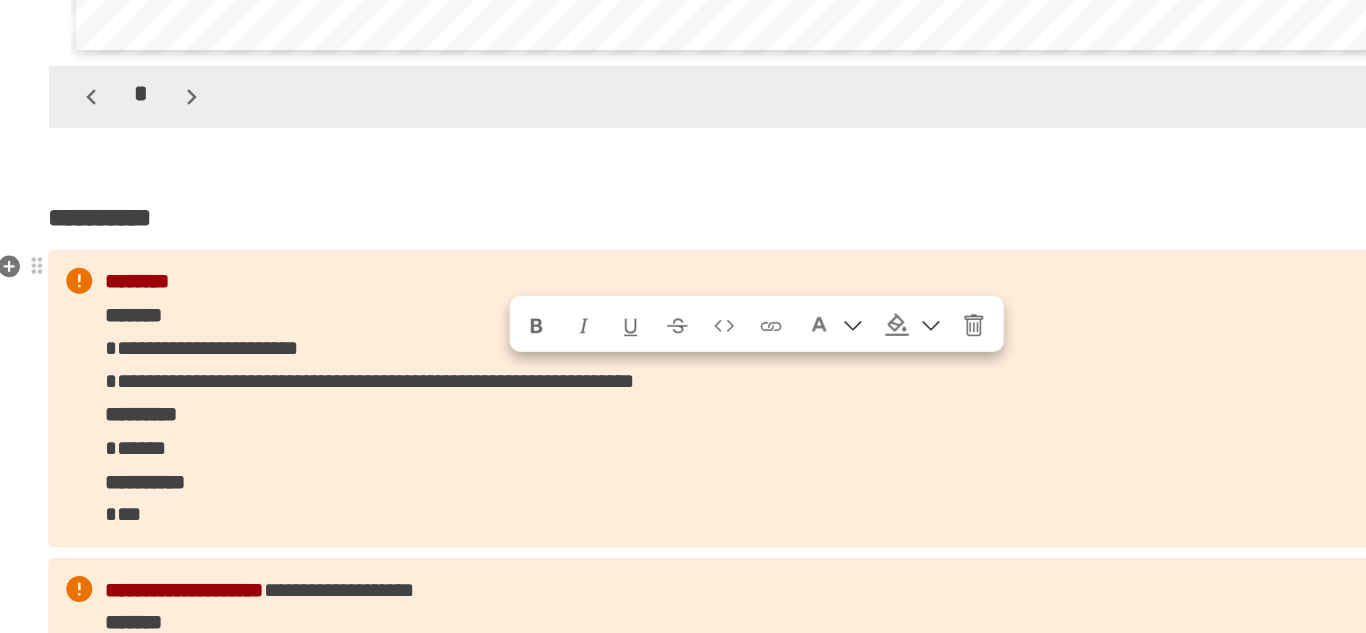 click on "**********" at bounding box center [683, 393] 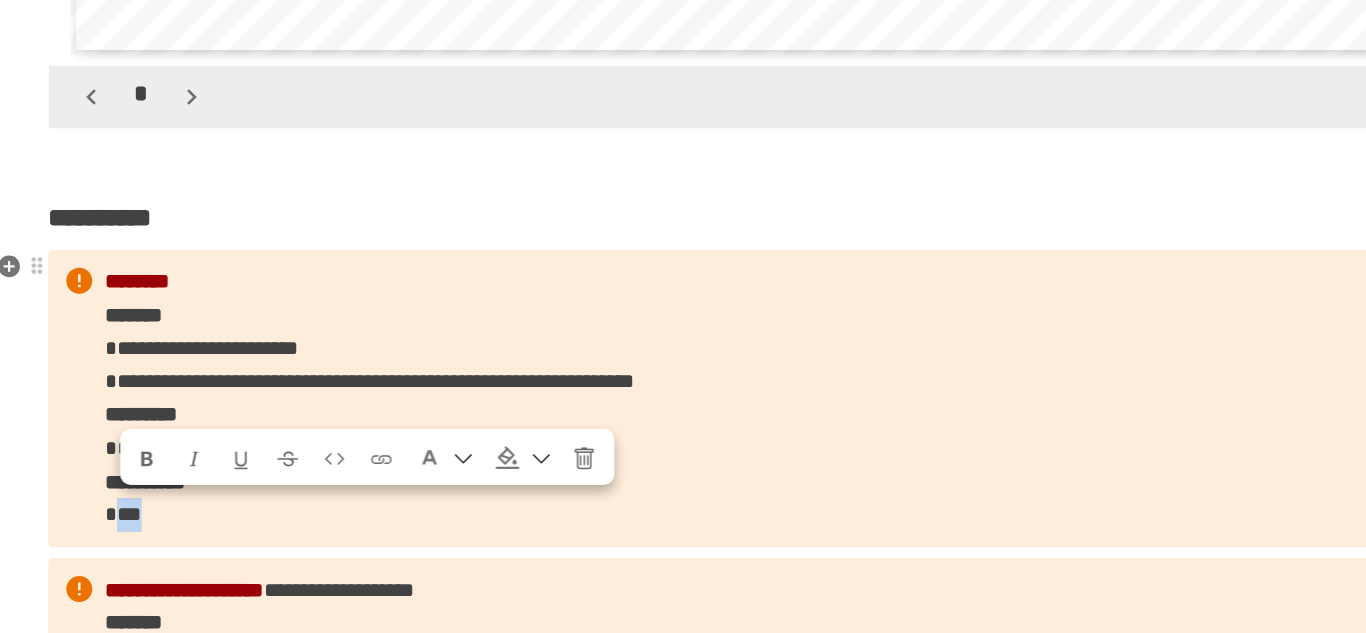 drag, startPoint x: 216, startPoint y: 483, endPoint x: 176, endPoint y: 486, distance: 40.112343 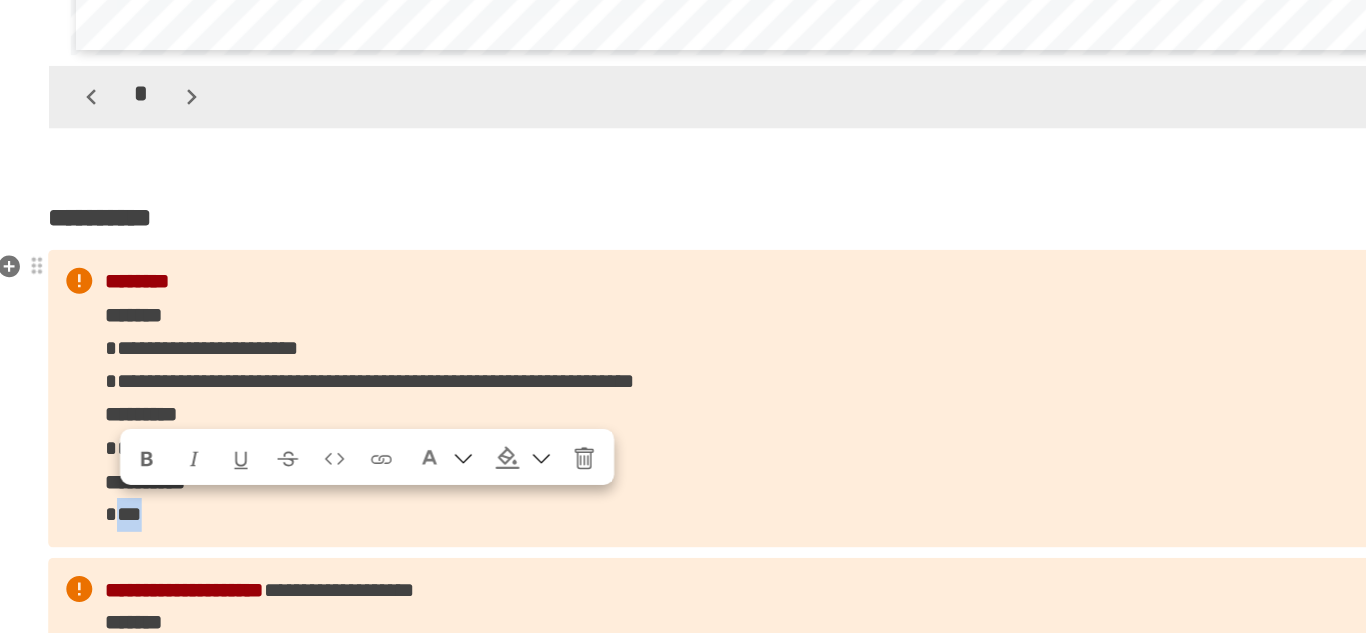 click on "**********" at bounding box center [683, 393] 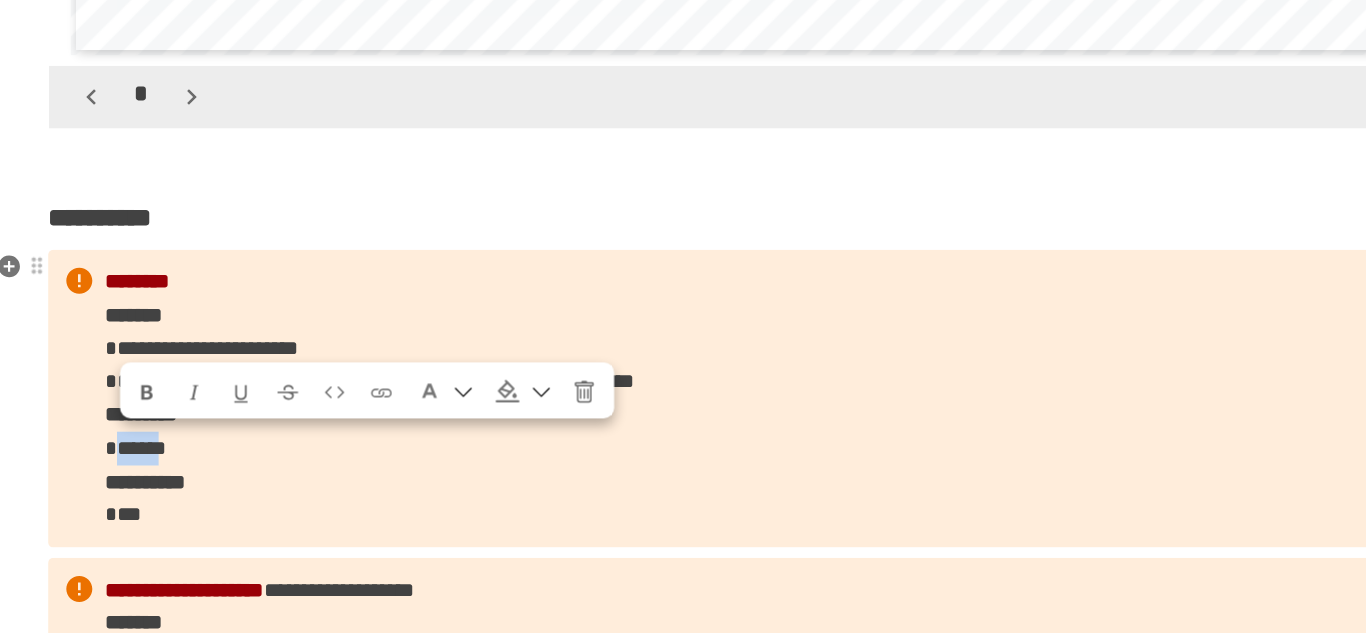 drag, startPoint x: 181, startPoint y: 433, endPoint x: 226, endPoint y: 431, distance: 45.044422 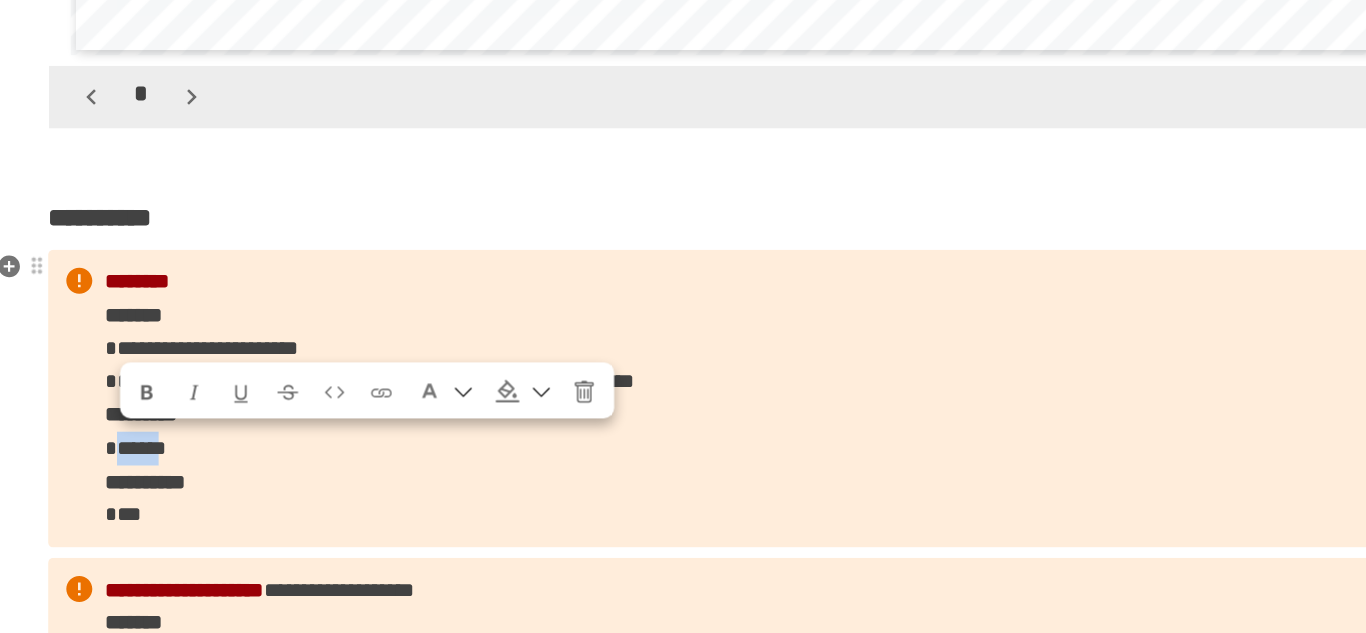 click on "******" at bounding box center [192, 431] 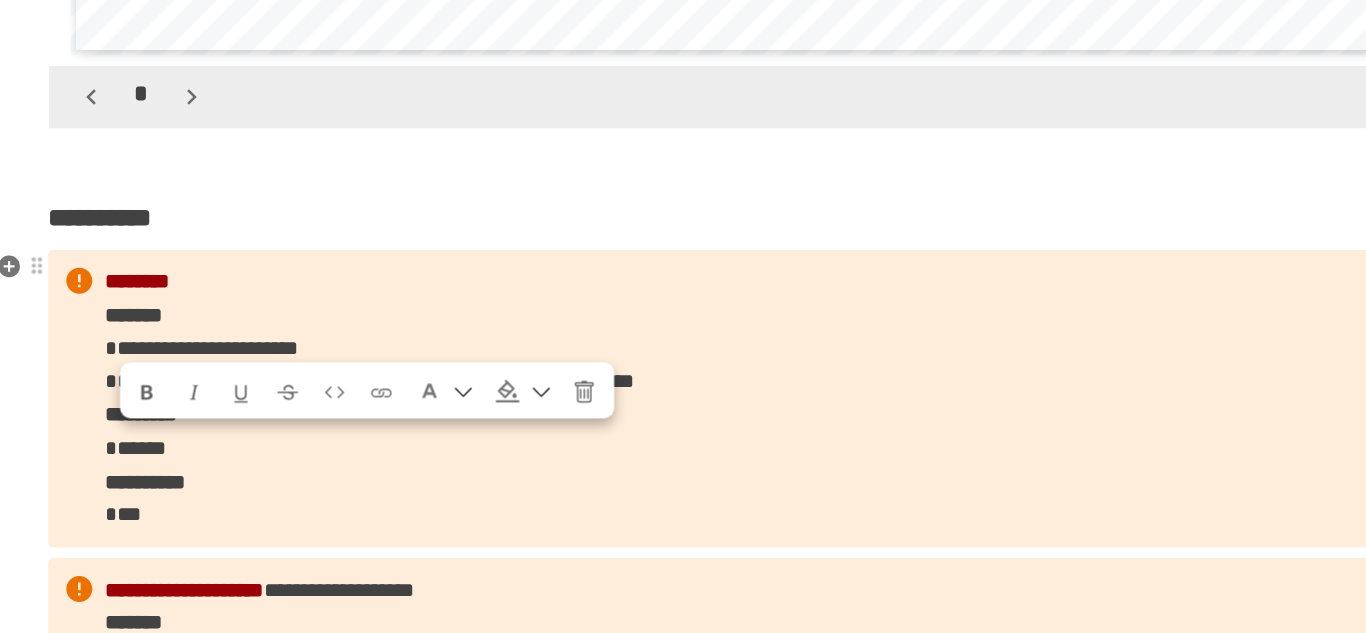 click on "**********" at bounding box center [200, 457] 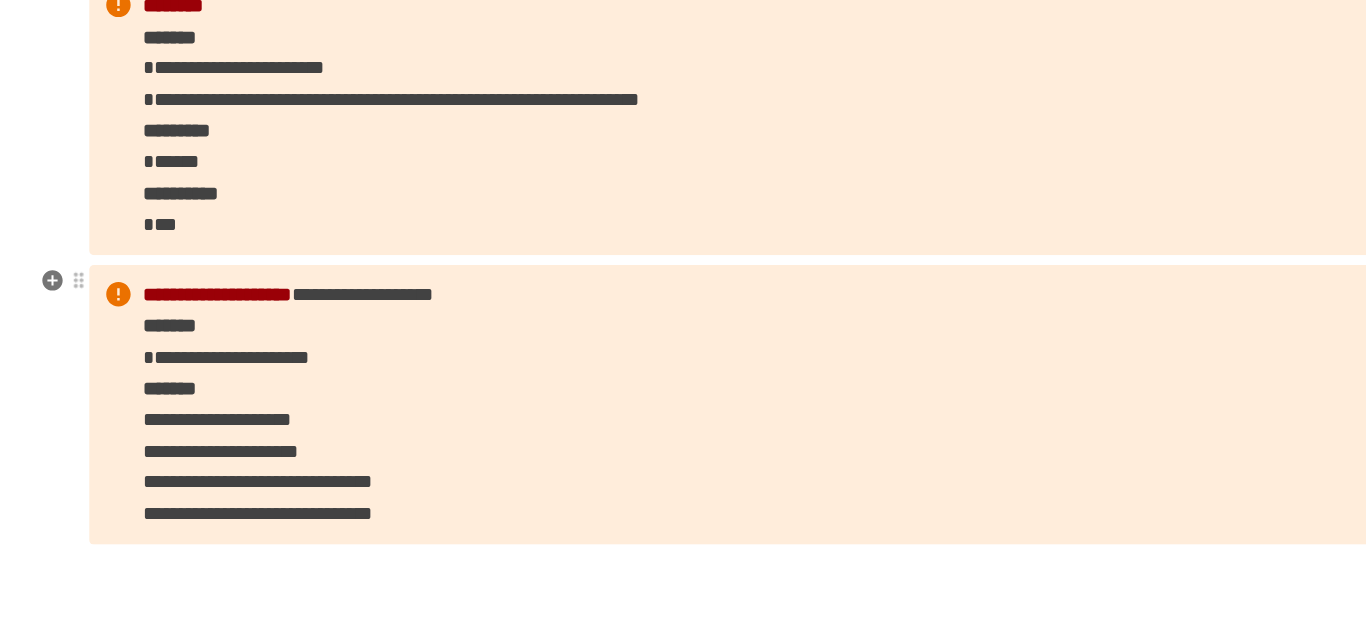 scroll, scrollTop: 2467, scrollLeft: 0, axis: vertical 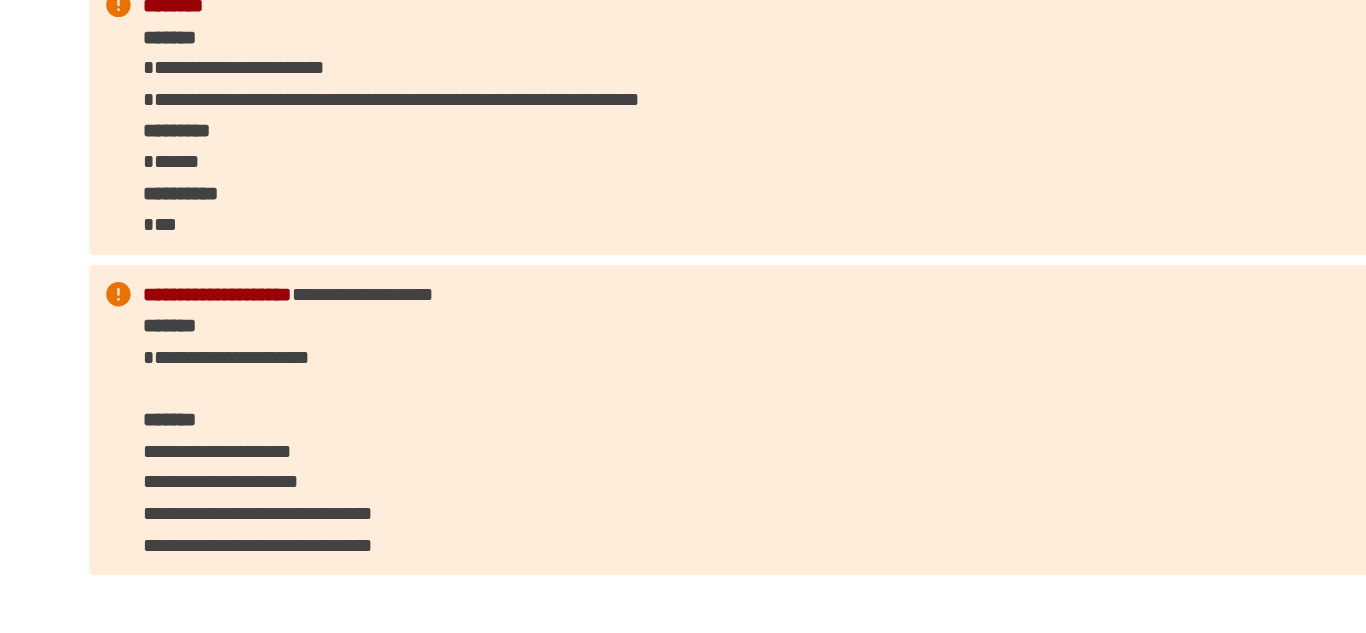 click on "**********" at bounding box center (683, 409) 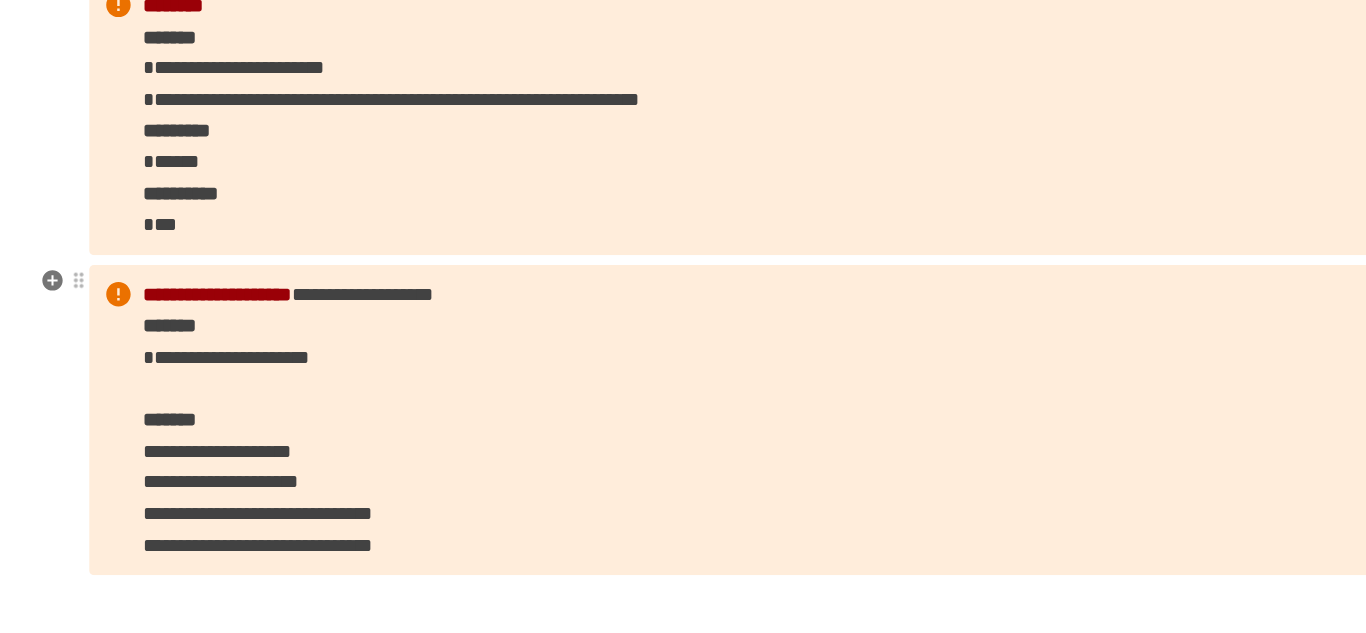 click on "**********" at bounding box center (237, 357) 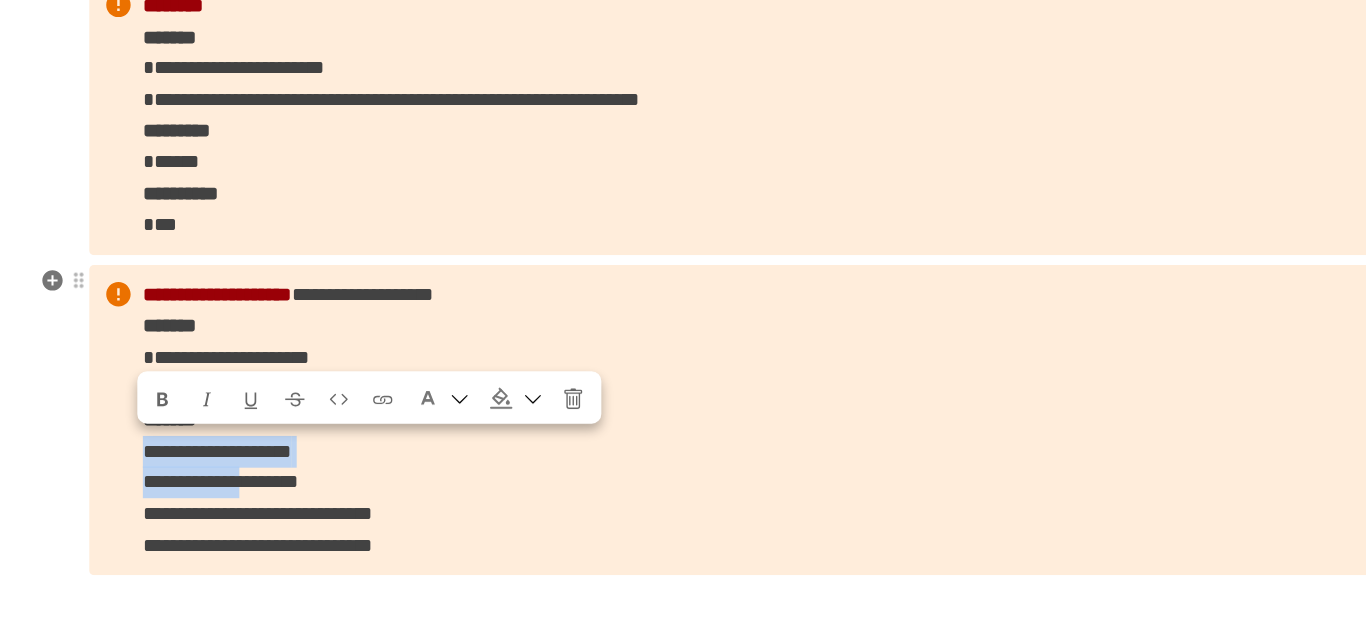 drag, startPoint x: 160, startPoint y: 438, endPoint x: 366, endPoint y: 451, distance: 206.40979 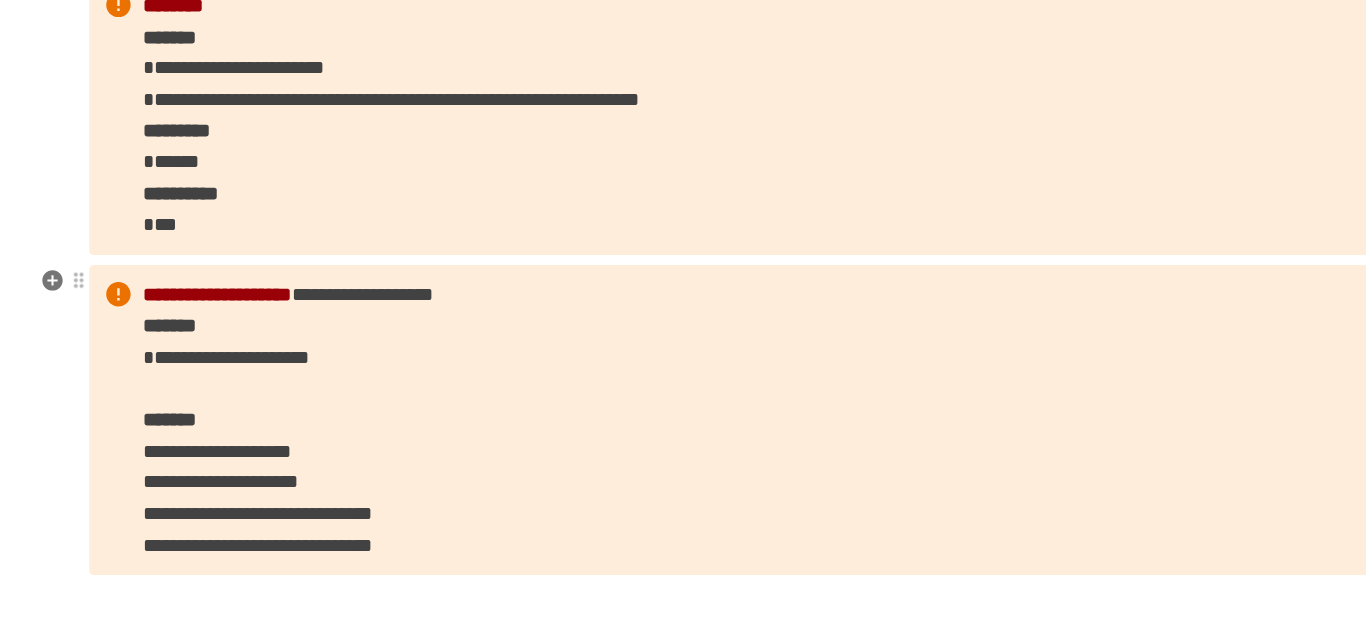 click on "**********" at bounding box center [237, 357] 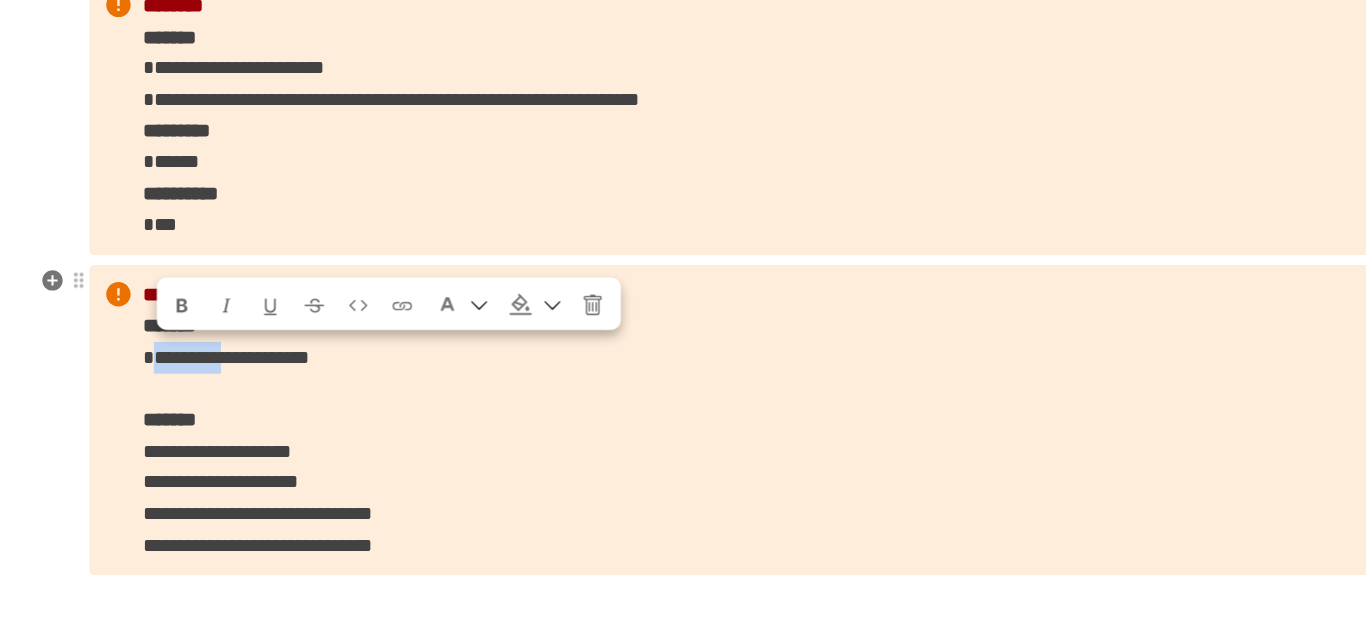 drag, startPoint x: 173, startPoint y: 361, endPoint x: 276, endPoint y: 361, distance: 103 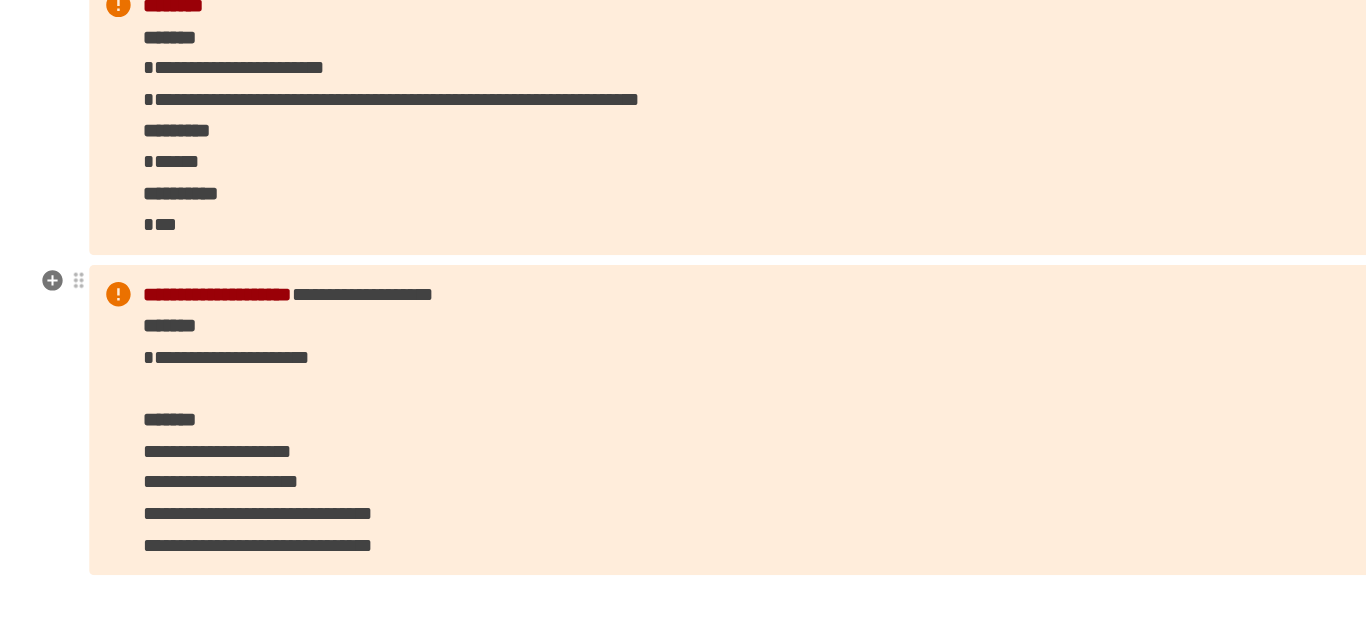 click on "**********" at bounding box center (237, 357) 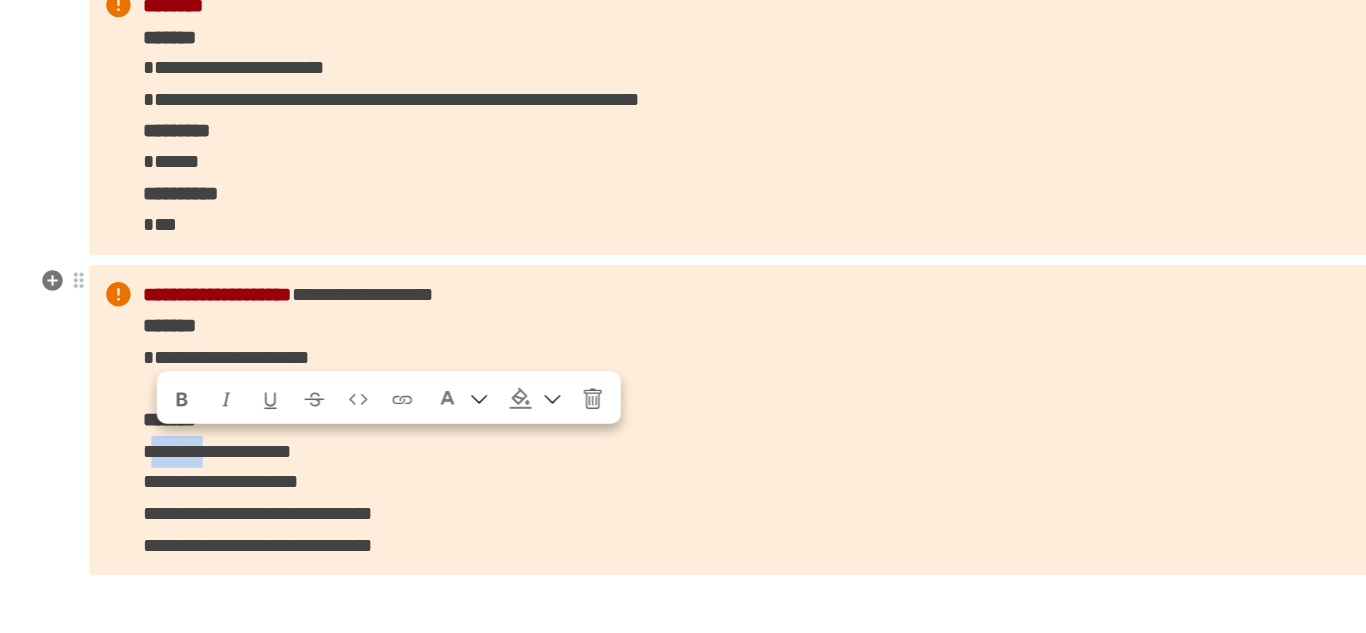 drag, startPoint x: 175, startPoint y: 431, endPoint x: 349, endPoint y: 435, distance: 174.04597 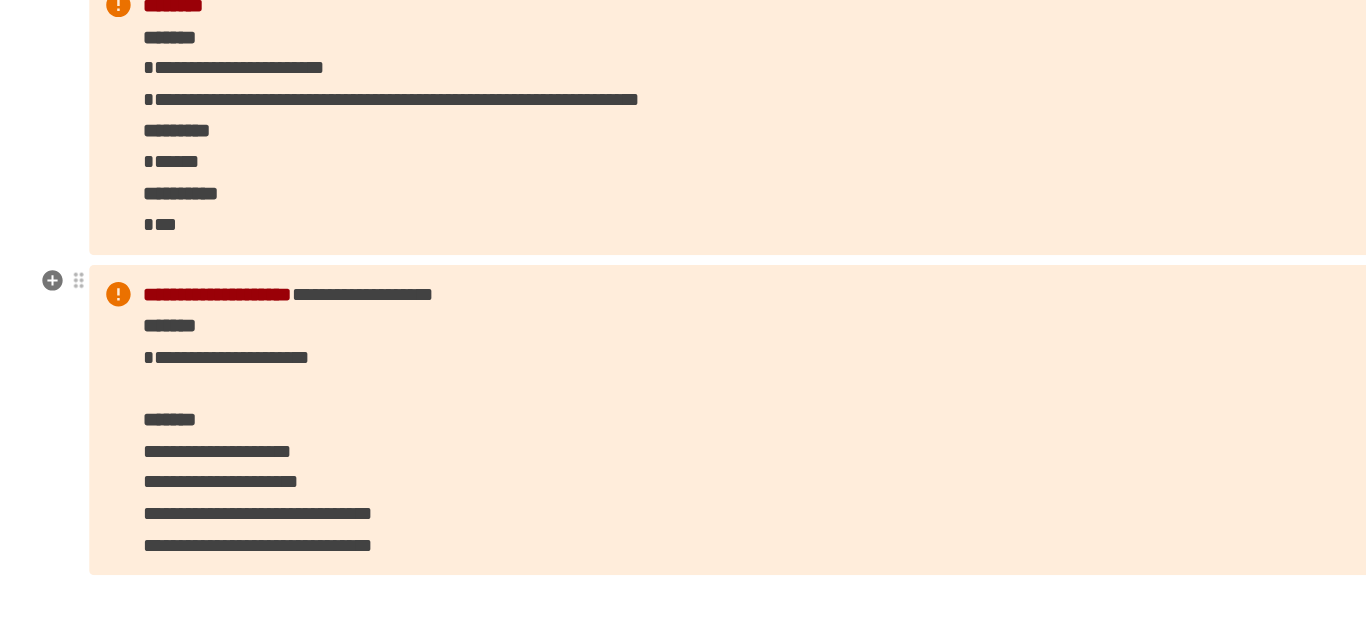 click on "**********" at bounding box center [230, 434] 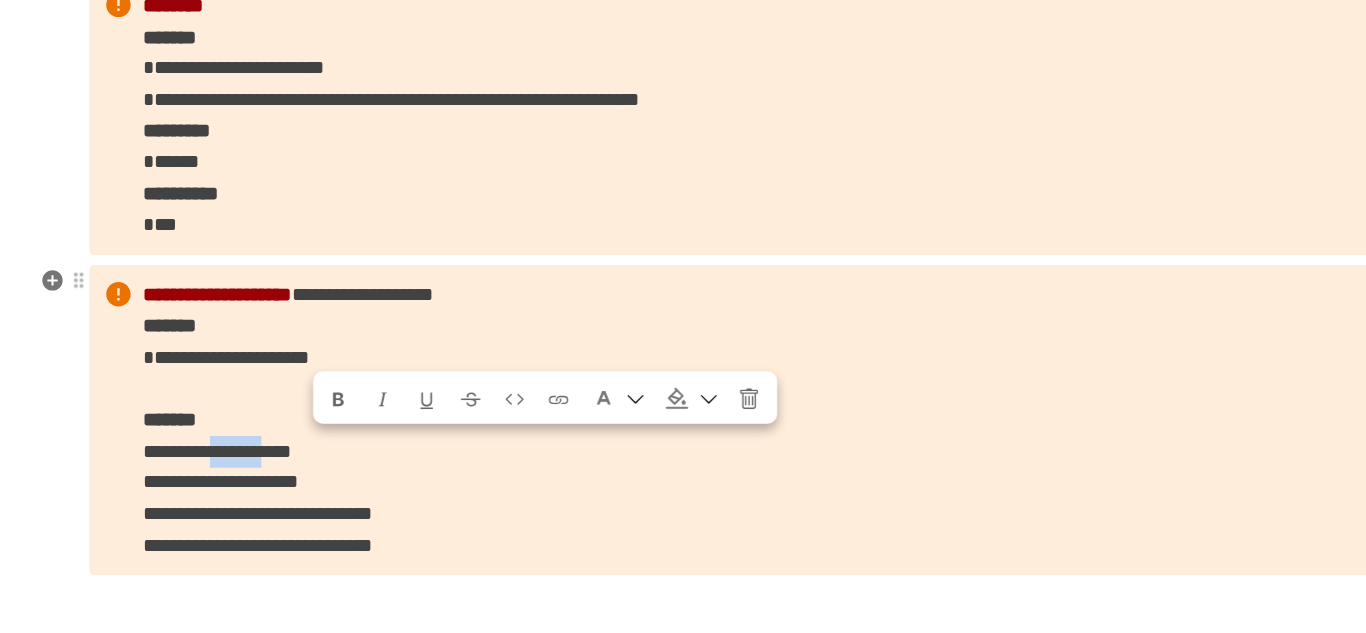 drag, startPoint x: 306, startPoint y: 433, endPoint x: 371, endPoint y: 434, distance: 65.00769 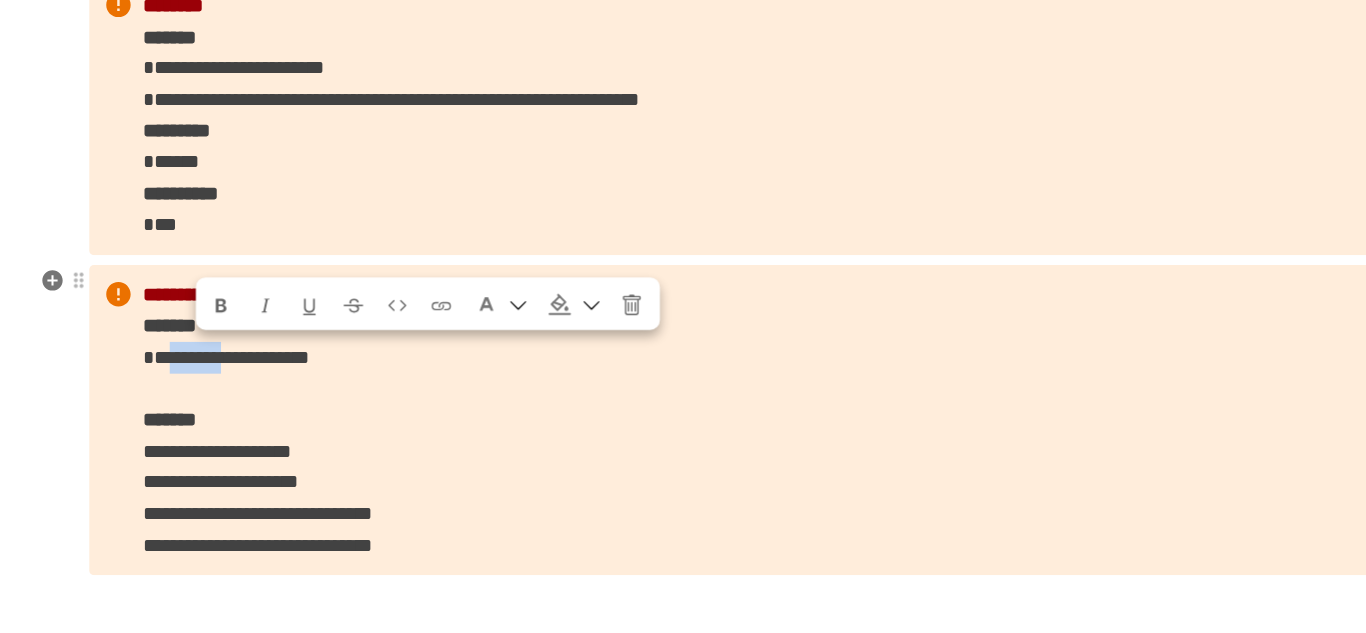 drag, startPoint x: 206, startPoint y: 358, endPoint x: 282, endPoint y: 366, distance: 76.41989 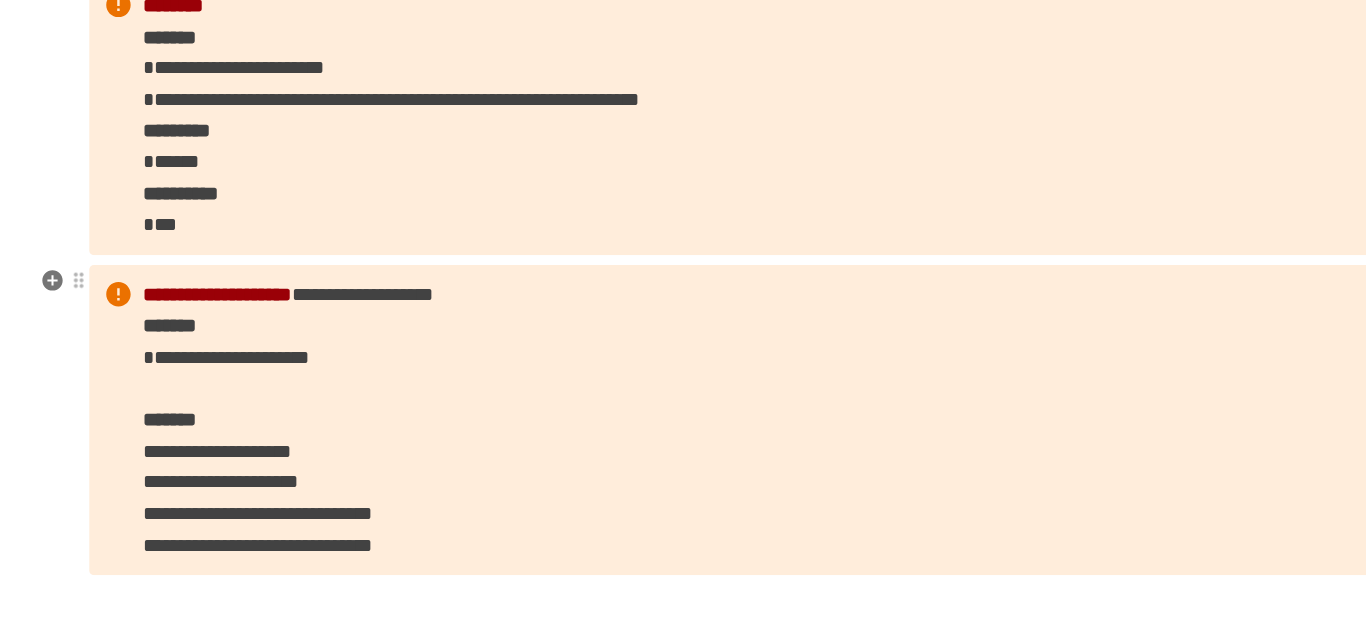 click on "**********" at bounding box center [230, 434] 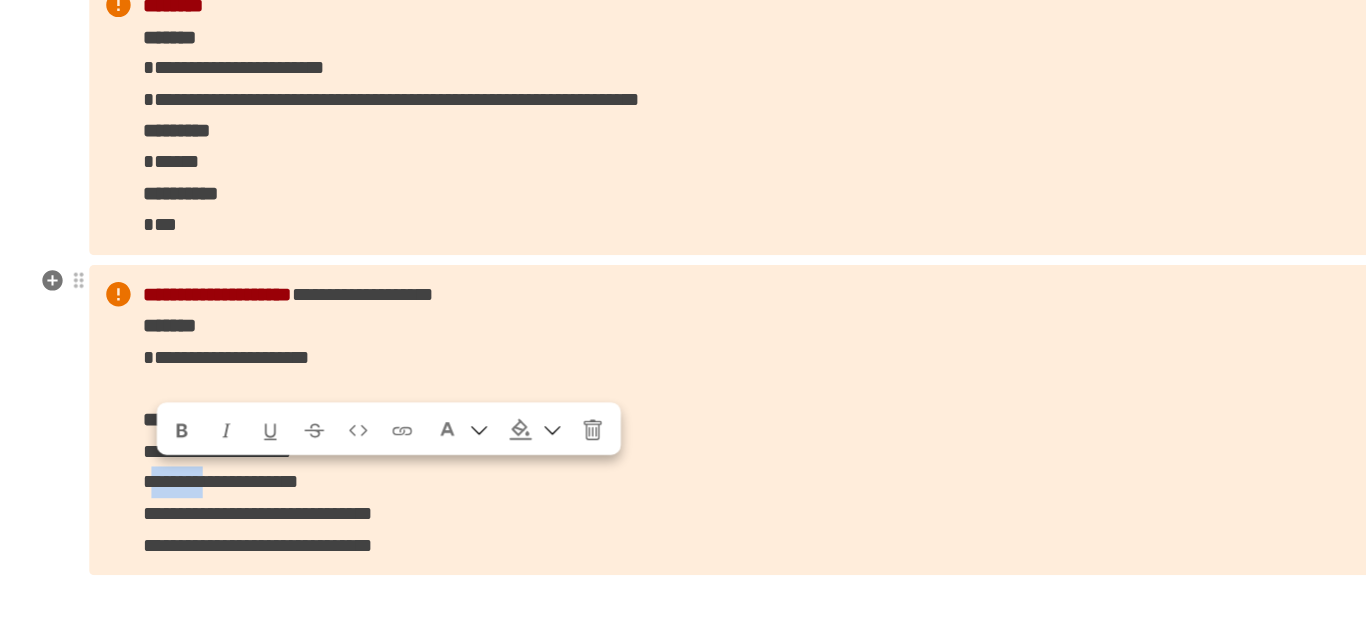 drag, startPoint x: 179, startPoint y: 454, endPoint x: 287, endPoint y: 462, distance: 108.29589 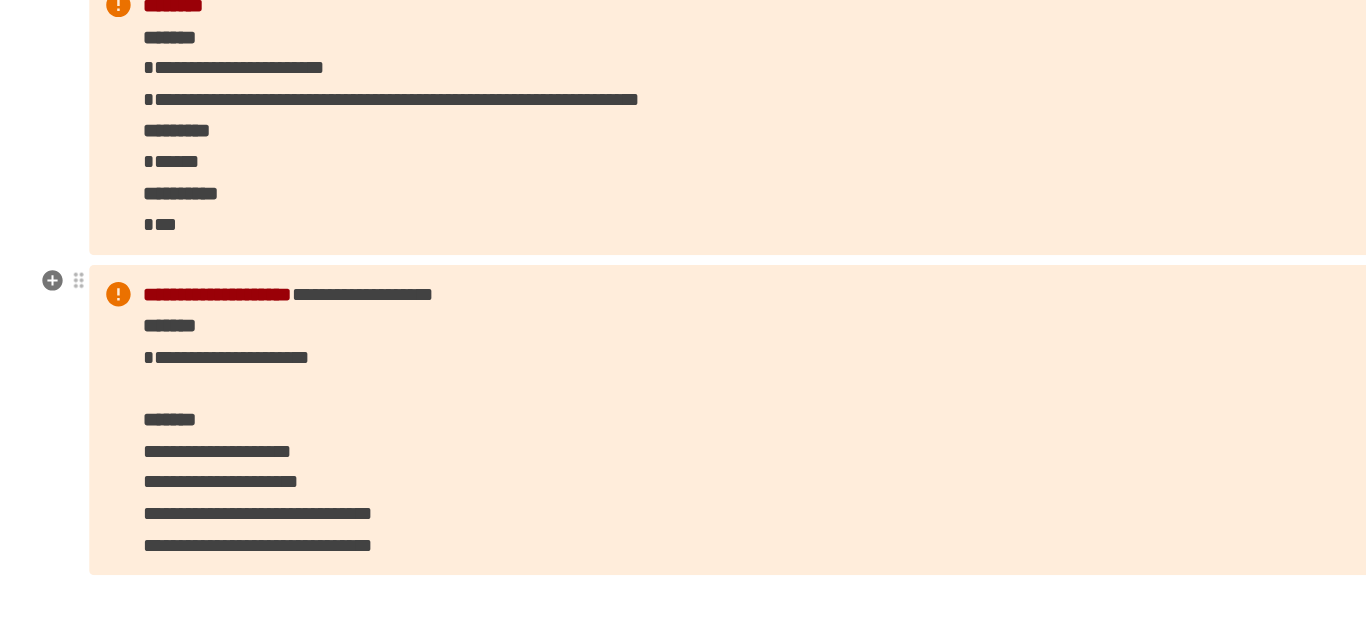 click on "**********" at bounding box center (233, 459) 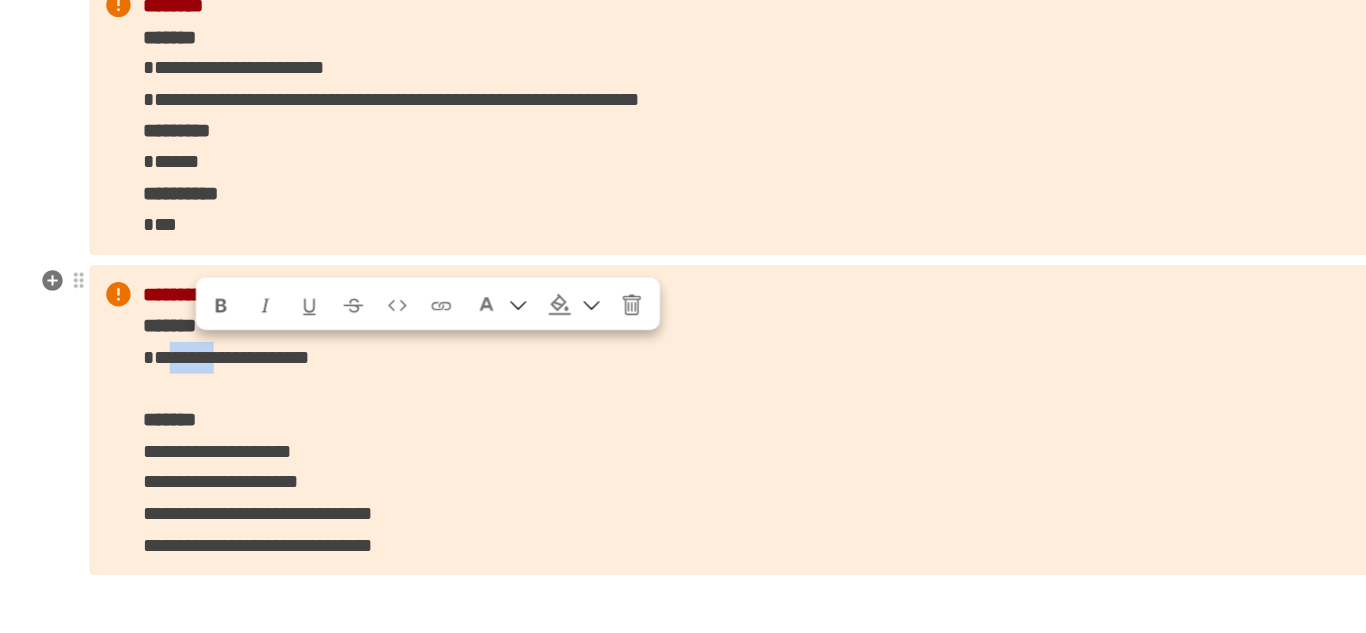 drag, startPoint x: 211, startPoint y: 358, endPoint x: 261, endPoint y: 363, distance: 50.24938 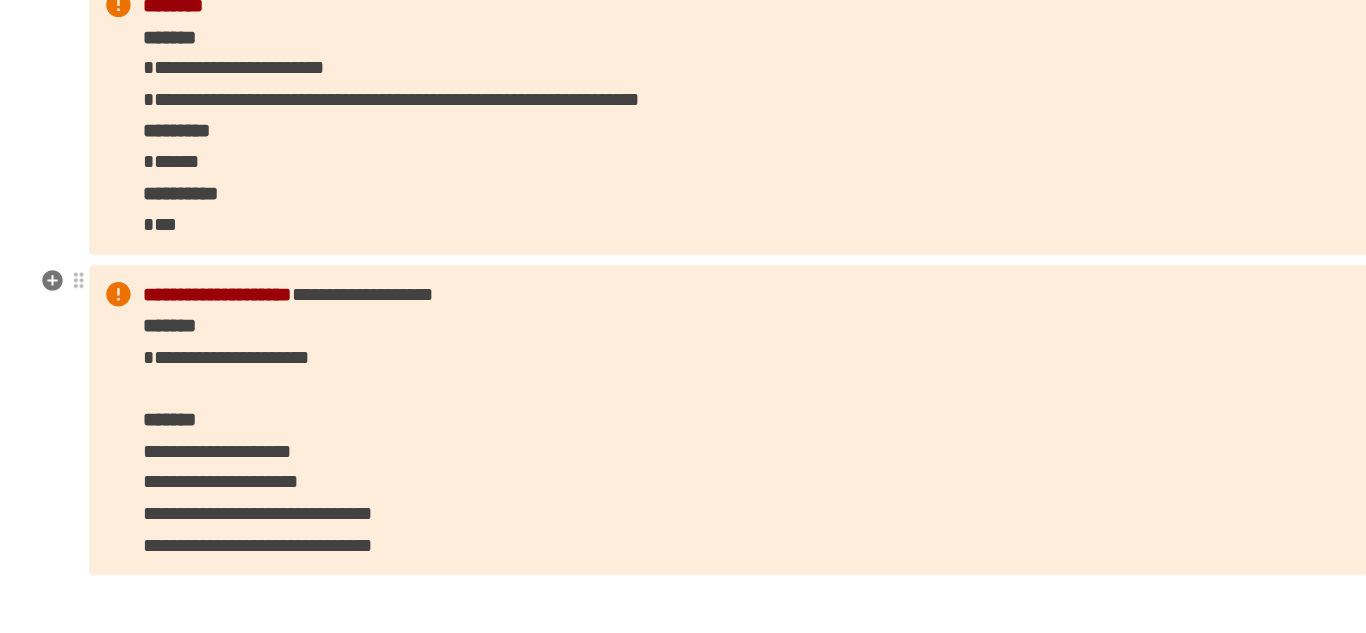 click on "**********" at bounding box center [683, 409] 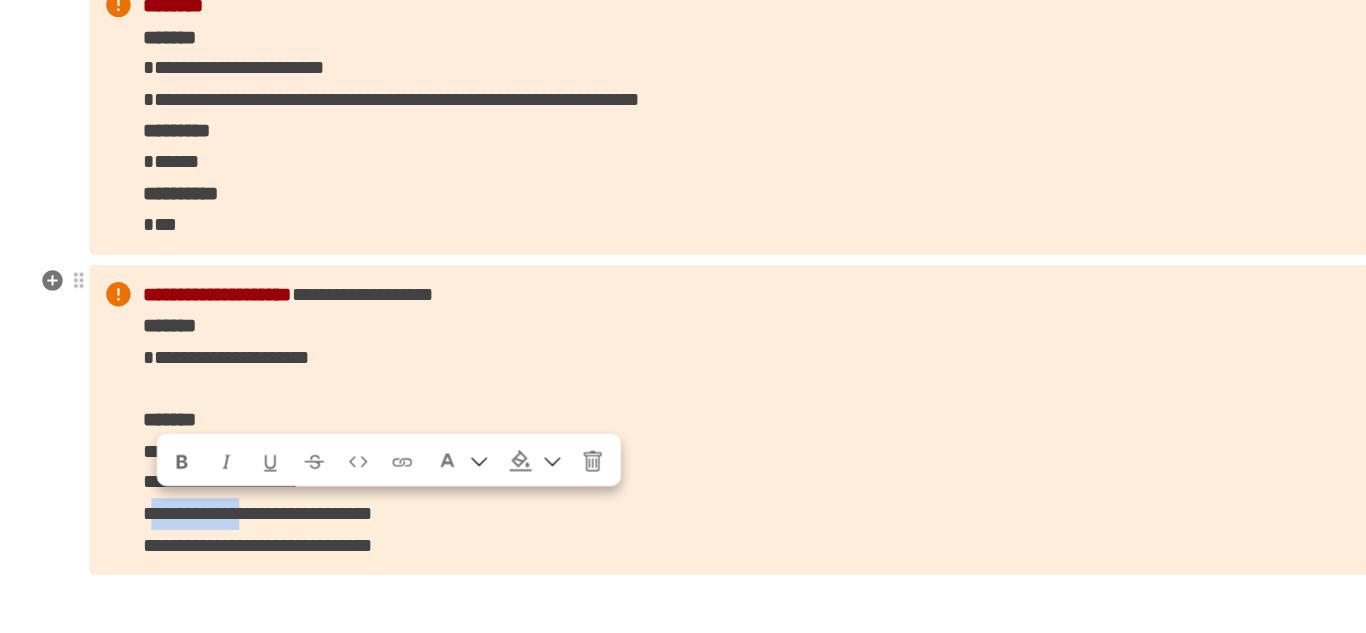 drag, startPoint x: 179, startPoint y: 488, endPoint x: 369, endPoint y: 488, distance: 190 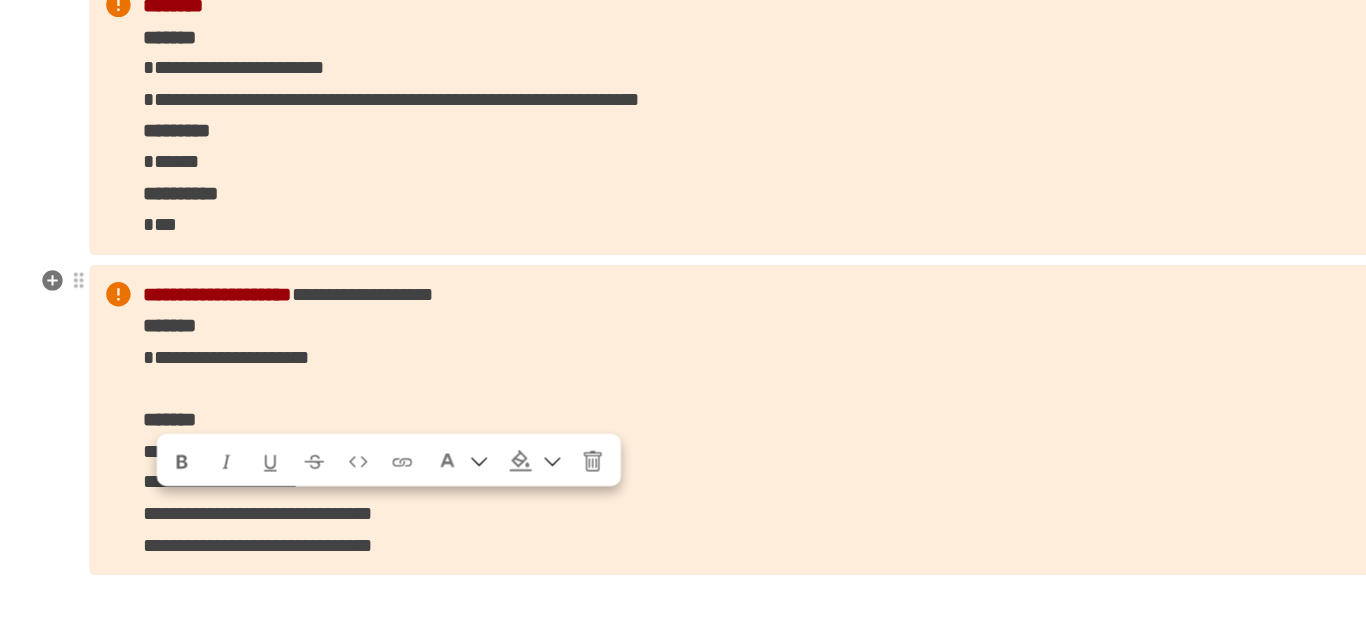 click on "**********" at bounding box center (263, 485) 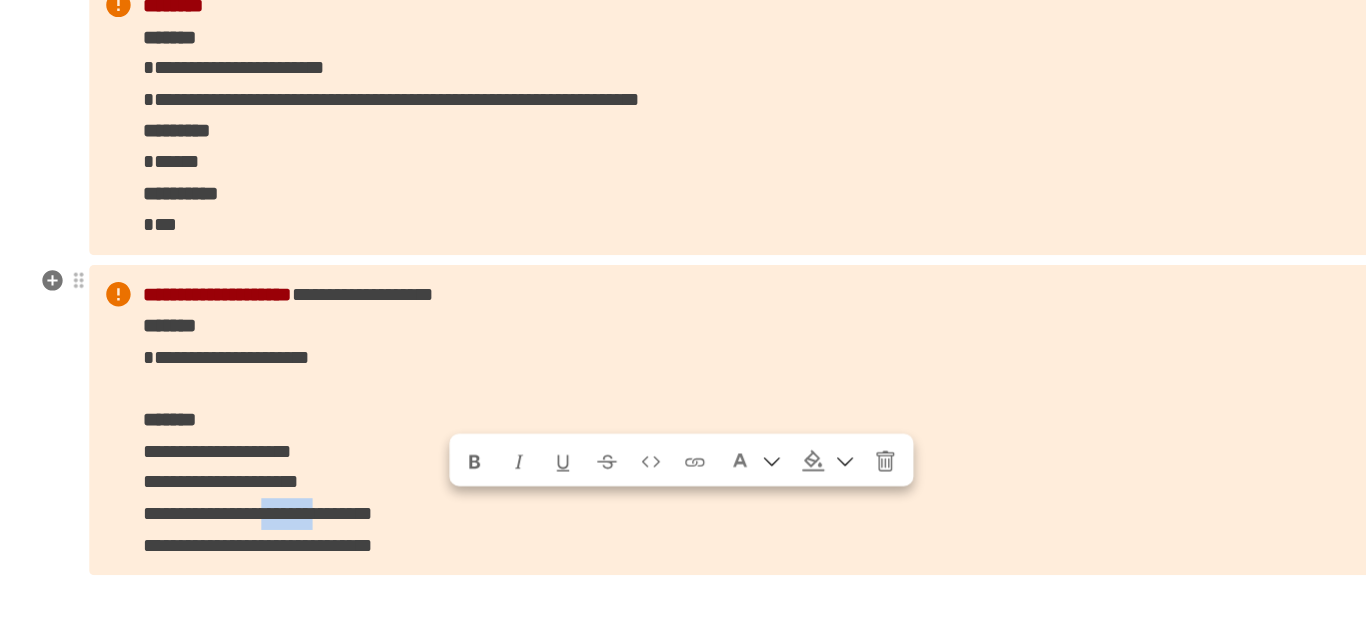 drag, startPoint x: 418, startPoint y: 487, endPoint x: 481, endPoint y: 483, distance: 63.126858 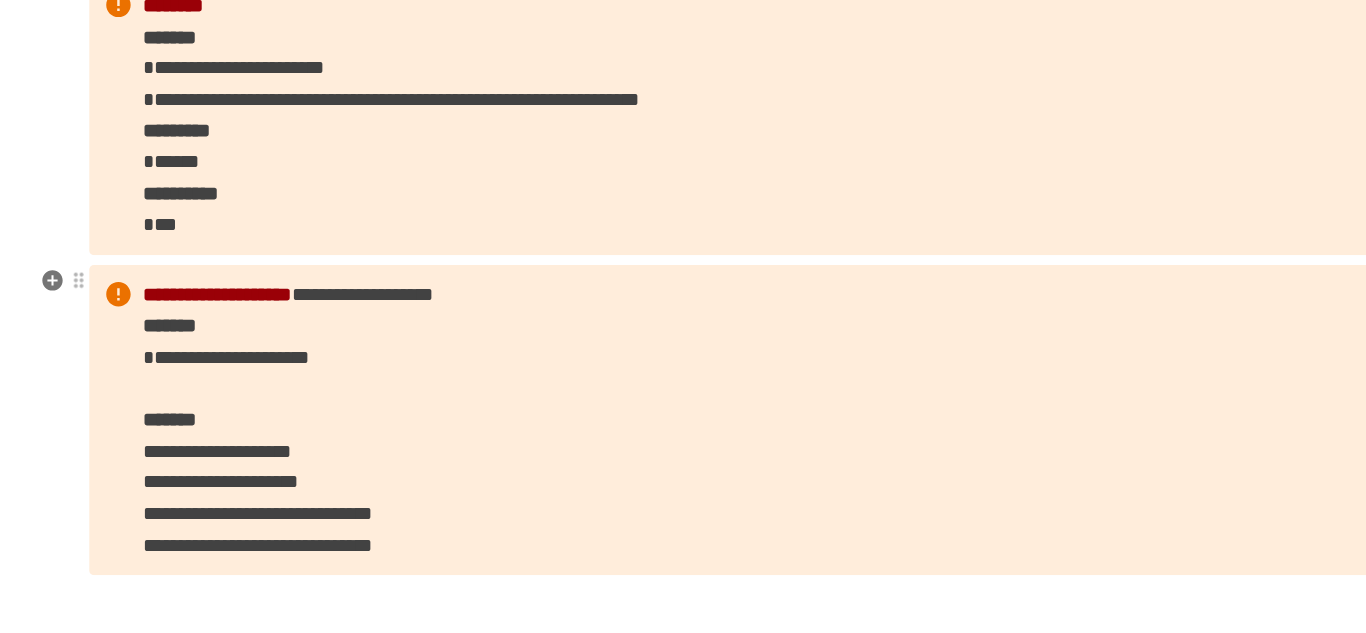 click on "**********" at bounding box center [683, 409] 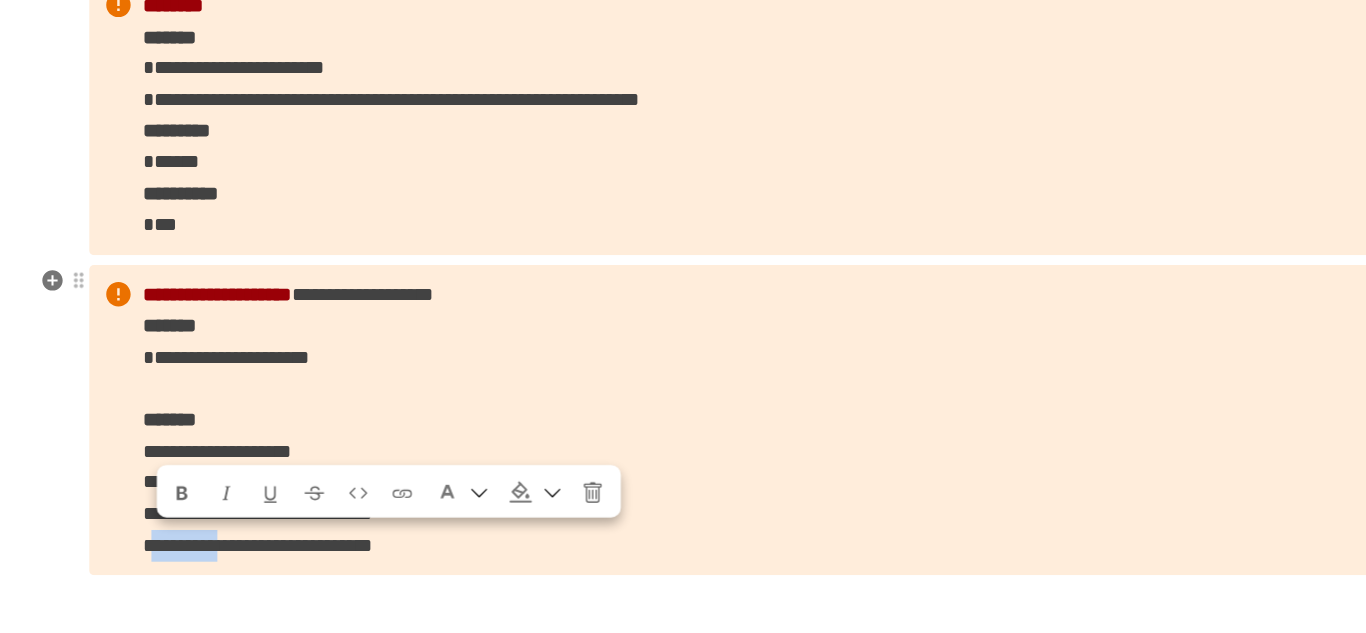 drag, startPoint x: 174, startPoint y: 517, endPoint x: 316, endPoint y: 518, distance: 142.00352 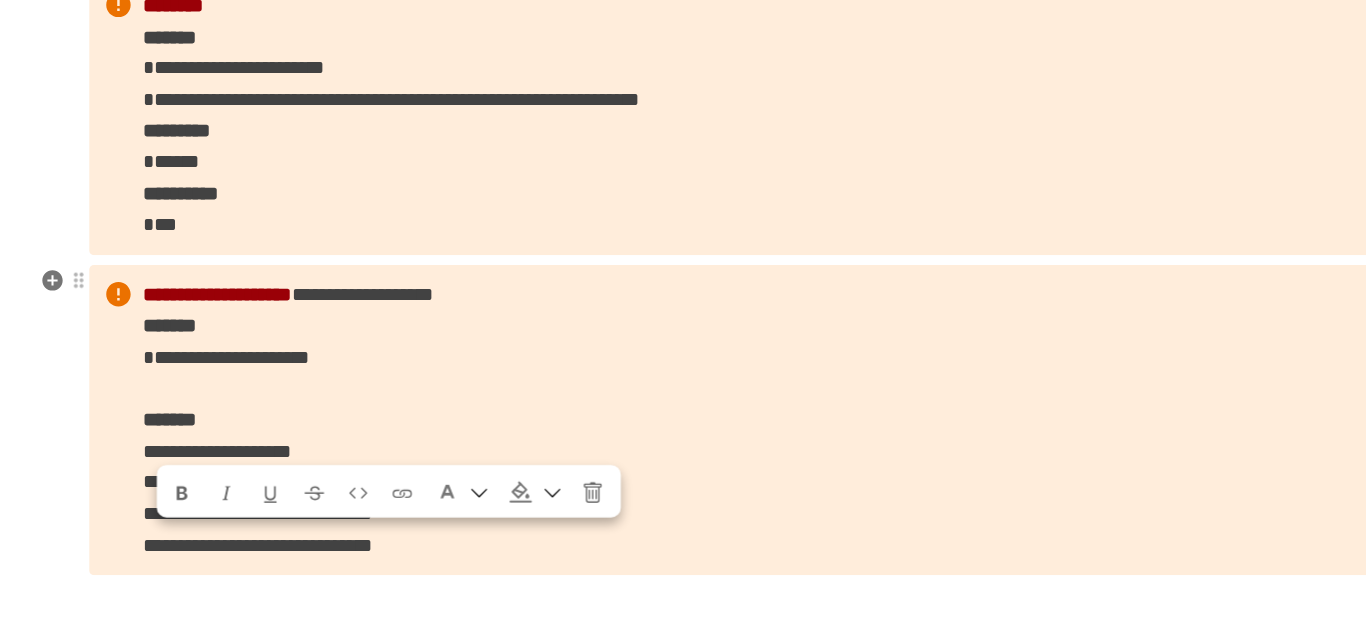 click on "**********" at bounding box center (263, 511) 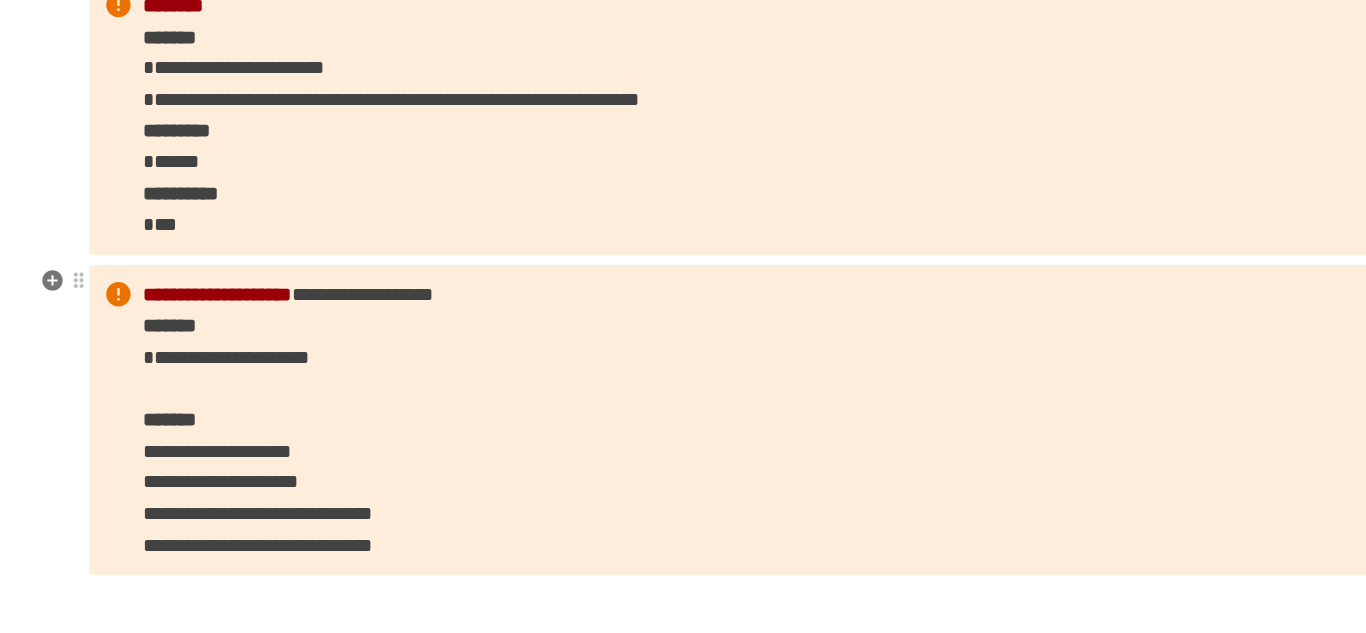 click on "**********" at bounding box center [683, 409] 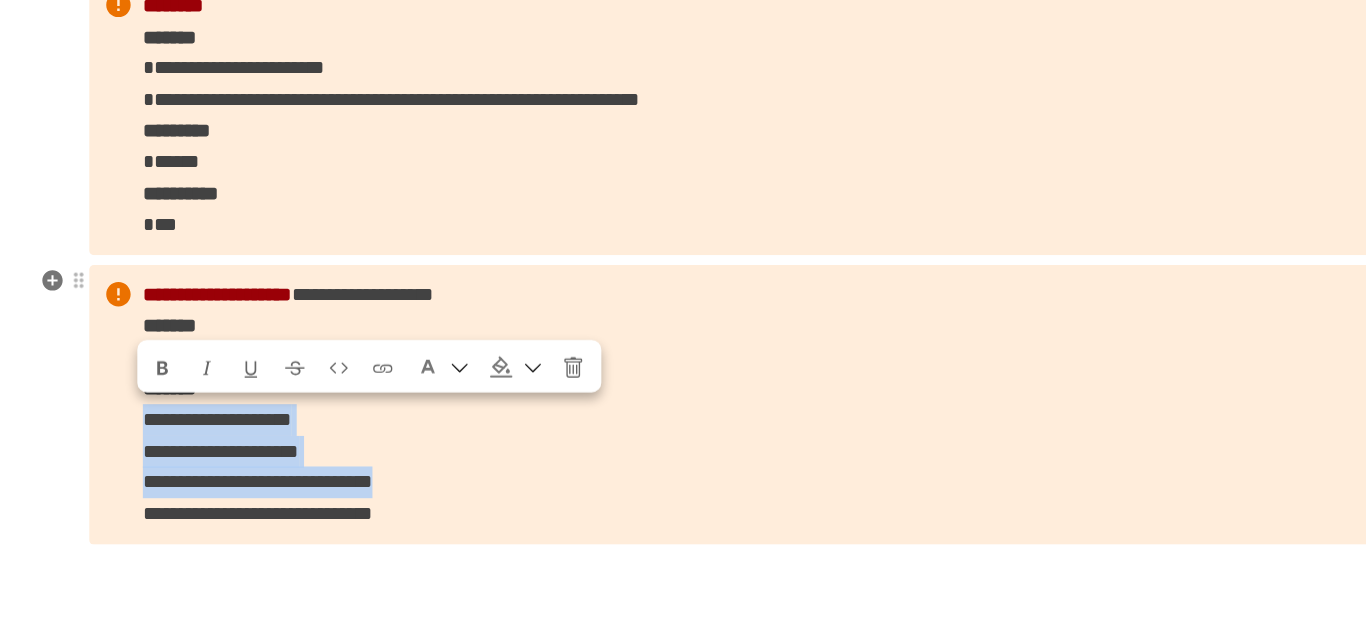 drag, startPoint x: 161, startPoint y: 413, endPoint x: 614, endPoint y: 466, distance: 456.0899 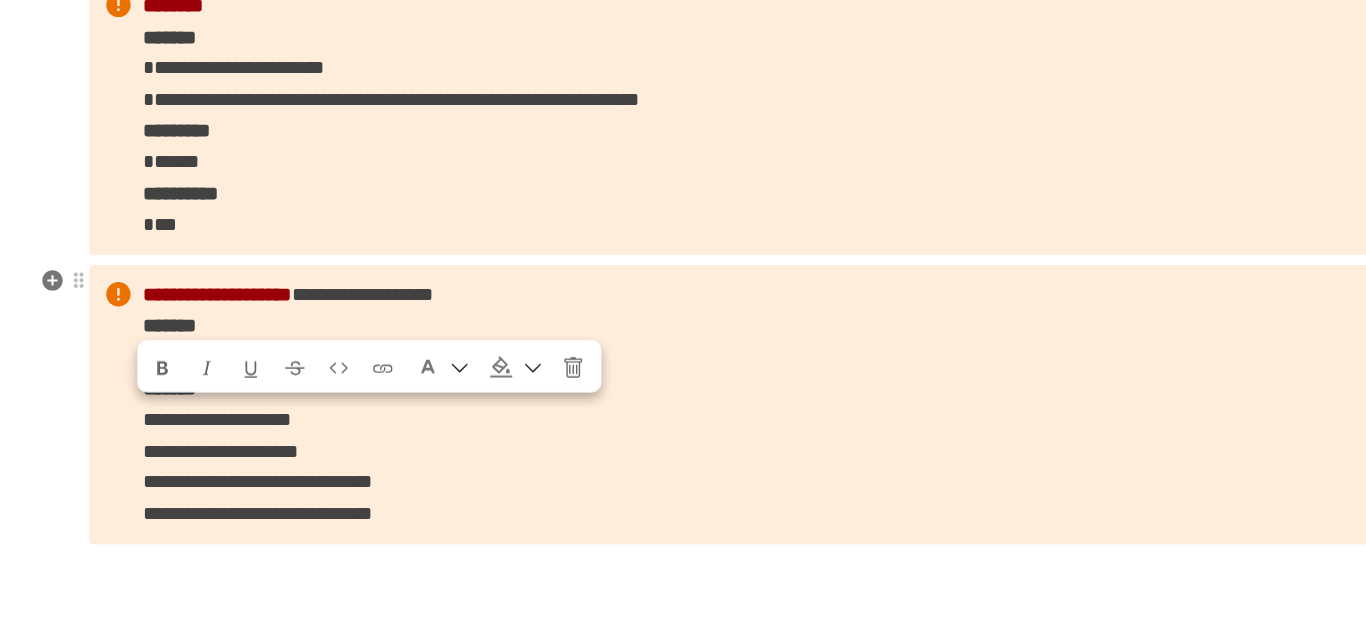 click on "**********" at bounding box center [683, 396] 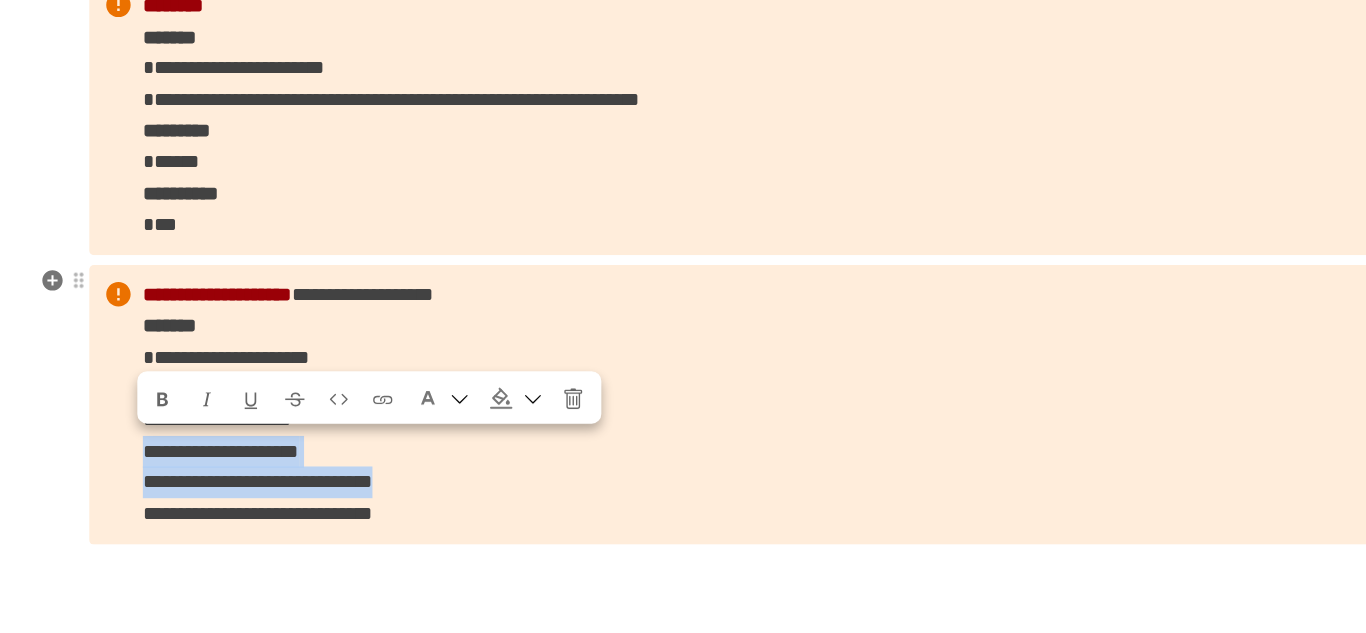 drag, startPoint x: 155, startPoint y: 433, endPoint x: 616, endPoint y: 453, distance: 461.43362 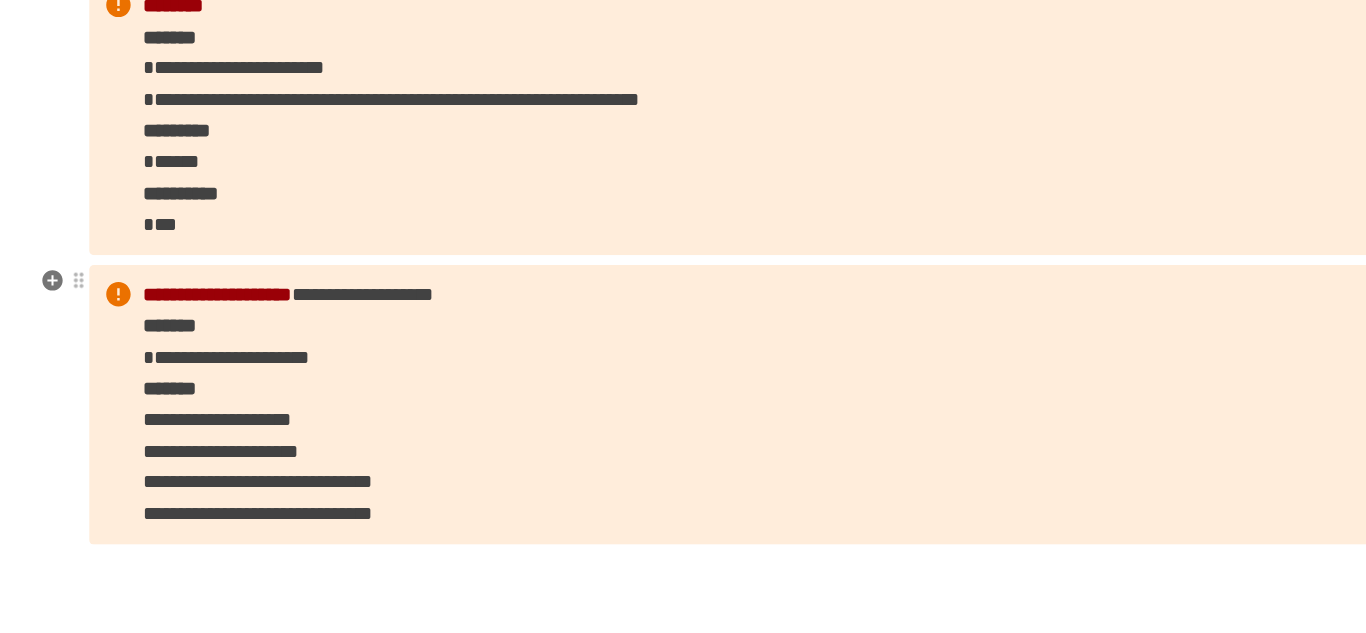 click on "**********" at bounding box center [683, 396] 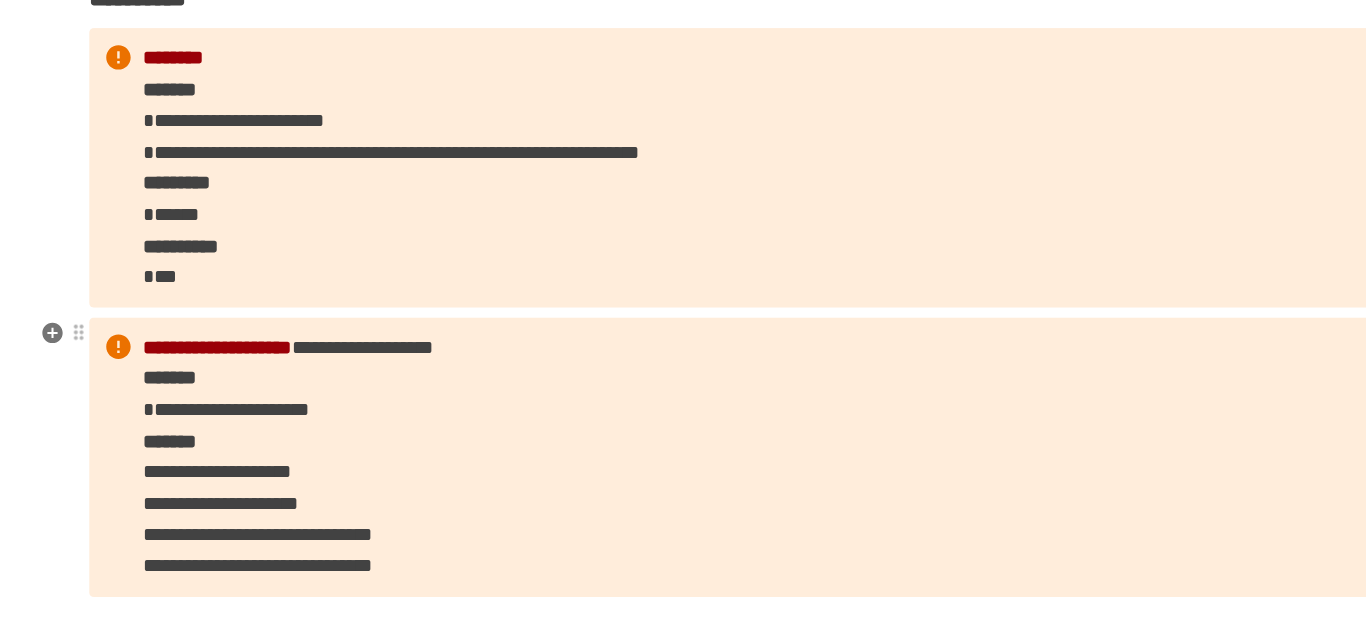 scroll, scrollTop: 2421, scrollLeft: 0, axis: vertical 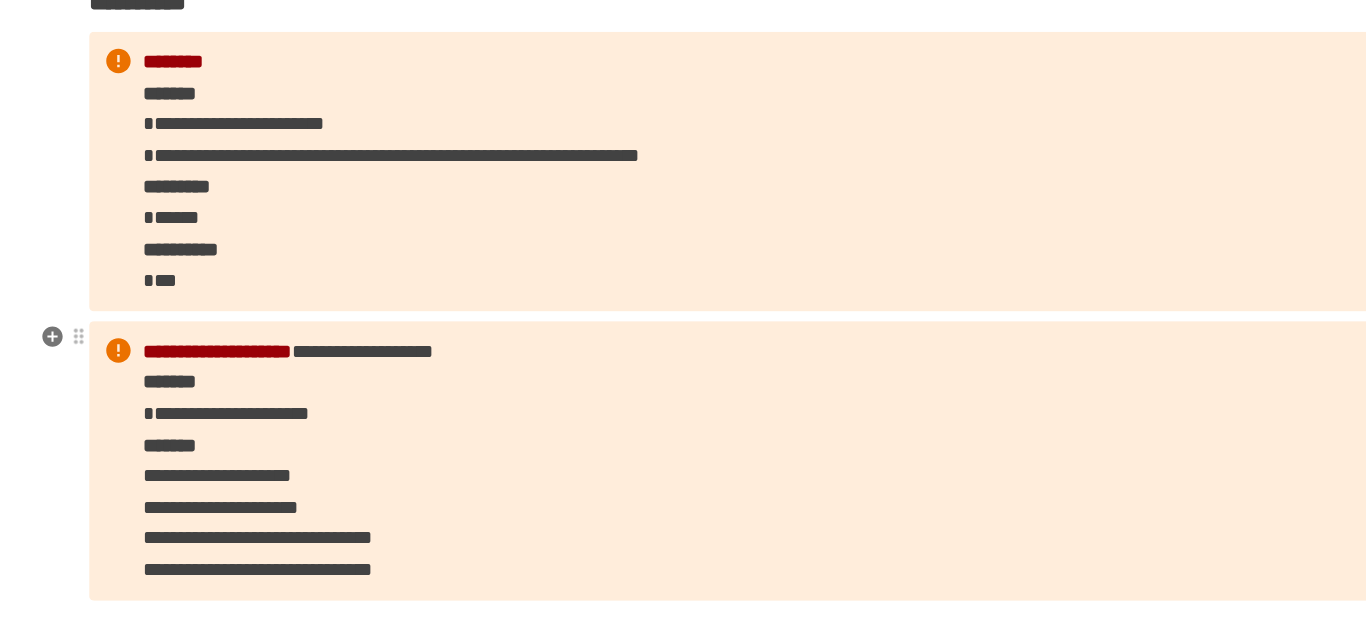 click on "**********" at bounding box center (683, 442) 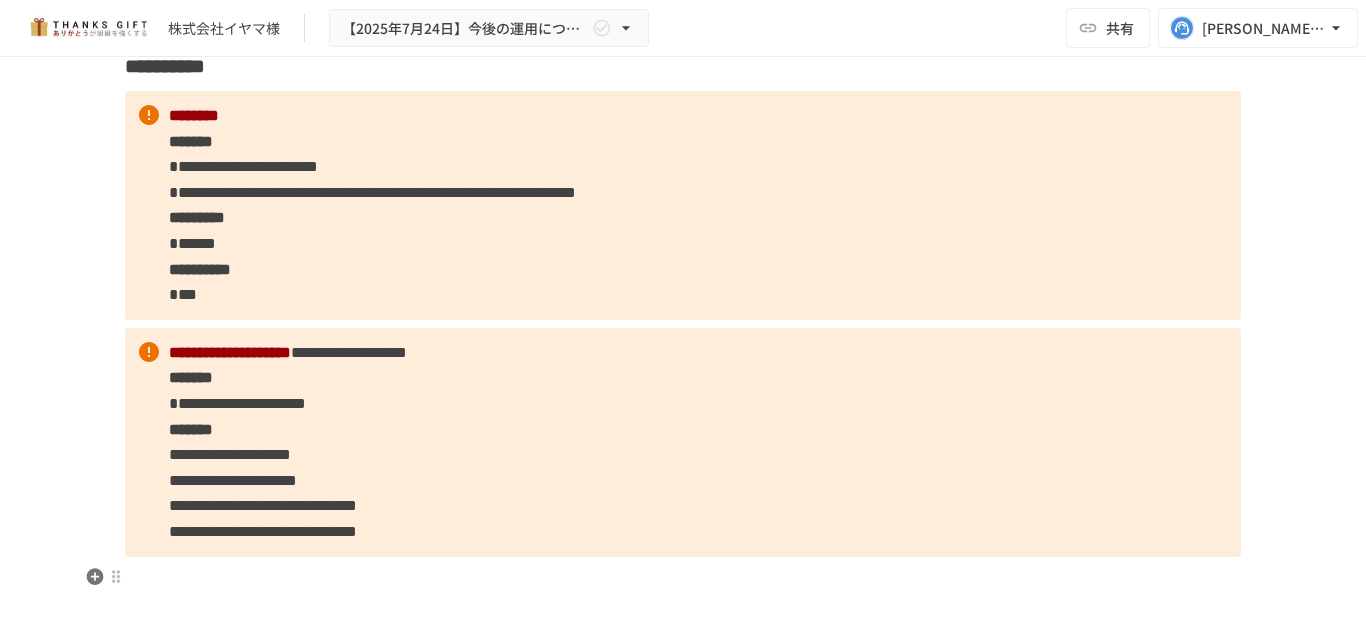 click at bounding box center [683, 578] 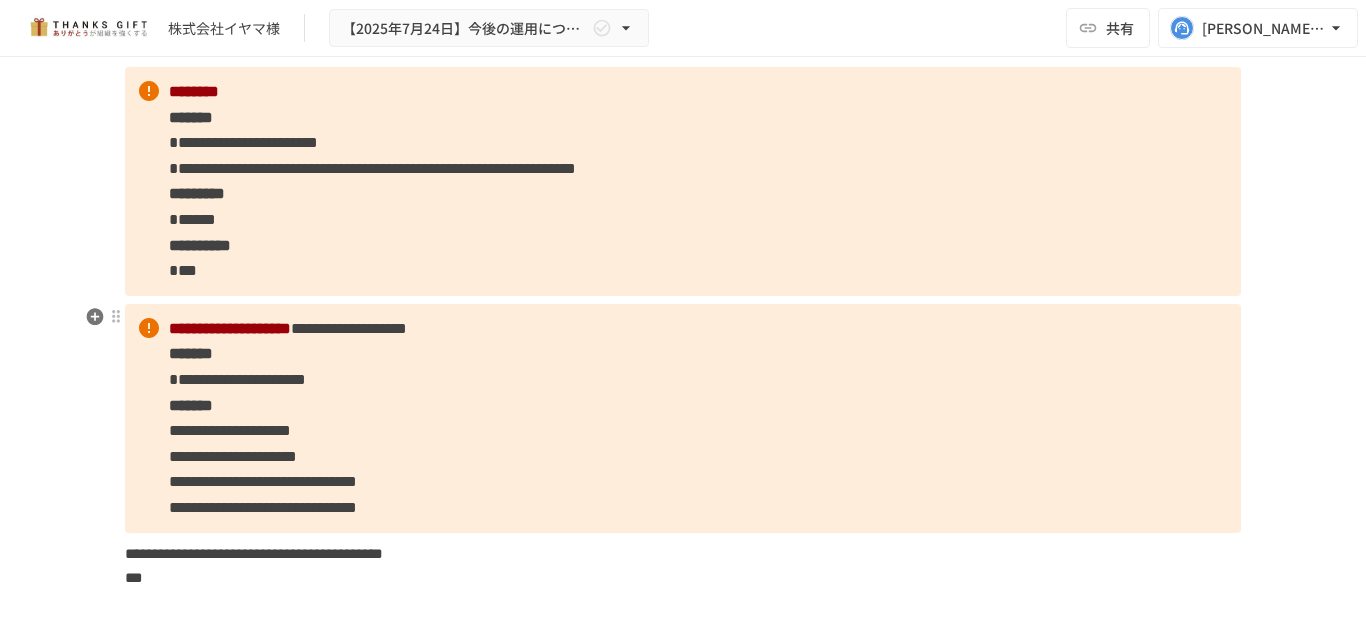 scroll, scrollTop: 2452, scrollLeft: 0, axis: vertical 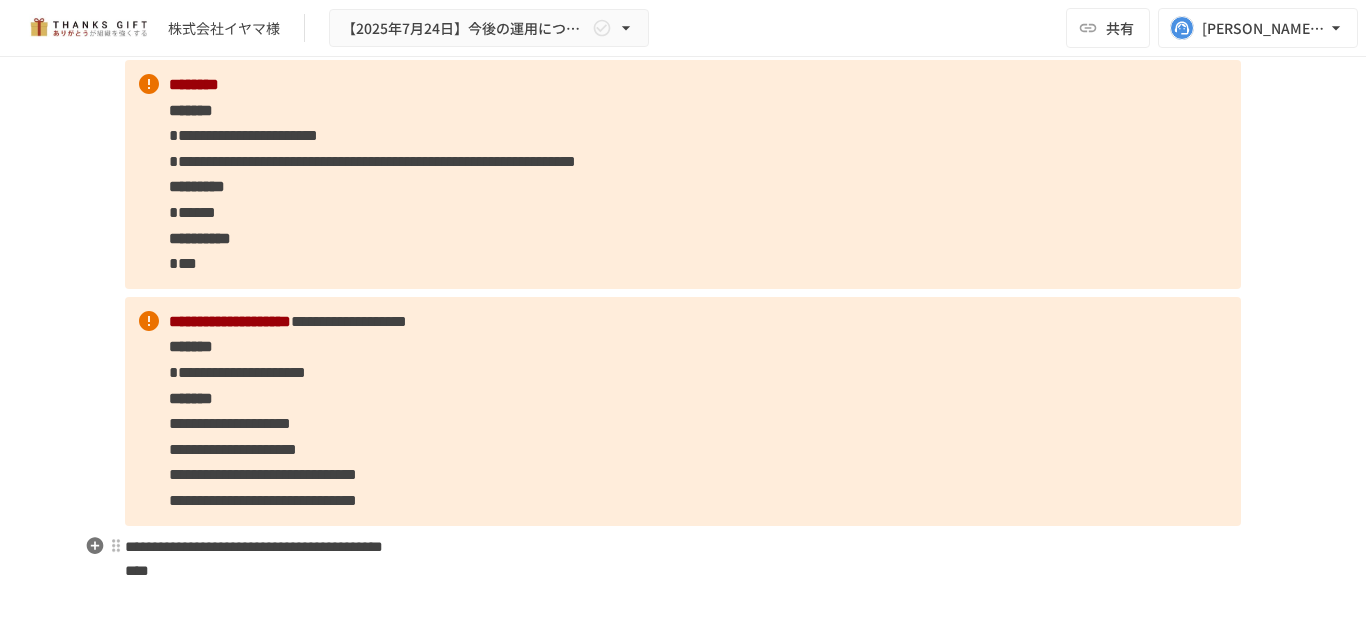 click on "**********" at bounding box center [683, 559] 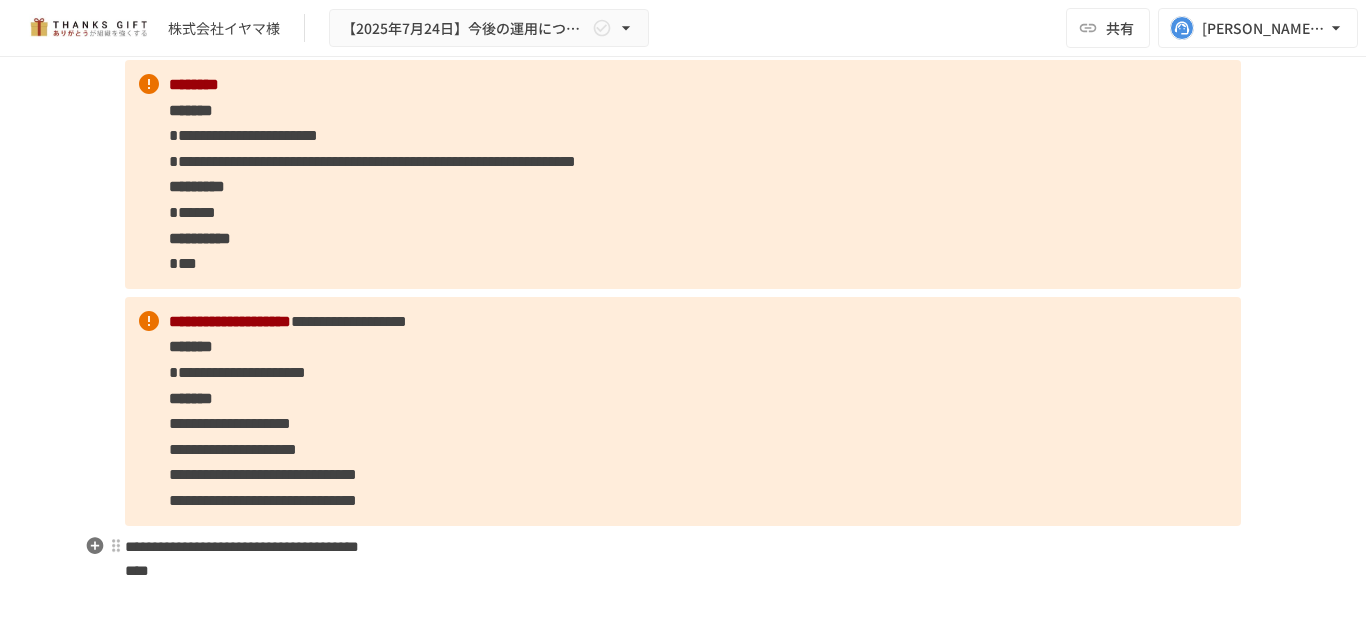 click on "**********" at bounding box center (683, 559) 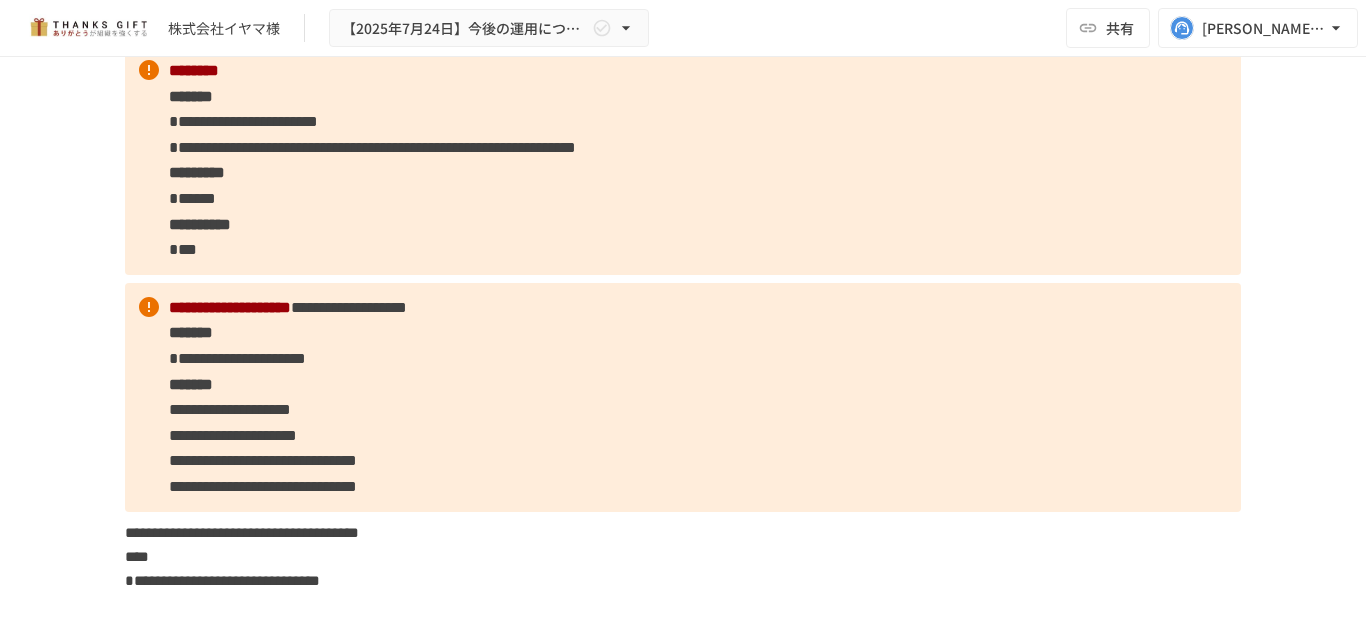 scroll, scrollTop: 2490, scrollLeft: 0, axis: vertical 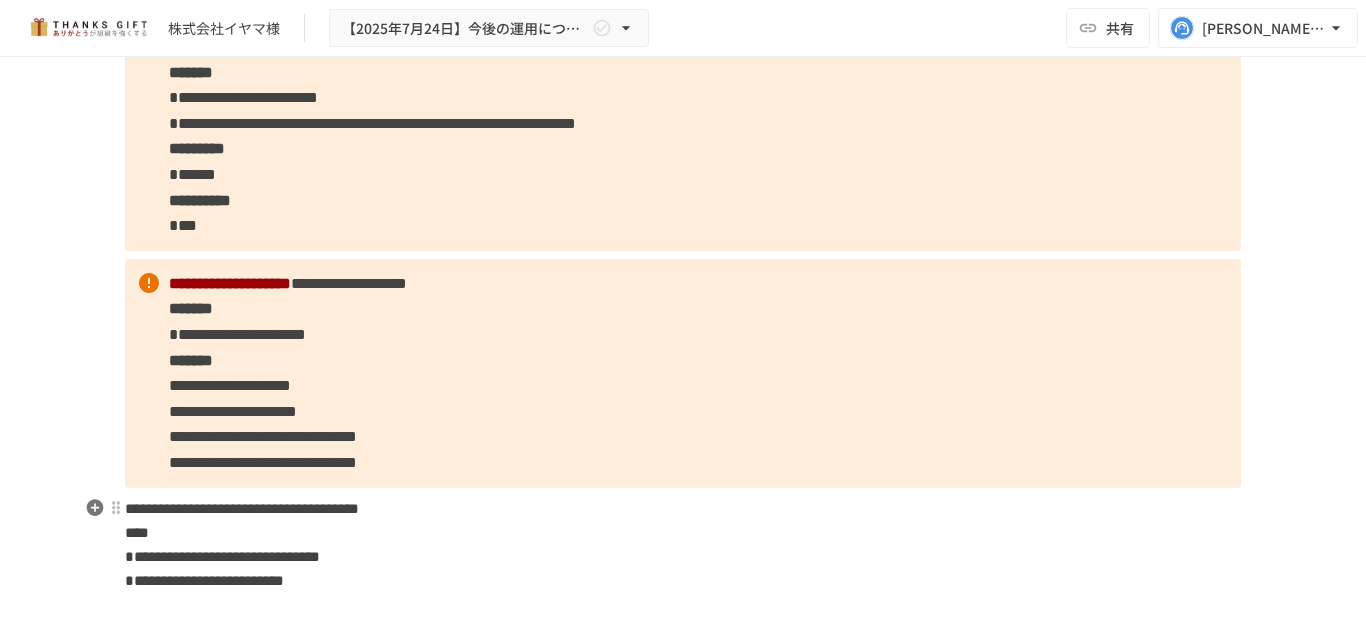 click on "**********" at bounding box center (683, 545) 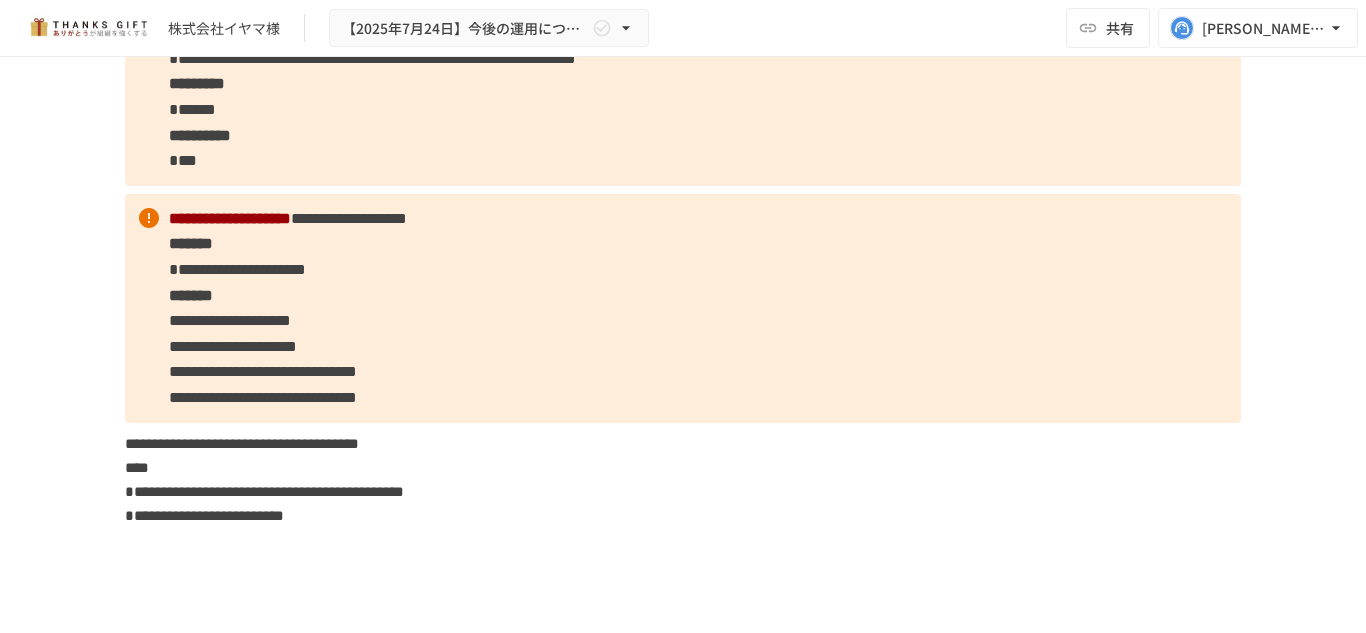 scroll, scrollTop: 2555, scrollLeft: 0, axis: vertical 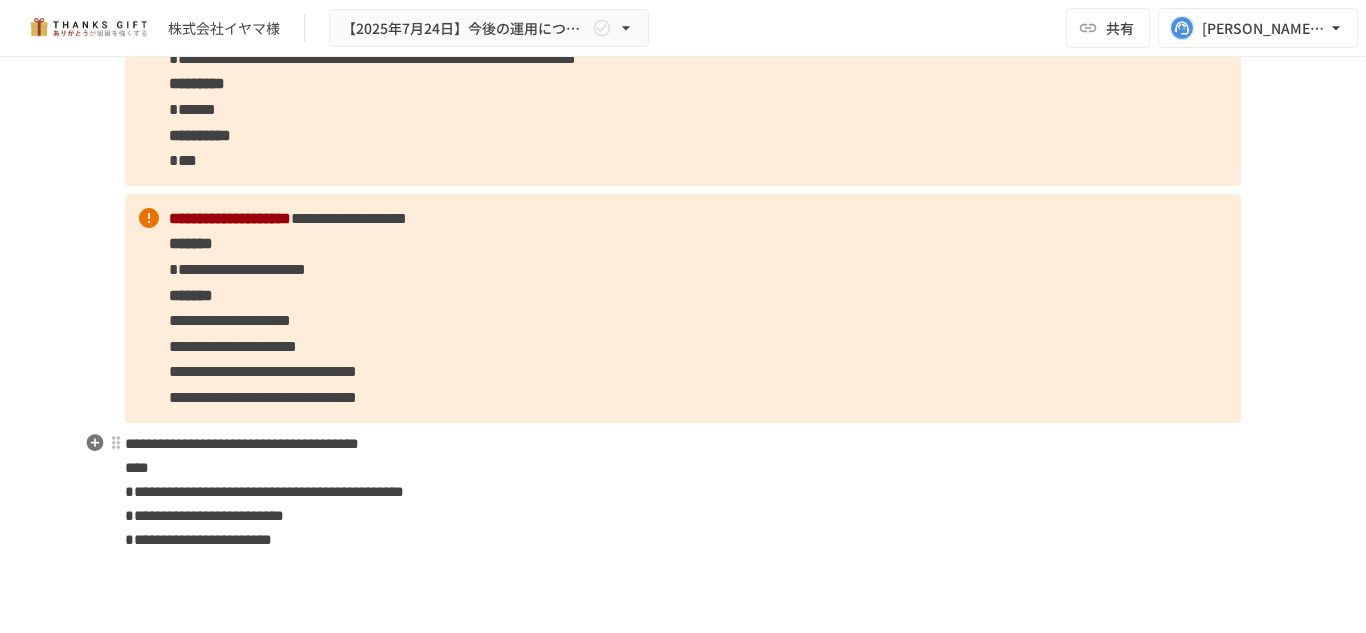 click on "**********" at bounding box center (683, -783) 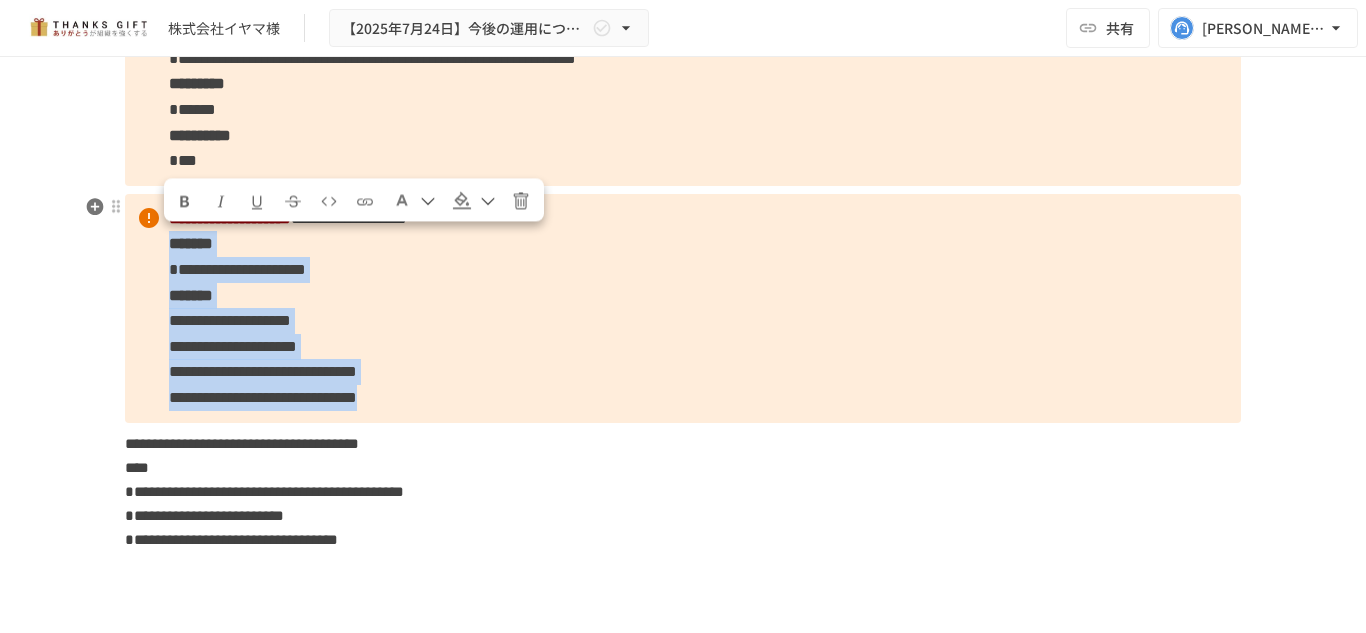 drag, startPoint x: 159, startPoint y: 245, endPoint x: 669, endPoint y: 409, distance: 535.7201 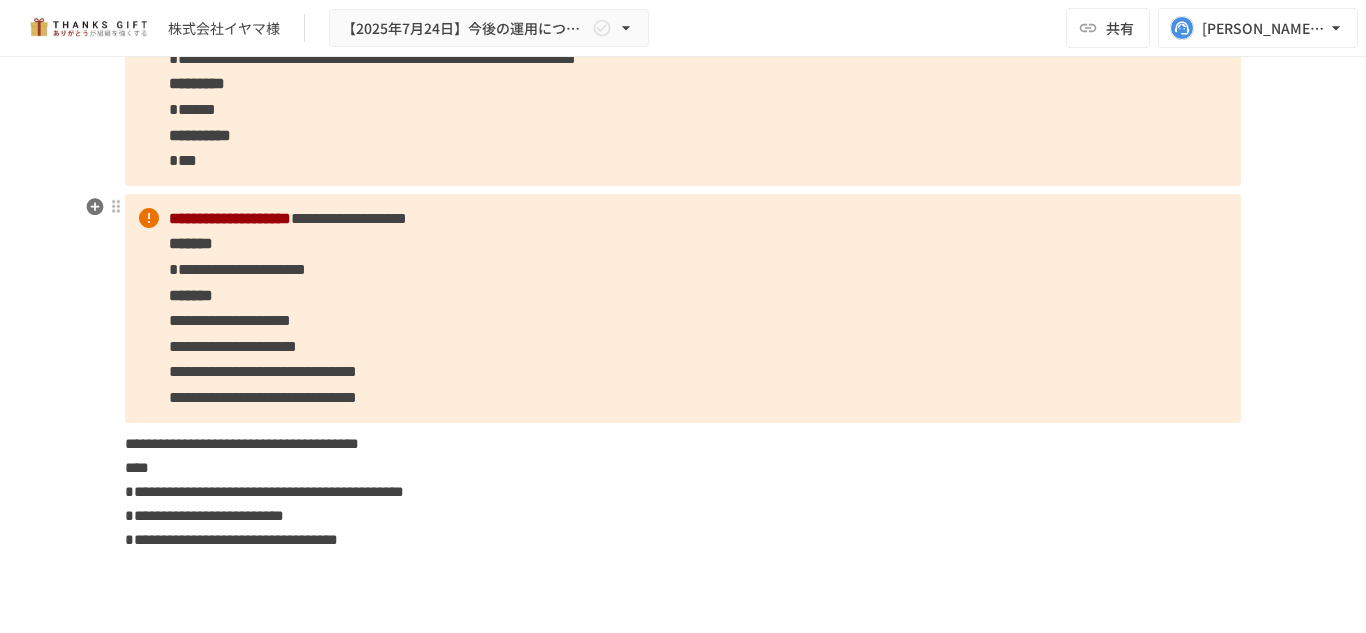 click on "**********" at bounding box center [683, 308] 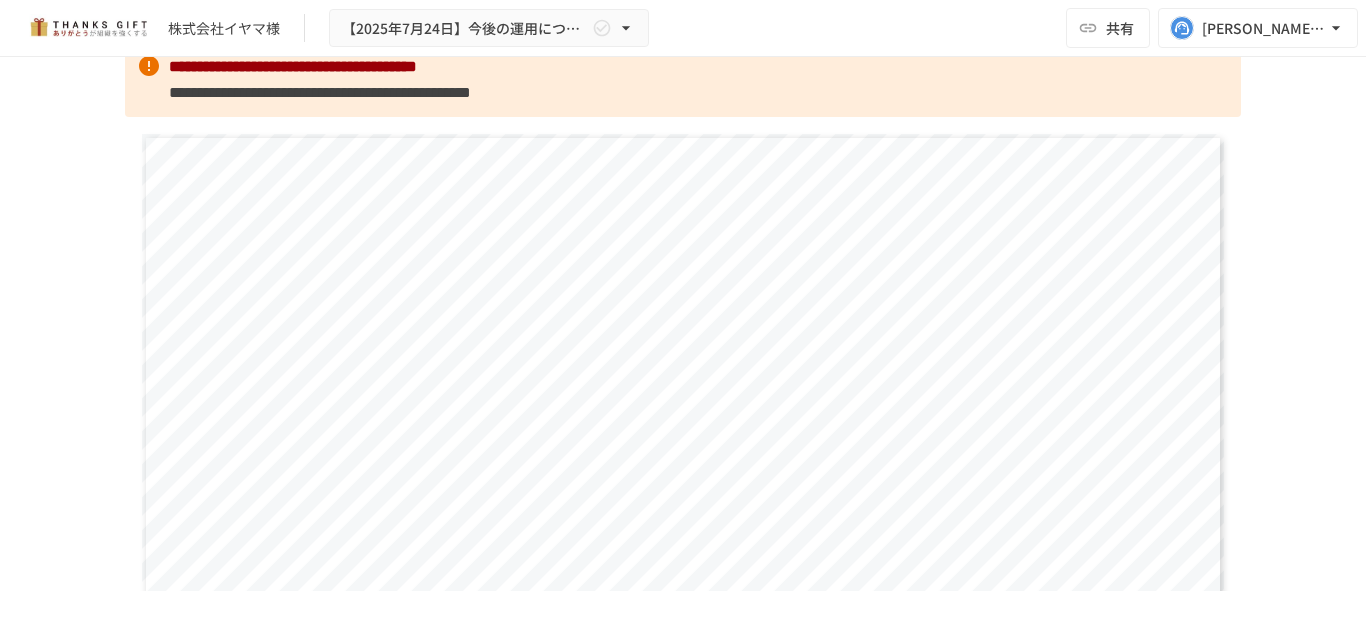 scroll, scrollTop: 1655, scrollLeft: 0, axis: vertical 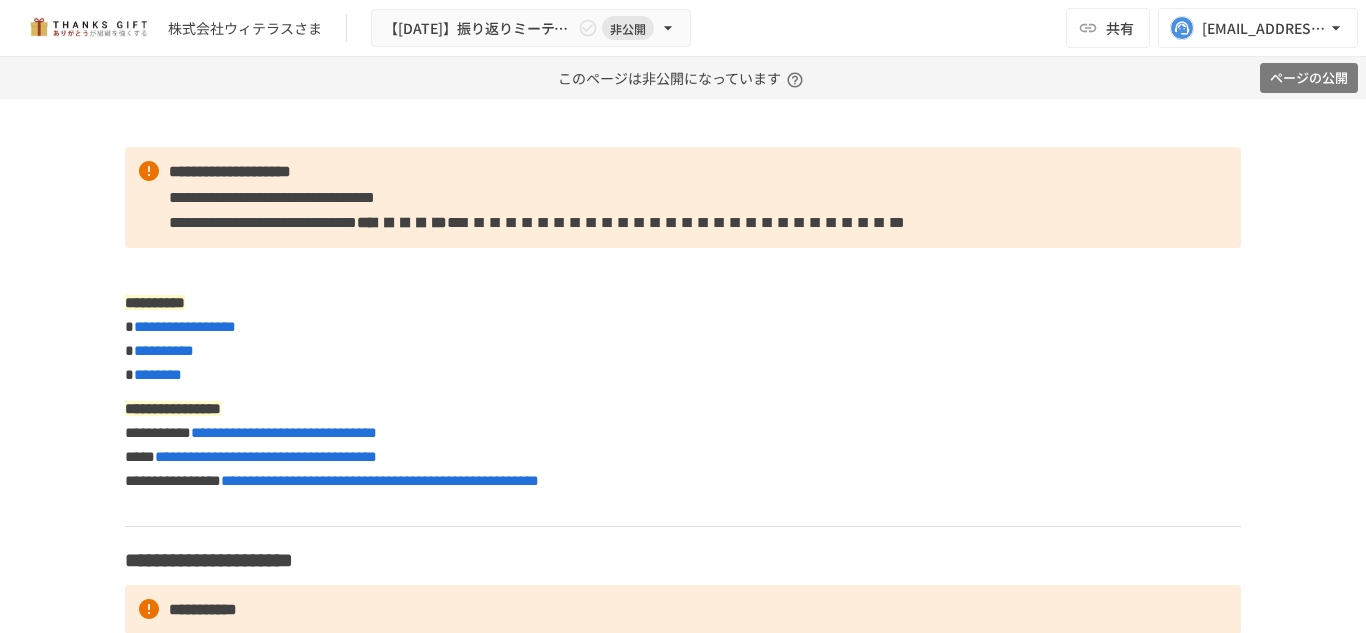 click on "ページの公開" at bounding box center [1309, 78] 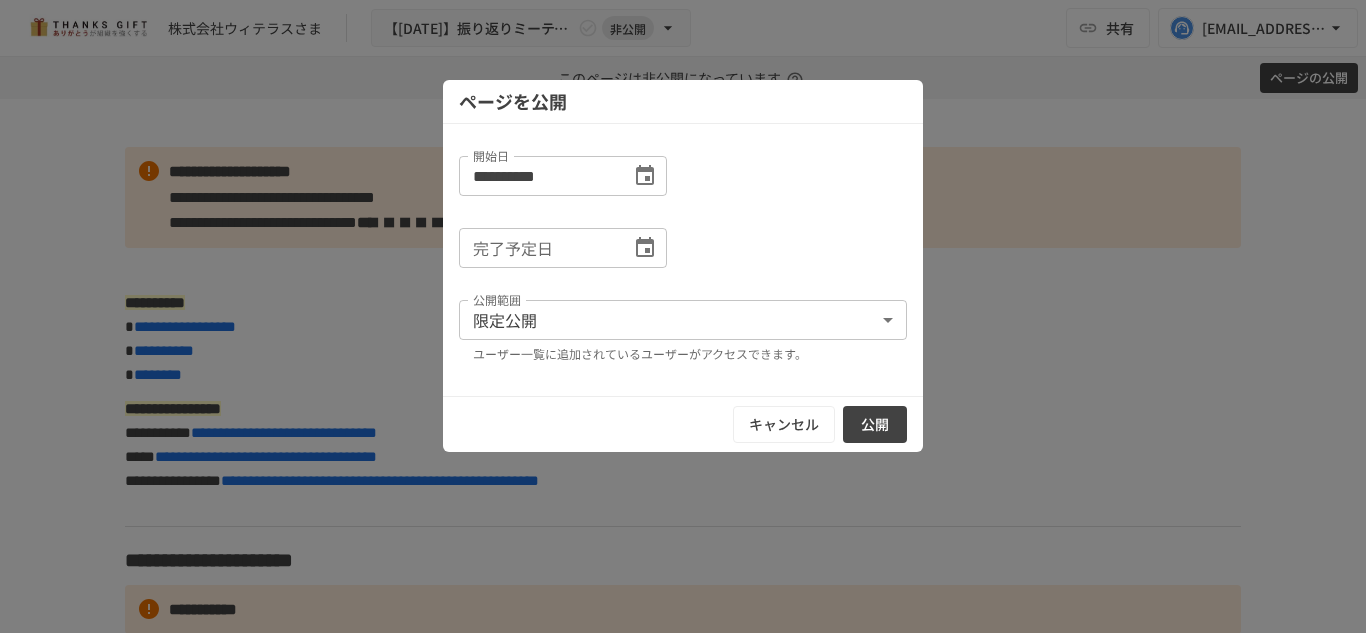 drag, startPoint x: 868, startPoint y: 436, endPoint x: 562, endPoint y: 137, distance: 427.82825 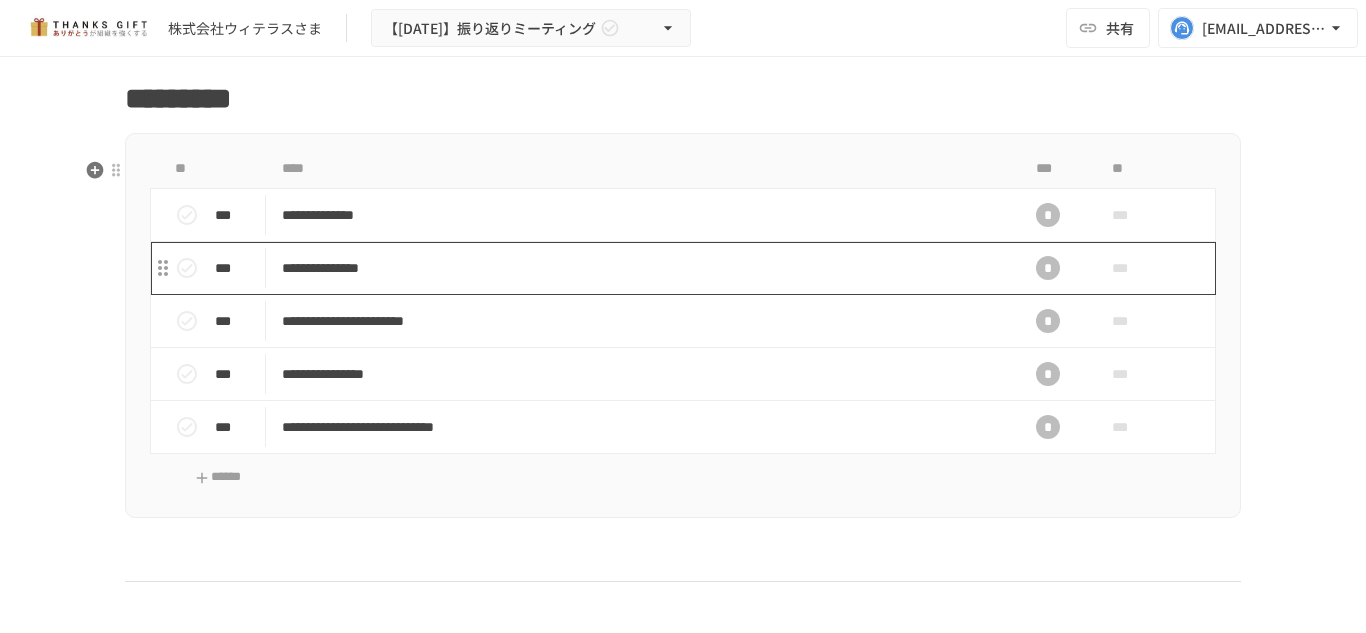 scroll, scrollTop: 1768, scrollLeft: 0, axis: vertical 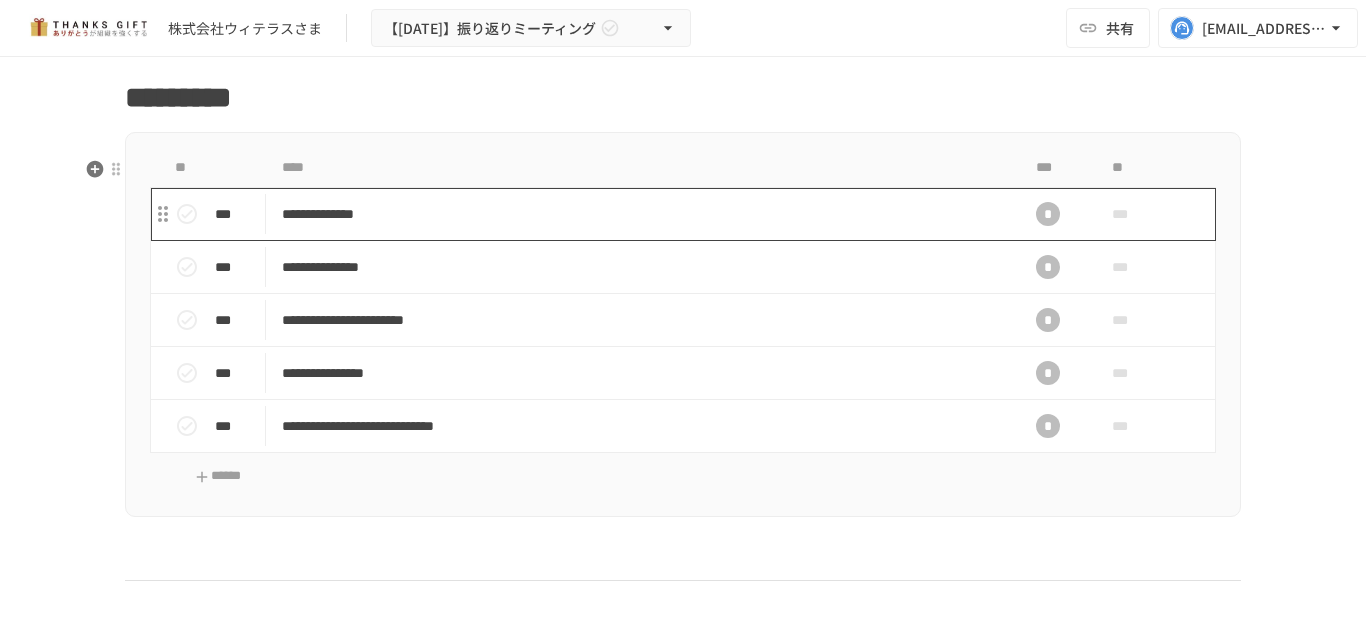 click on "**********" at bounding box center [641, 214] 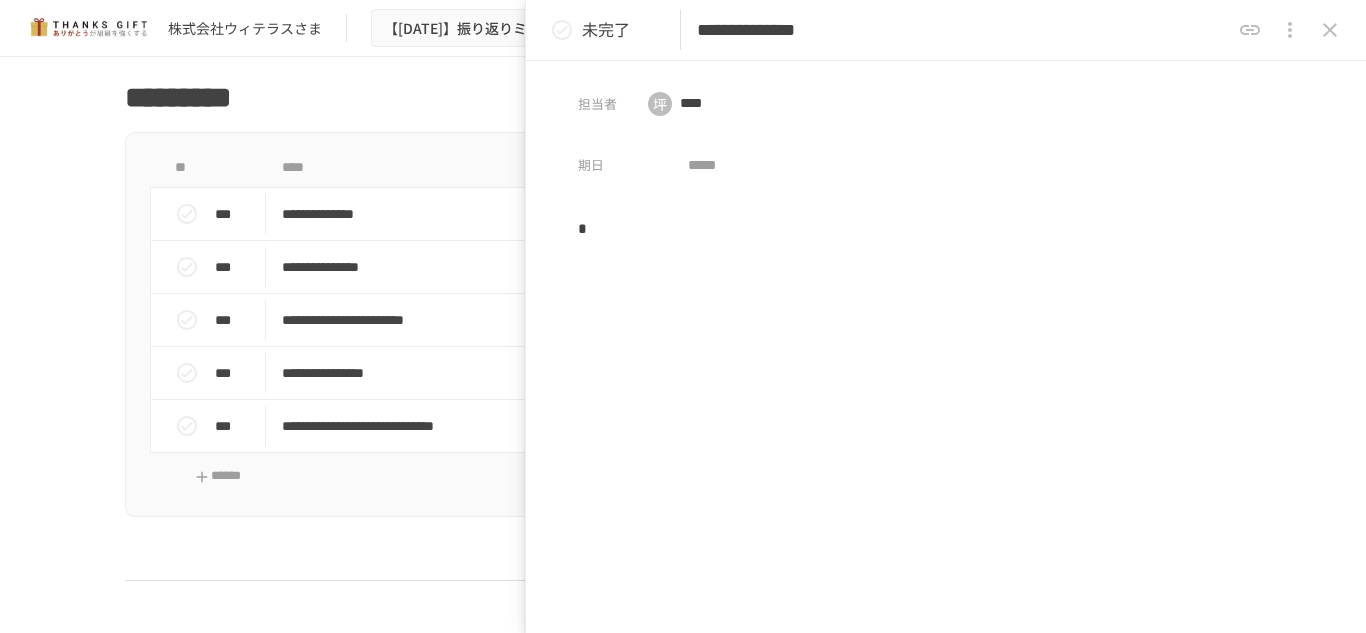 type 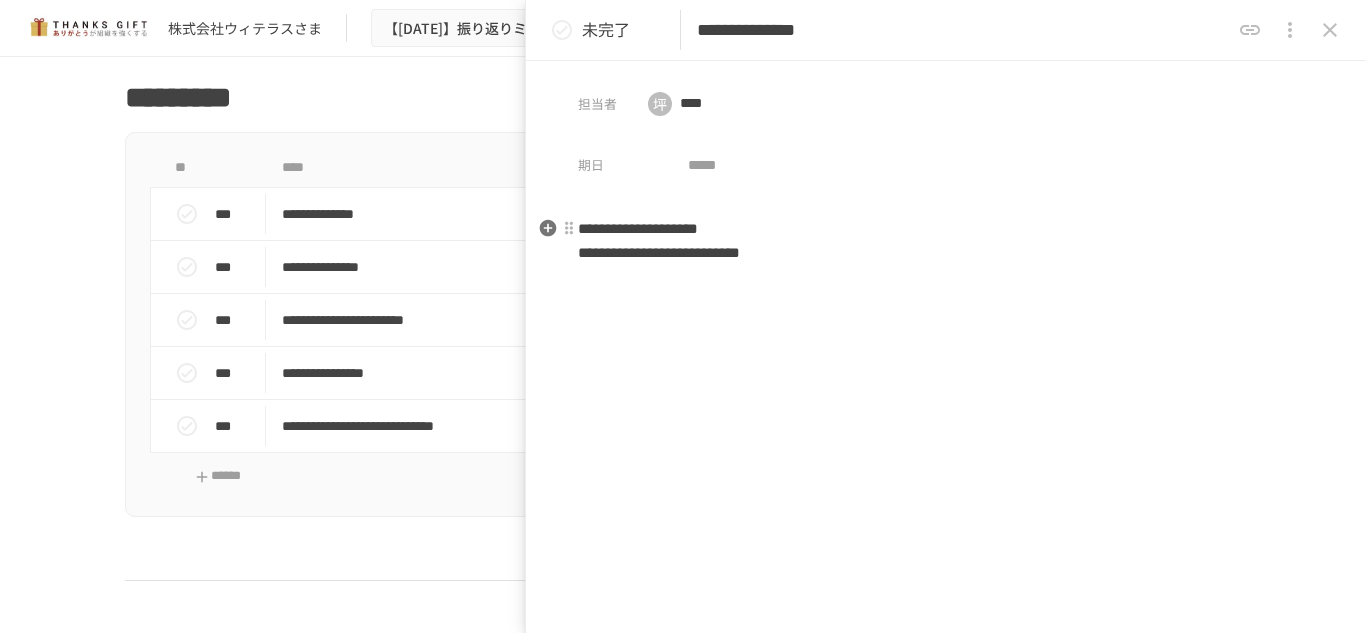 click on "**********" at bounding box center (638, 228) 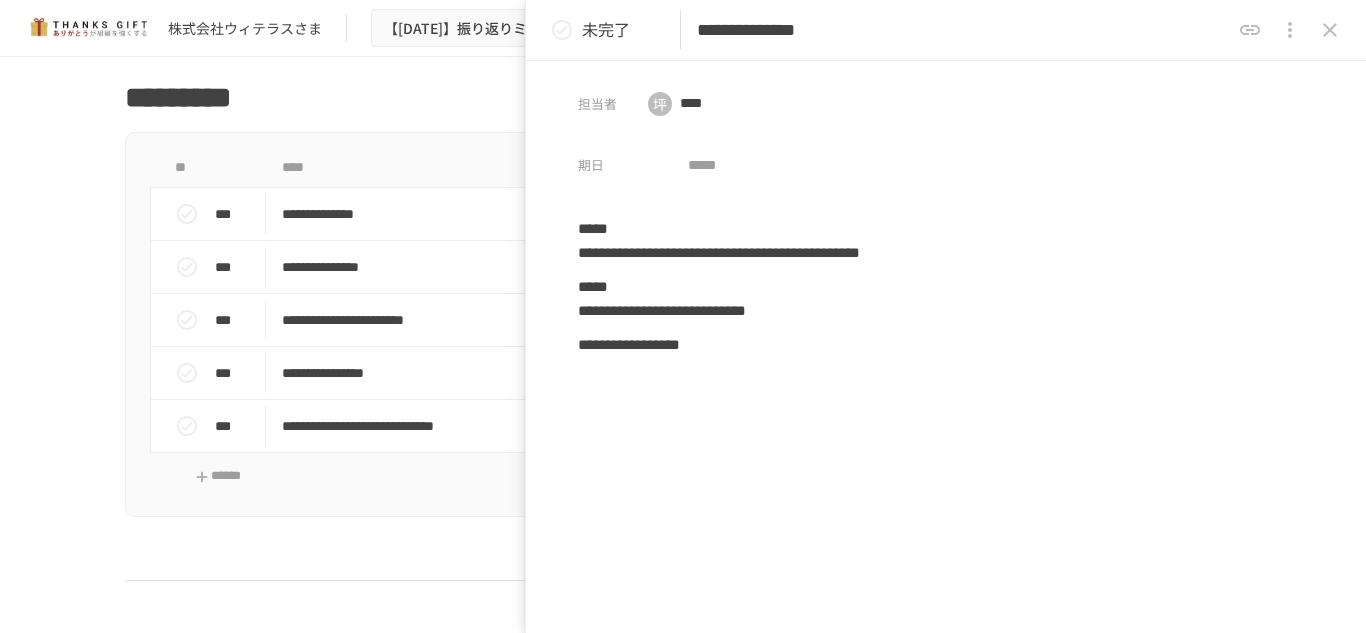 click on "**********" at bounding box center (946, 441) 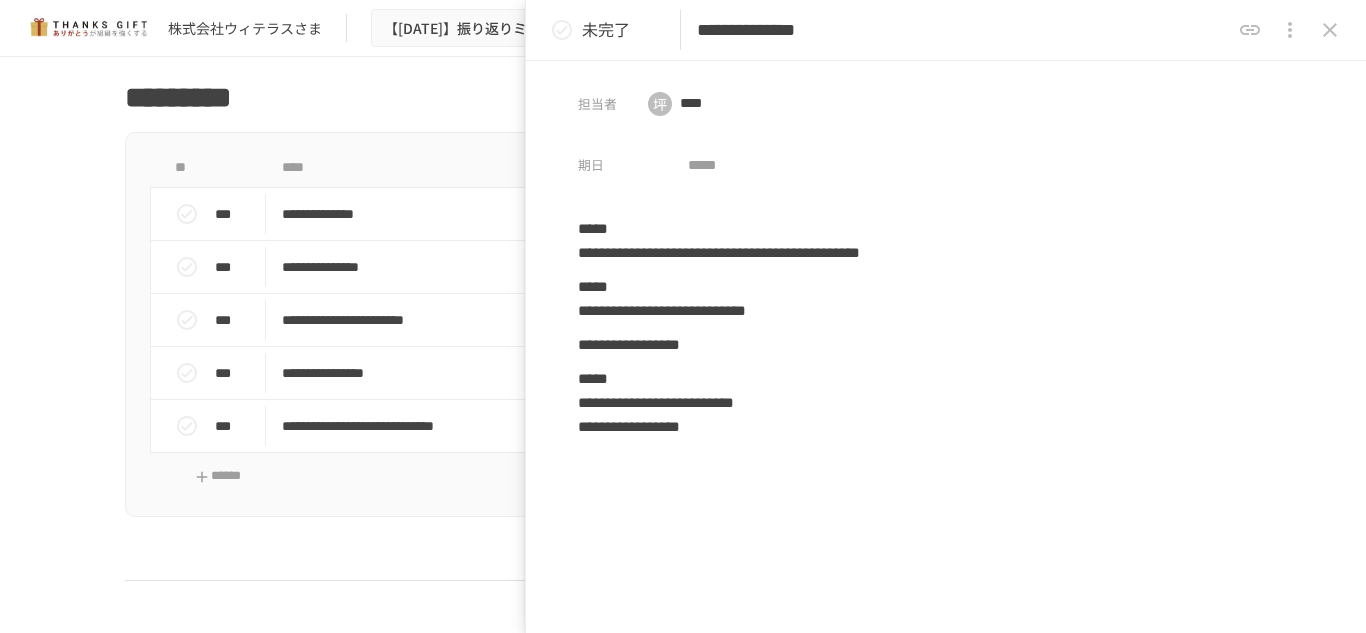 click 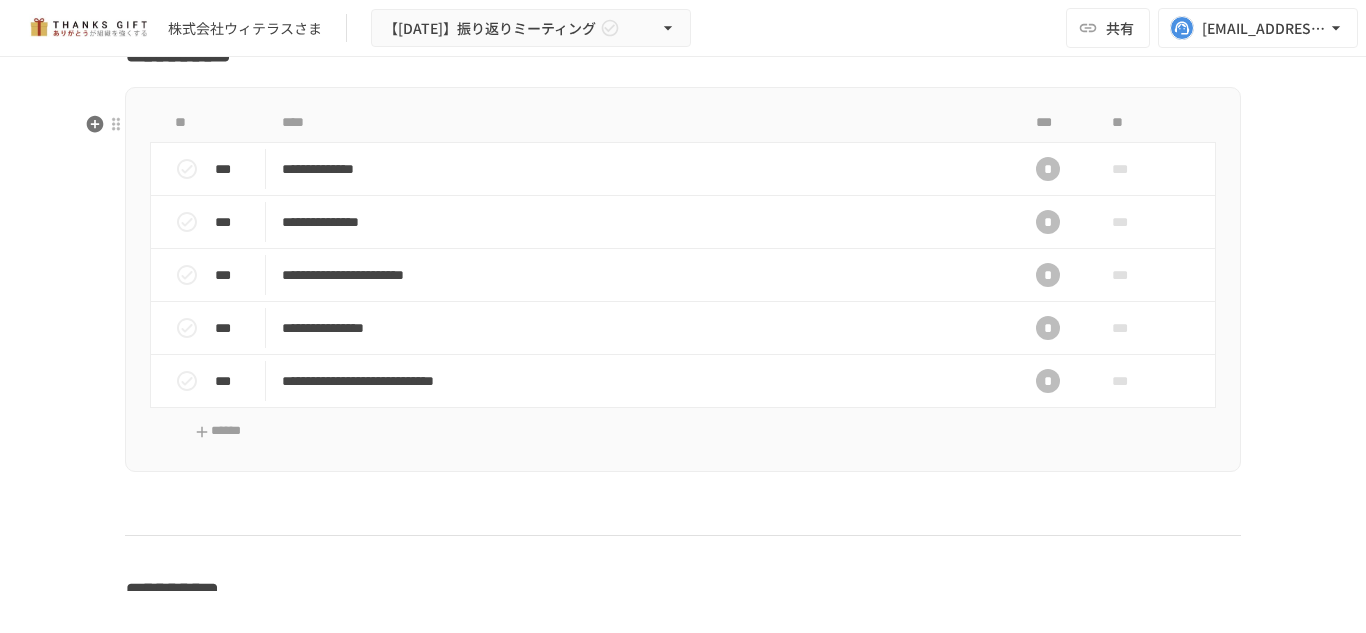scroll, scrollTop: 1768, scrollLeft: 0, axis: vertical 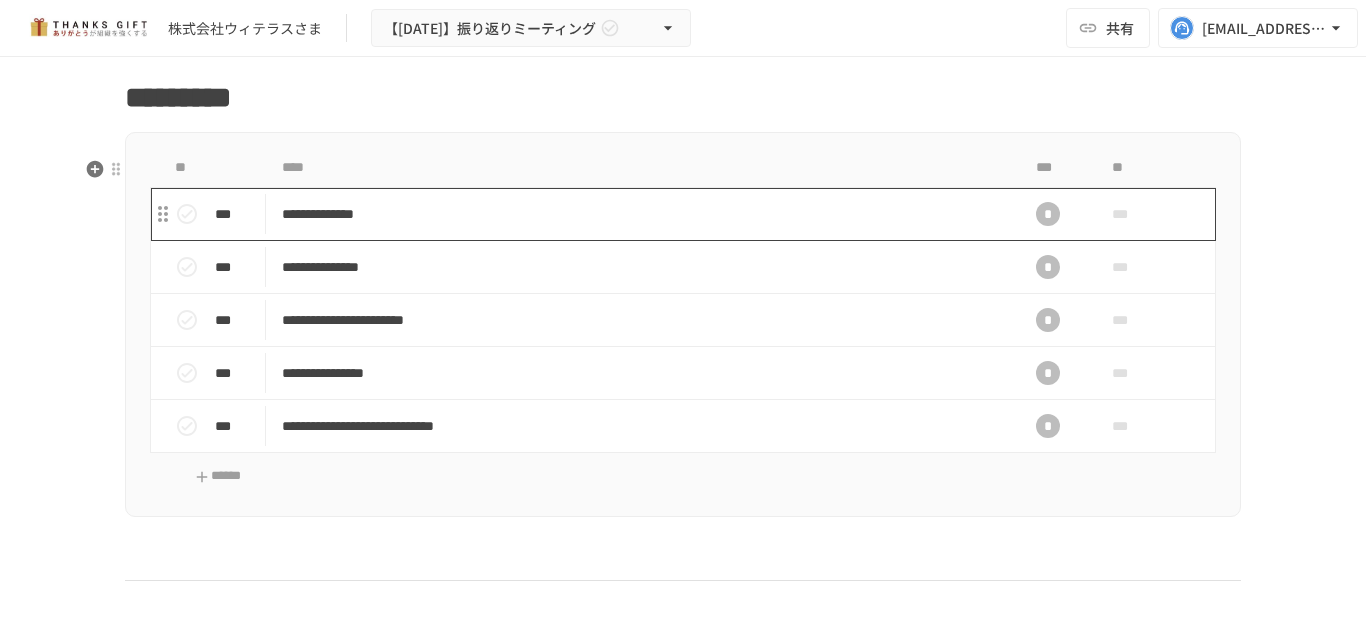 click on "**********" at bounding box center (641, 214) 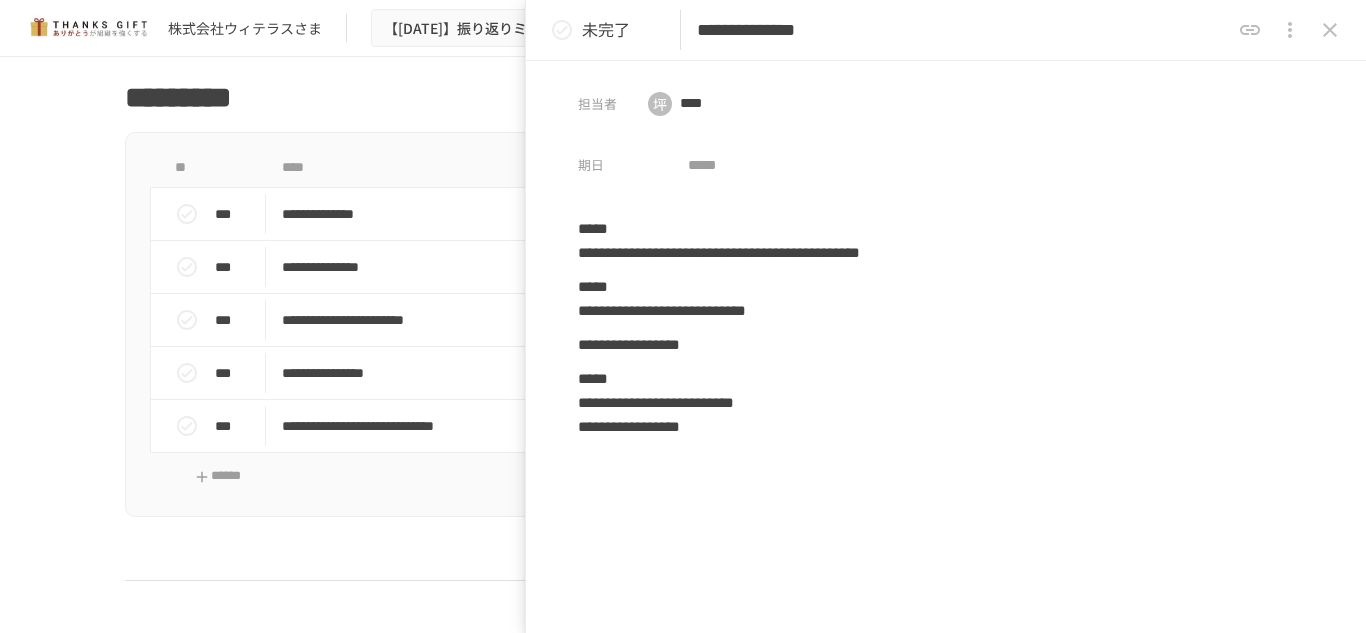 click 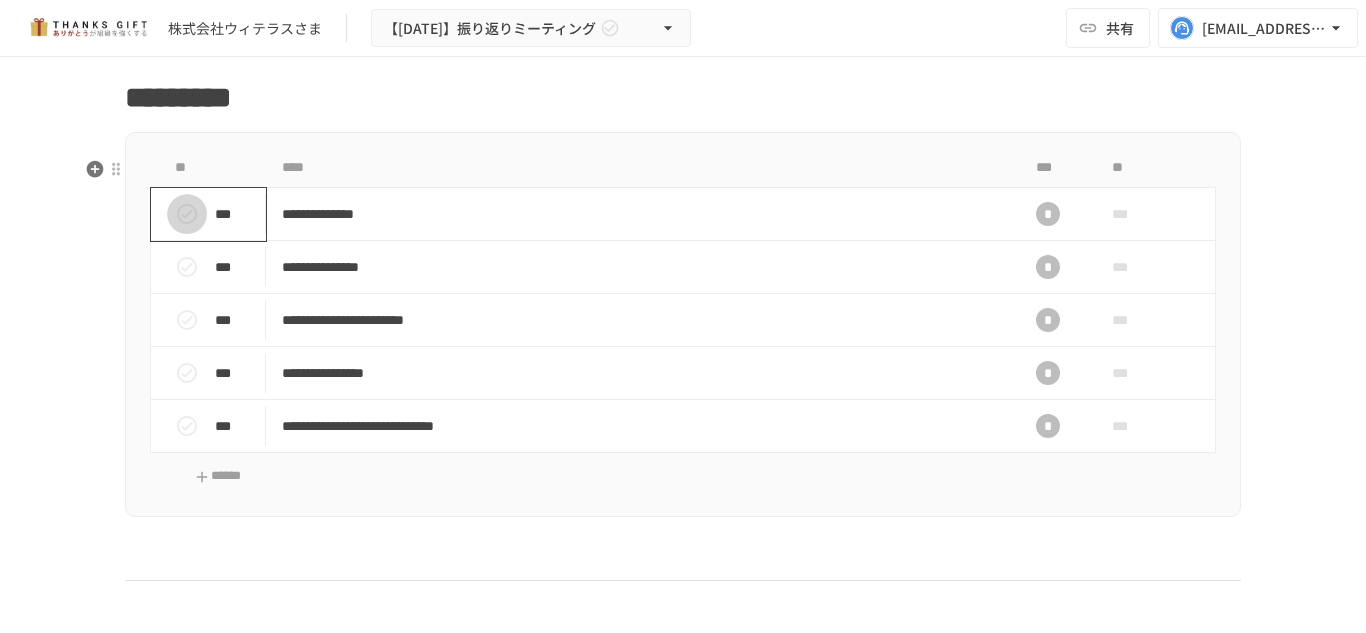 click 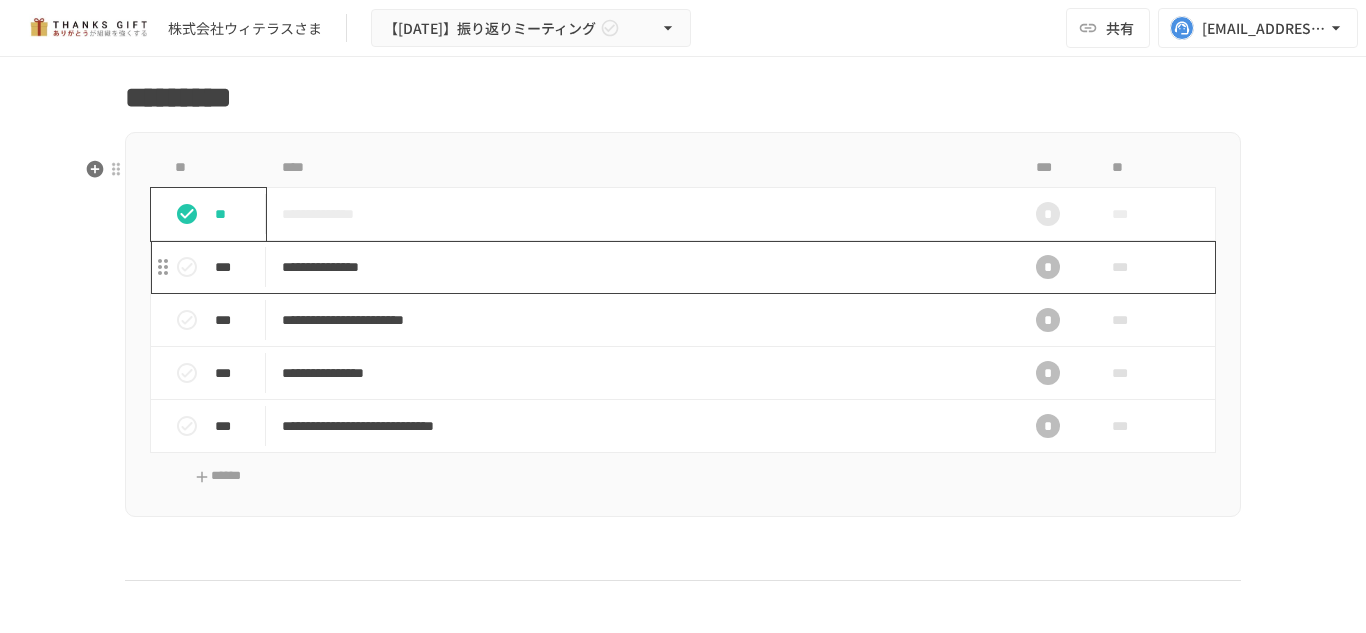 click on "**********" at bounding box center [641, 267] 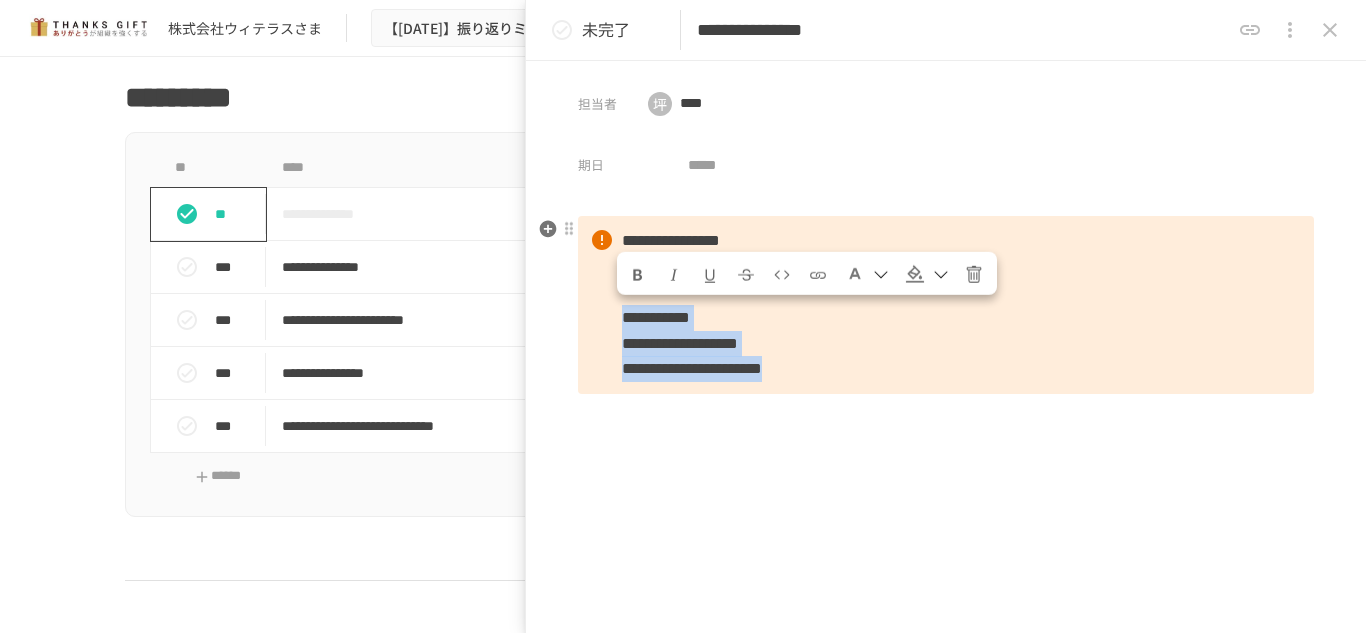drag, startPoint x: 617, startPoint y: 314, endPoint x: 943, endPoint y: 361, distance: 329.3706 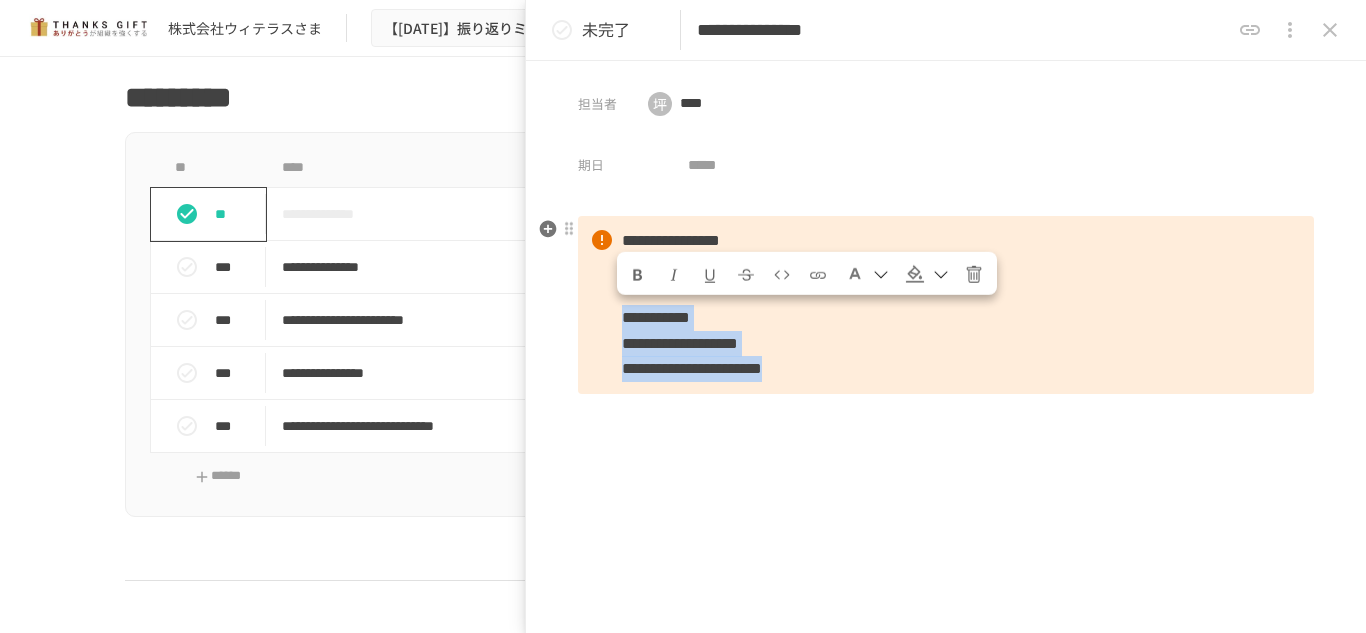 click on "**********" at bounding box center (946, 305) 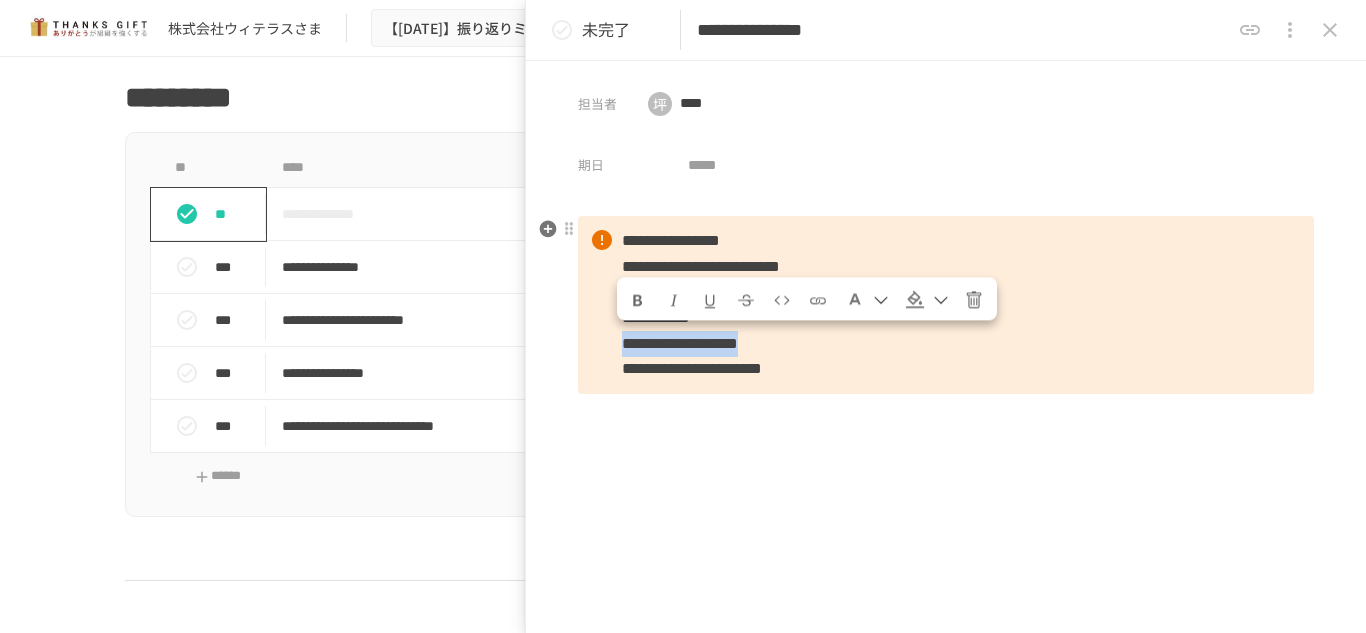 drag, startPoint x: 947, startPoint y: 347, endPoint x: 603, endPoint y: 344, distance: 344.0131 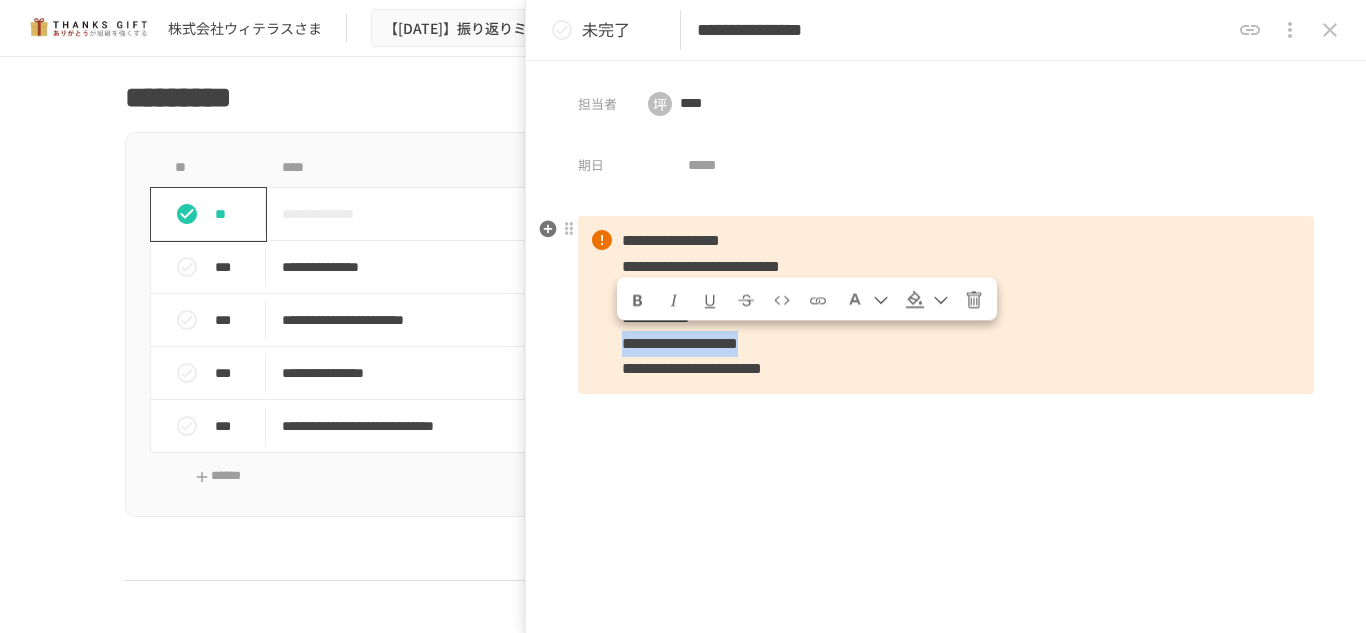 click on "**********" at bounding box center [946, 305] 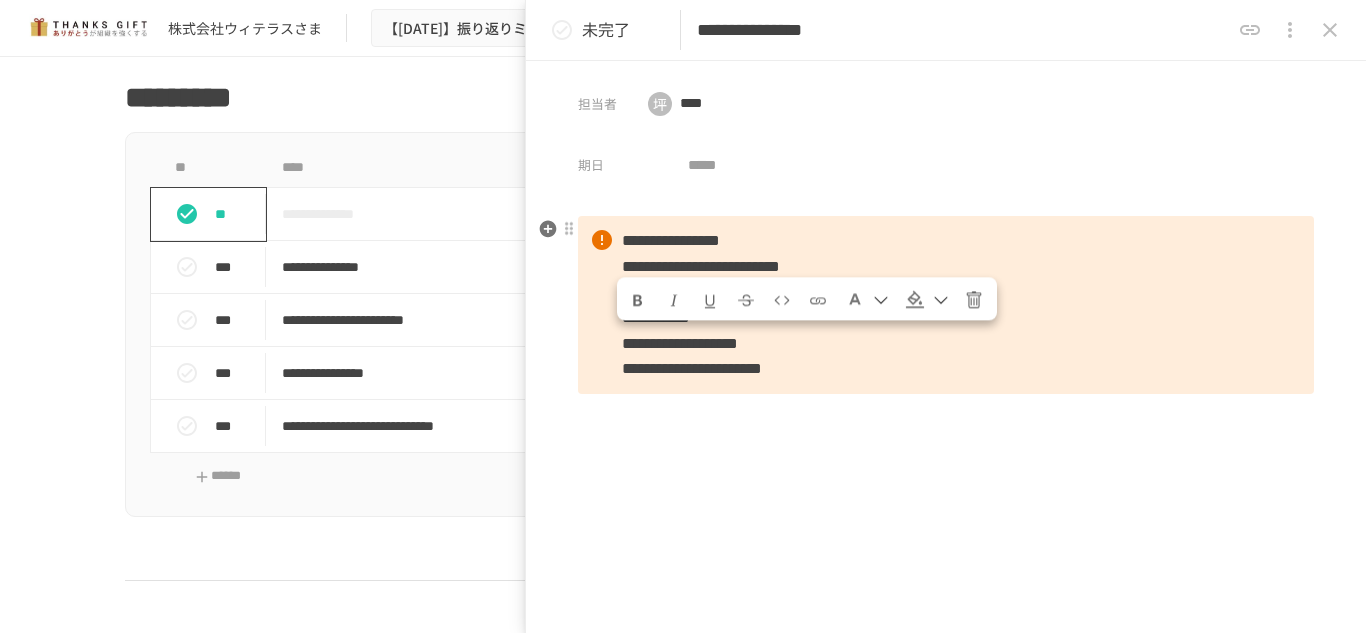 click on "**********" at bounding box center (946, 305) 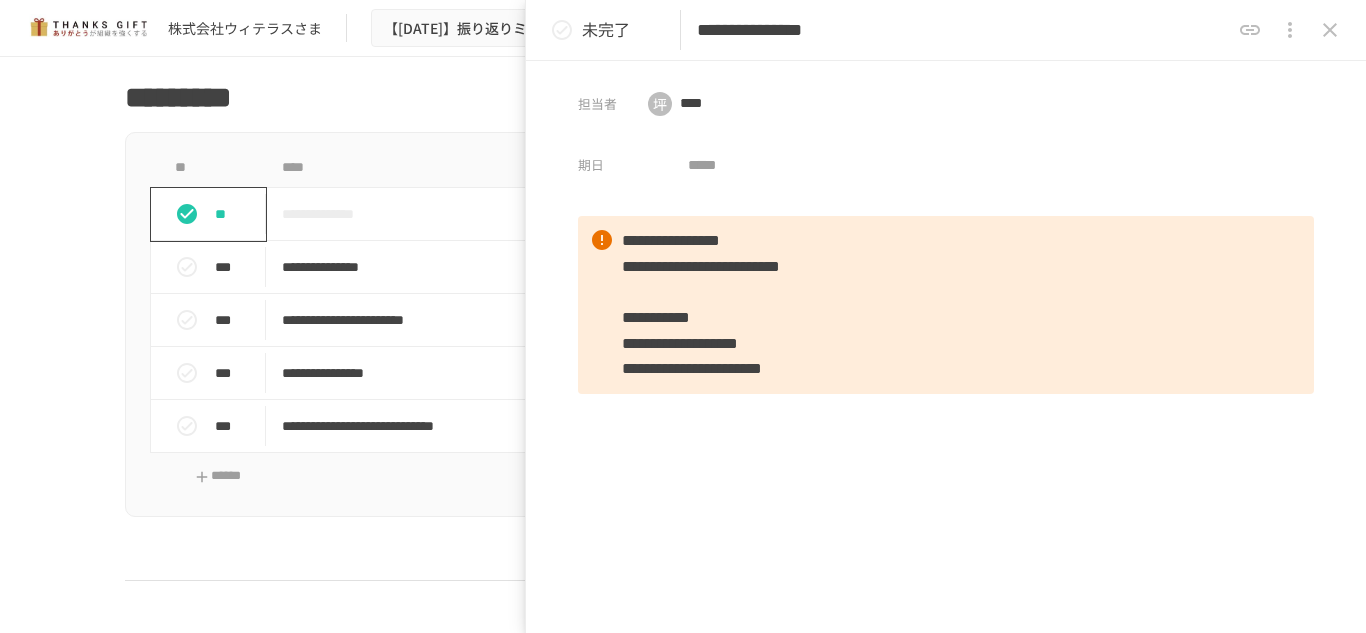 type 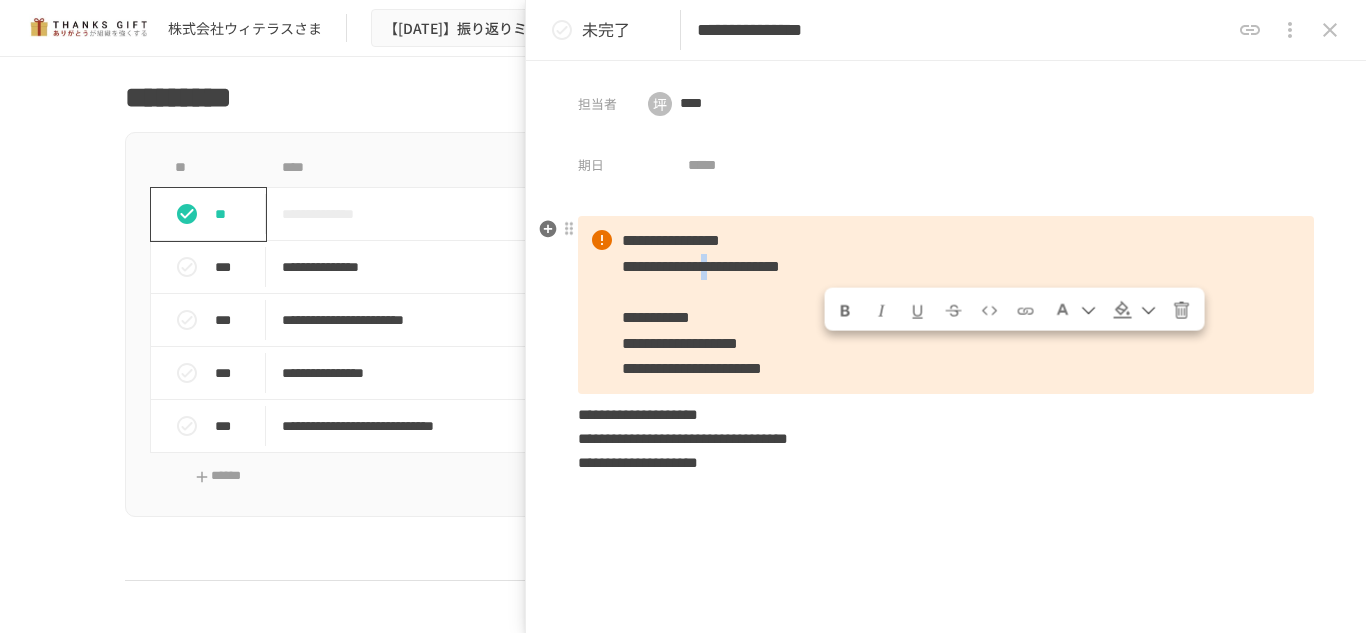 drag, startPoint x: 847, startPoint y: 262, endPoint x: 836, endPoint y: 270, distance: 13.601471 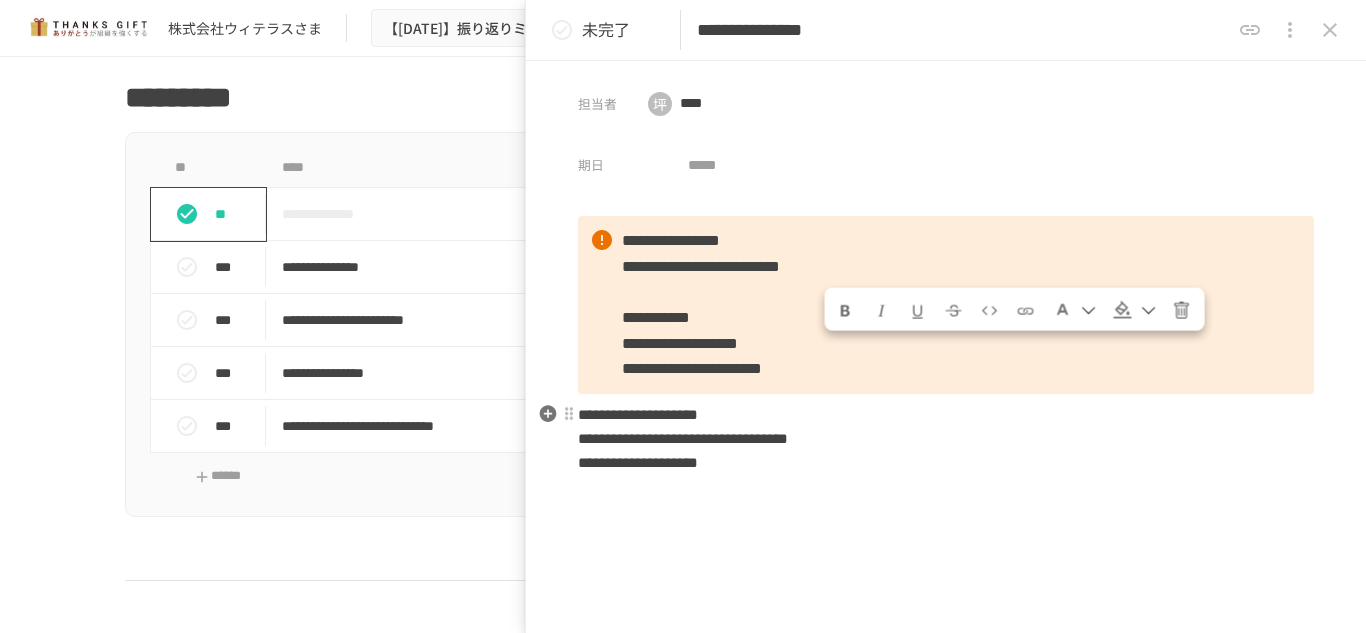 click on "**********" at bounding box center [946, 500] 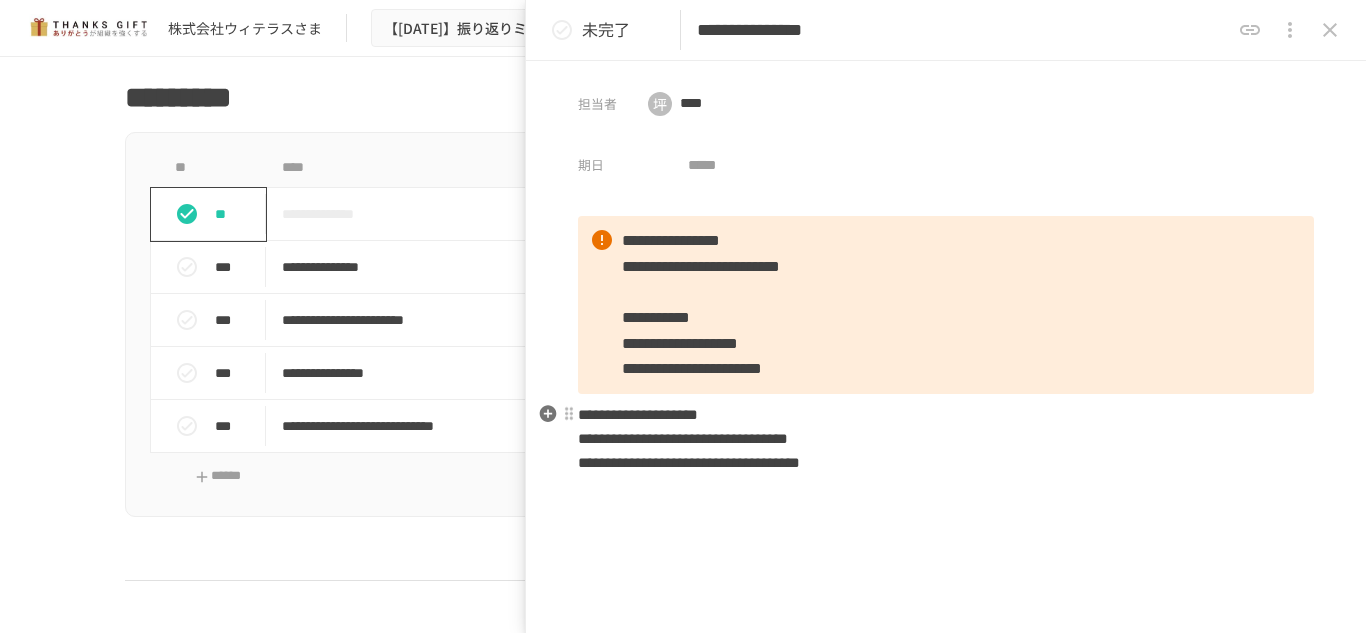click on "**********" at bounding box center [683, 438] 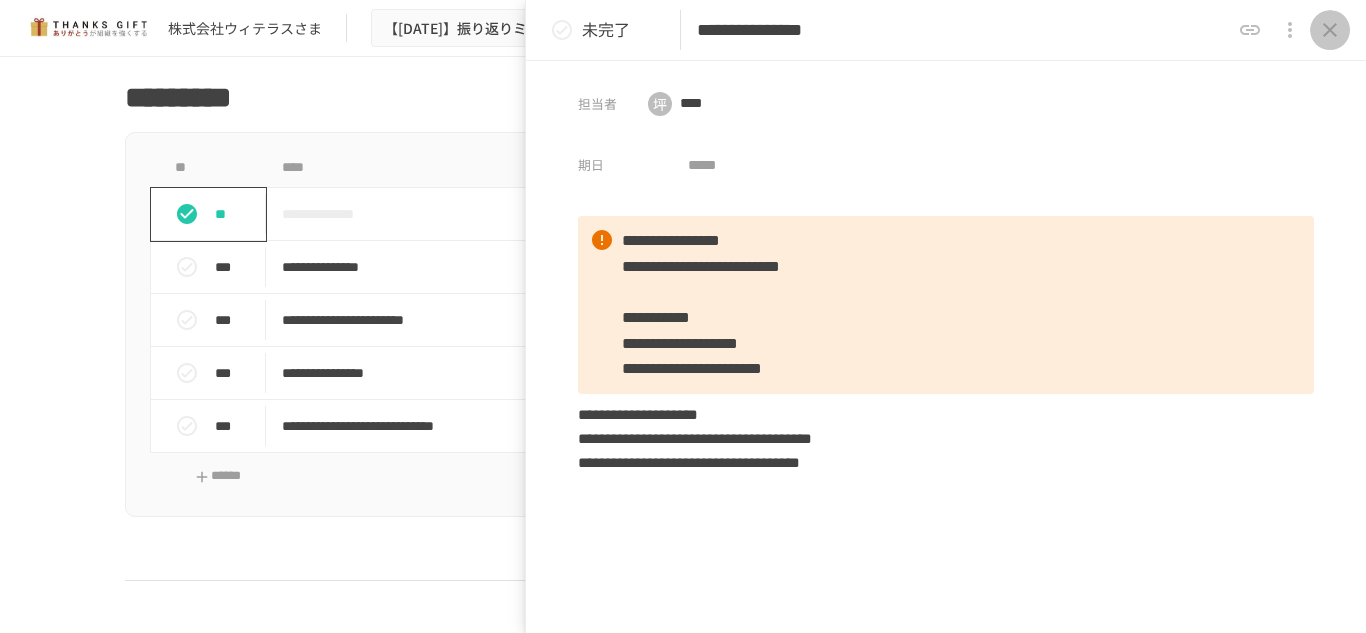 click 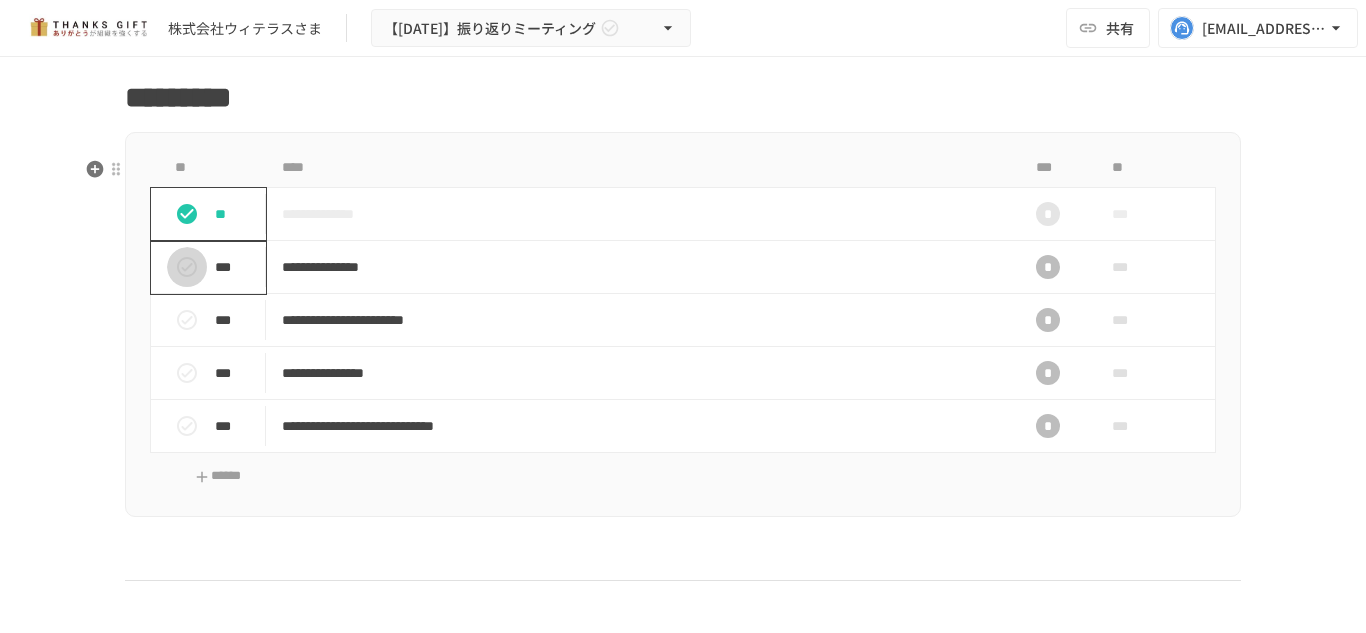click 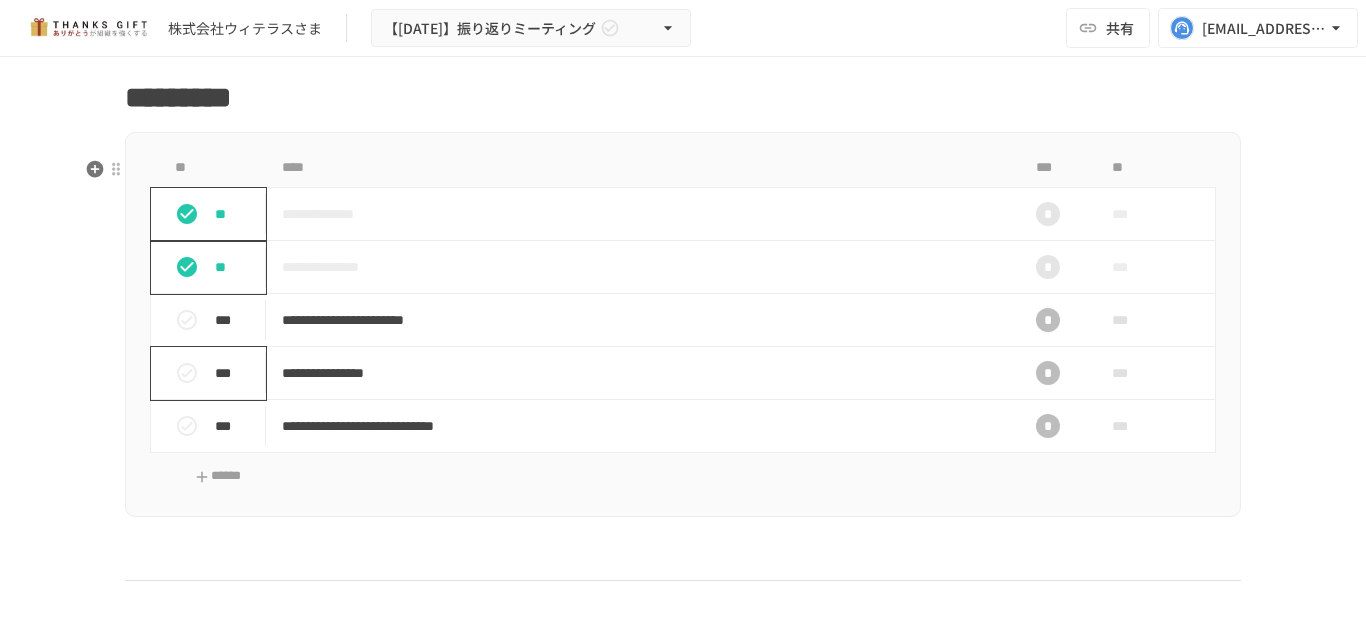 click 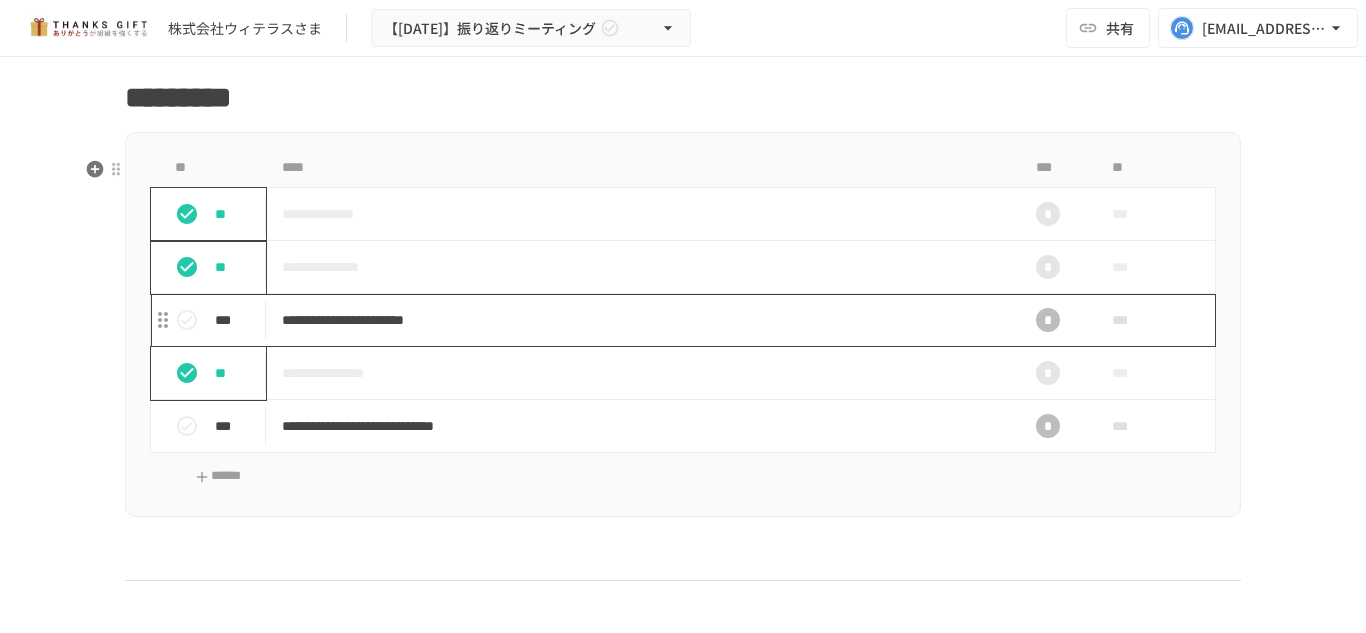 click on "**********" at bounding box center [641, 320] 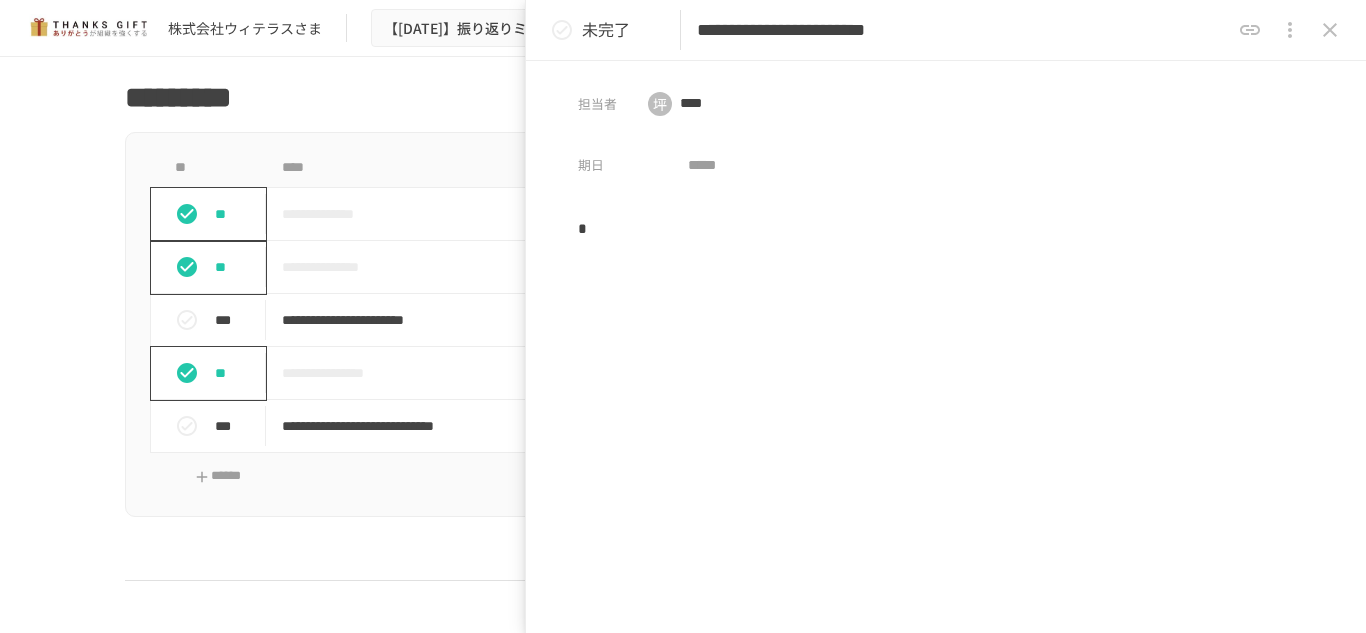 type 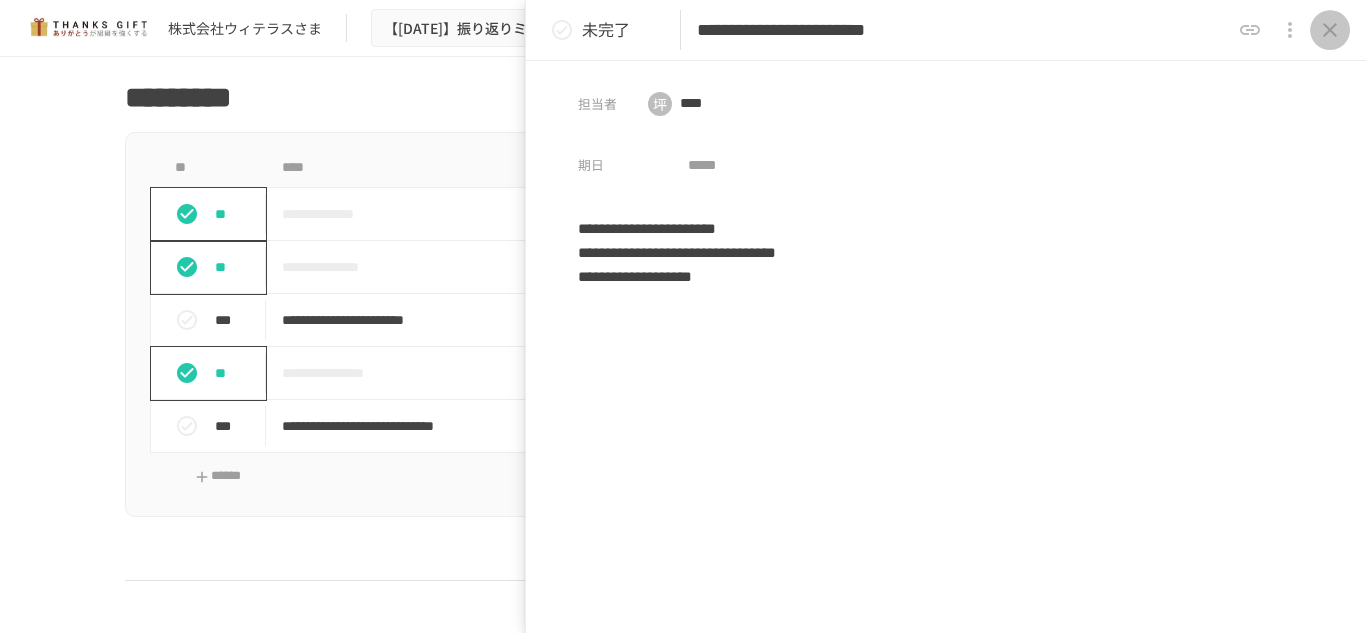 click 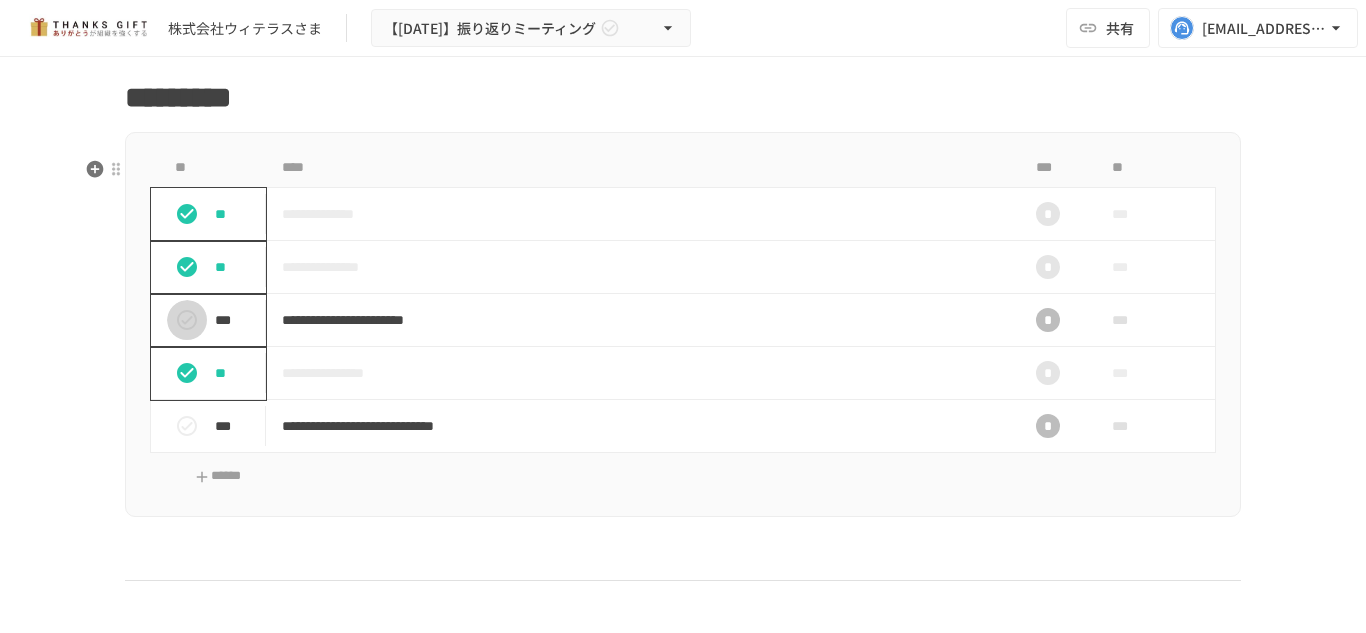 click 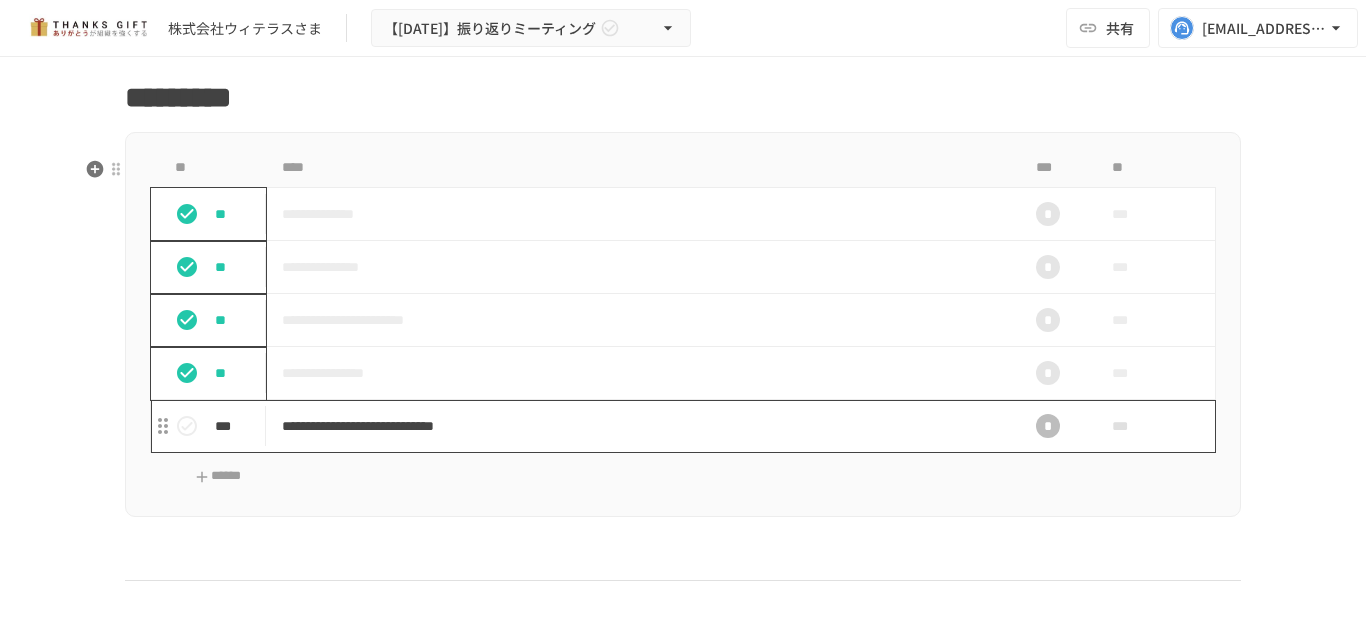 click on "**********" at bounding box center (641, 426) 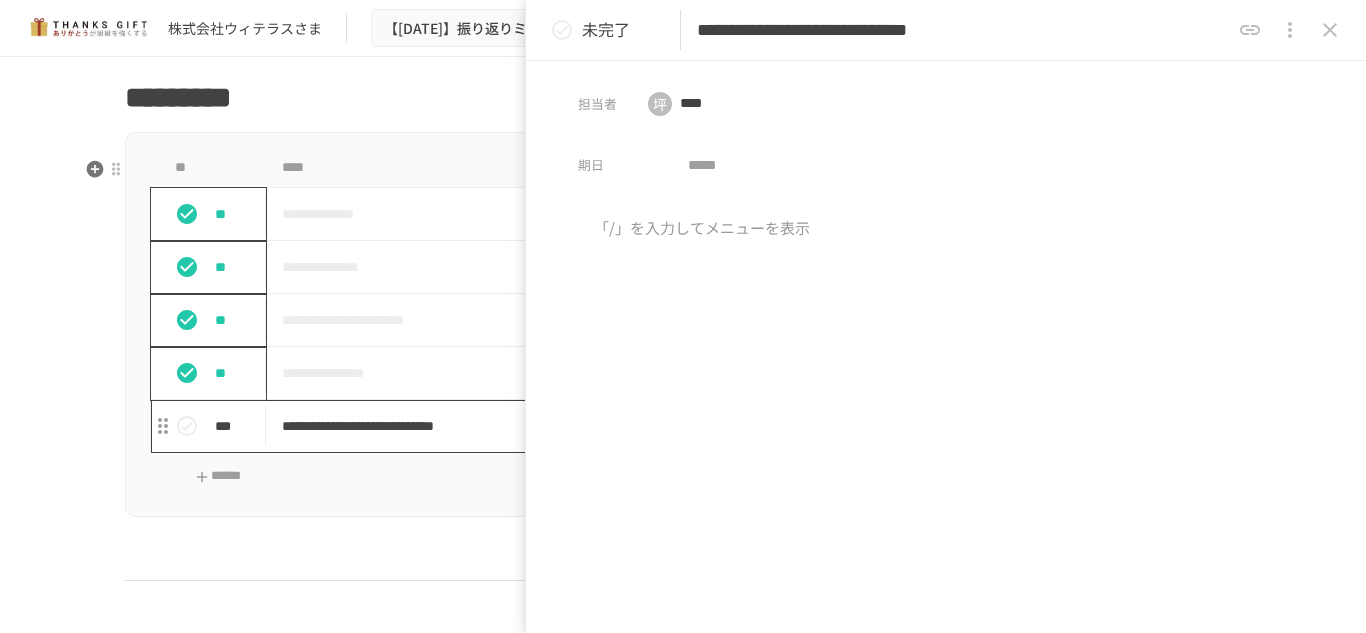 type 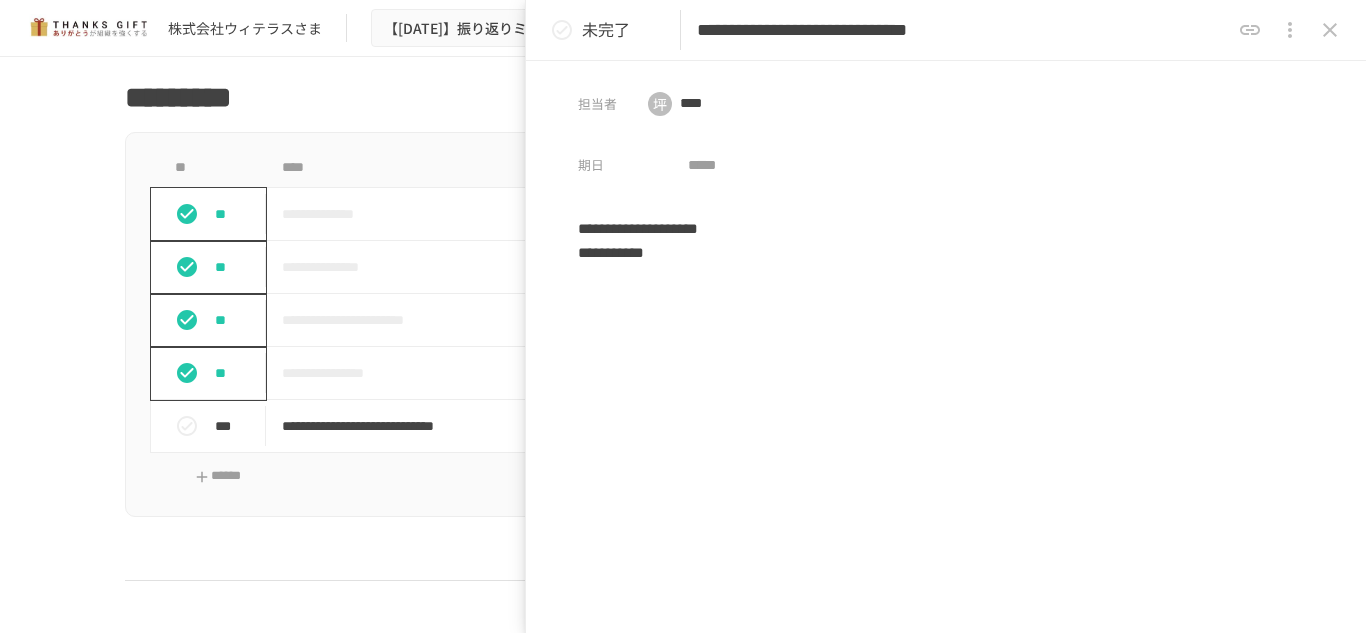 click on "**********" at bounding box center (946, 395) 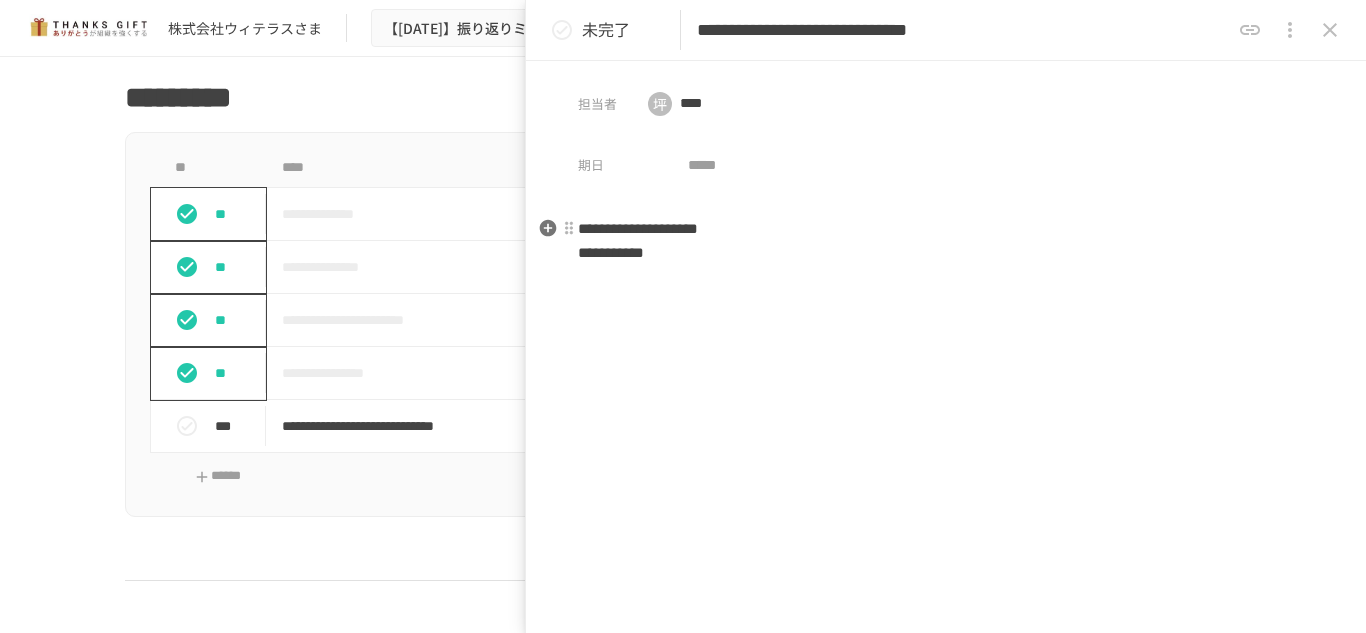 click on "**********" at bounding box center (946, 241) 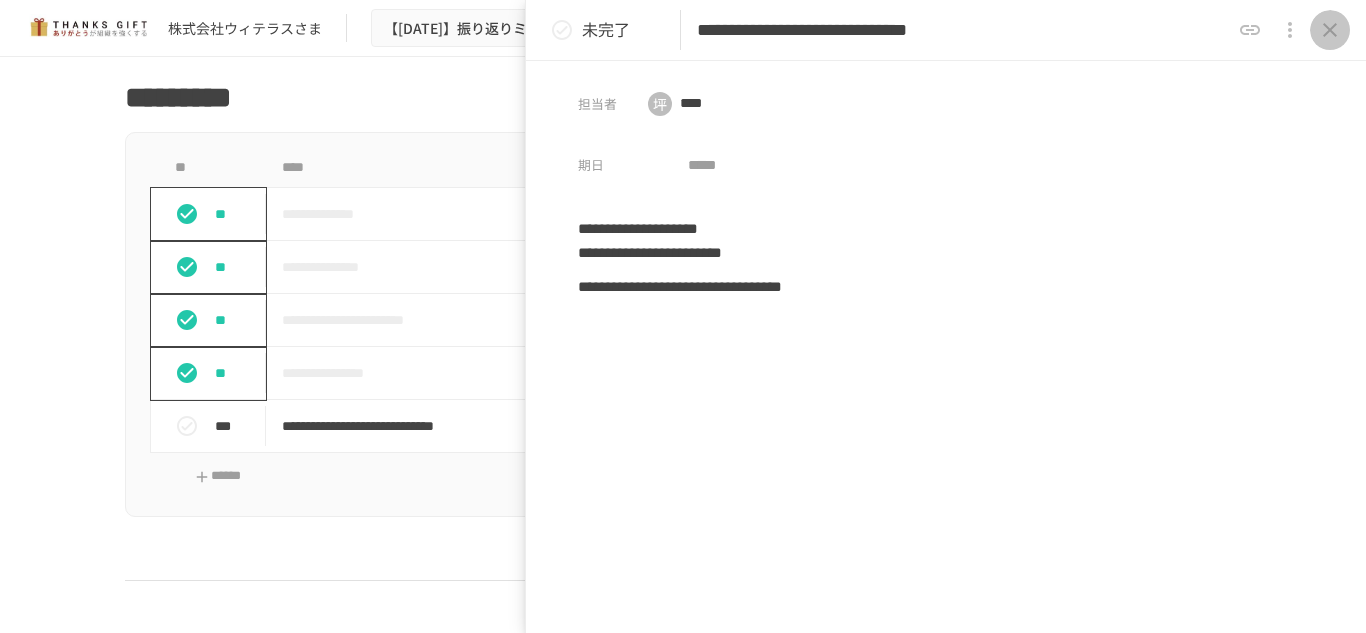 click 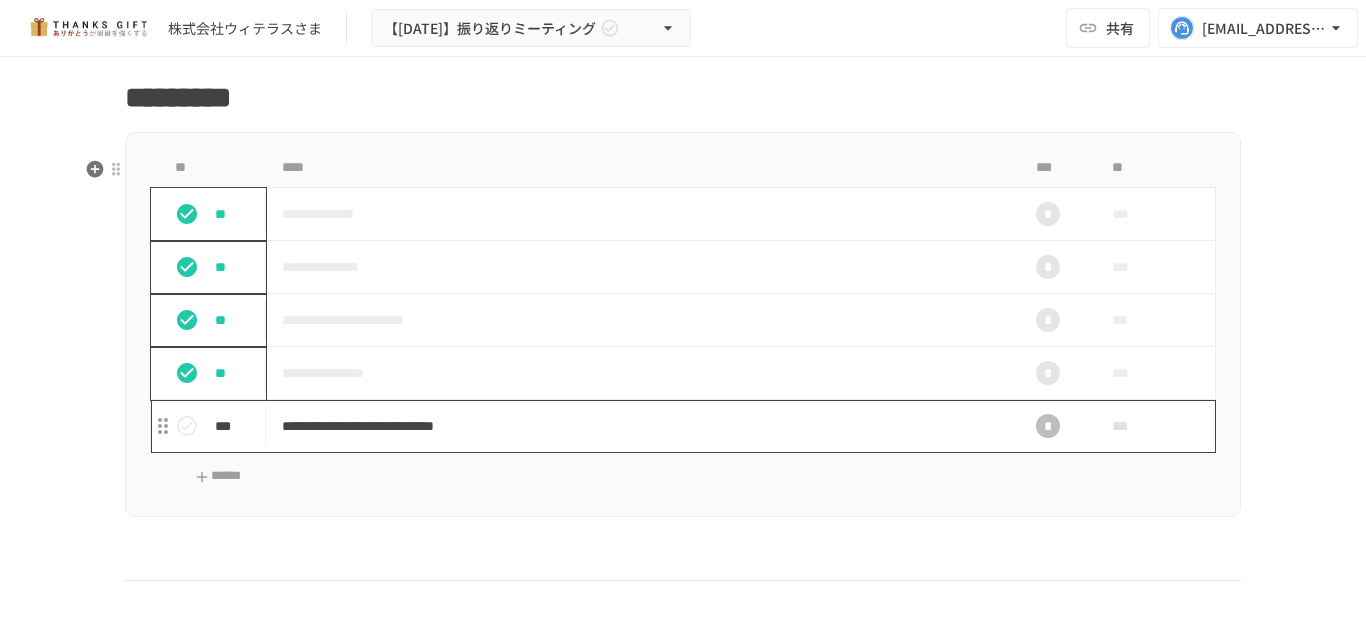 click on "**********" at bounding box center [641, 426] 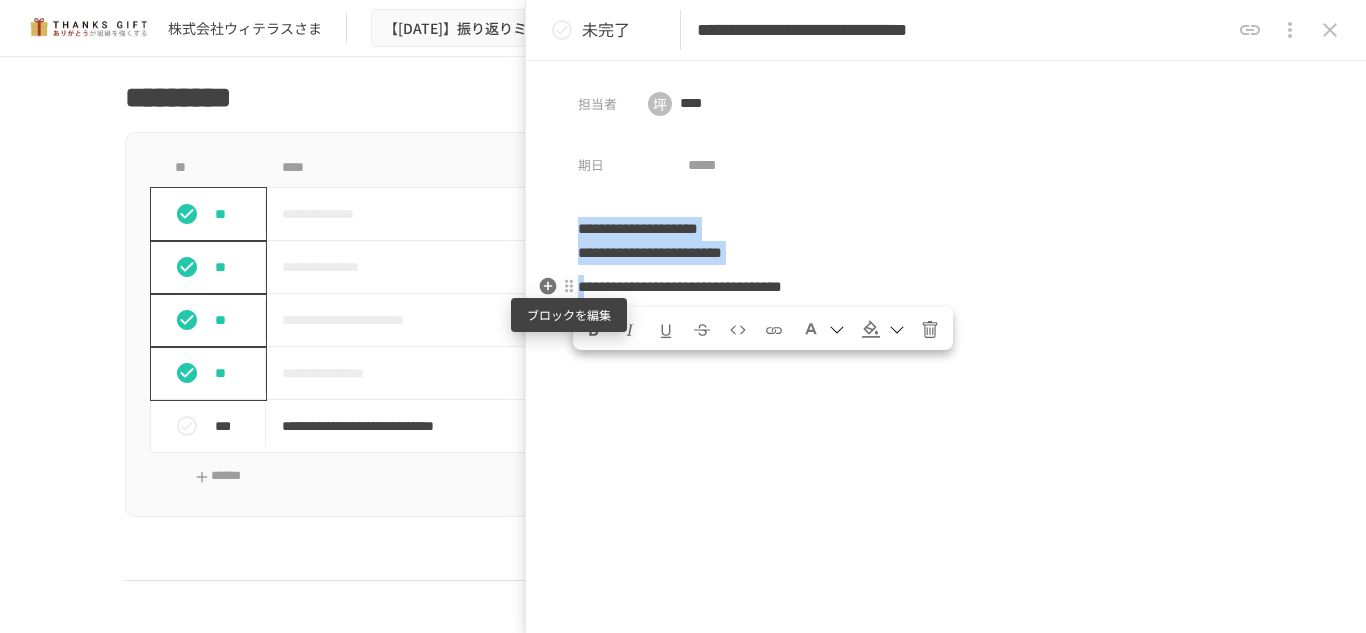drag, startPoint x: 592, startPoint y: 293, endPoint x: 576, endPoint y: 292, distance: 16.03122 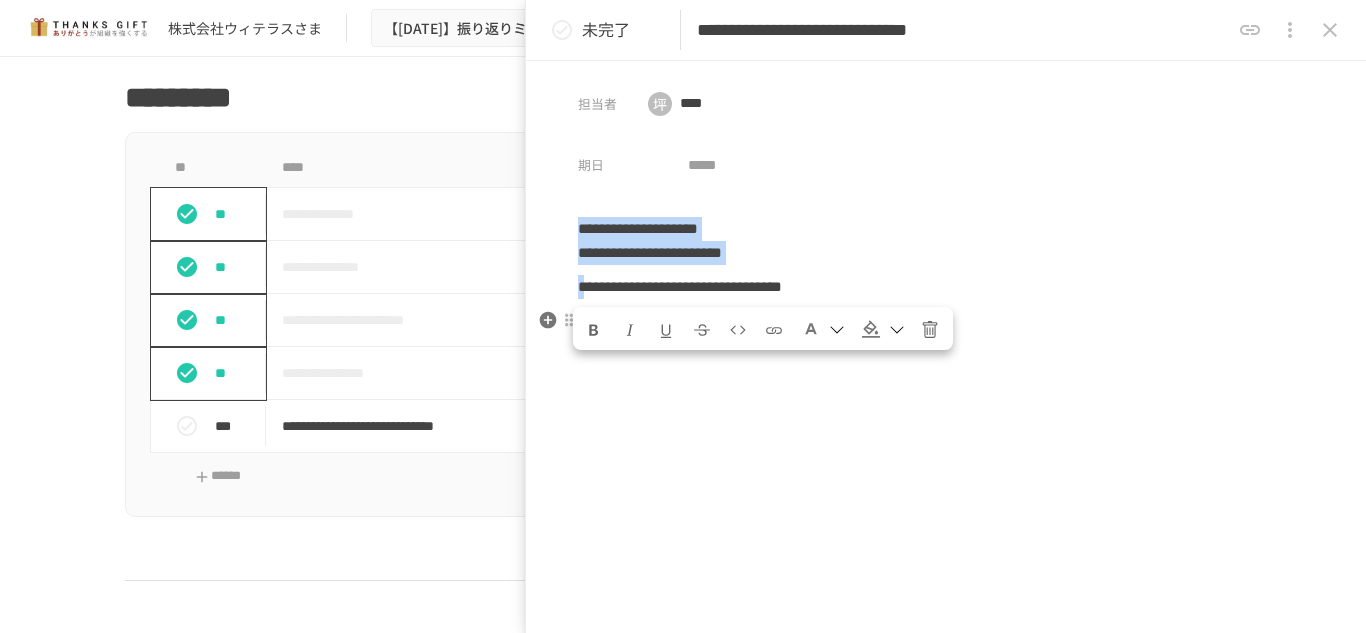 copy on "**********" 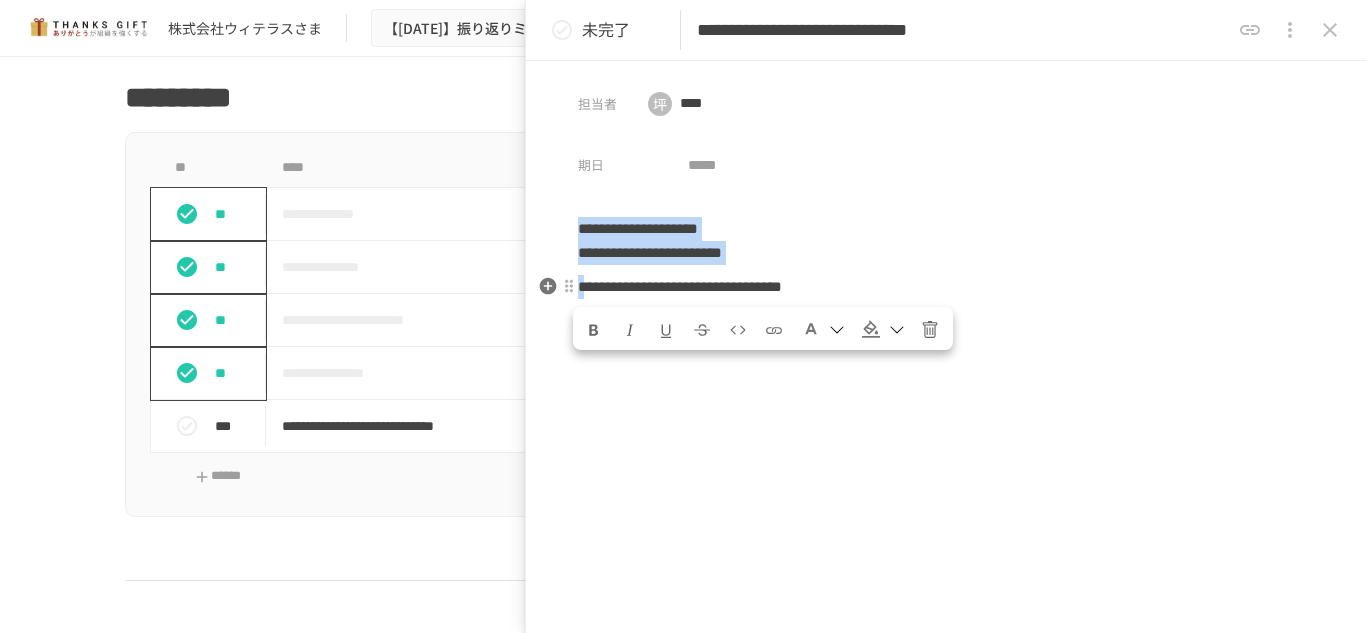 click on "**********" at bounding box center [680, 286] 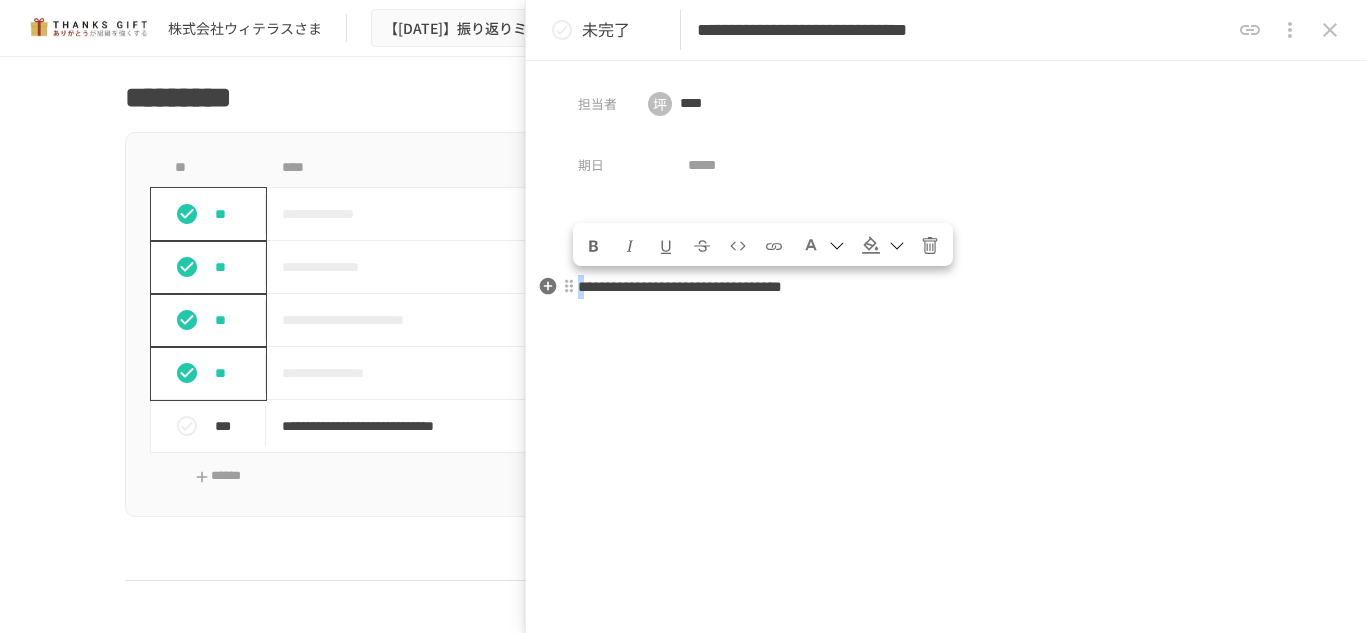 click on "**********" at bounding box center [680, 286] 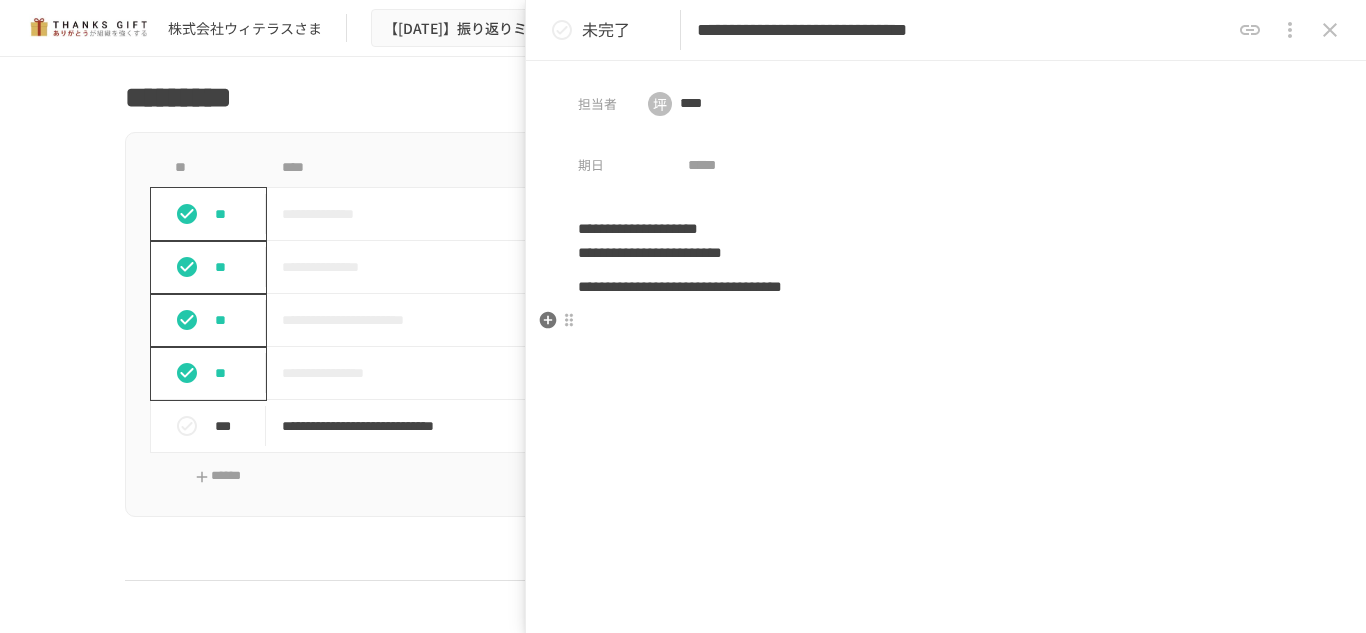 click at bounding box center [946, 321] 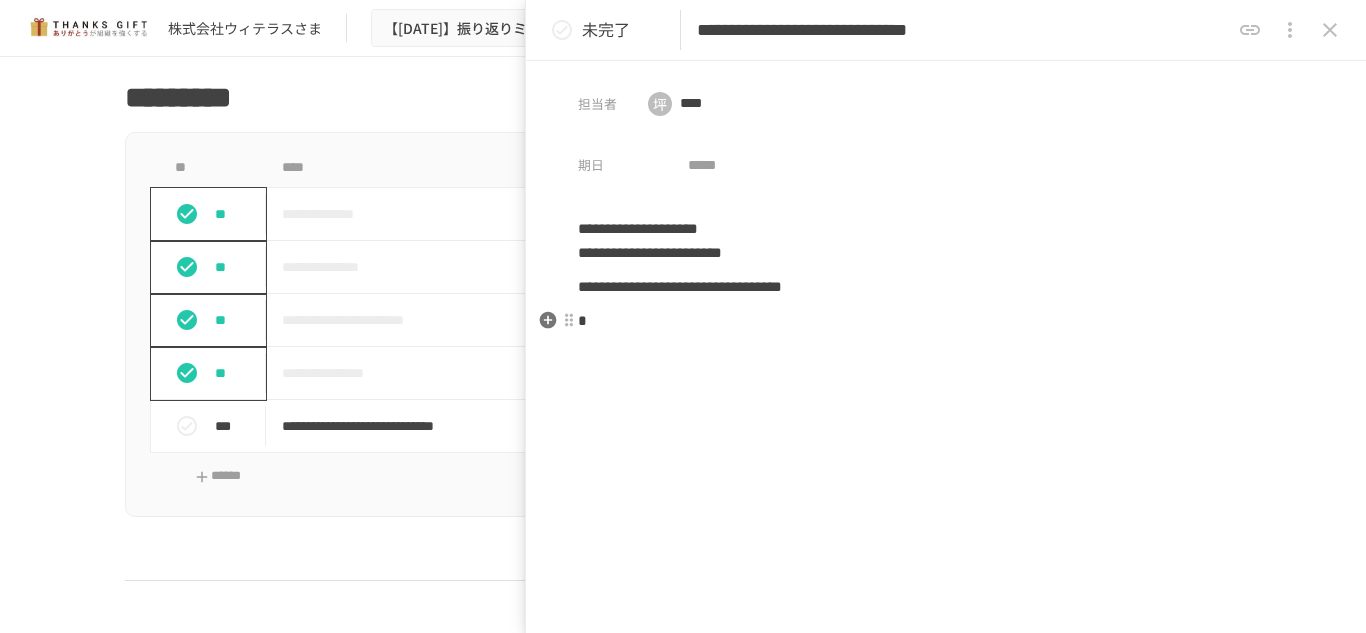 type 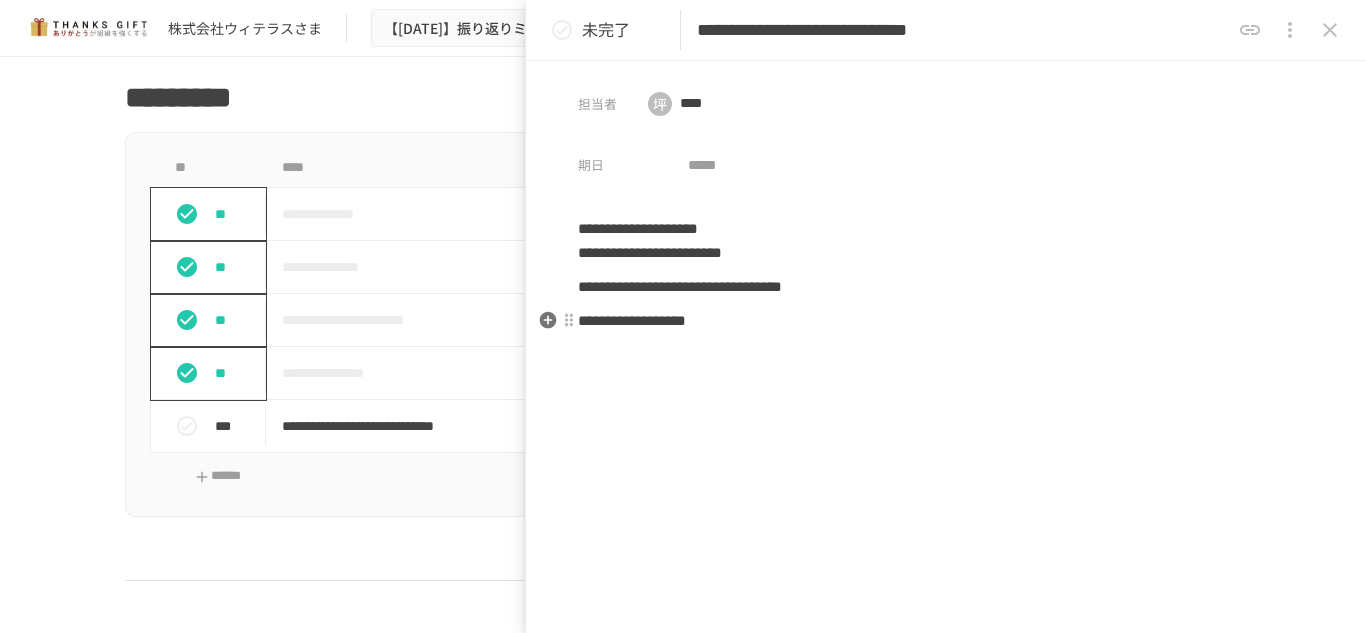 click on "**********" at bounding box center [632, 320] 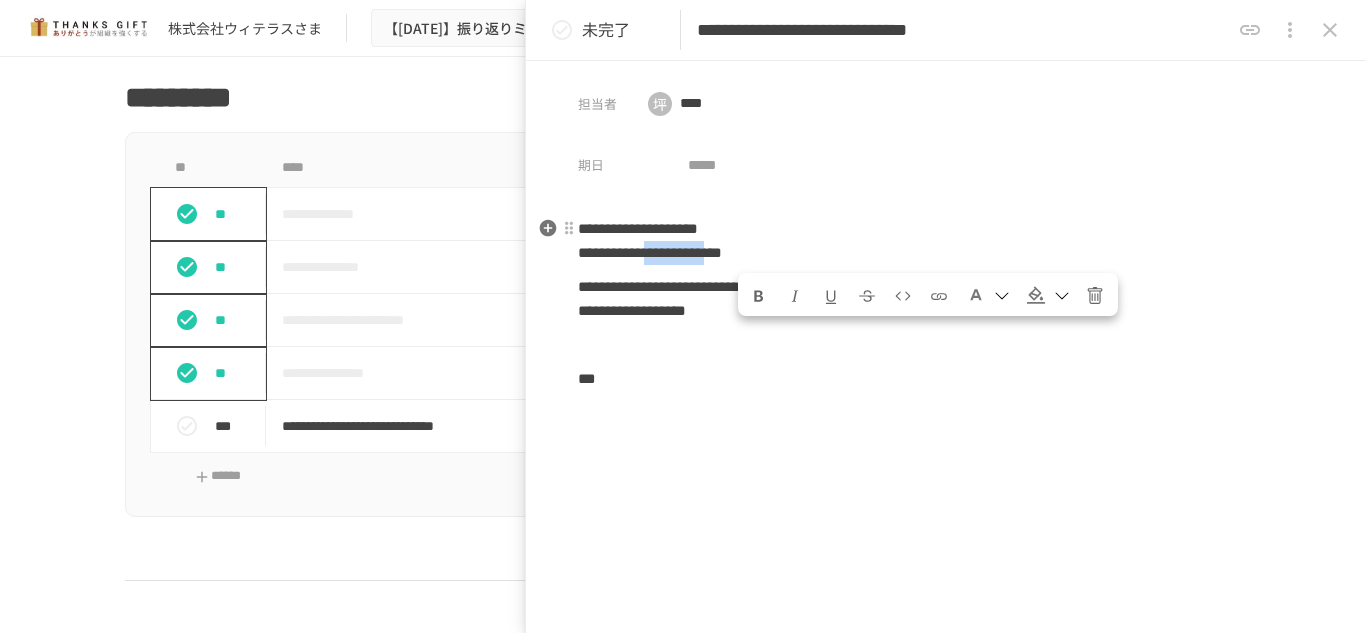 drag, startPoint x: 746, startPoint y: 257, endPoint x: 854, endPoint y: 255, distance: 108.01852 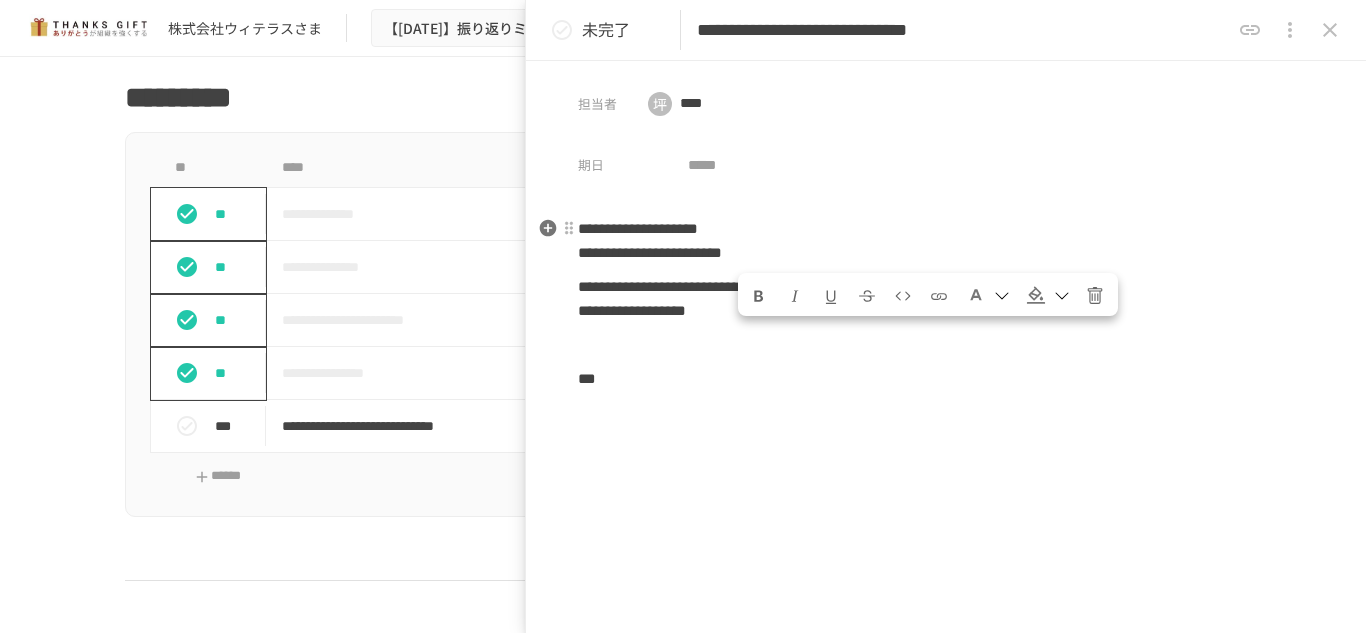 click on "**********" at bounding box center [638, 228] 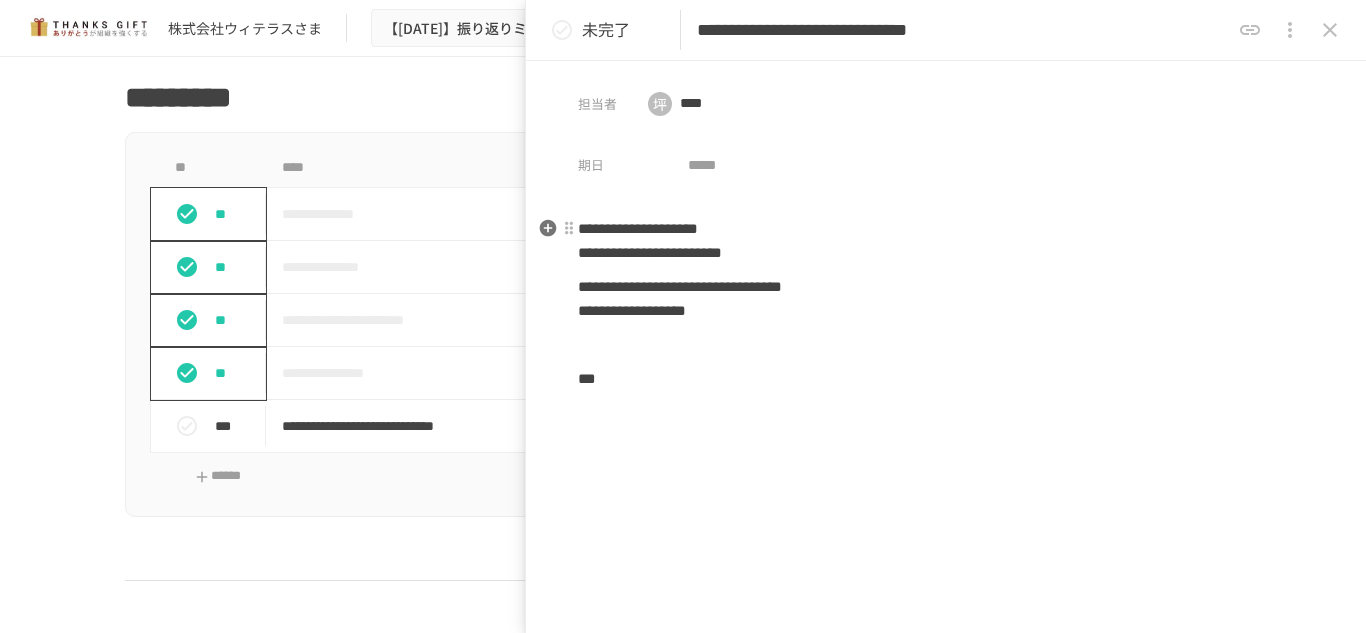 click on "**********" at bounding box center [650, 252] 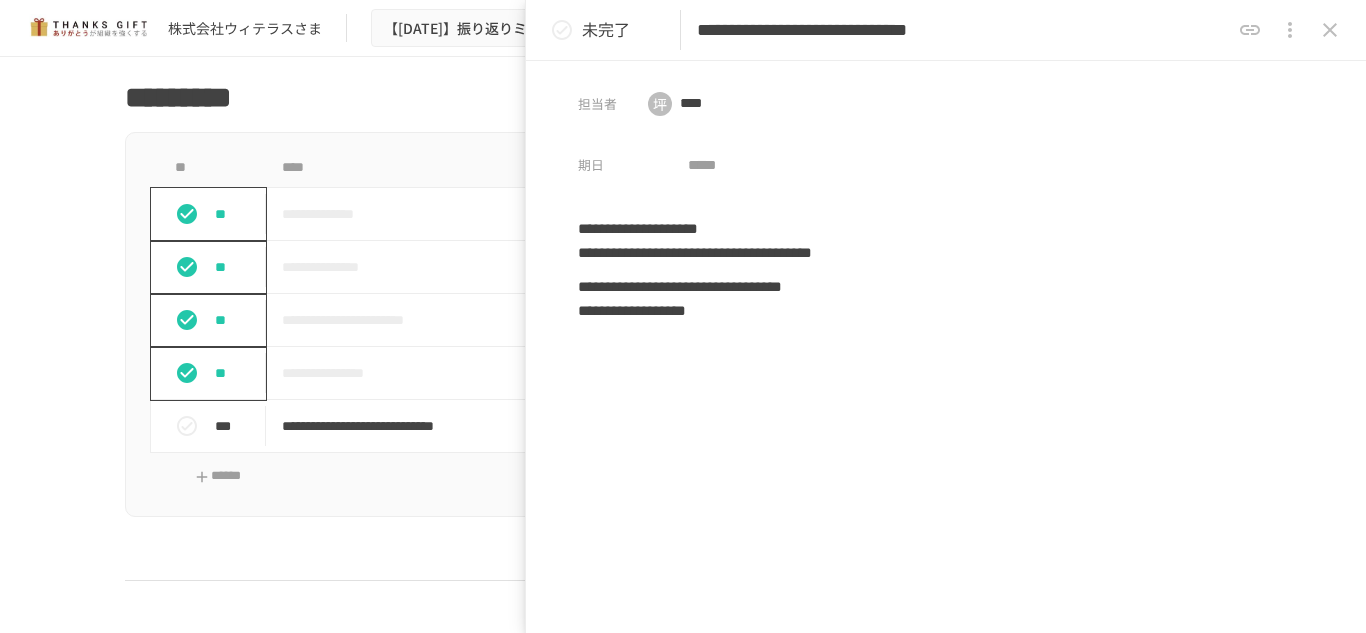 click 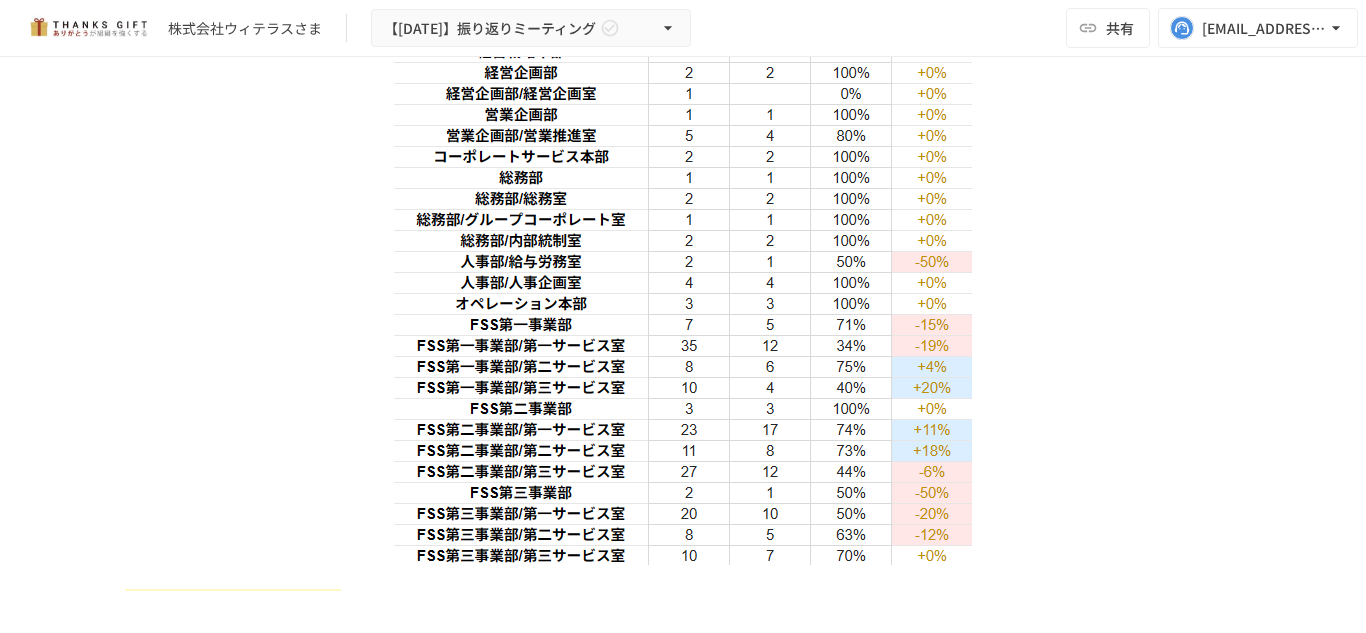 scroll, scrollTop: 3968, scrollLeft: 0, axis: vertical 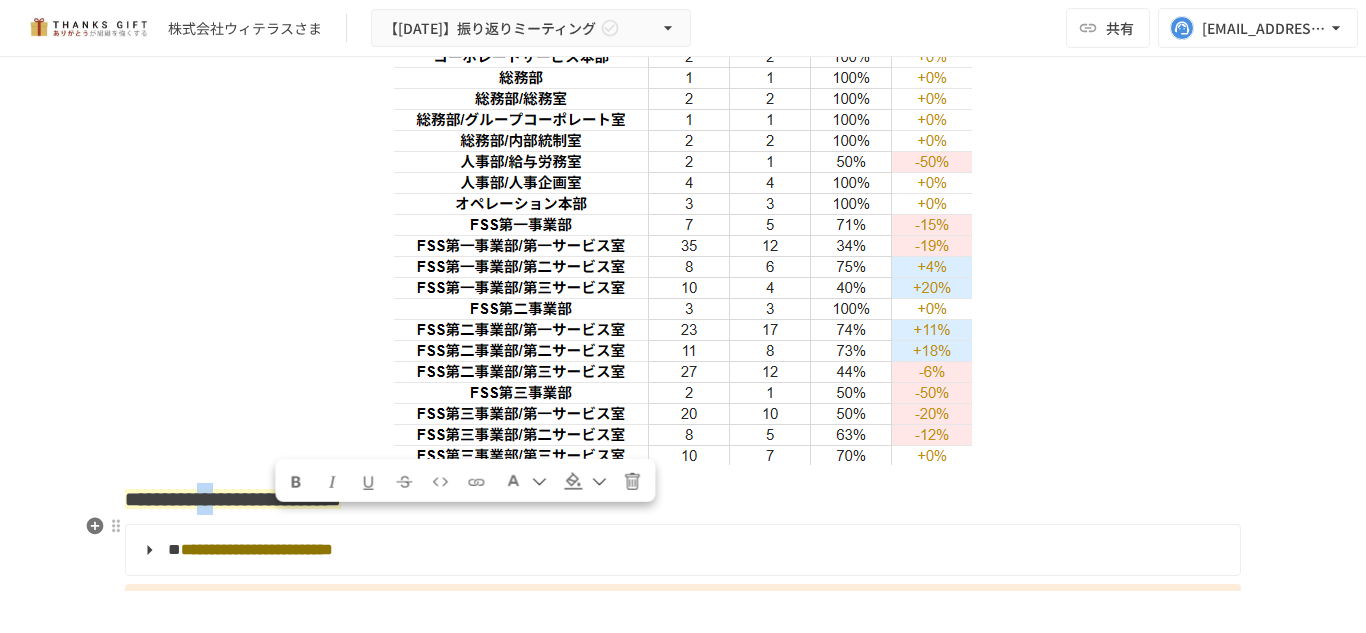 drag, startPoint x: 274, startPoint y: 530, endPoint x: 293, endPoint y: 529, distance: 19.026299 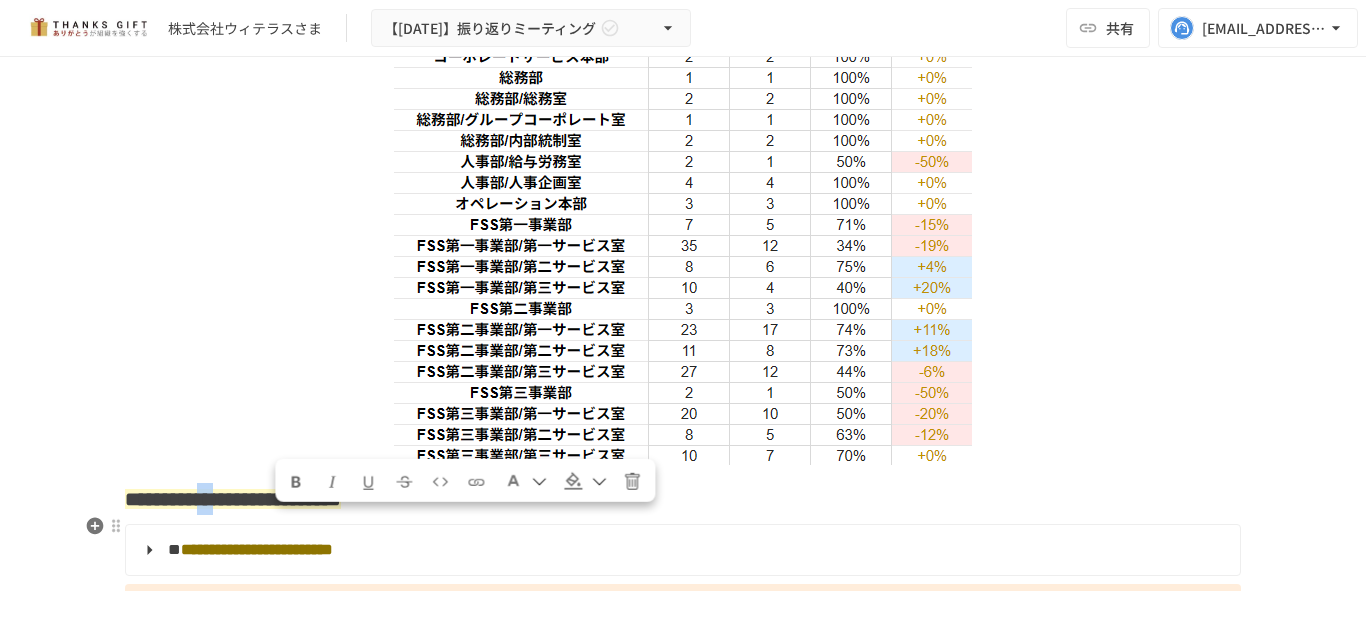 click on "**********" at bounding box center [233, 499] 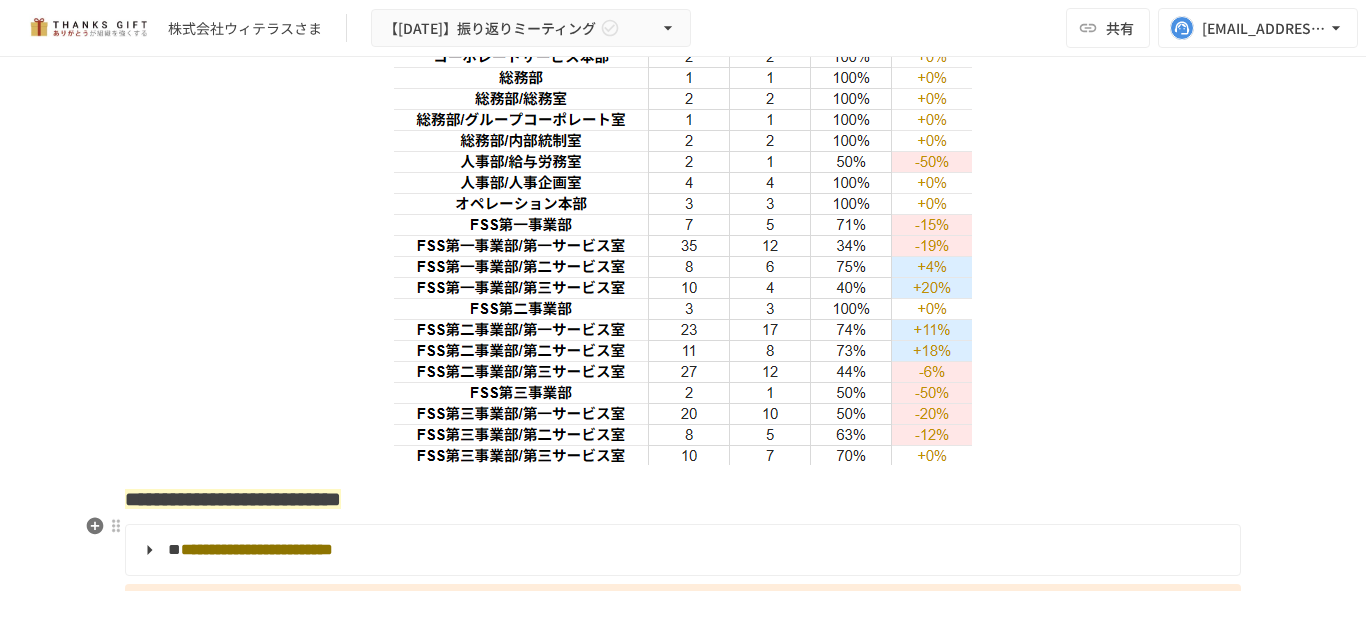 click on "**********" at bounding box center (233, 499) 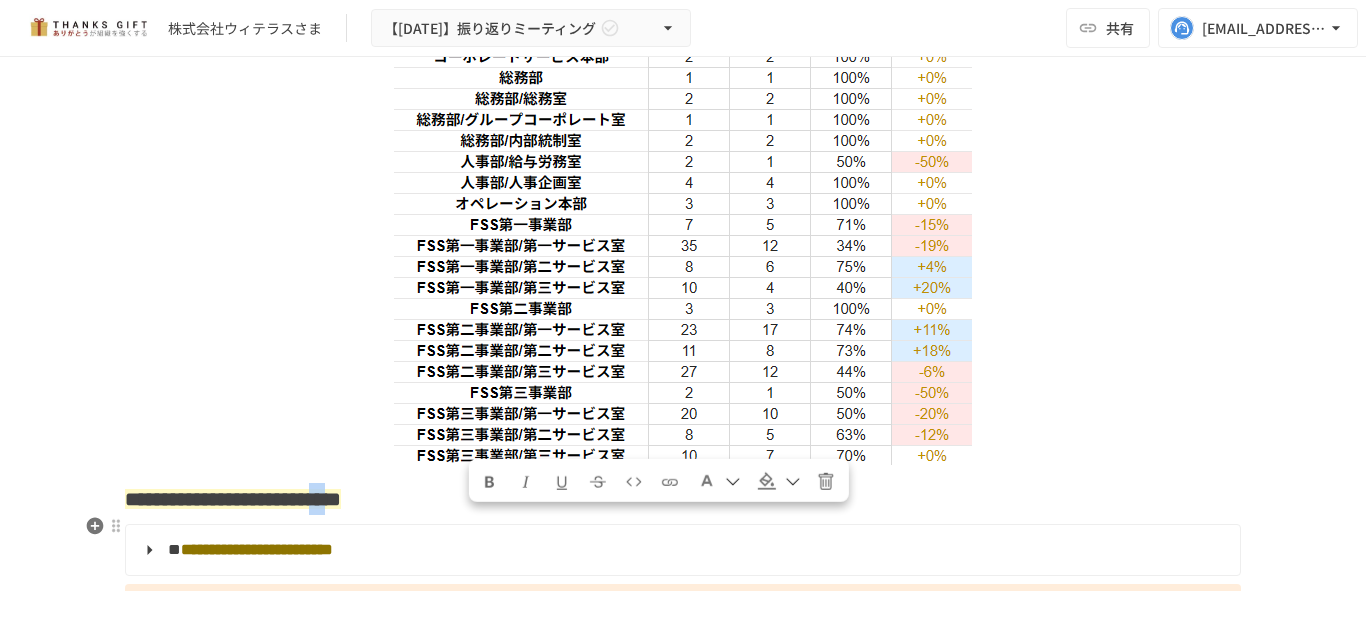 drag, startPoint x: 498, startPoint y: 531, endPoint x: 468, endPoint y: 524, distance: 30.805843 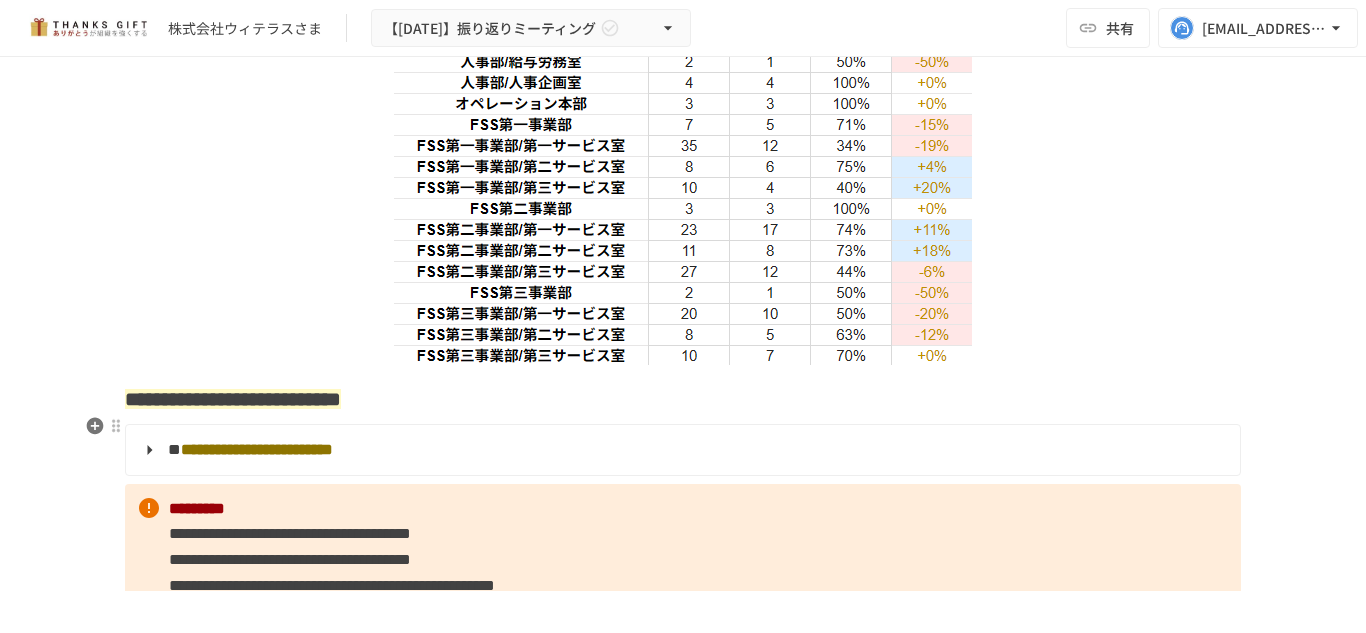 scroll, scrollTop: 4168, scrollLeft: 0, axis: vertical 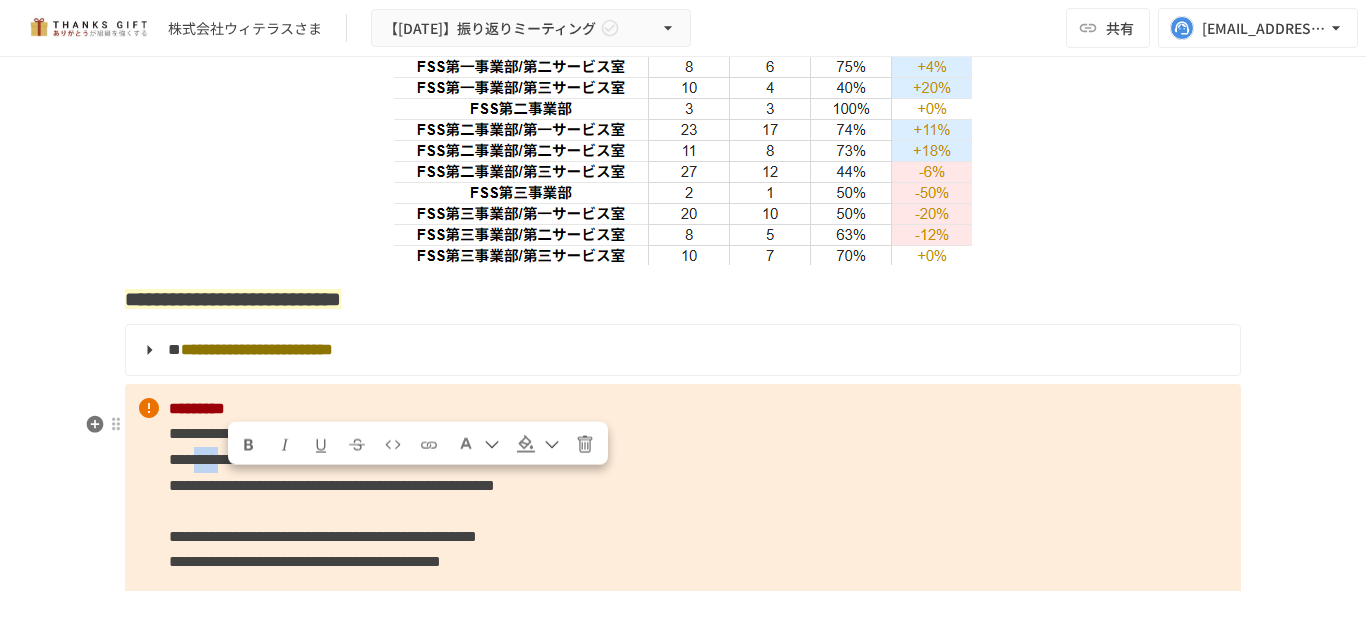 drag, startPoint x: 226, startPoint y: 488, endPoint x: 288, endPoint y: 488, distance: 62 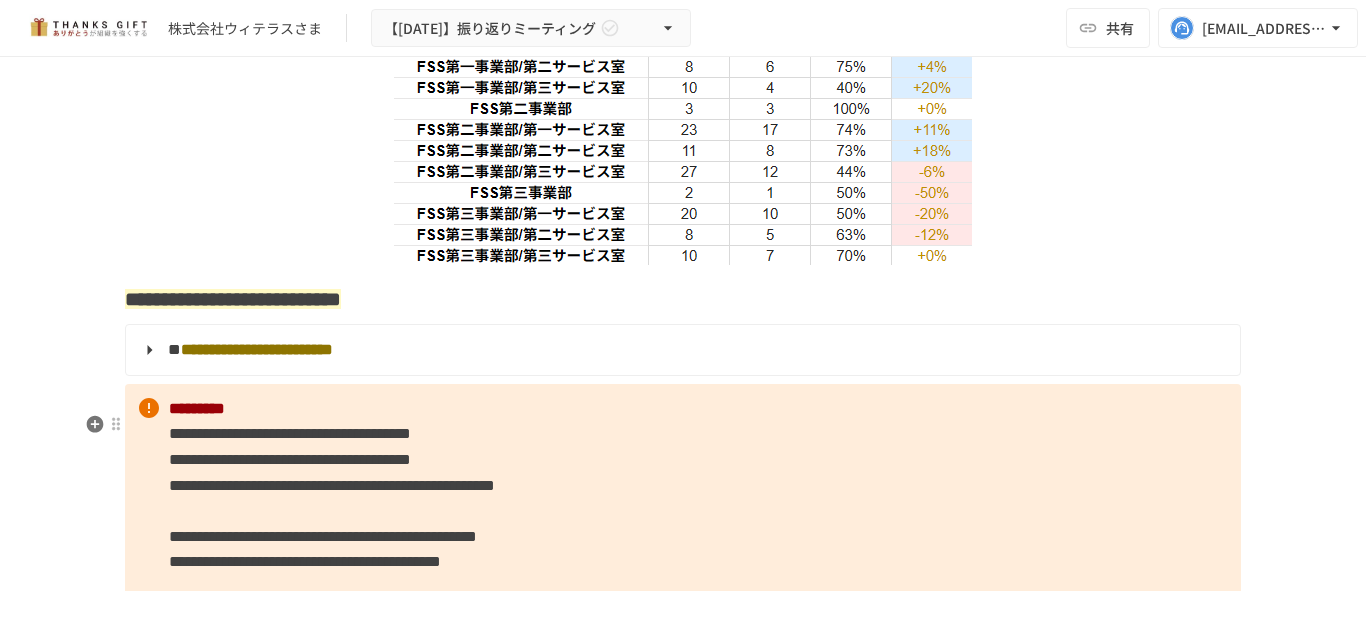 click on "**********" at bounding box center (332, 485) 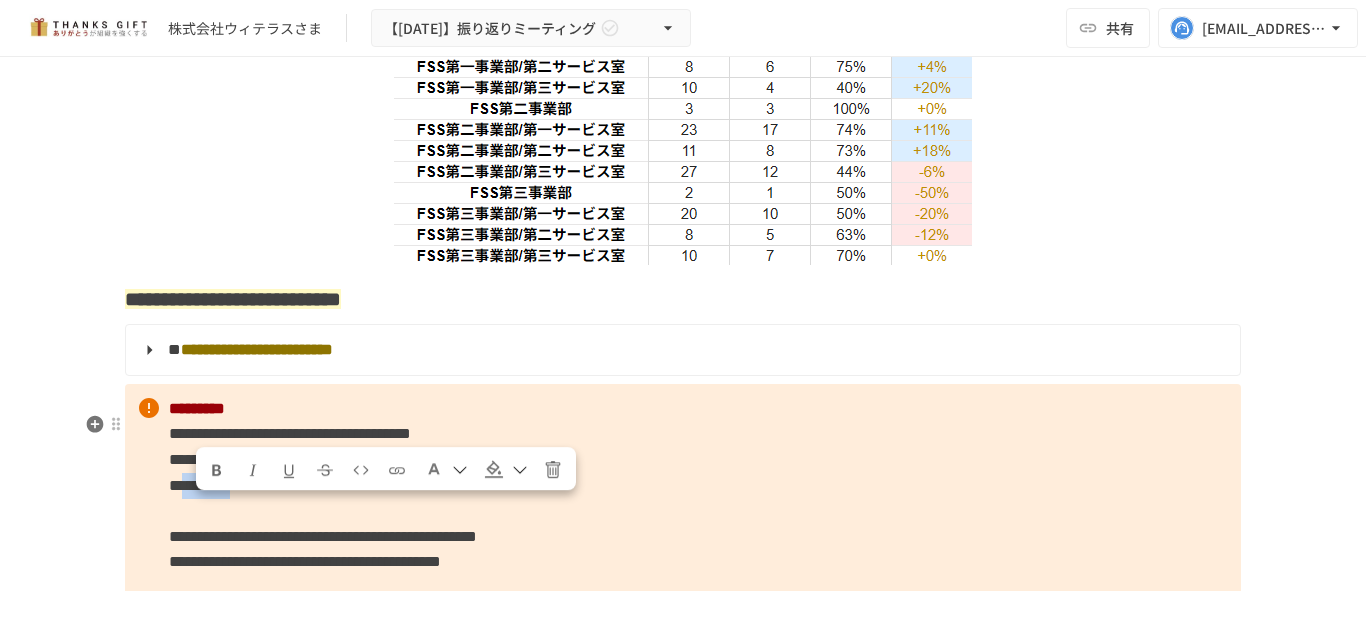 drag, startPoint x: 190, startPoint y: 515, endPoint x: 324, endPoint y: 510, distance: 134.09325 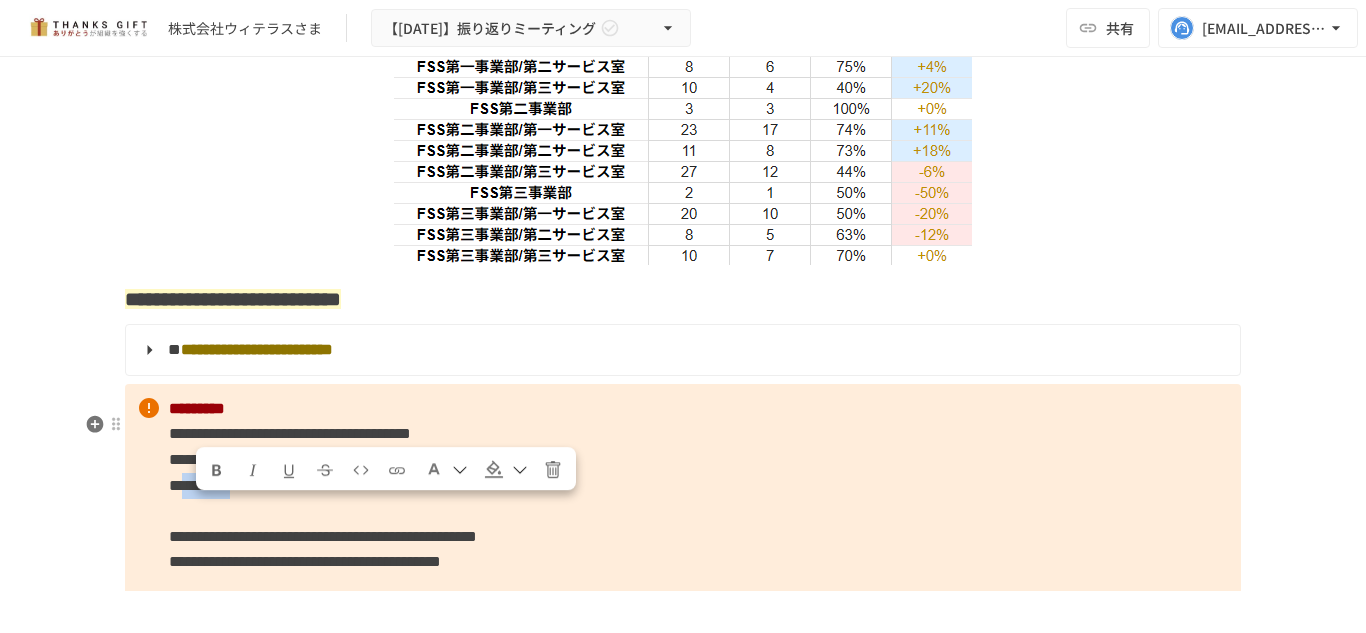 click on "**********" at bounding box center [332, 485] 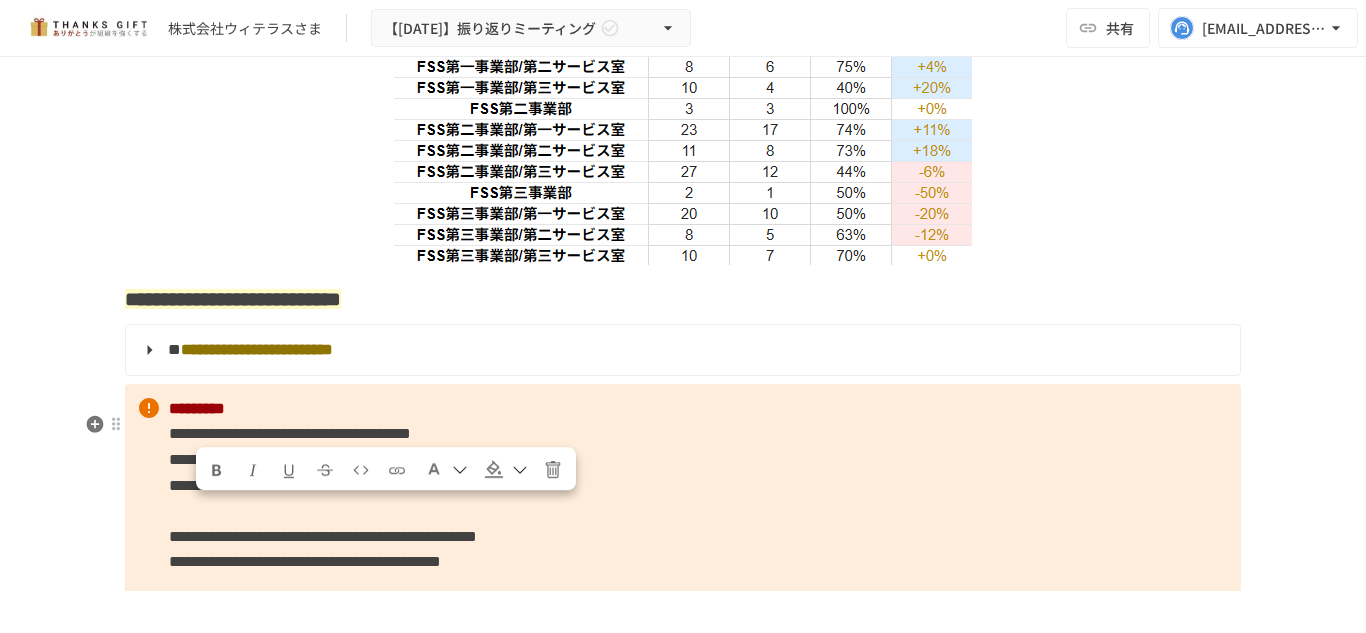 click on "**********" at bounding box center [332, 485] 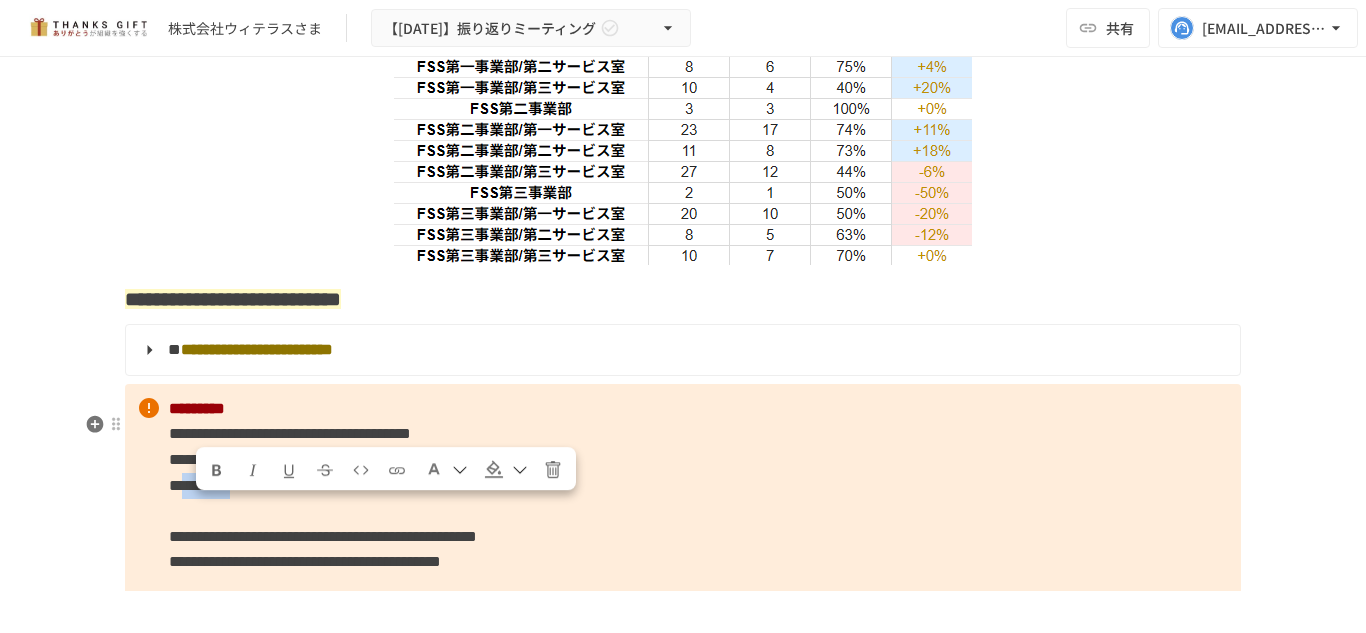 drag, startPoint x: 195, startPoint y: 513, endPoint x: 441, endPoint y: 534, distance: 246.89471 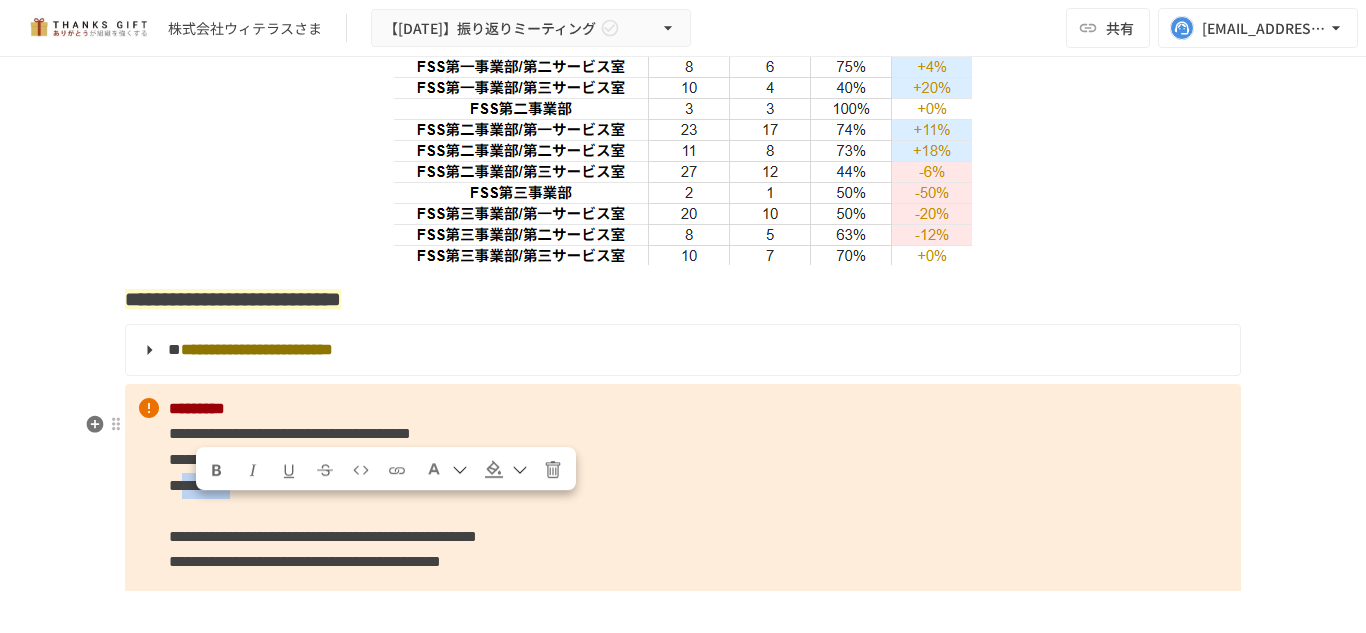 click on "**********" at bounding box center (332, 485) 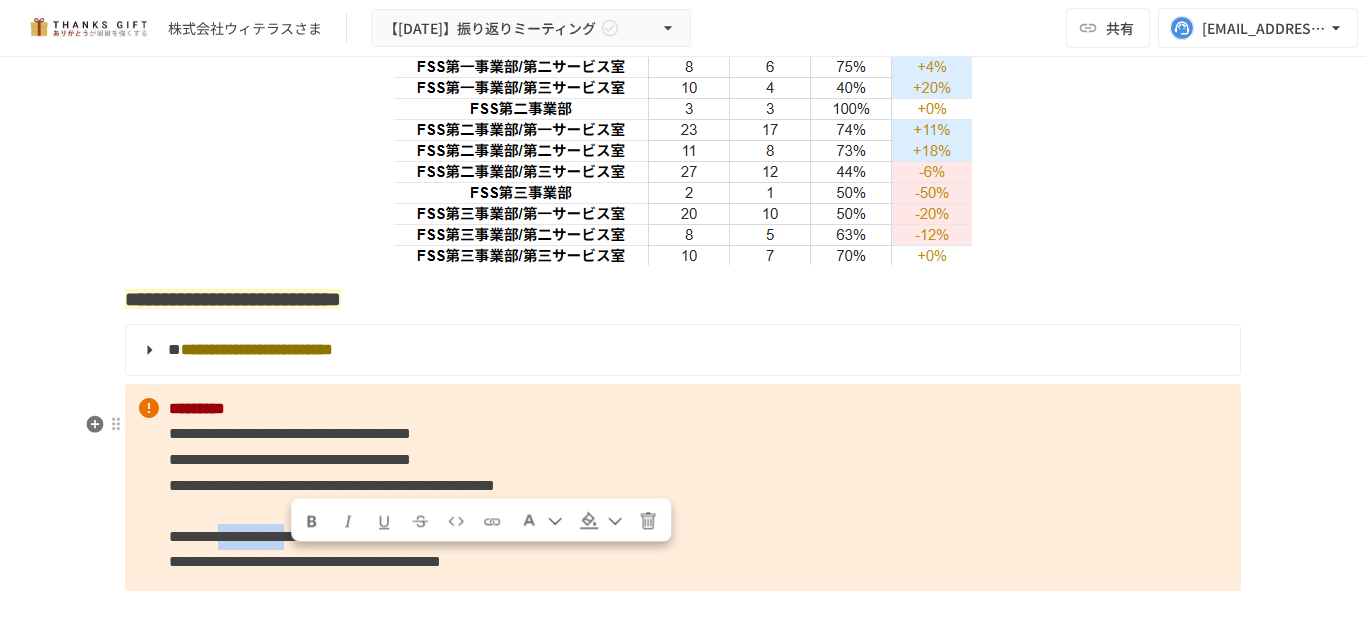 drag, startPoint x: 293, startPoint y: 562, endPoint x: 468, endPoint y: 571, distance: 175.23128 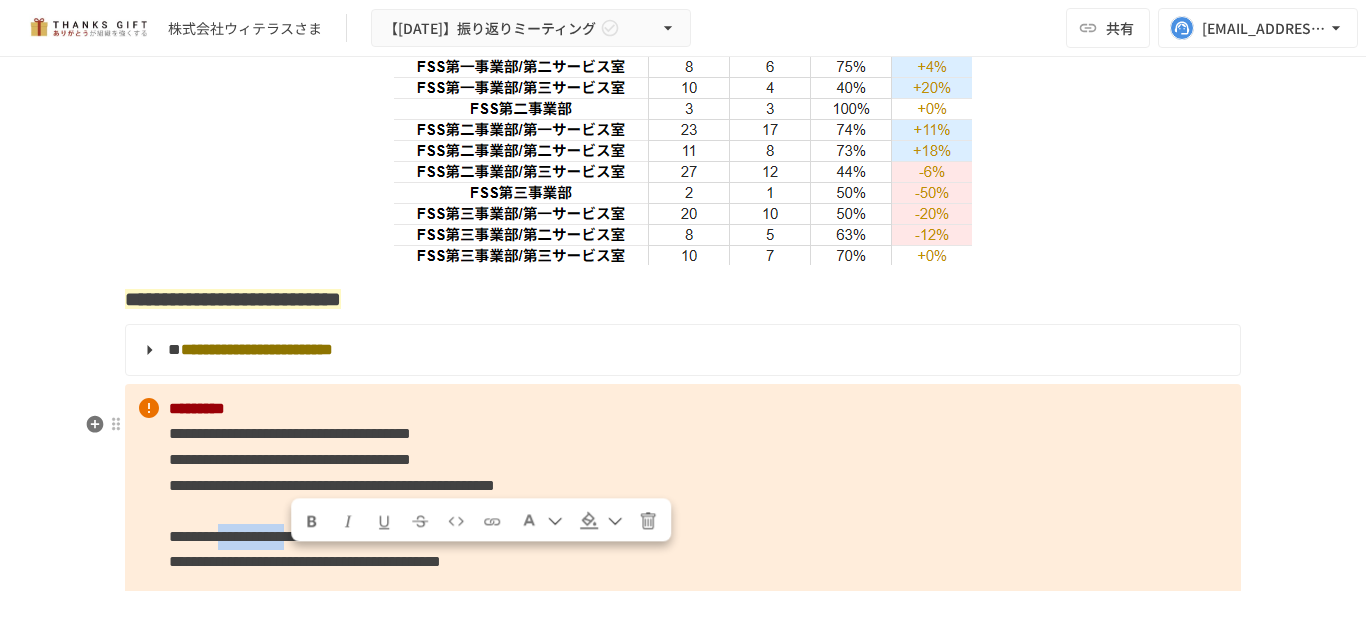 click on "**********" at bounding box center [323, 536] 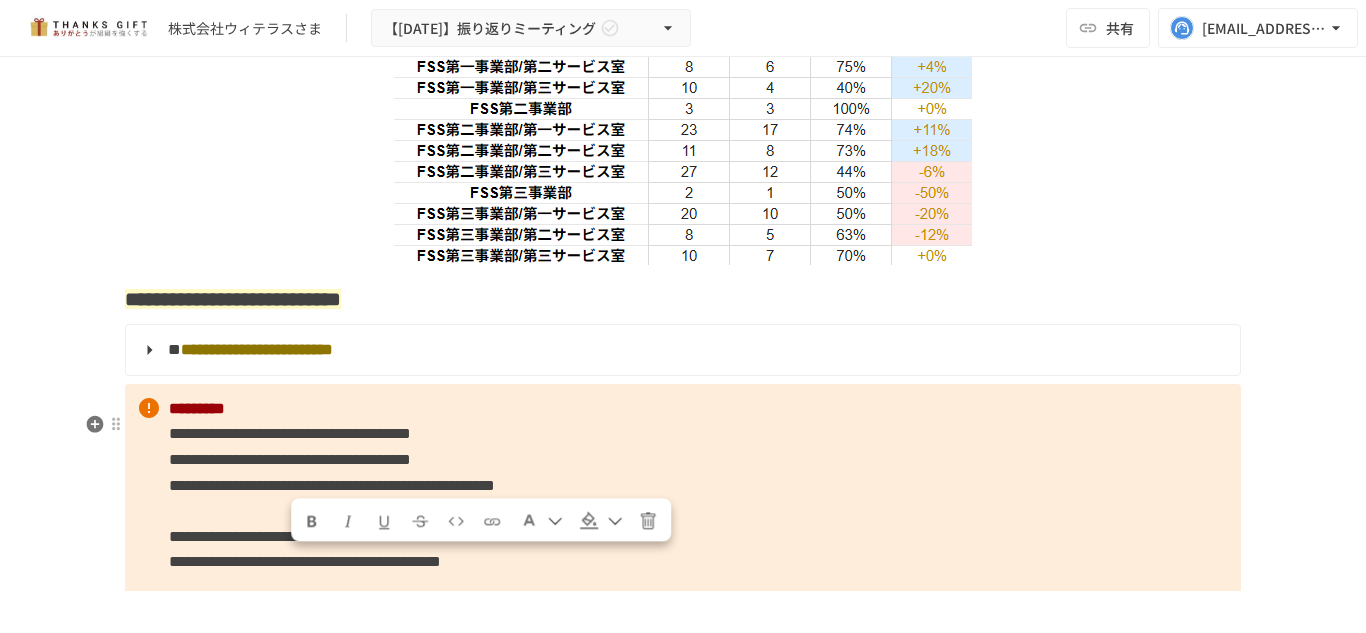 click on "**********" at bounding box center [323, 536] 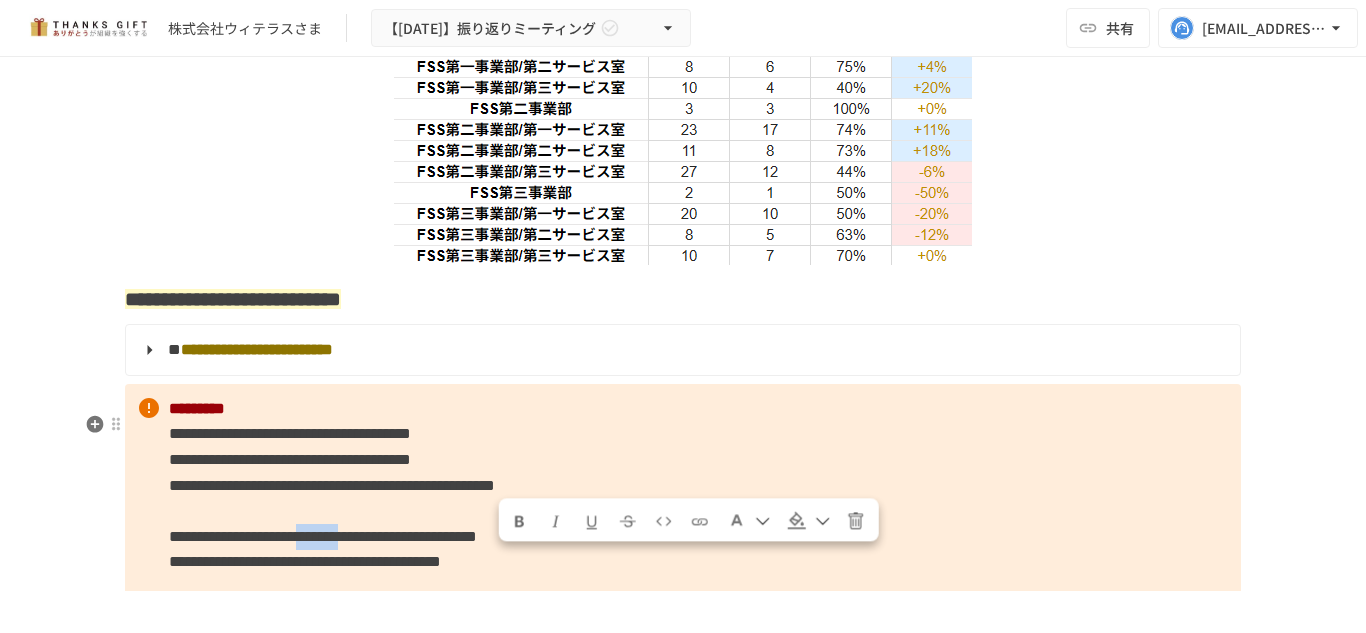 drag, startPoint x: 489, startPoint y: 566, endPoint x: 602, endPoint y: 565, distance: 113.004425 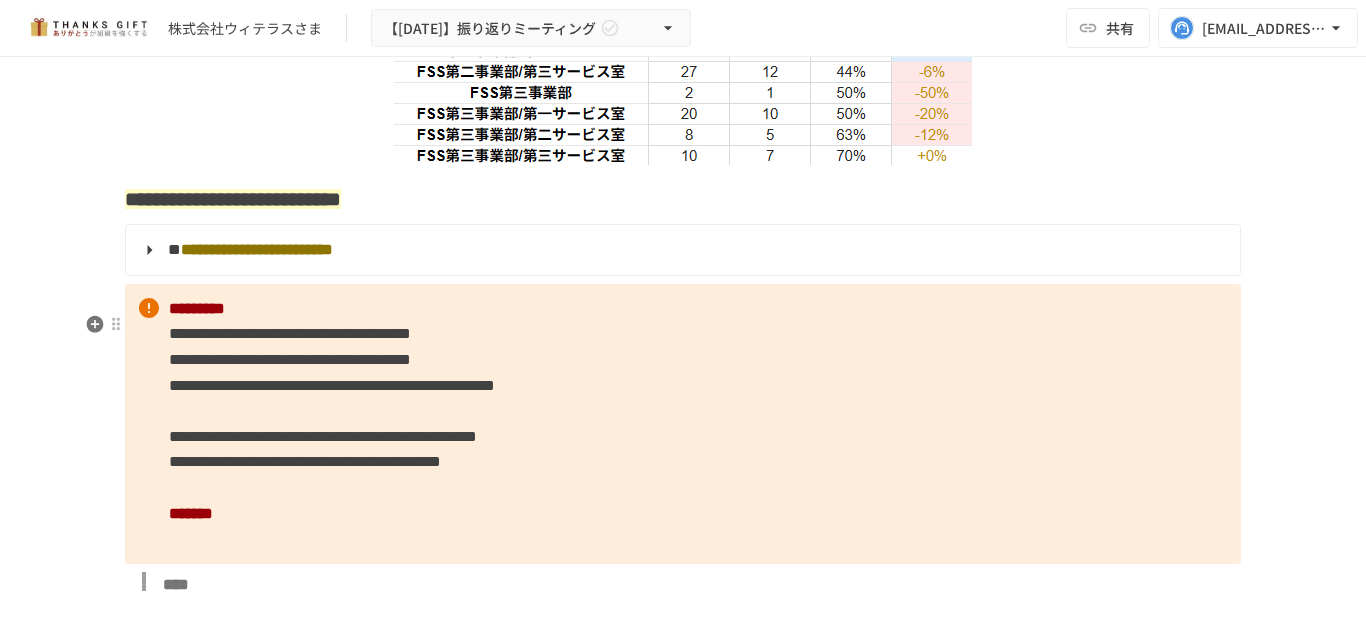 scroll, scrollTop: 4168, scrollLeft: 0, axis: vertical 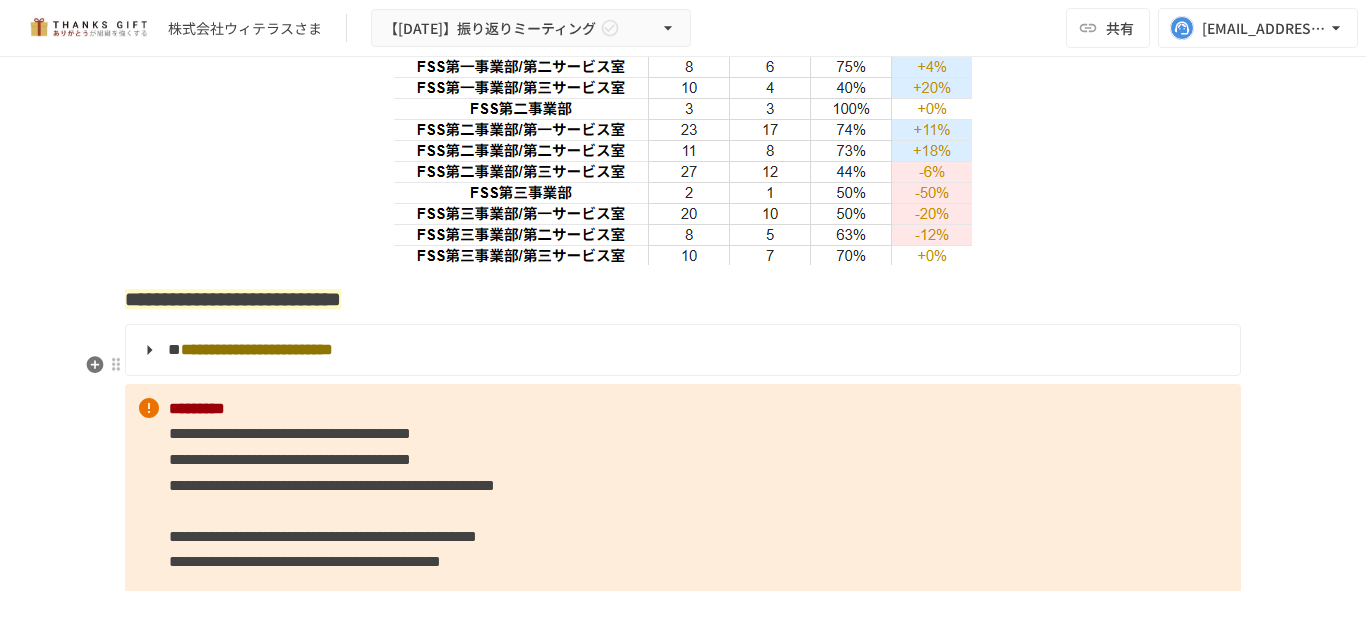 click on "**********" at bounding box center [681, 350] 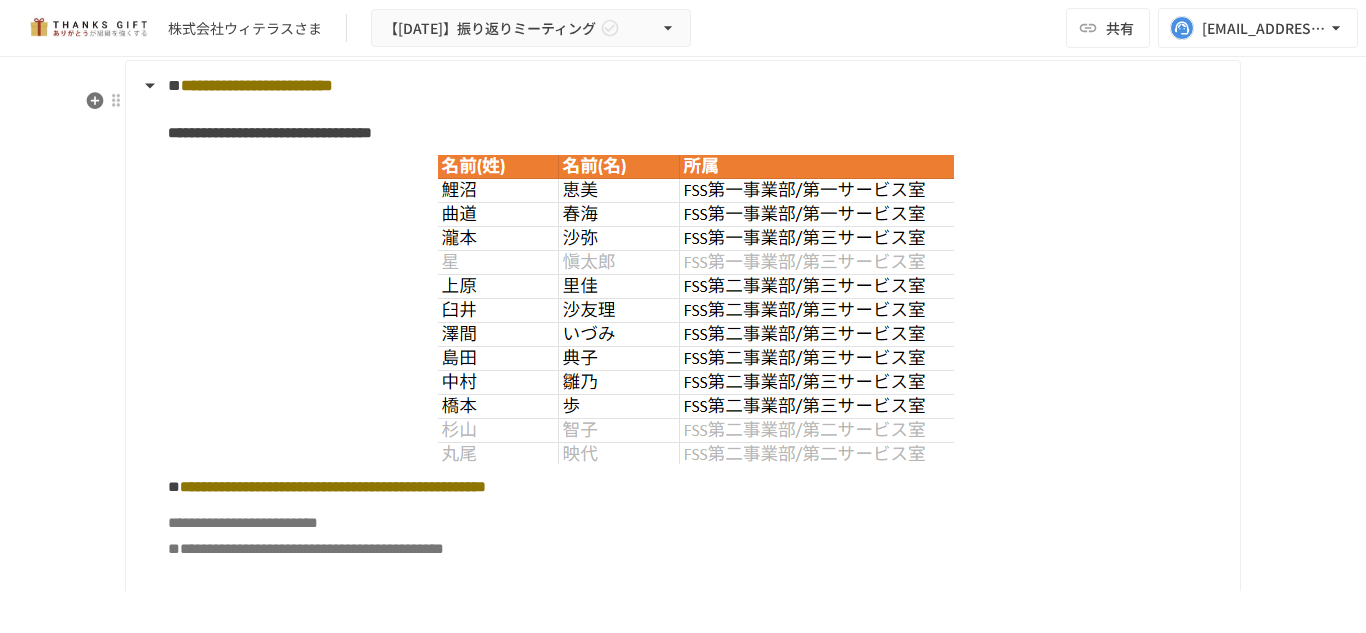 scroll, scrollTop: 4468, scrollLeft: 0, axis: vertical 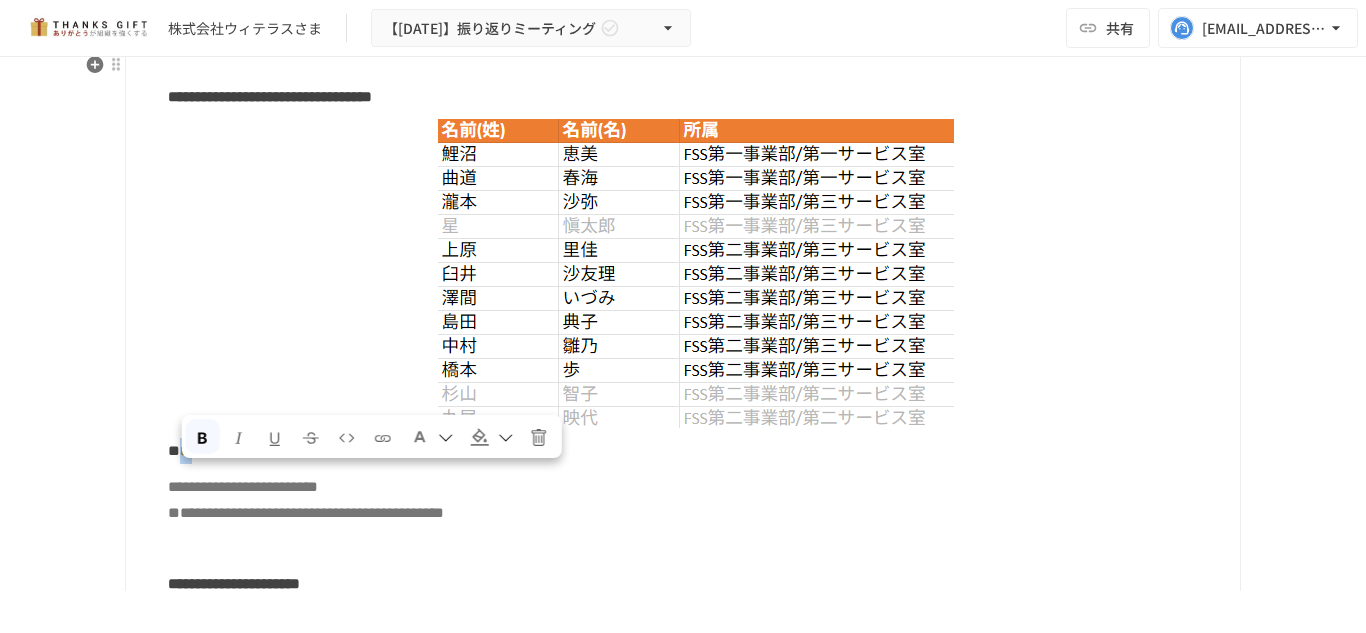 drag, startPoint x: 179, startPoint y: 470, endPoint x: 206, endPoint y: 479, distance: 28.460499 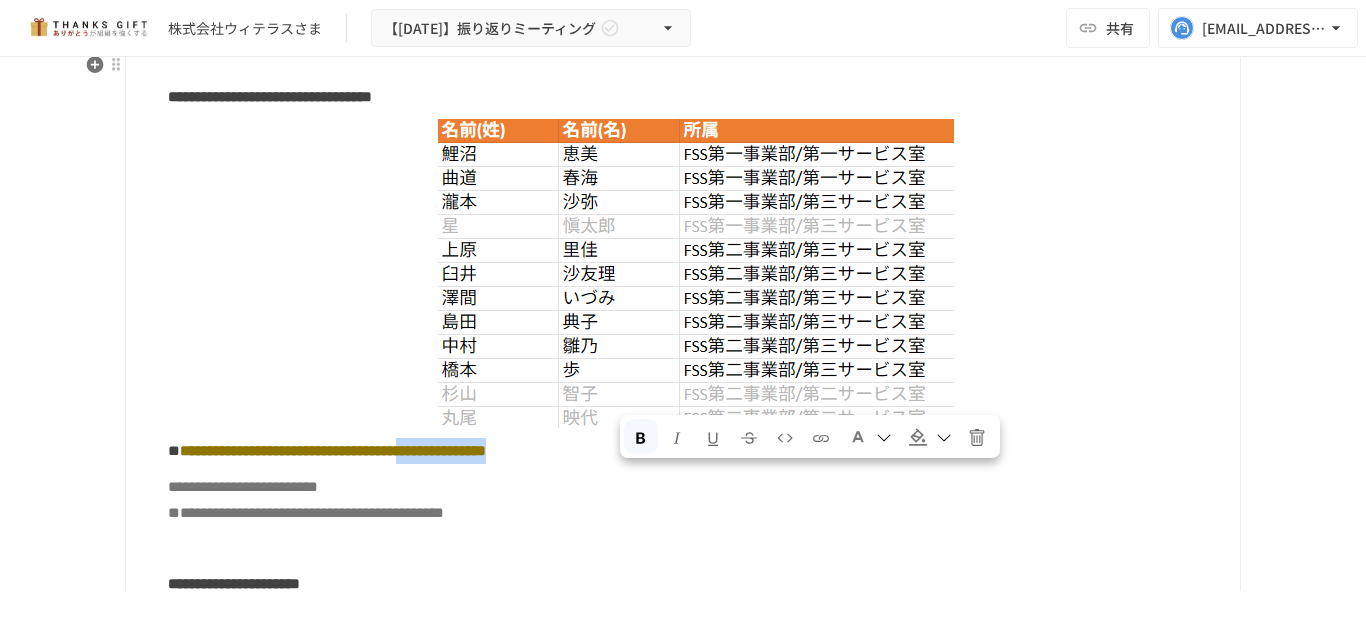 drag, startPoint x: 865, startPoint y: 478, endPoint x: 624, endPoint y: 474, distance: 241.03319 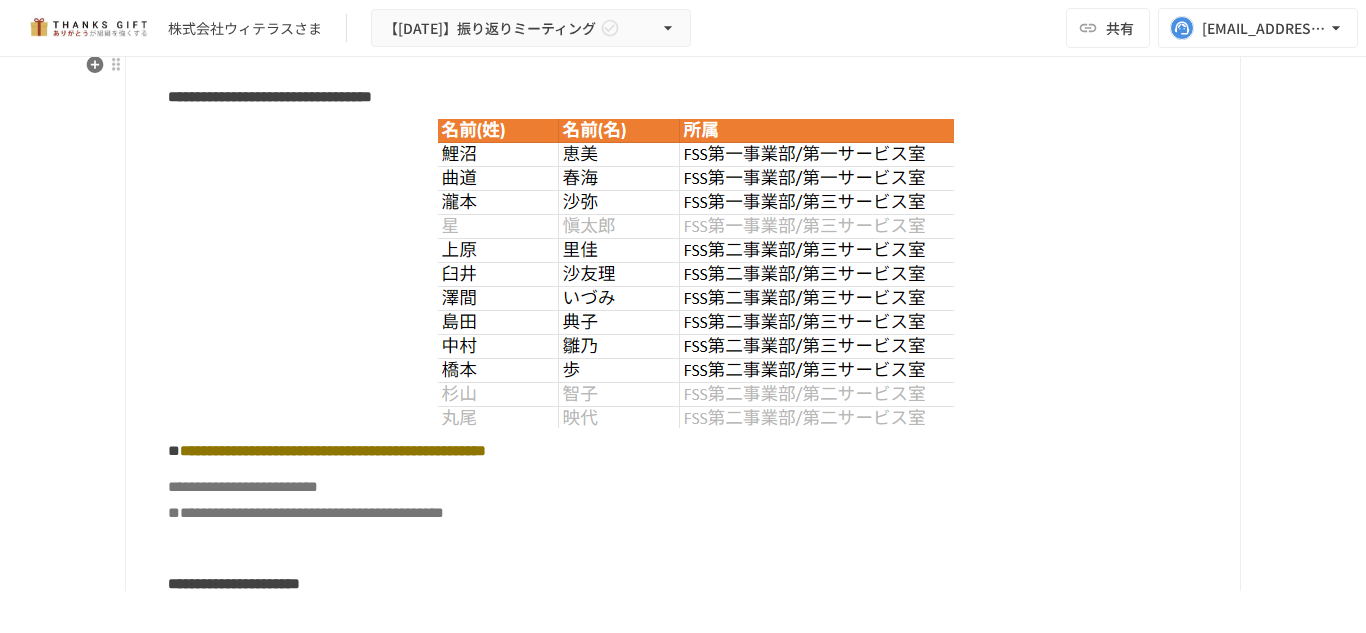 click on "**********" at bounding box center (681, 1046) 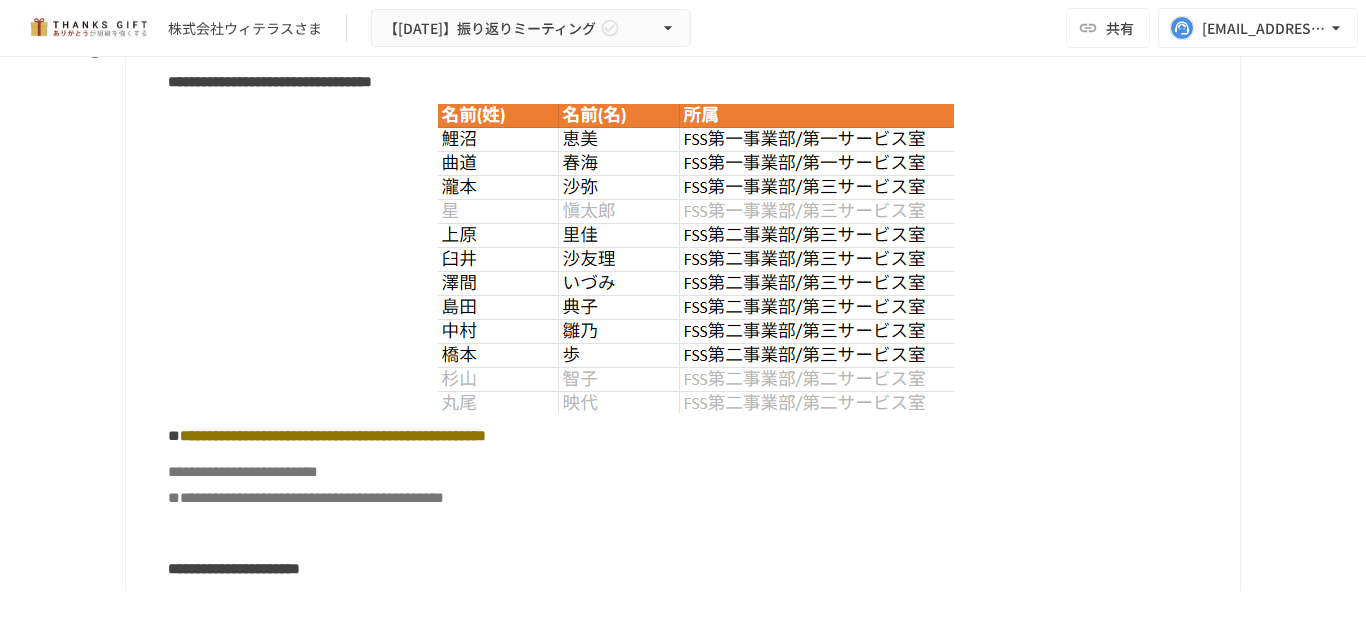scroll, scrollTop: 4368, scrollLeft: 0, axis: vertical 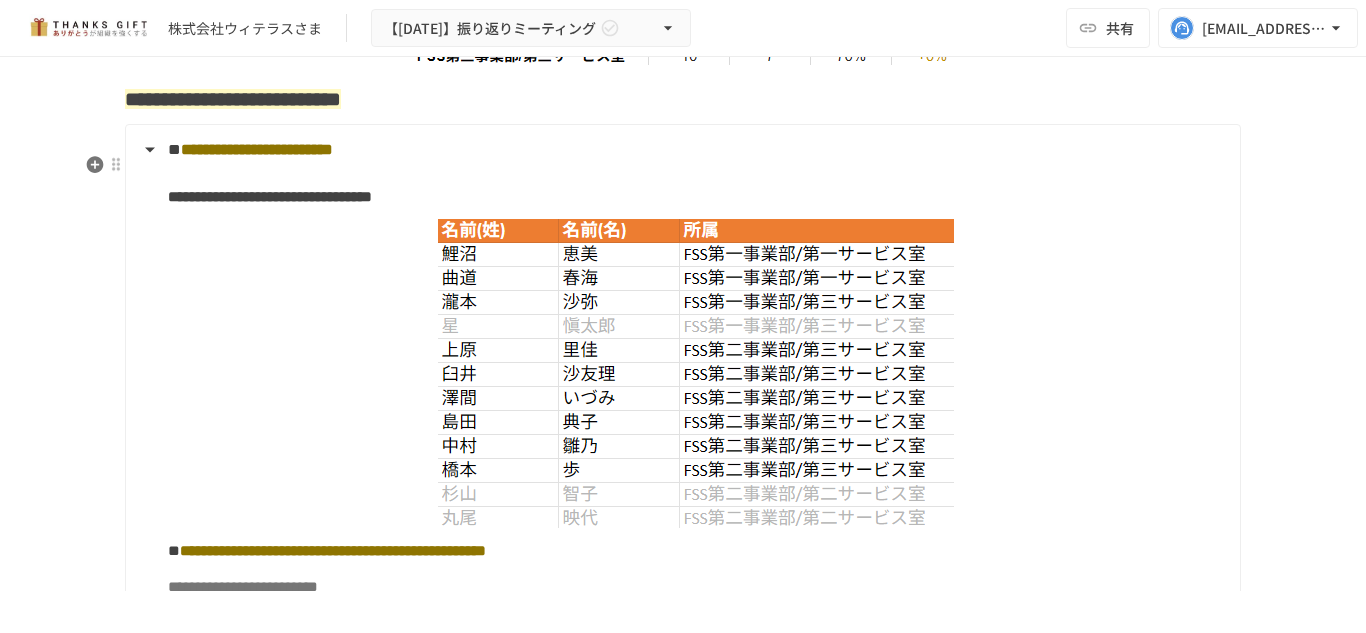 click on "**********" at bounding box center [681, 1146] 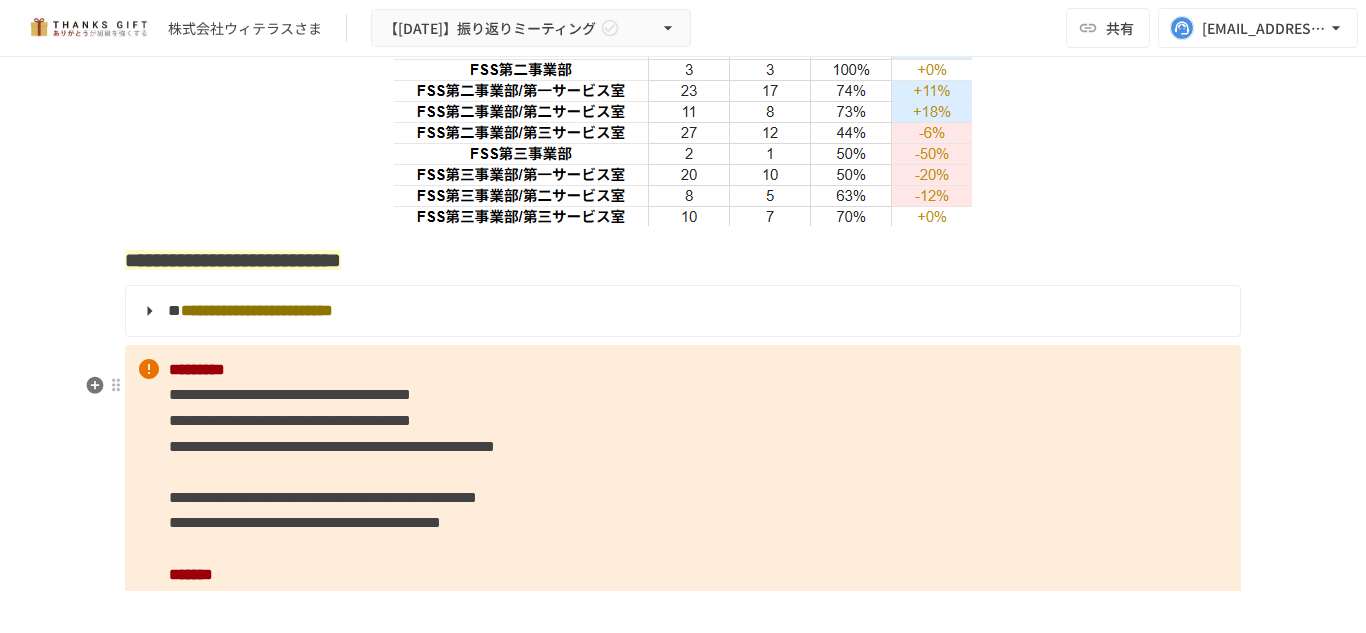 scroll, scrollTop: 4237, scrollLeft: 0, axis: vertical 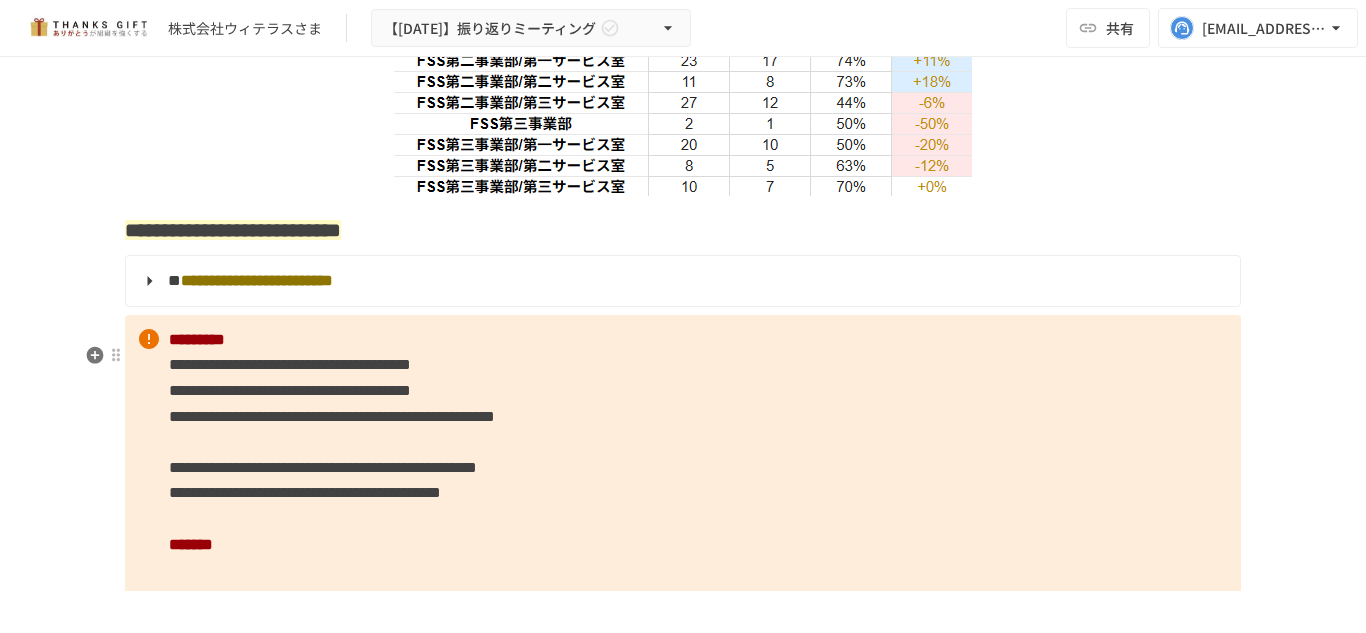 click on "**********" at bounding box center (683, 455) 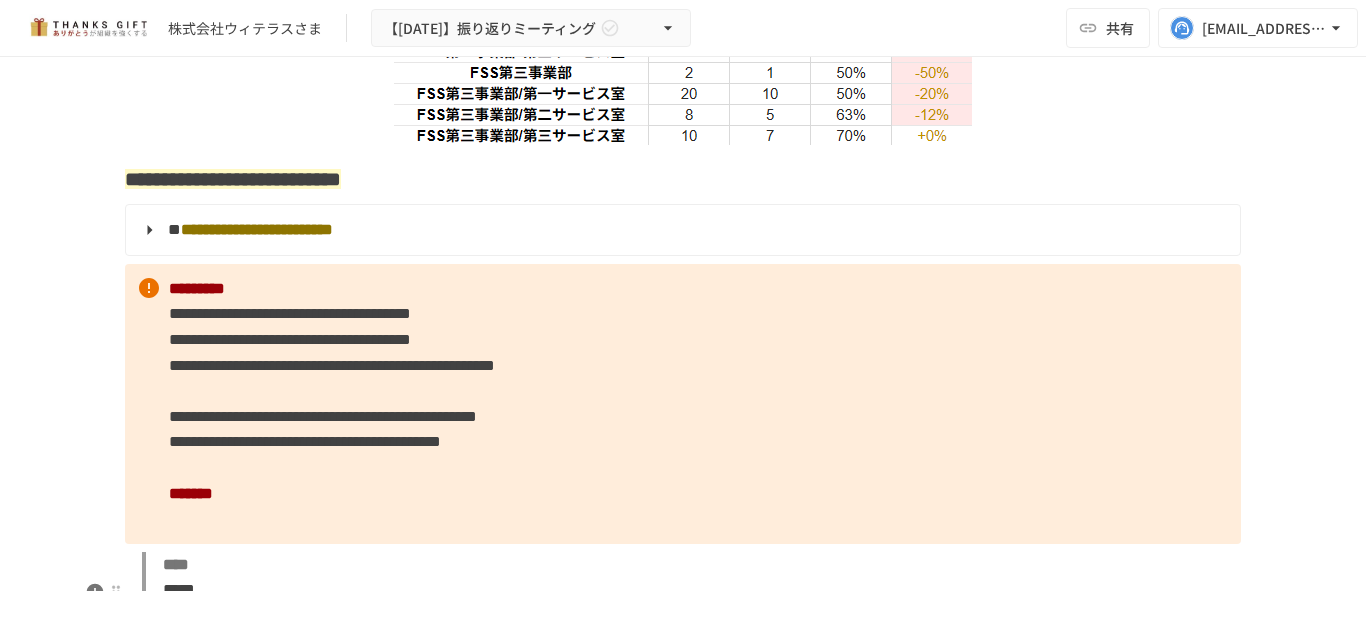 scroll, scrollTop: 4337, scrollLeft: 0, axis: vertical 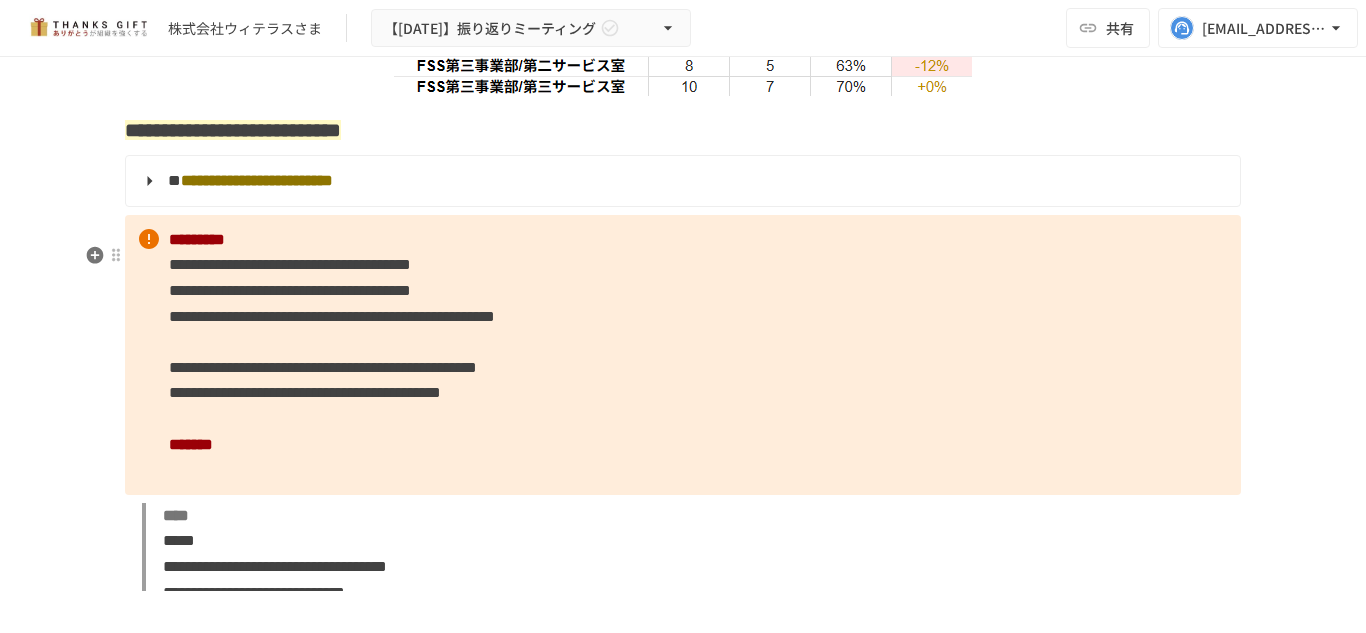 click on "**********" at bounding box center [683, 355] 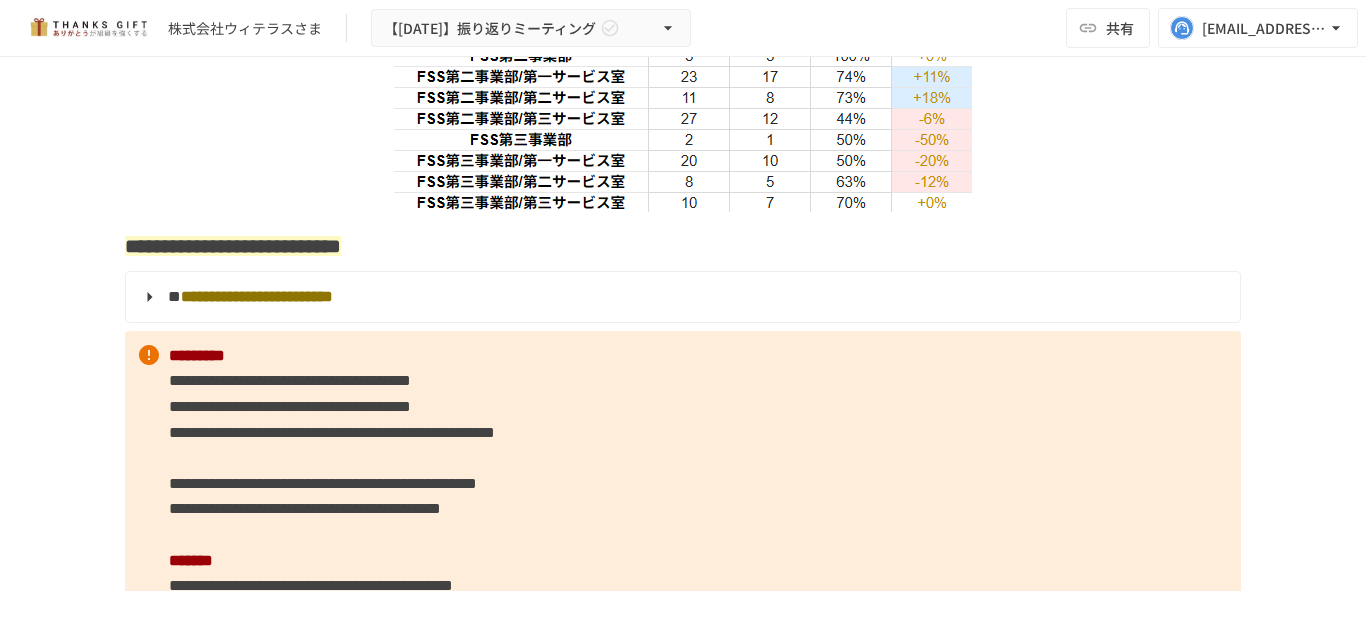 scroll, scrollTop: 4037, scrollLeft: 0, axis: vertical 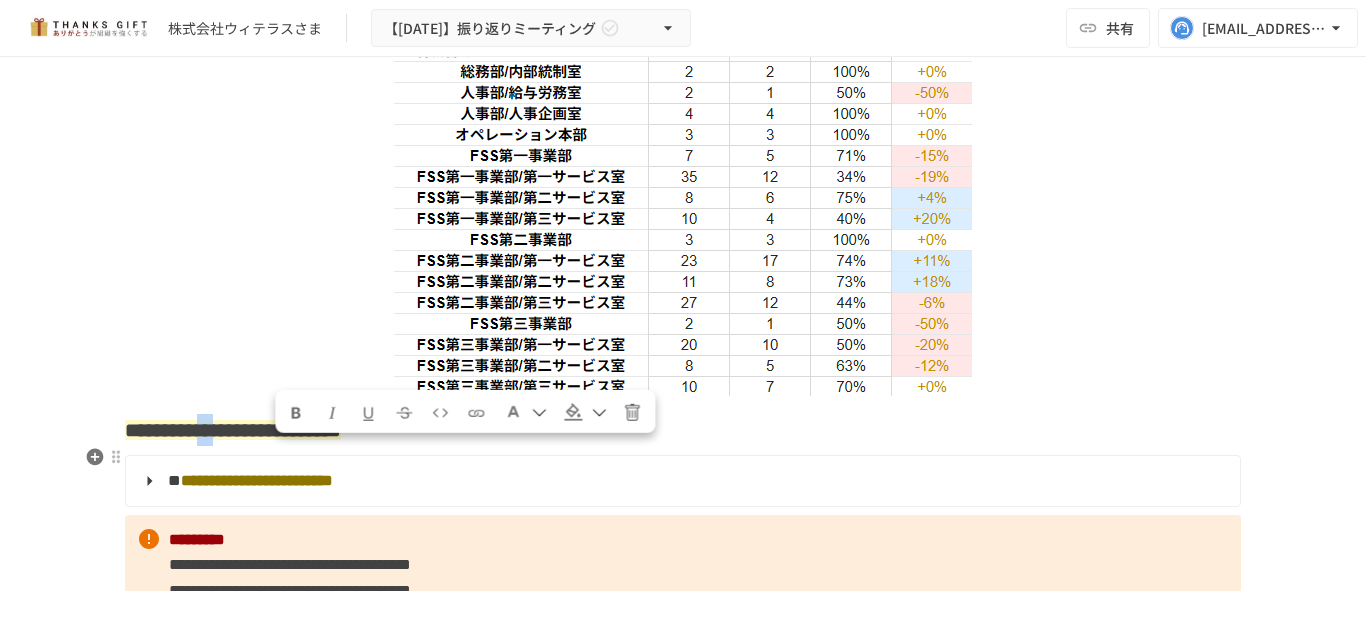 drag, startPoint x: 273, startPoint y: 456, endPoint x: 301, endPoint y: 456, distance: 28 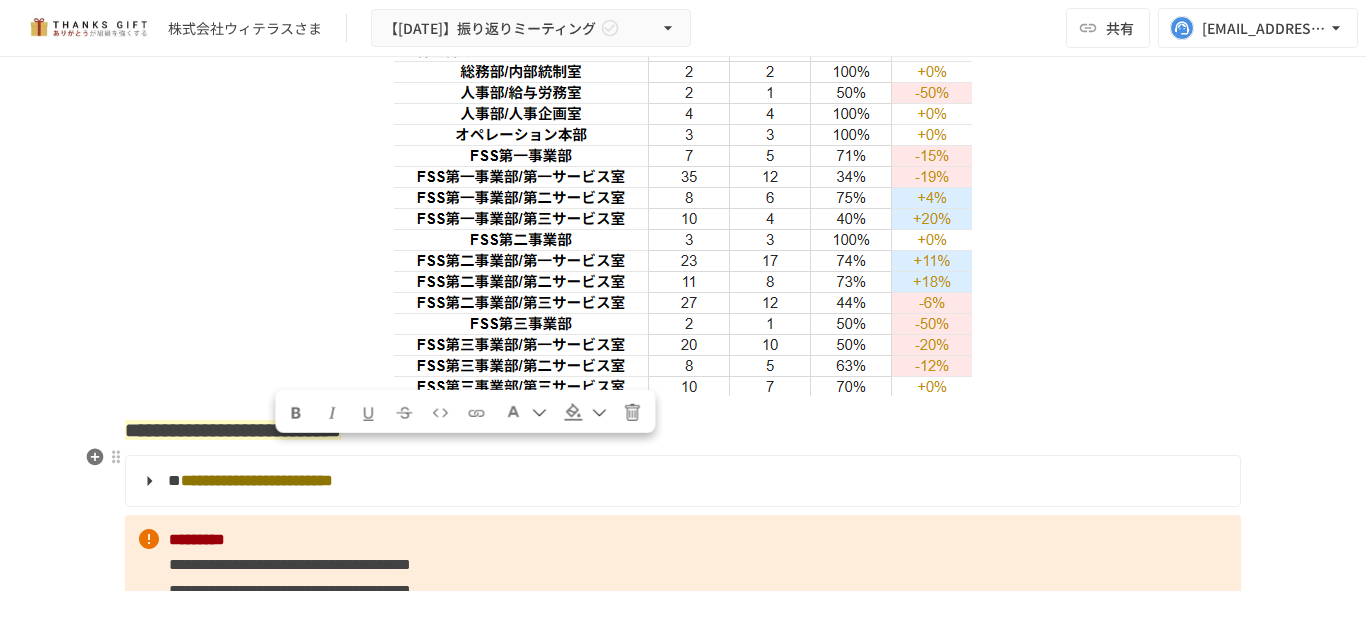 click on "**********" at bounding box center (683, 430) 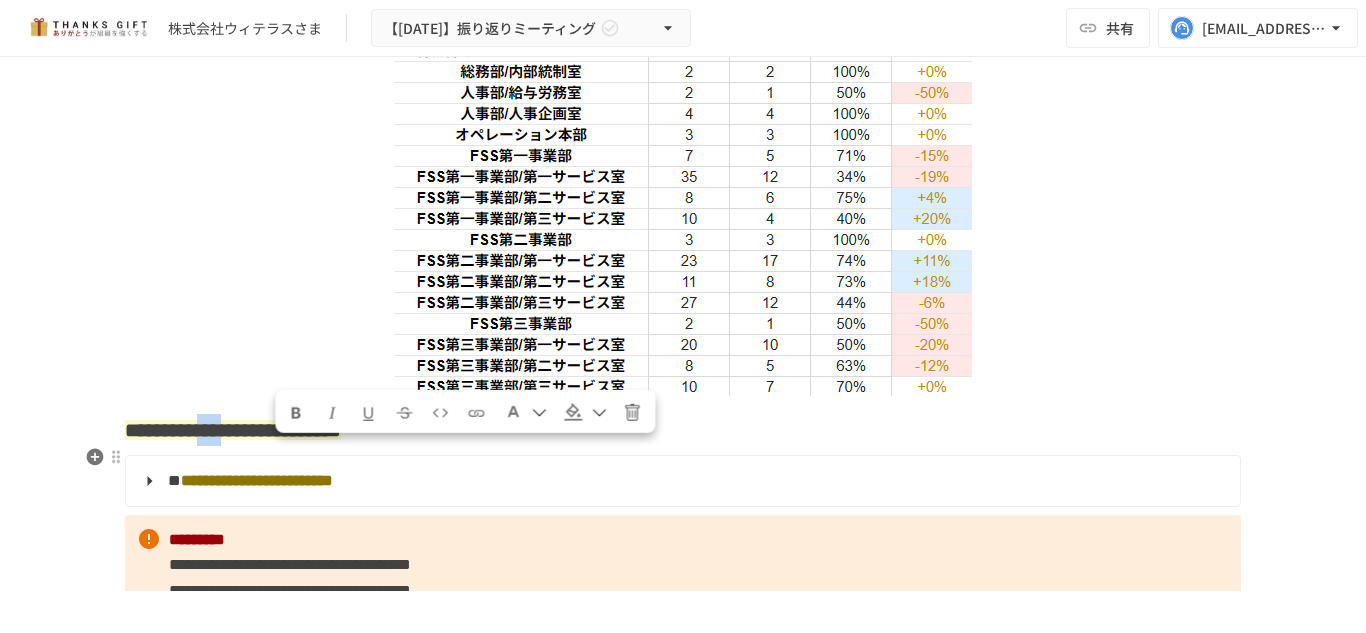 drag, startPoint x: 319, startPoint y: 462, endPoint x: 274, endPoint y: 462, distance: 45 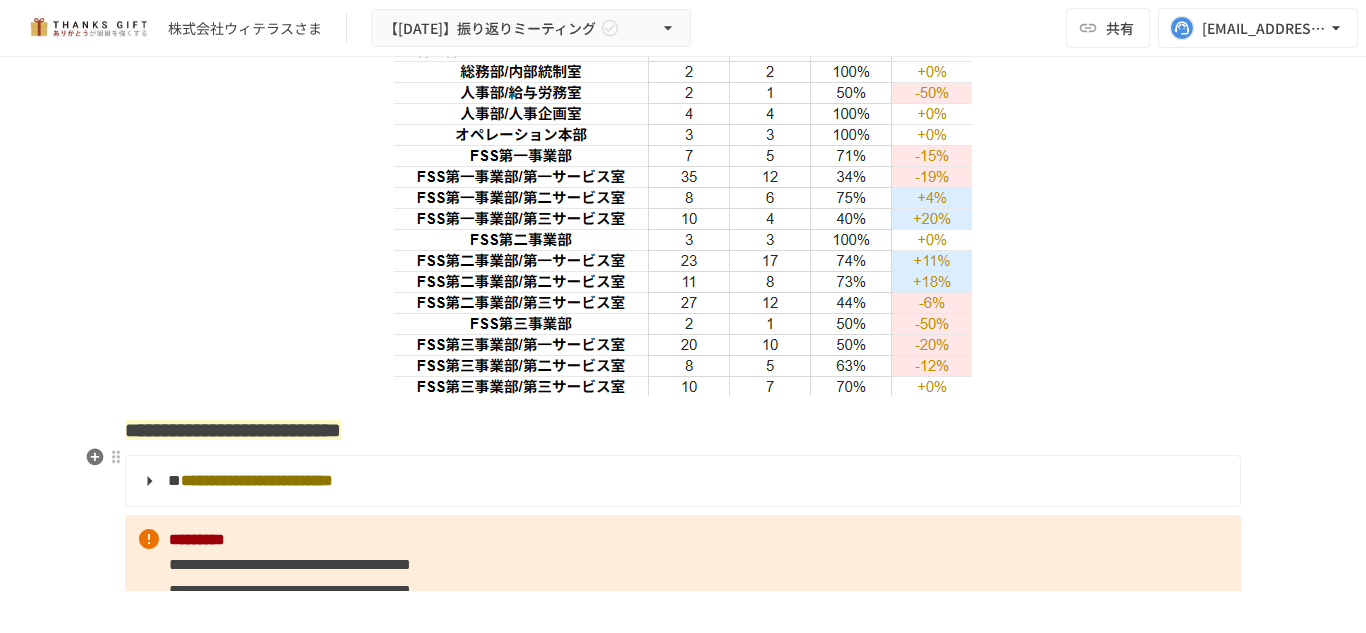 click on "**********" at bounding box center (233, 430) 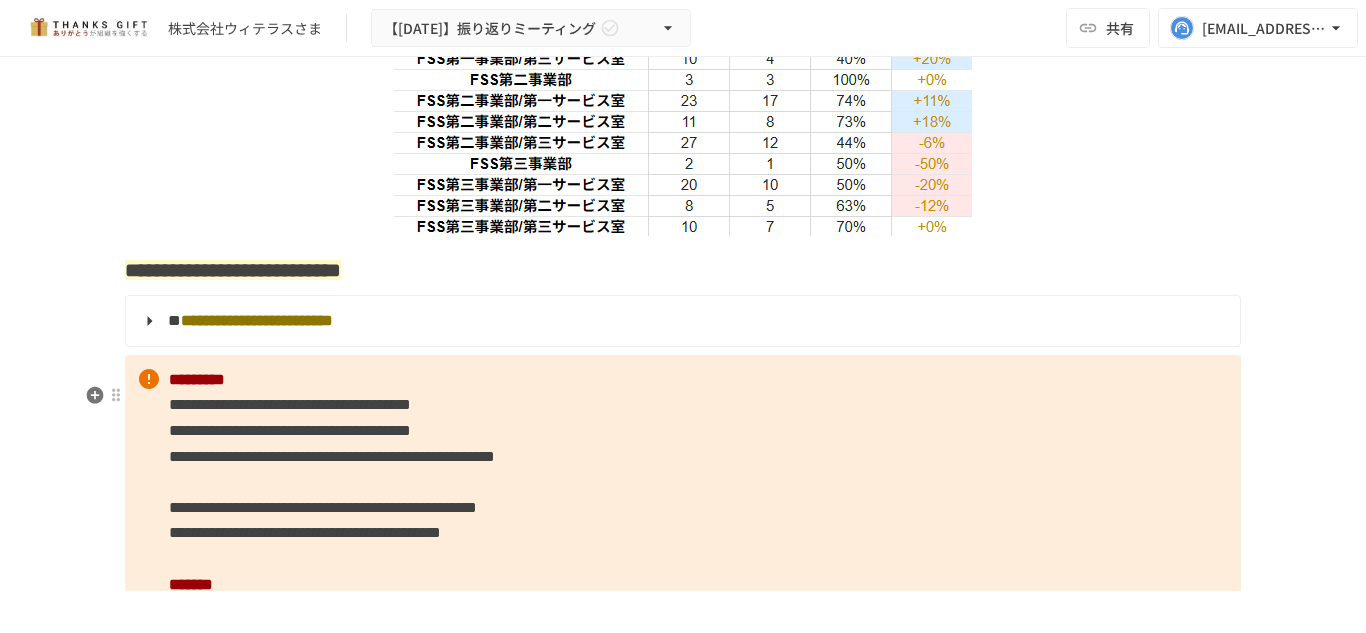 scroll, scrollTop: 4237, scrollLeft: 0, axis: vertical 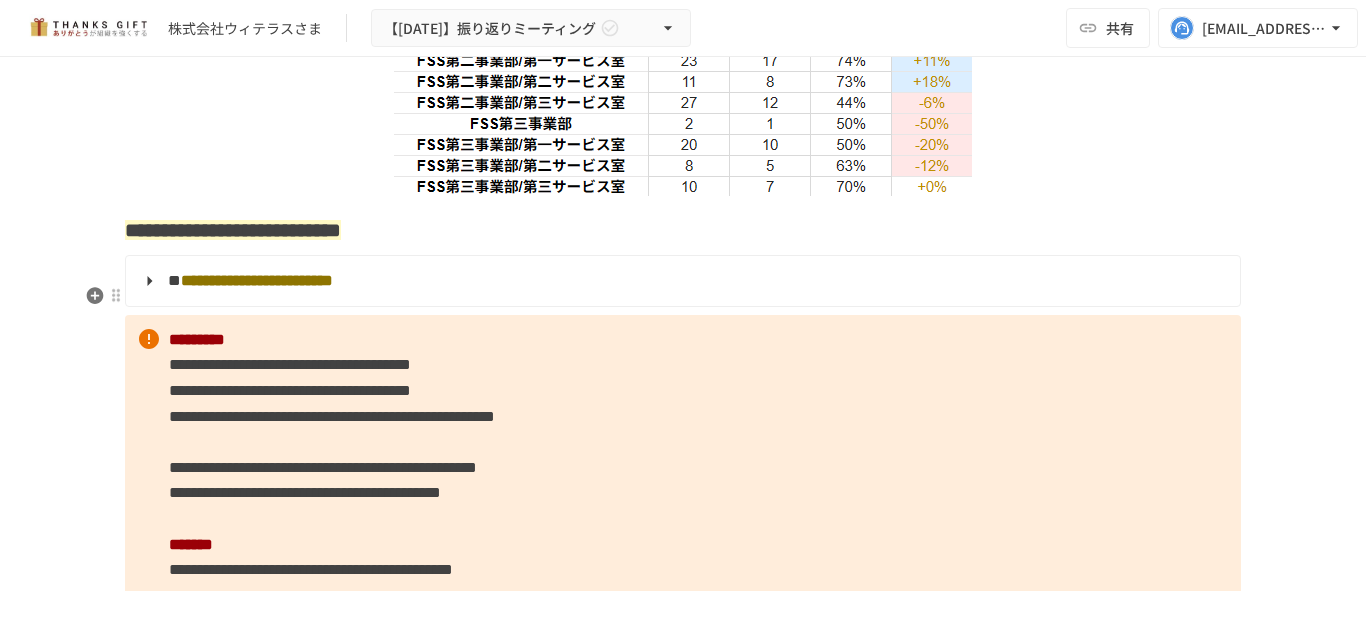 click on "**********" at bounding box center (681, 281) 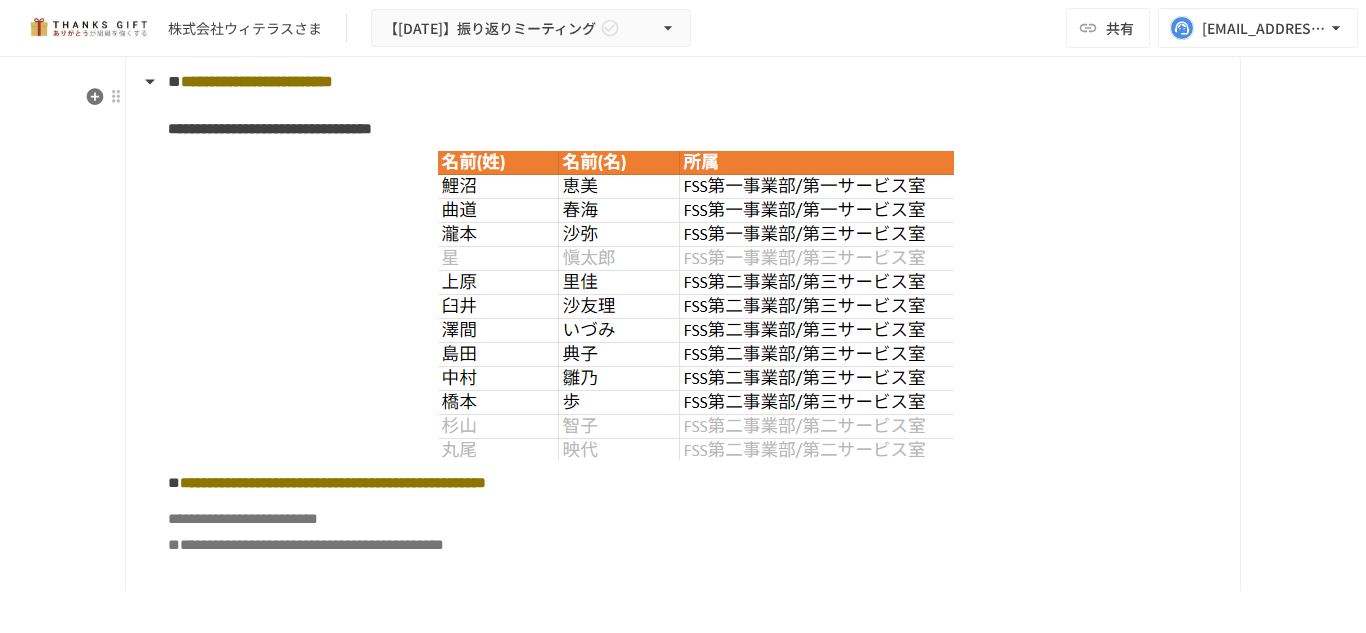 scroll, scrollTop: 4437, scrollLeft: 0, axis: vertical 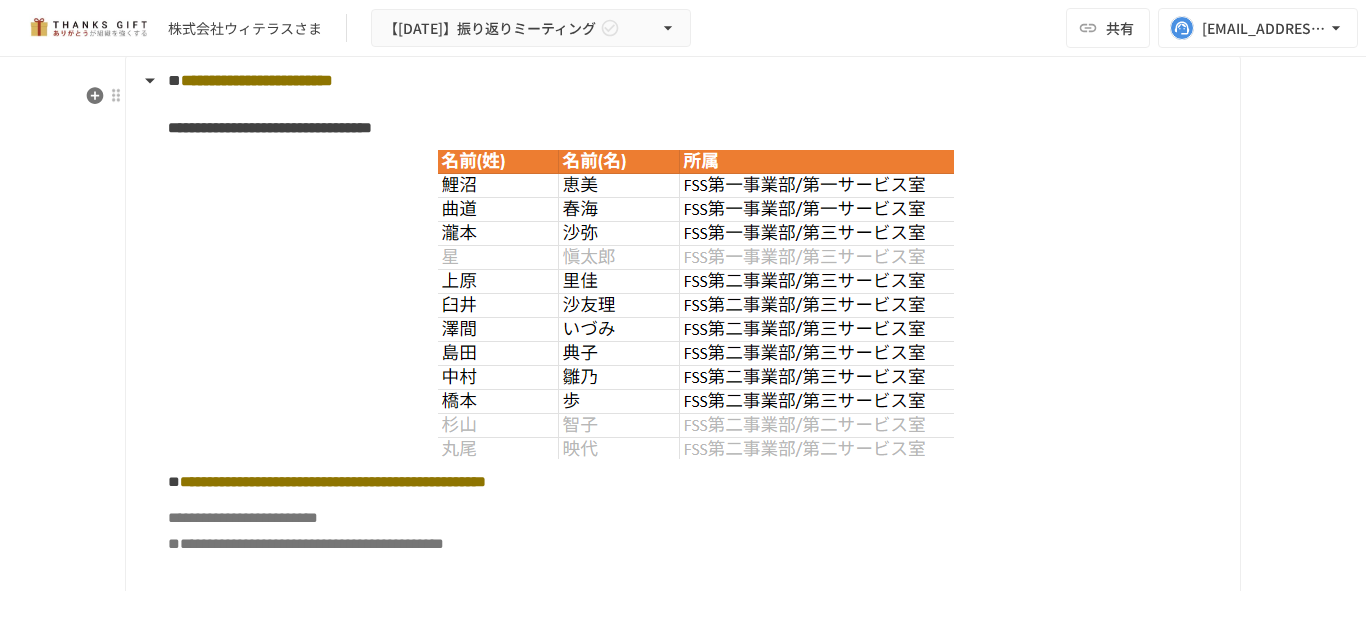 click on "**********" at bounding box center [257, 80] 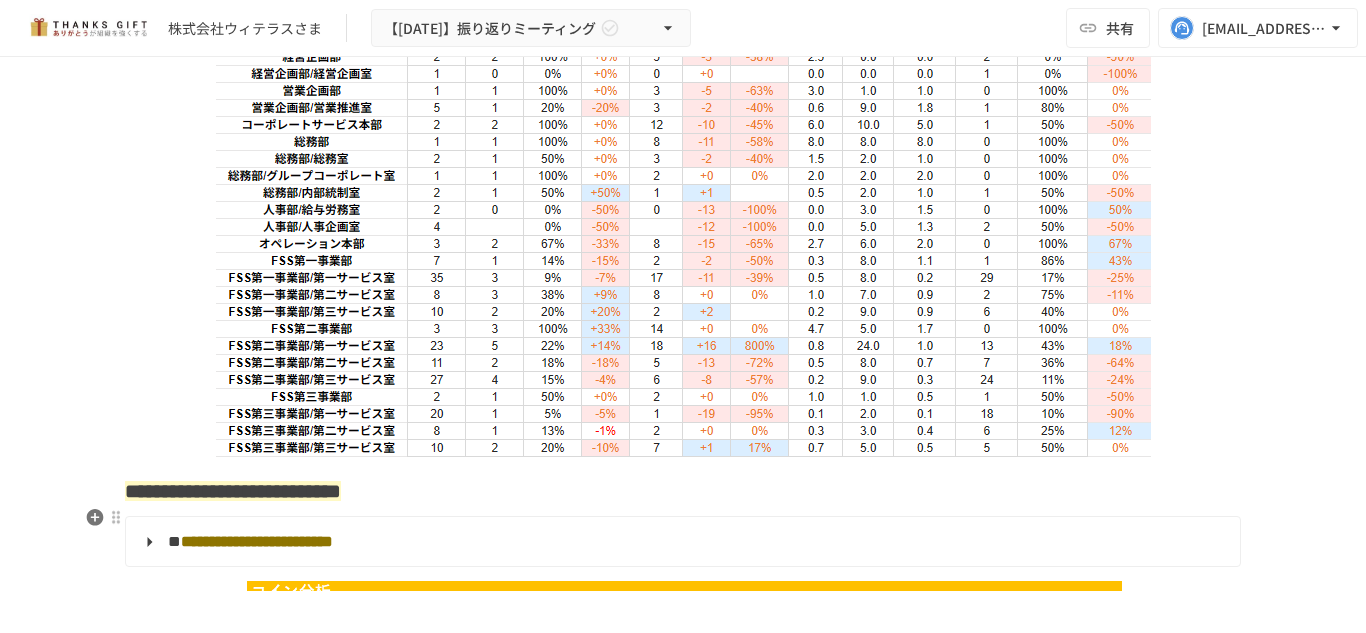 scroll, scrollTop: 5222, scrollLeft: 0, axis: vertical 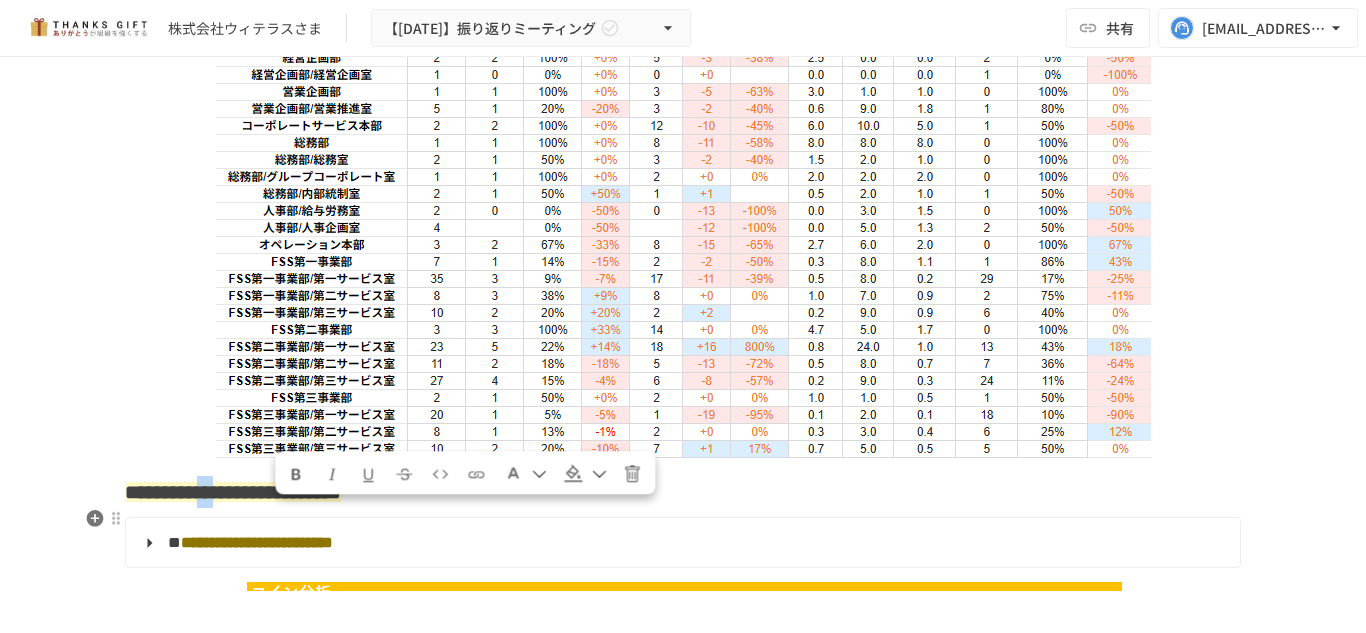 drag, startPoint x: 273, startPoint y: 517, endPoint x: 301, endPoint y: 520, distance: 28.160255 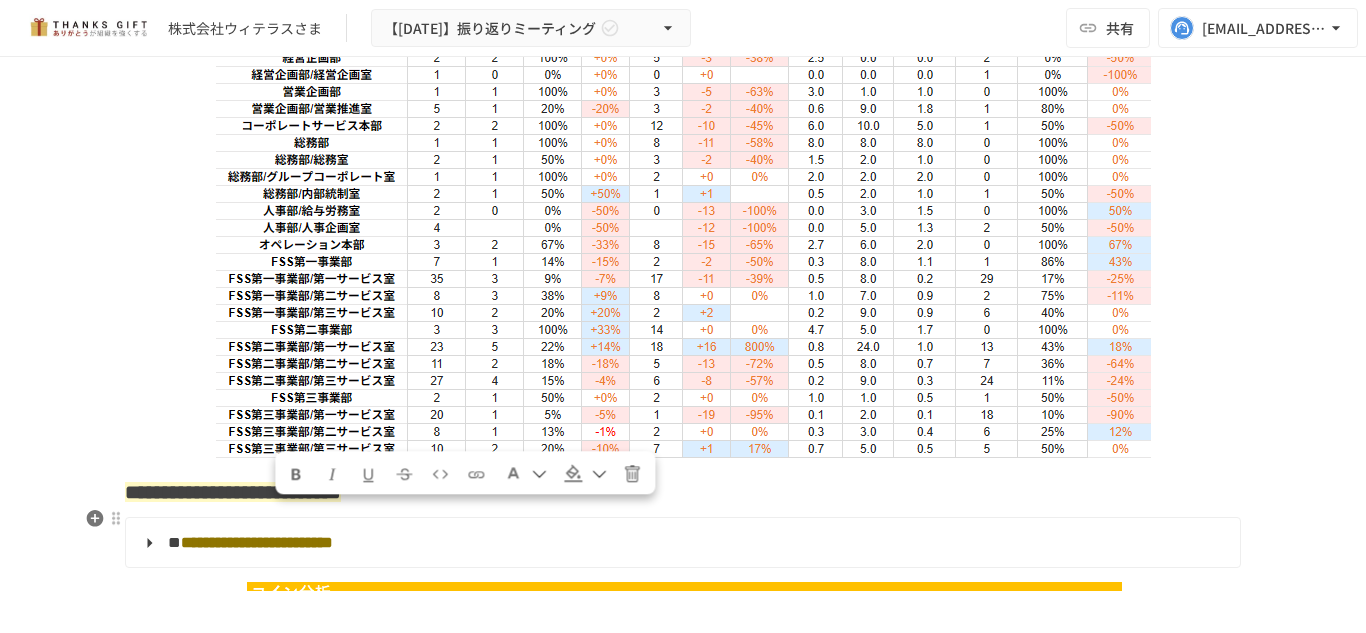 click on "**********" at bounding box center [233, 492] 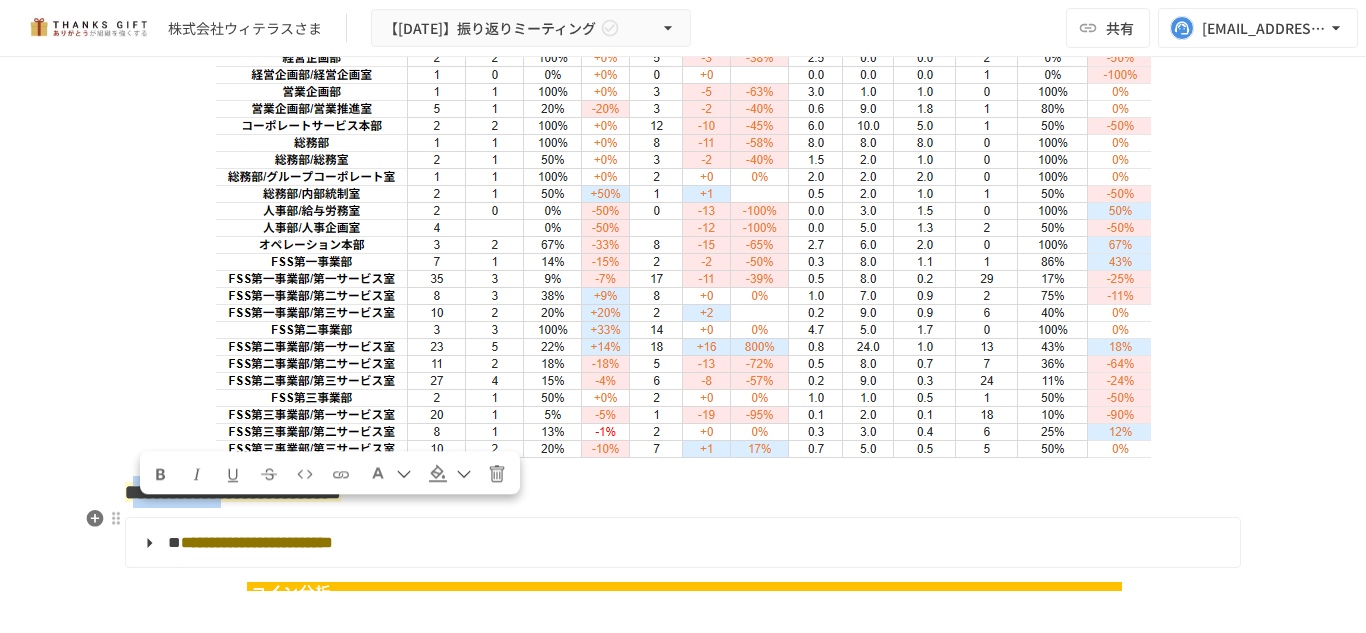 drag, startPoint x: 137, startPoint y: 524, endPoint x: 325, endPoint y: 522, distance: 188.01064 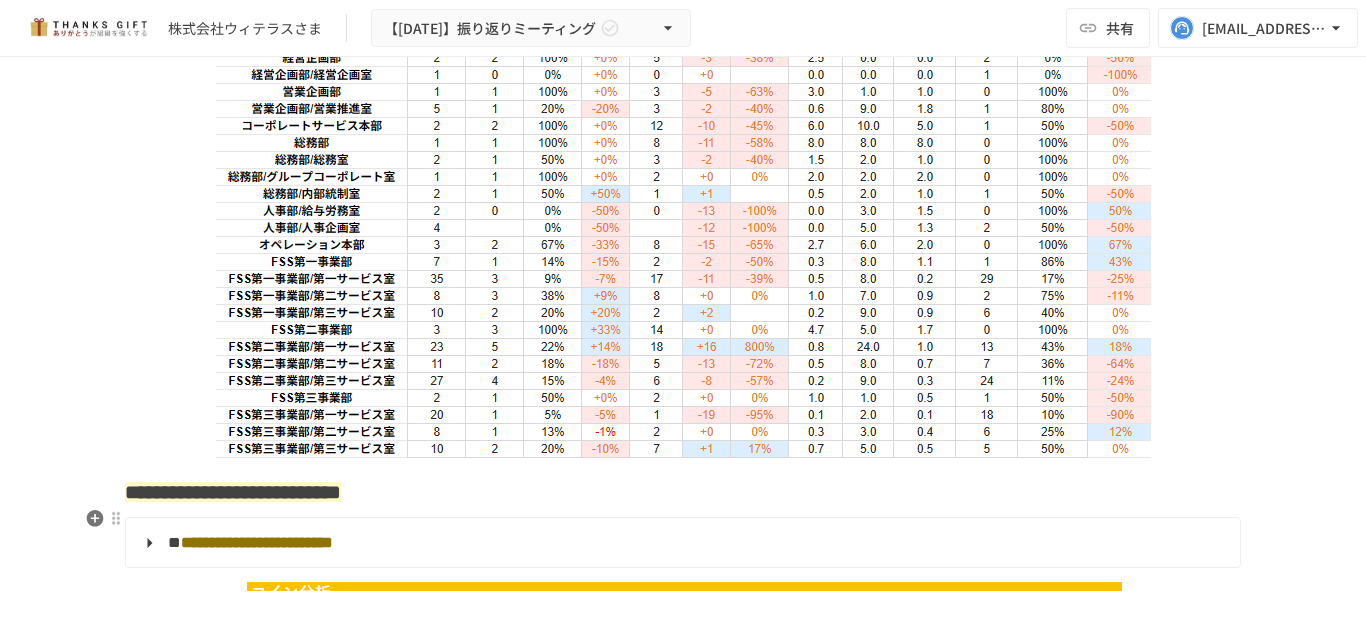 click on "**********" at bounding box center (233, 492) 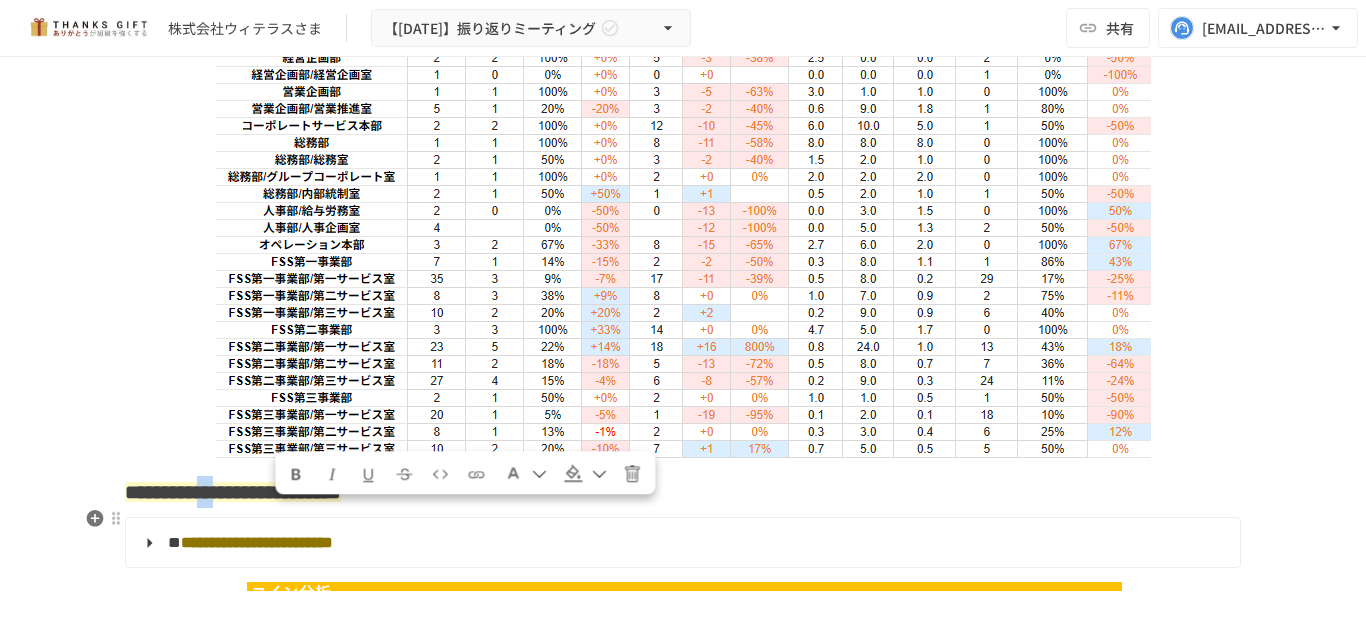 drag, startPoint x: 267, startPoint y: 521, endPoint x: 293, endPoint y: 523, distance: 26.076809 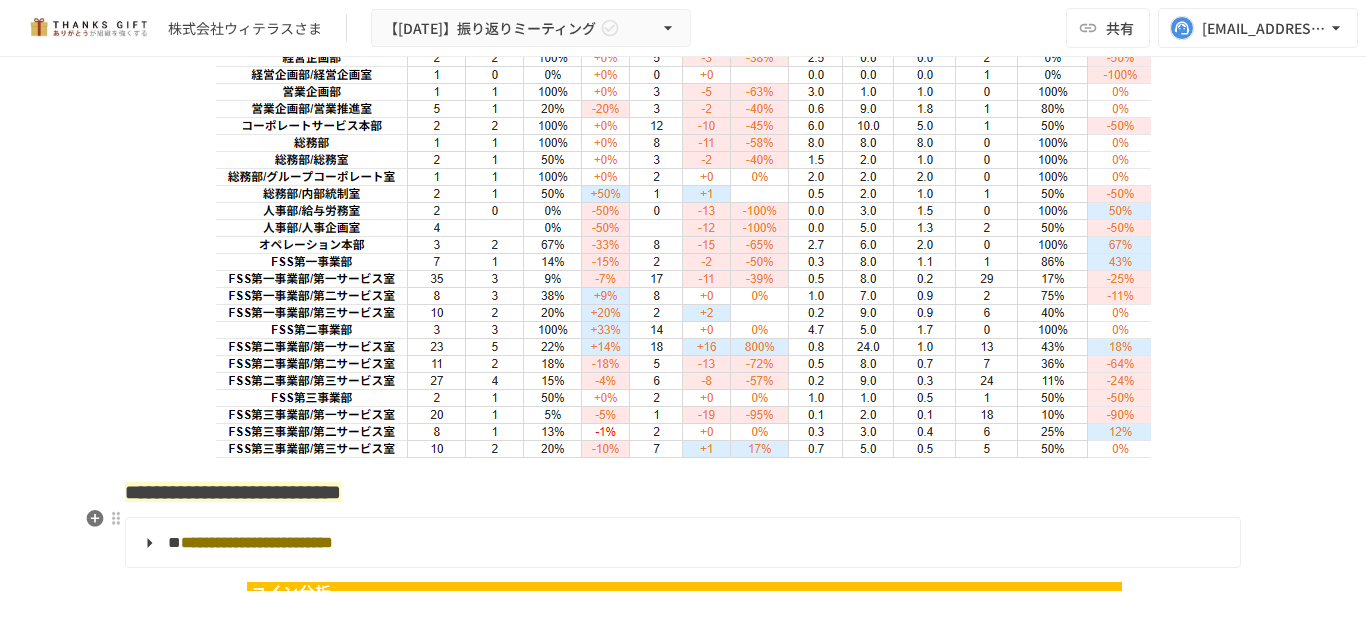 click on "**********" at bounding box center [233, 492] 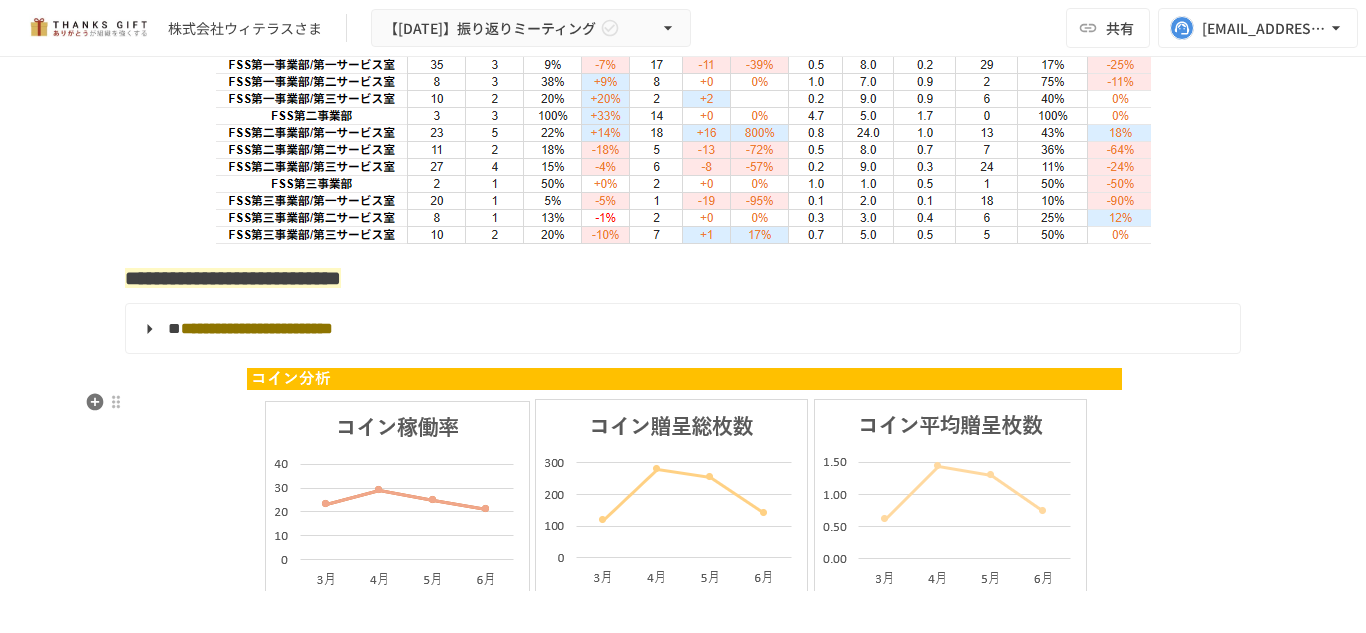 scroll, scrollTop: 5472, scrollLeft: 0, axis: vertical 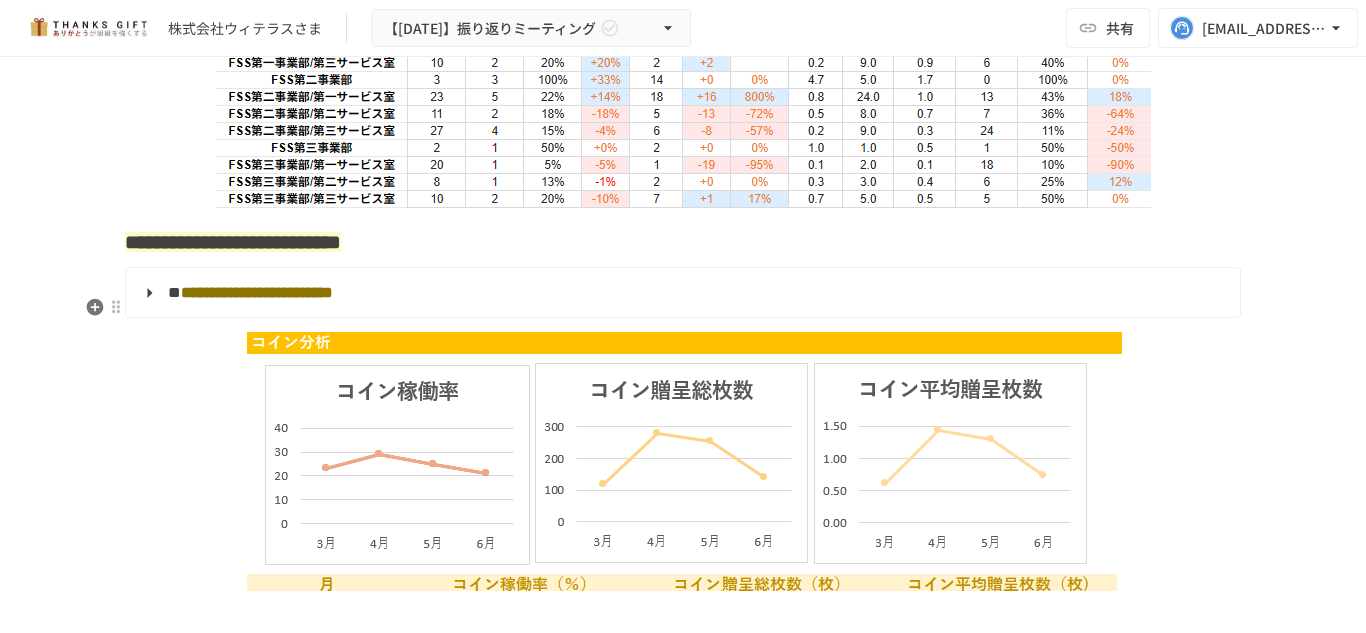 click on "**********" at bounding box center (681, 293) 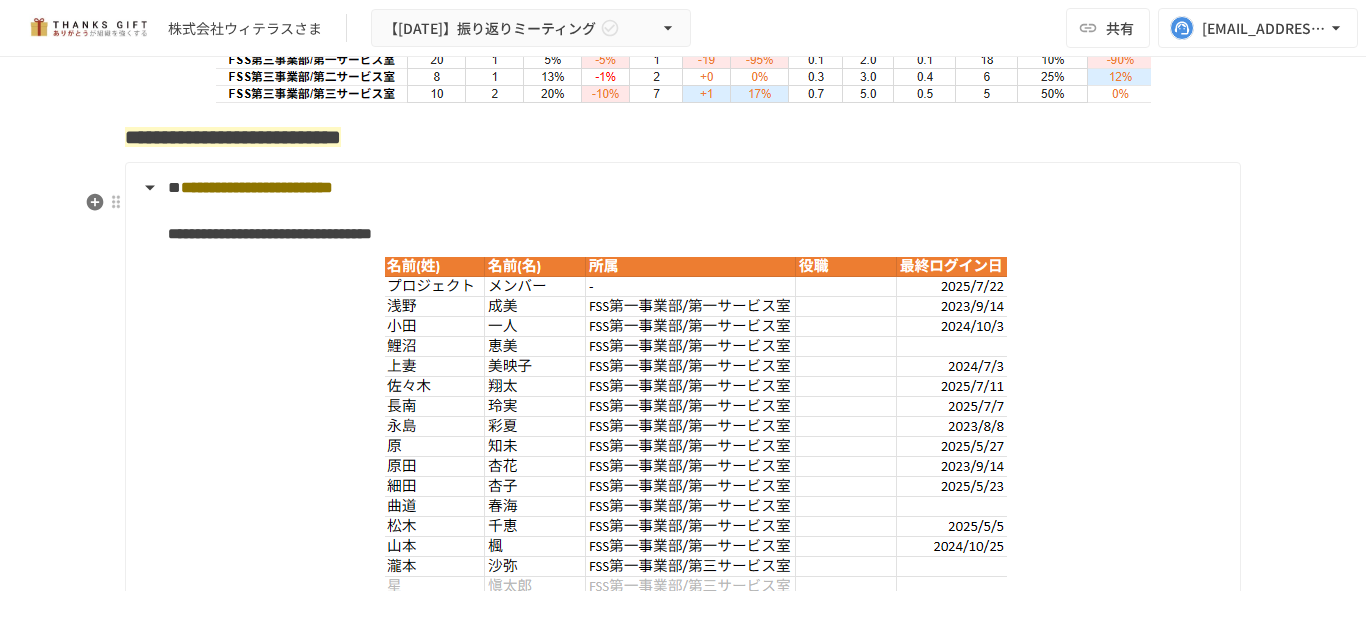 scroll, scrollTop: 5672, scrollLeft: 0, axis: vertical 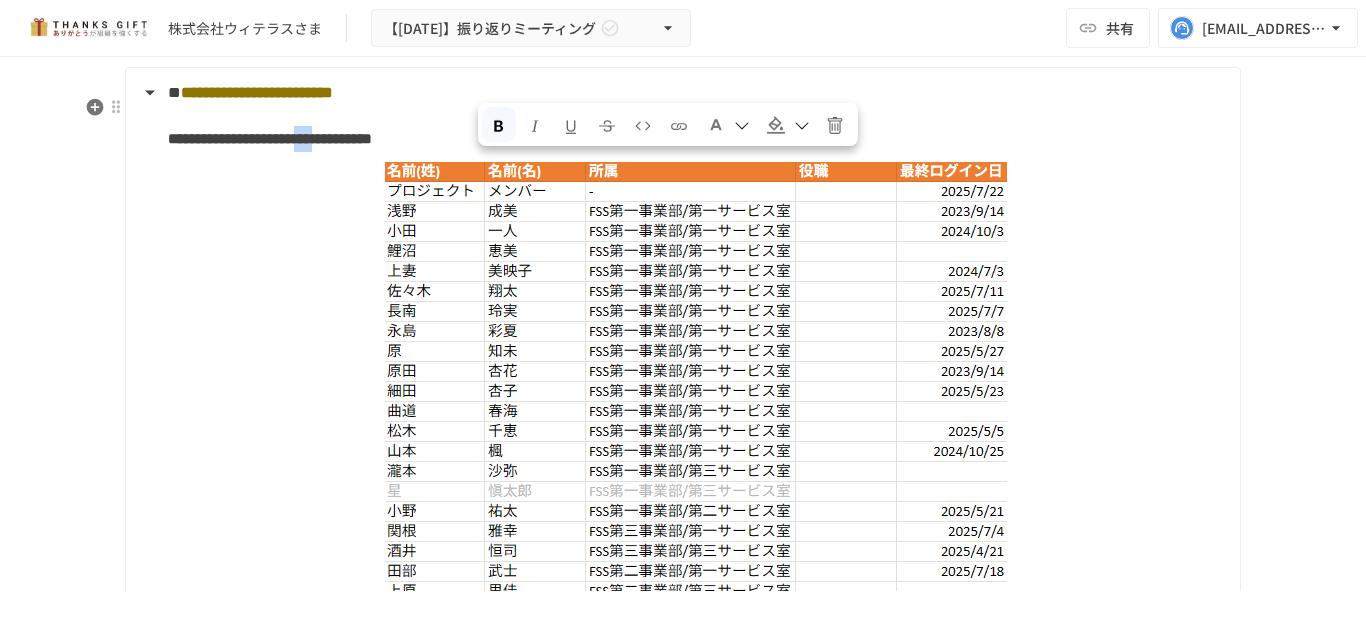 drag, startPoint x: 472, startPoint y: 170, endPoint x: 502, endPoint y: 170, distance: 30 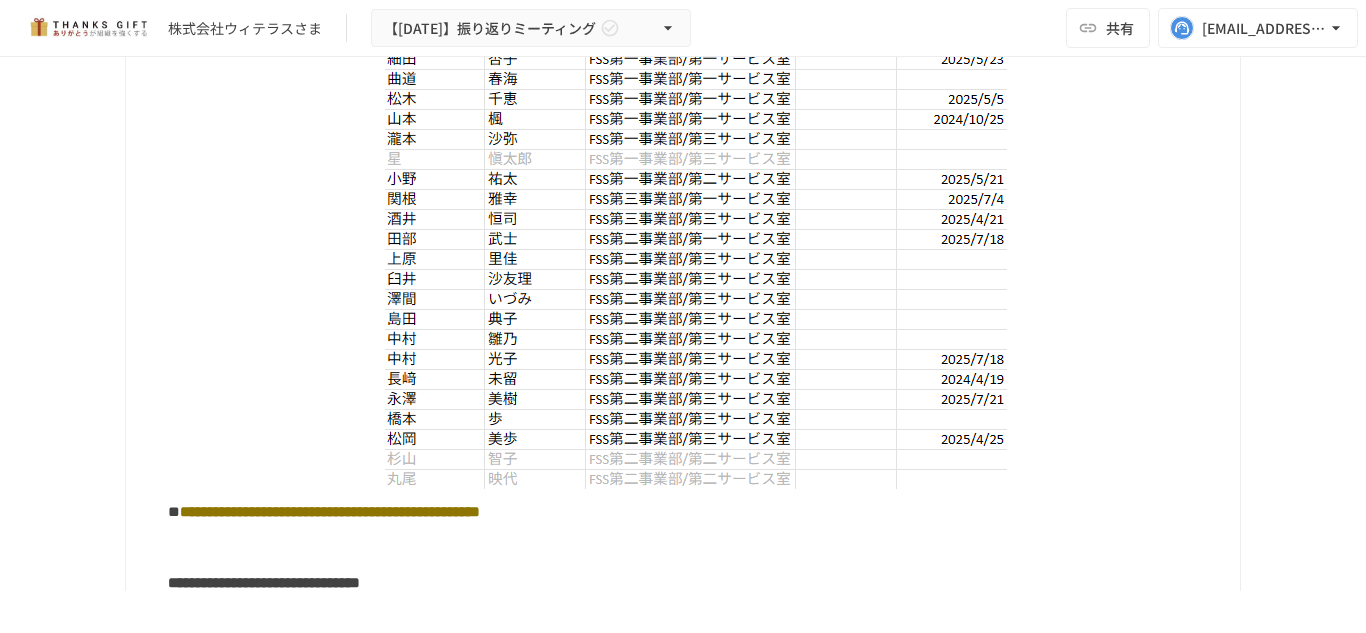 scroll, scrollTop: 5972, scrollLeft: 0, axis: vertical 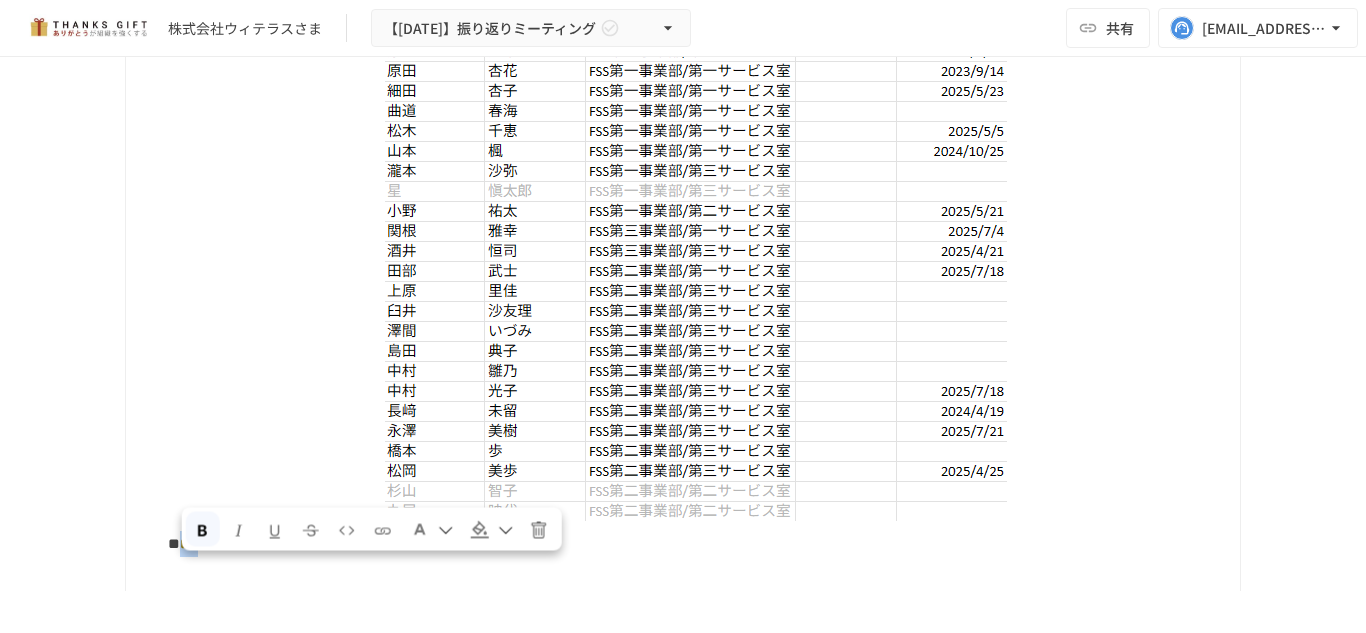 drag, startPoint x: 172, startPoint y: 573, endPoint x: 212, endPoint y: 569, distance: 40.1995 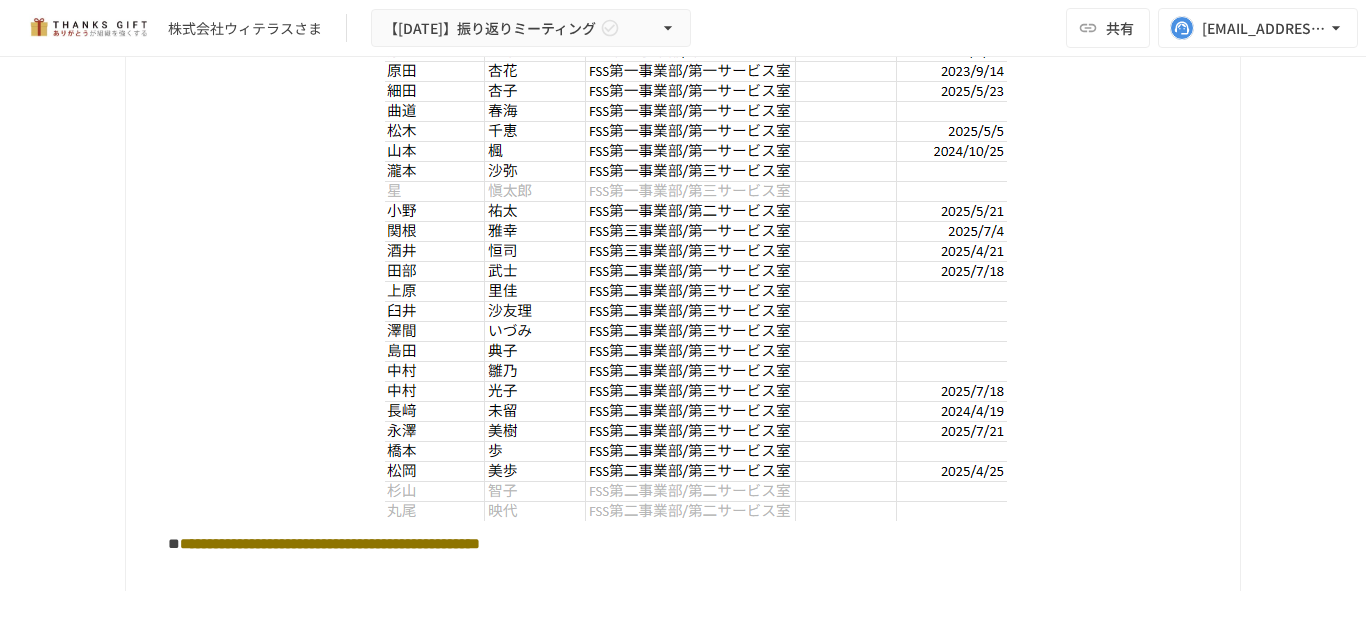 click on "**********" at bounding box center (330, 543) 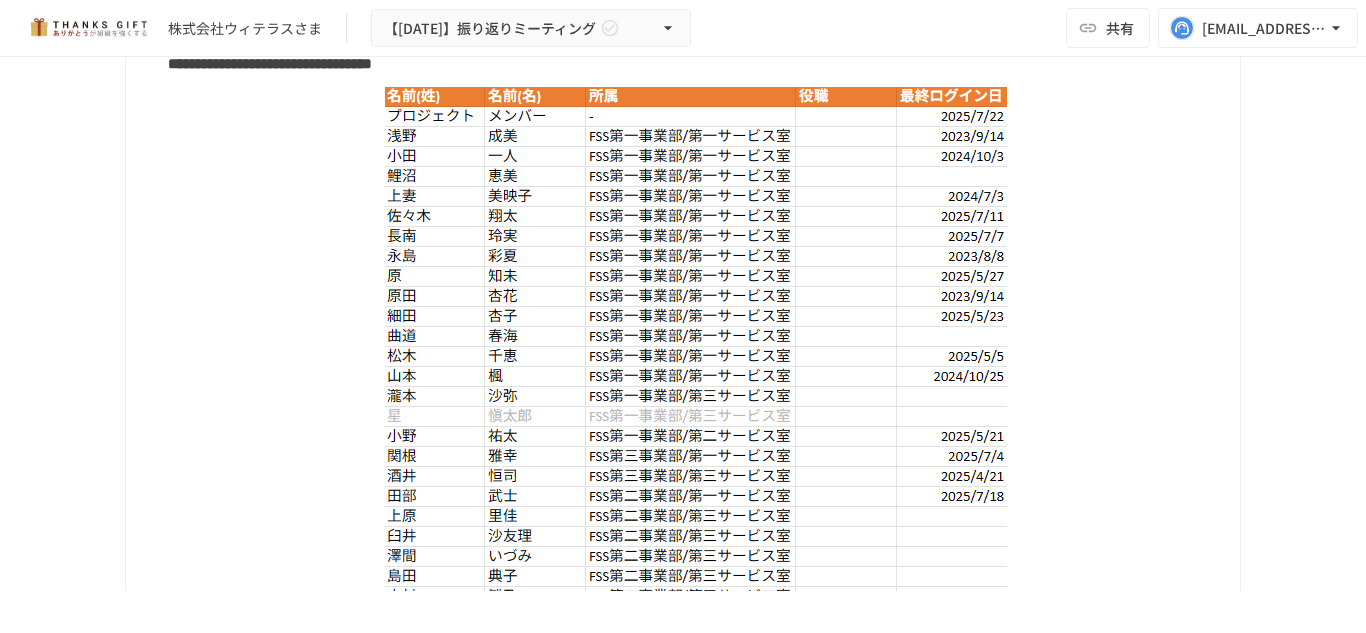 scroll, scrollTop: 5472, scrollLeft: 0, axis: vertical 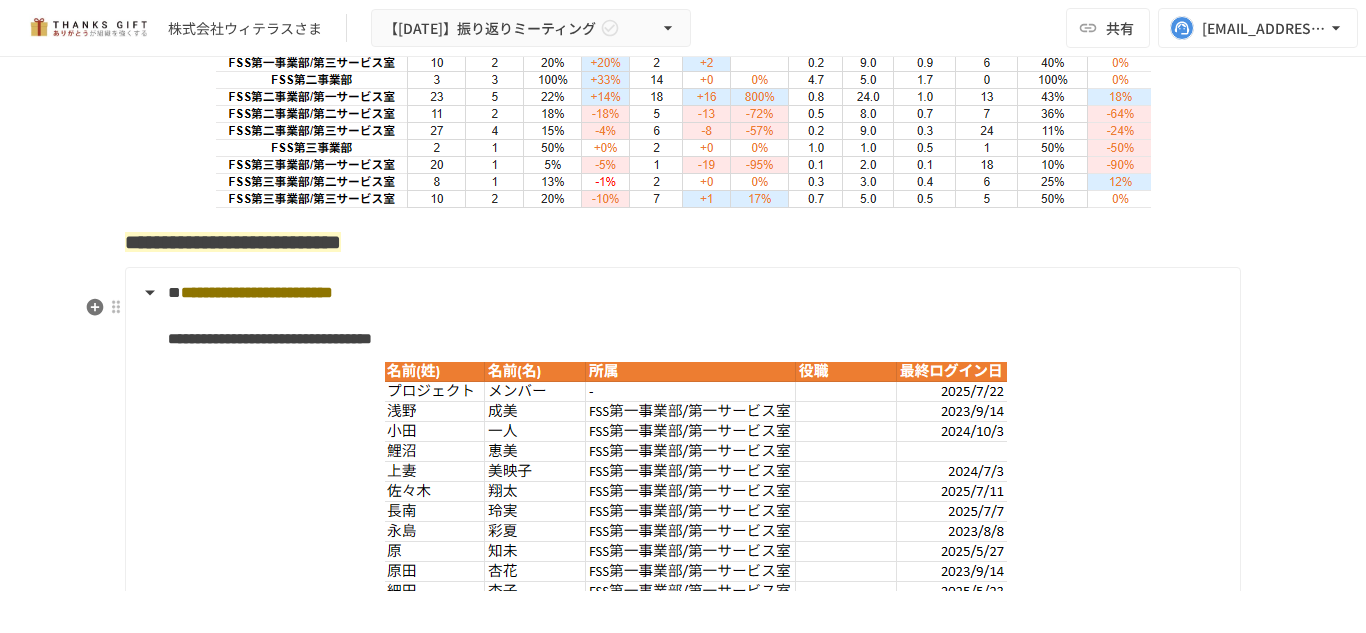 click on "**********" at bounding box center (681, 293) 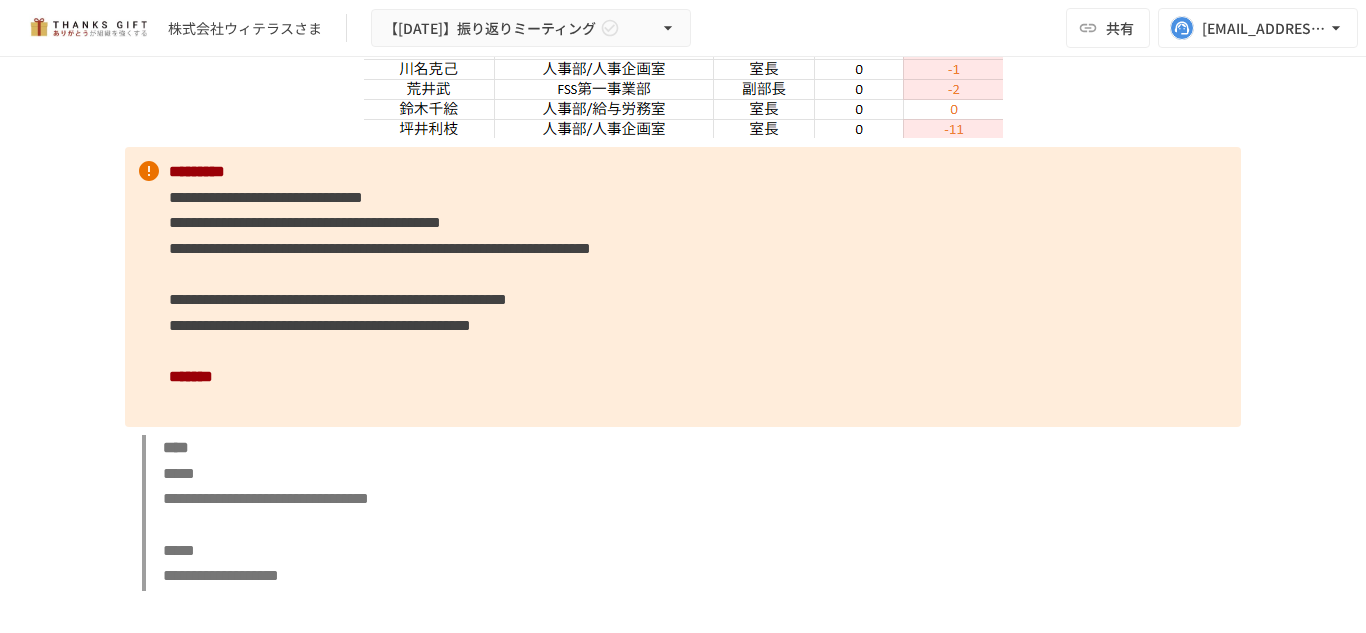 scroll, scrollTop: 6984, scrollLeft: 0, axis: vertical 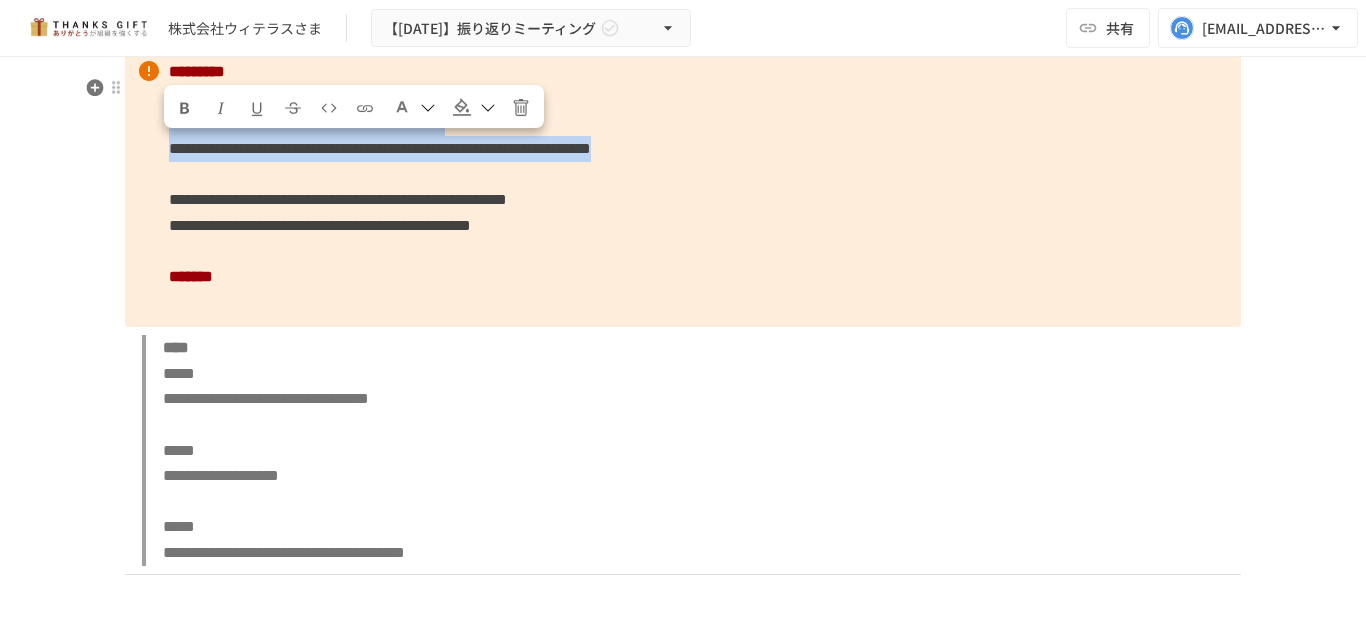 drag, startPoint x: 154, startPoint y: 139, endPoint x: 582, endPoint y: 211, distance: 434.01382 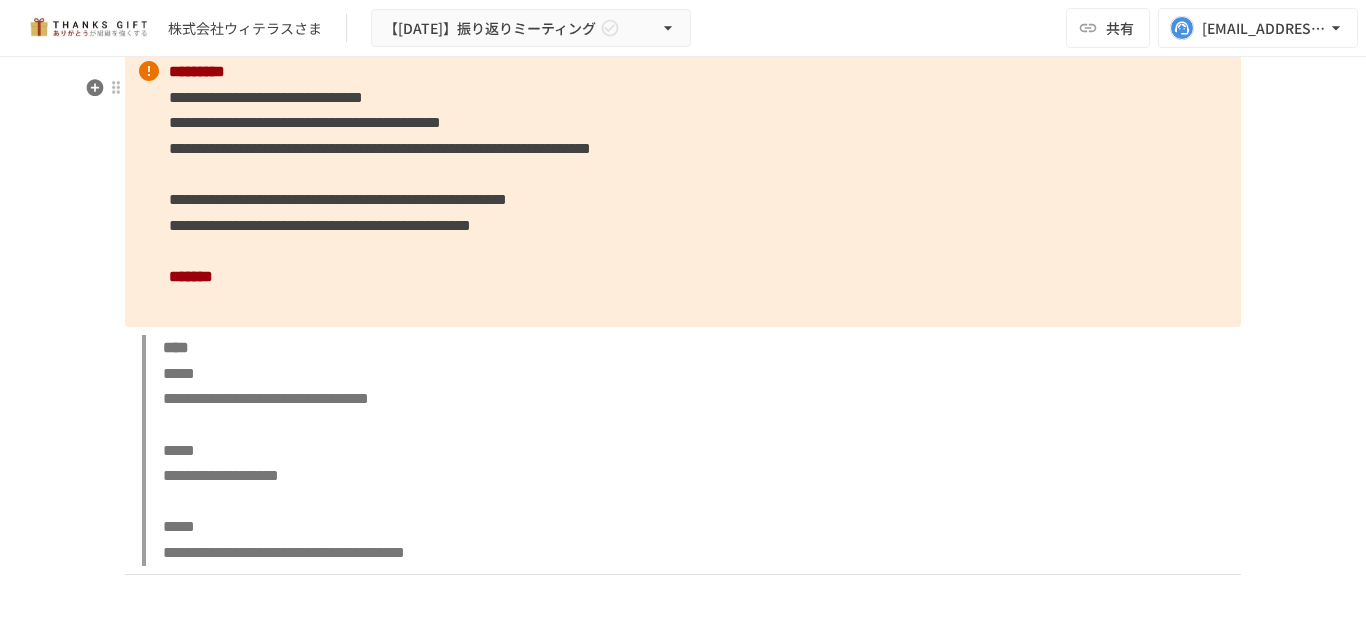 click on "**********" at bounding box center (683, 187) 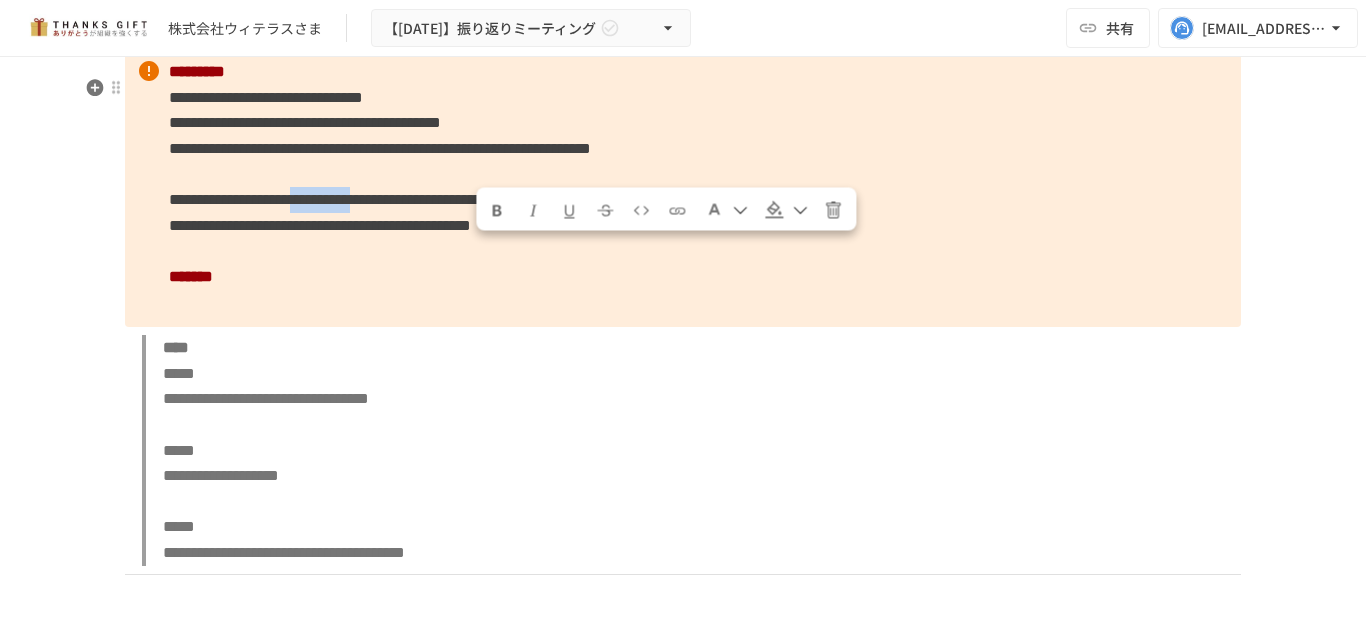 drag, startPoint x: 470, startPoint y: 256, endPoint x: 626, endPoint y: 260, distance: 156.05127 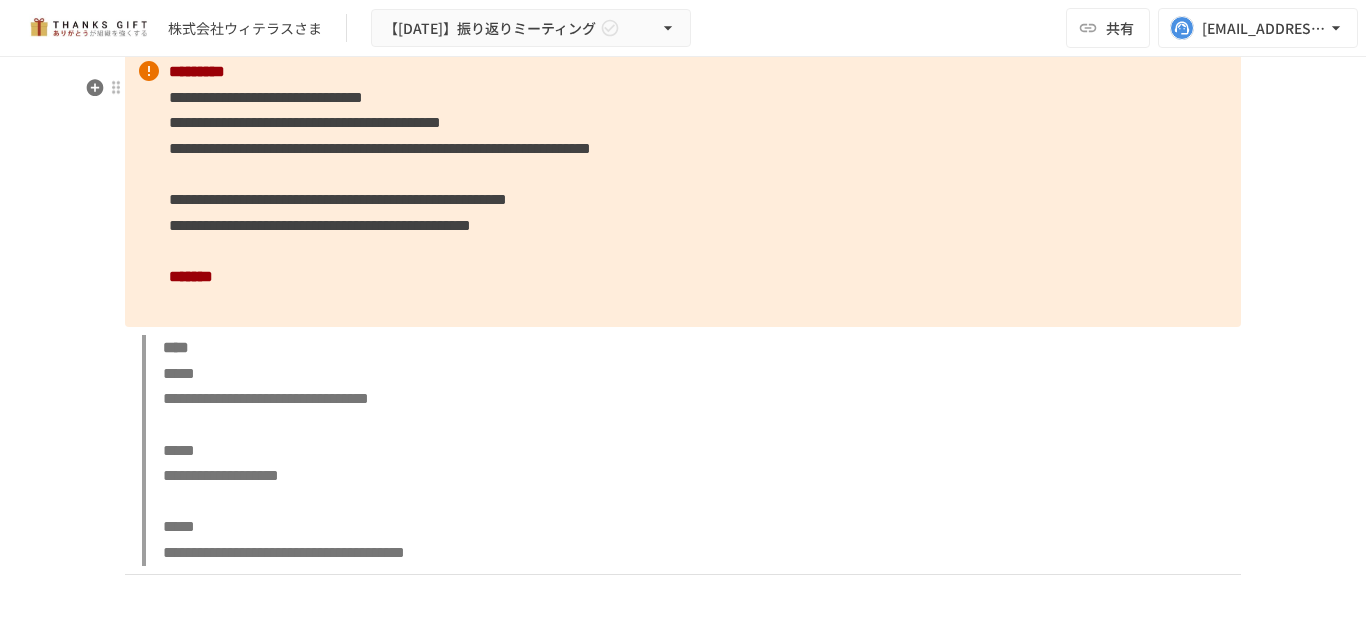 click on "**********" at bounding box center (683, 187) 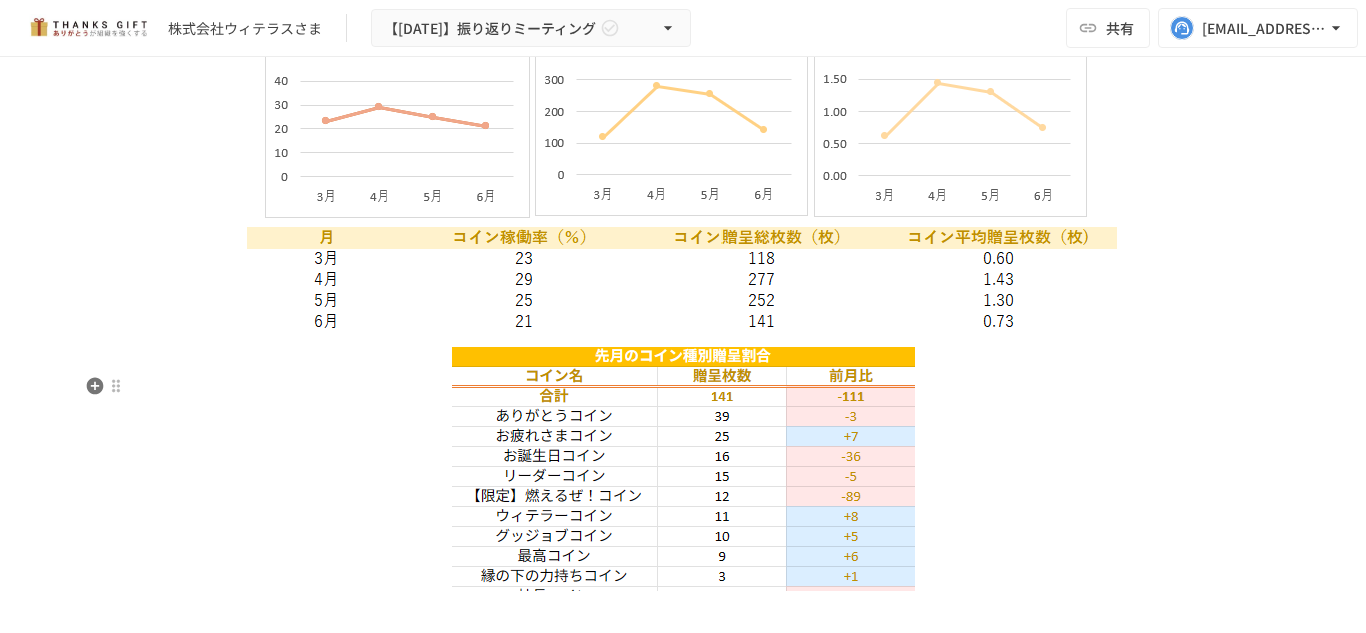 scroll, scrollTop: 5509, scrollLeft: 0, axis: vertical 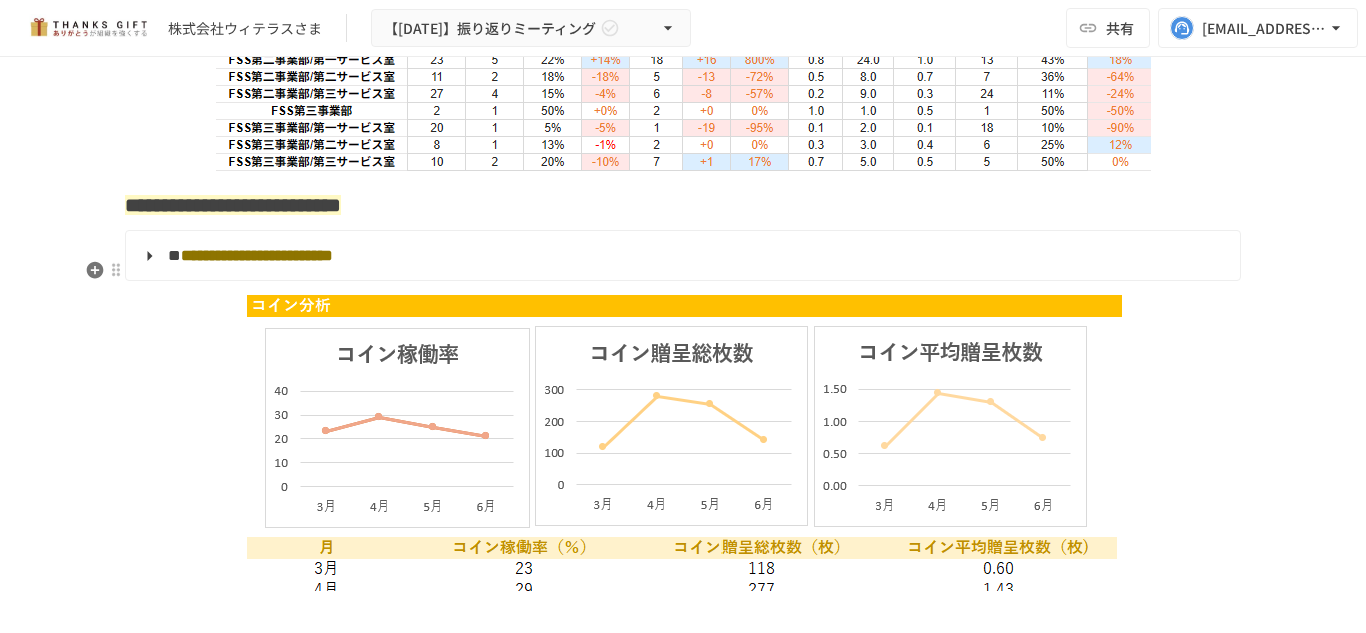click on "**********" at bounding box center [681, 256] 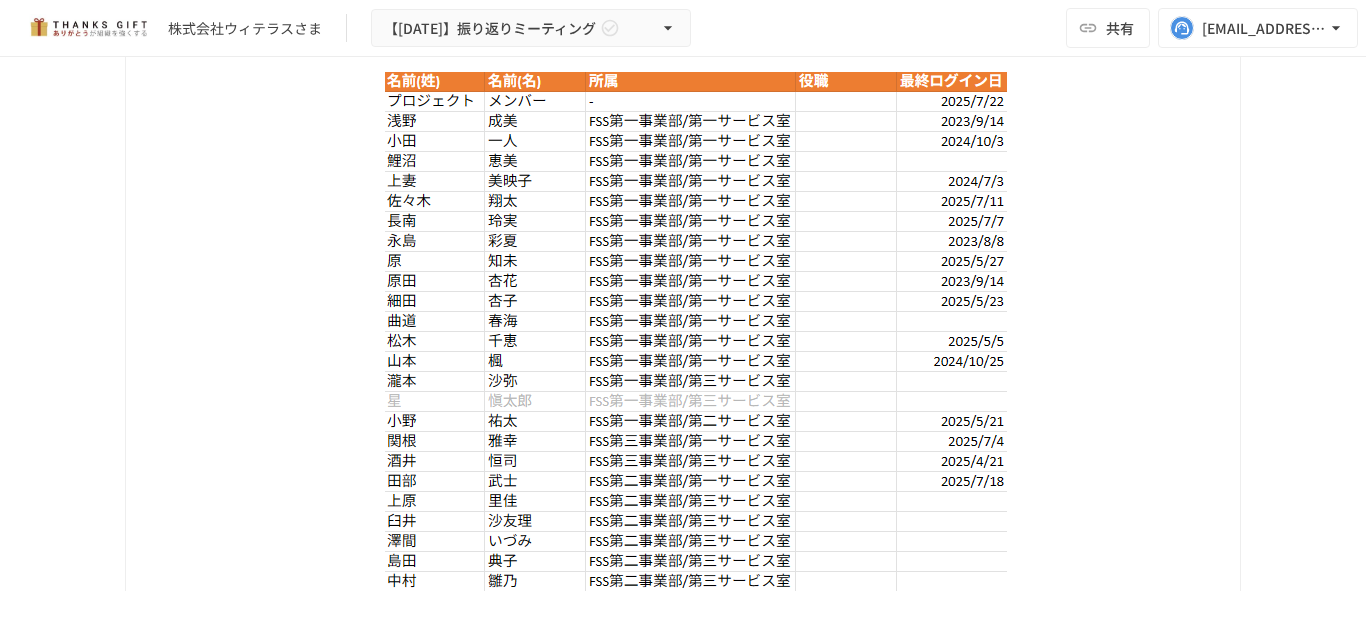scroll, scrollTop: 5762, scrollLeft: 0, axis: vertical 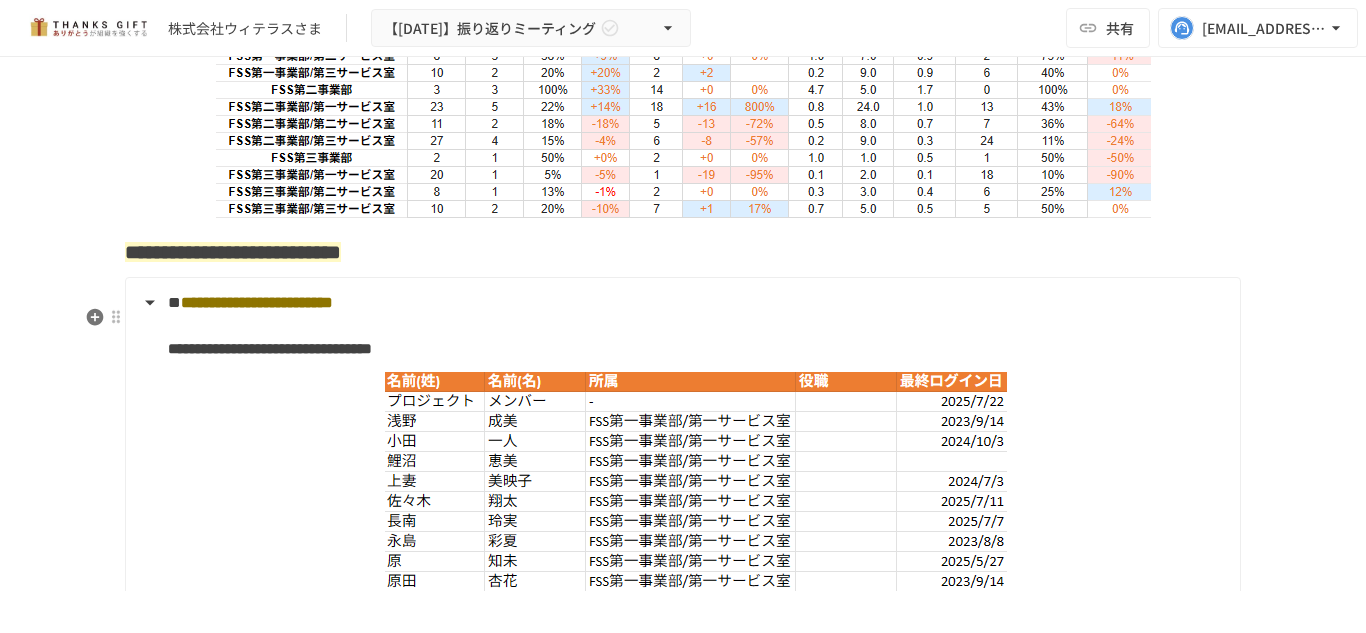click on "**********" at bounding box center [257, 302] 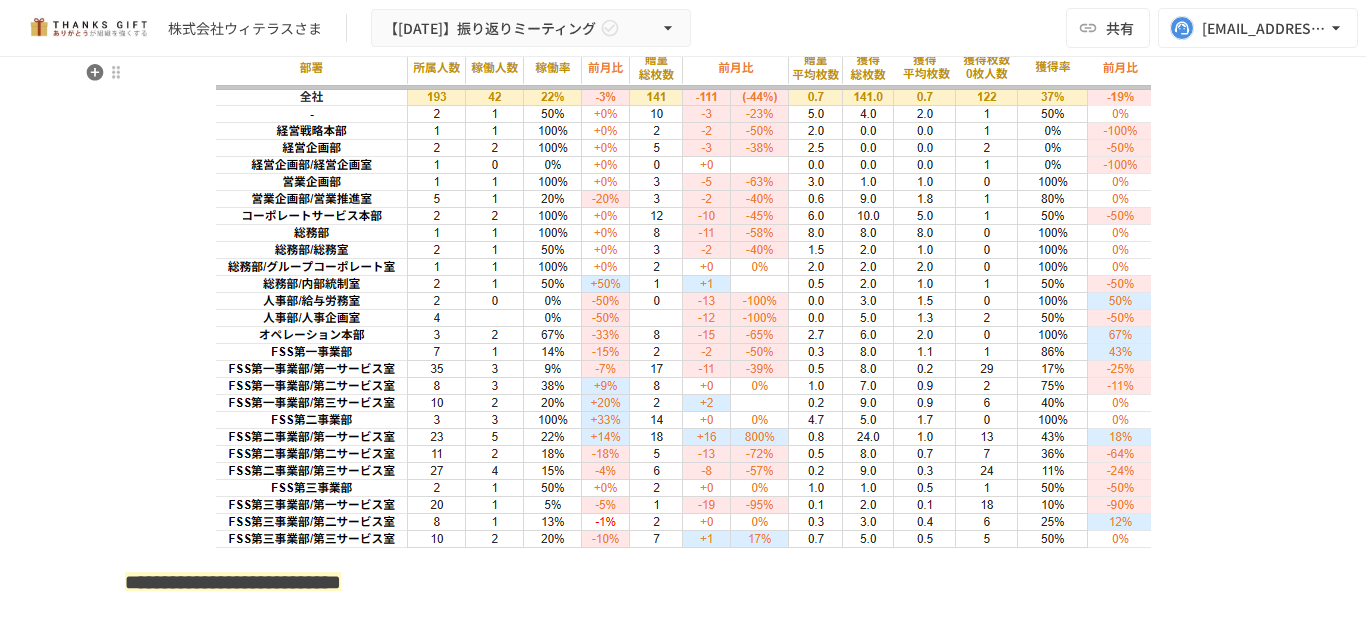 scroll, scrollTop: 5133, scrollLeft: 0, axis: vertical 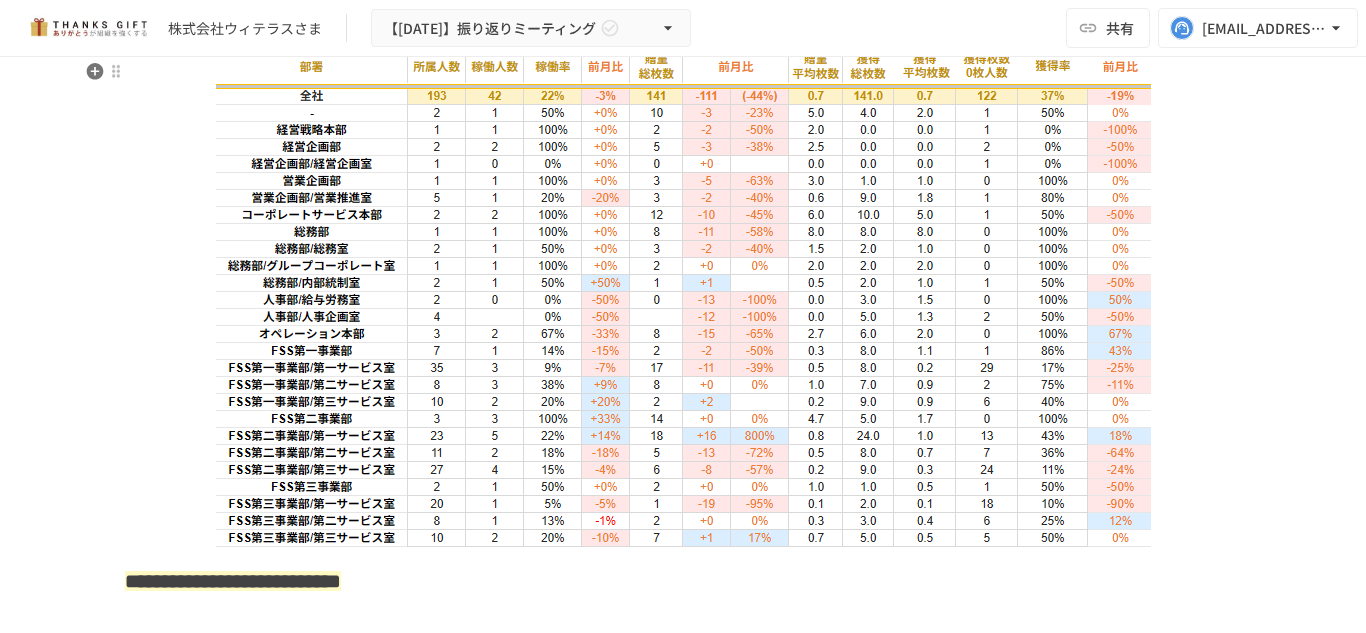 click at bounding box center [683, 290] 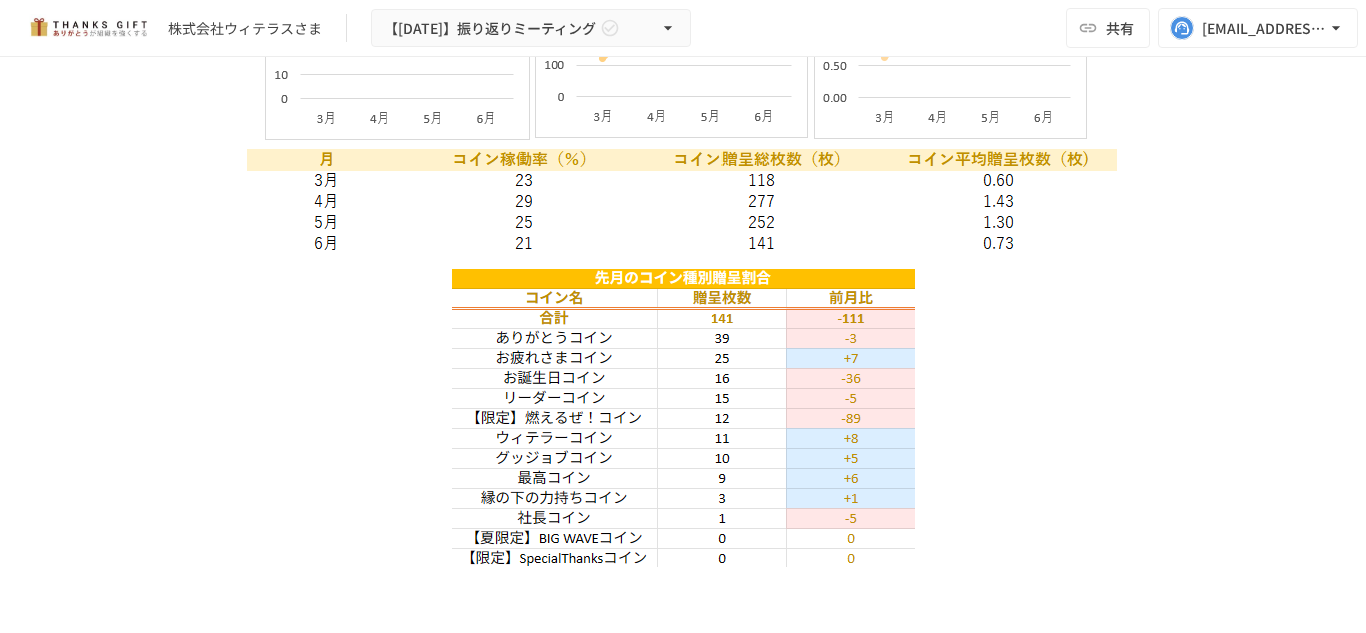 scroll, scrollTop: 5933, scrollLeft: 0, axis: vertical 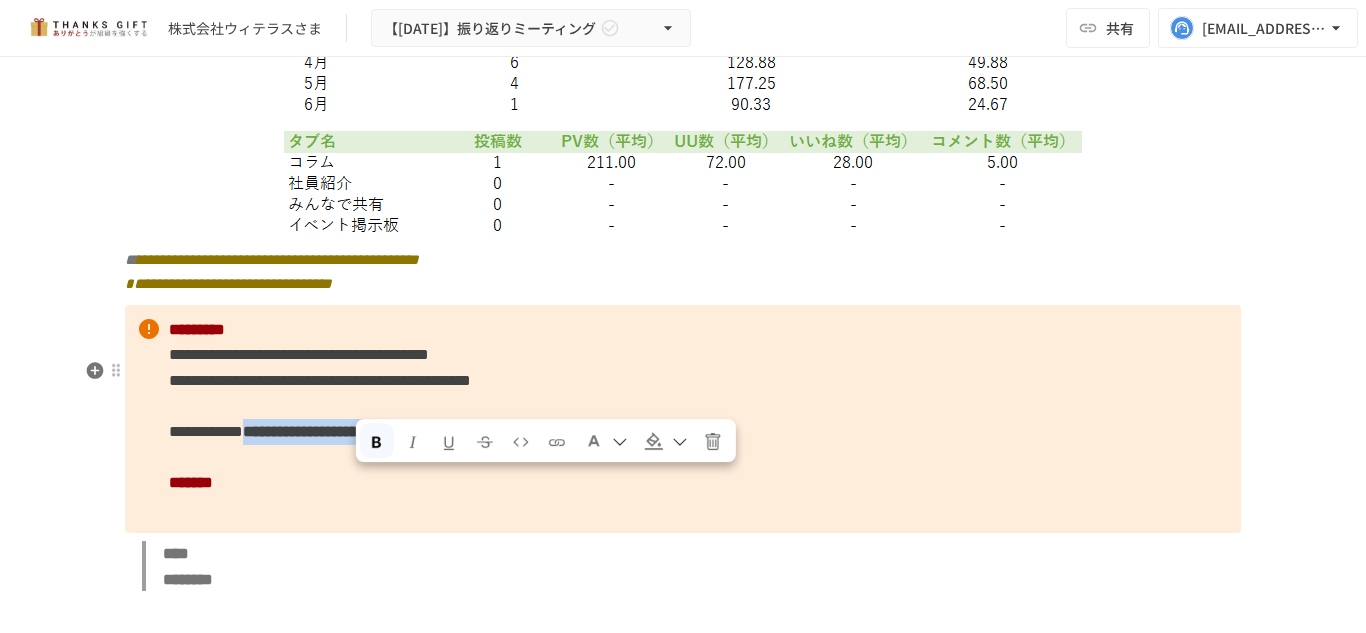 drag, startPoint x: 355, startPoint y: 490, endPoint x: 696, endPoint y: 492, distance: 341.00586 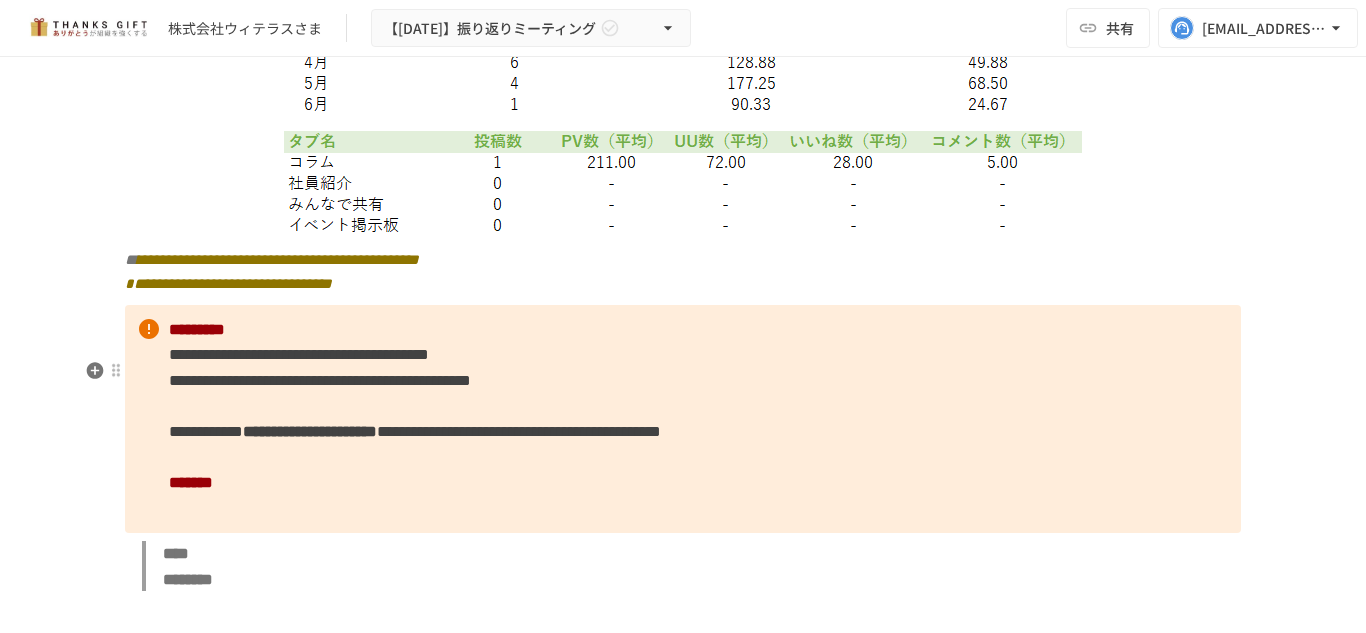 click on "**********" at bounding box center (519, 431) 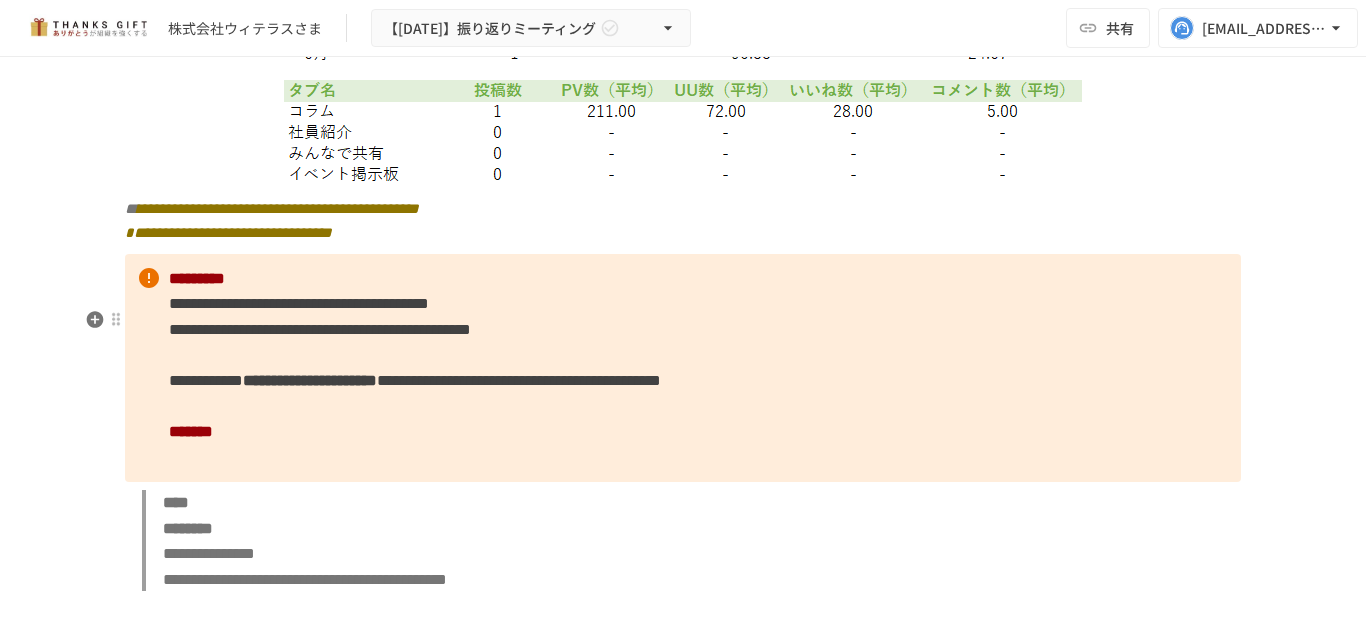 scroll, scrollTop: 8033, scrollLeft: 0, axis: vertical 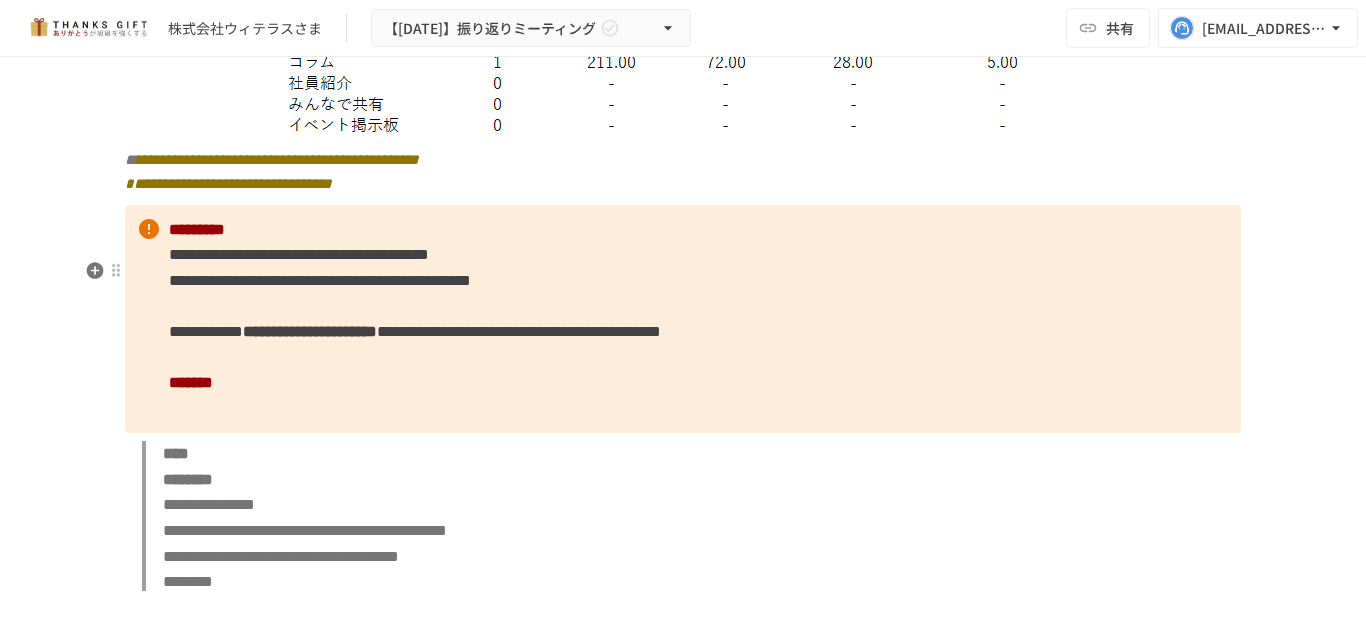 click on "**********" at bounding box center [683, 319] 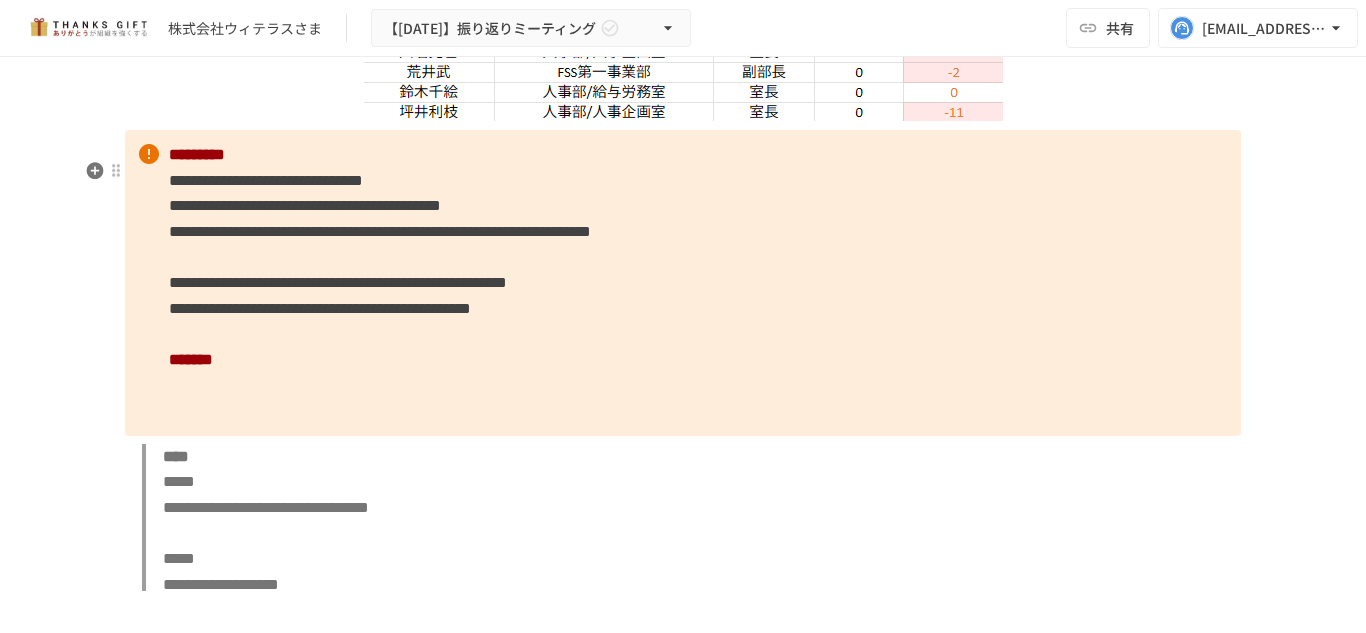 scroll, scrollTop: 6933, scrollLeft: 0, axis: vertical 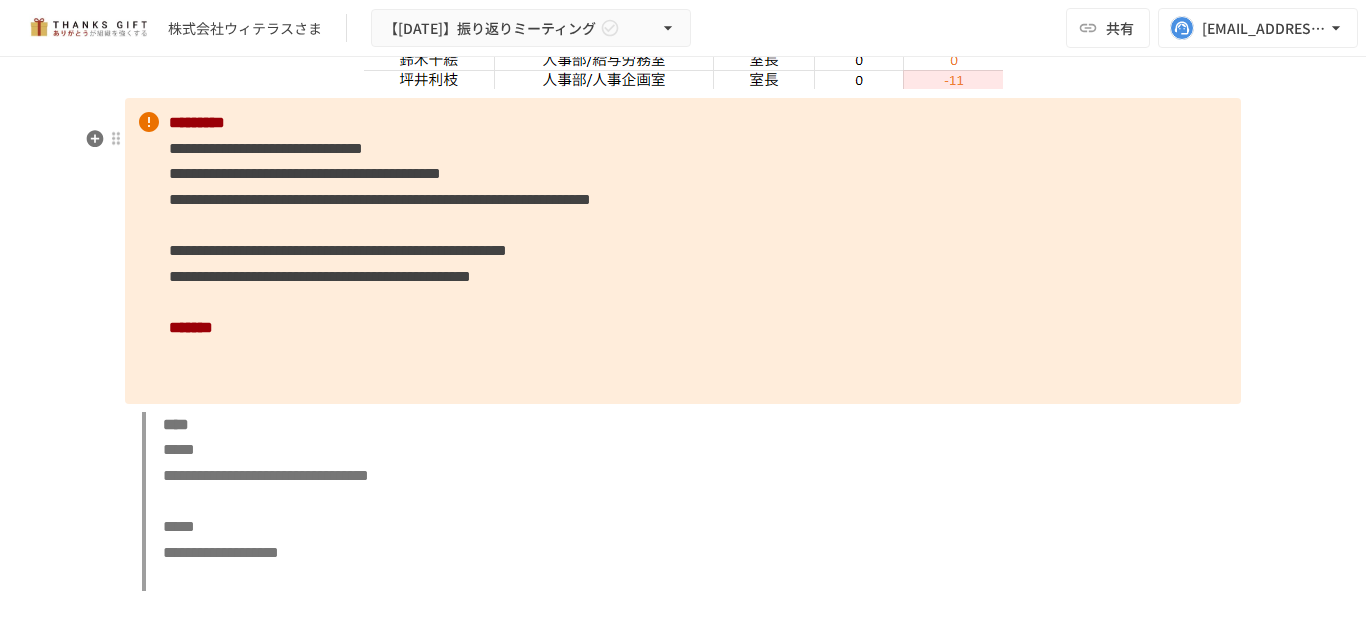 click on "**********" at bounding box center (683, 251) 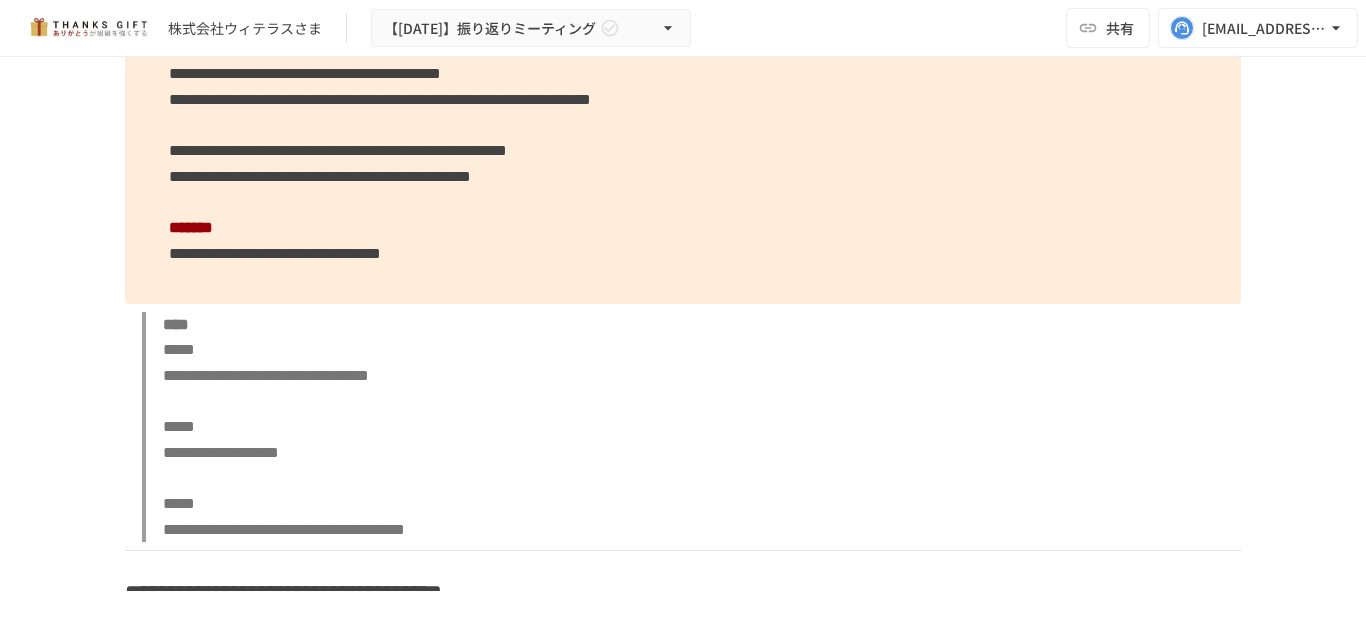 scroll, scrollTop: 6933, scrollLeft: 0, axis: vertical 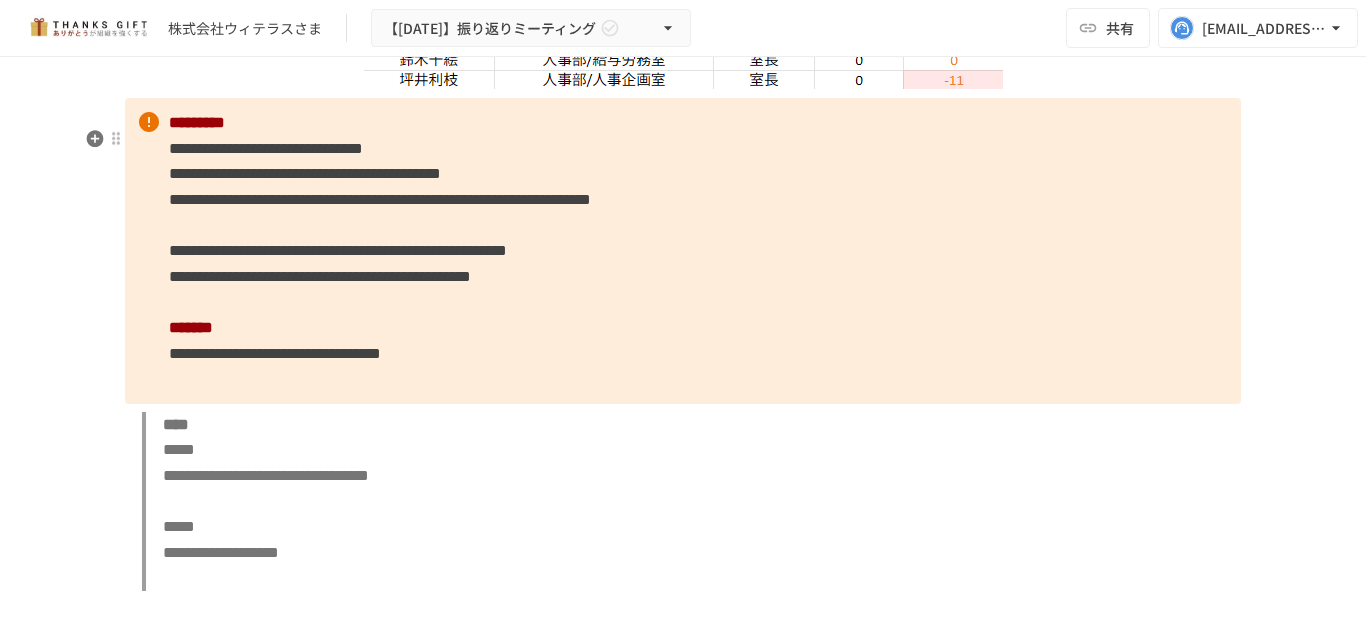 click on "**********" at bounding box center [683, 251] 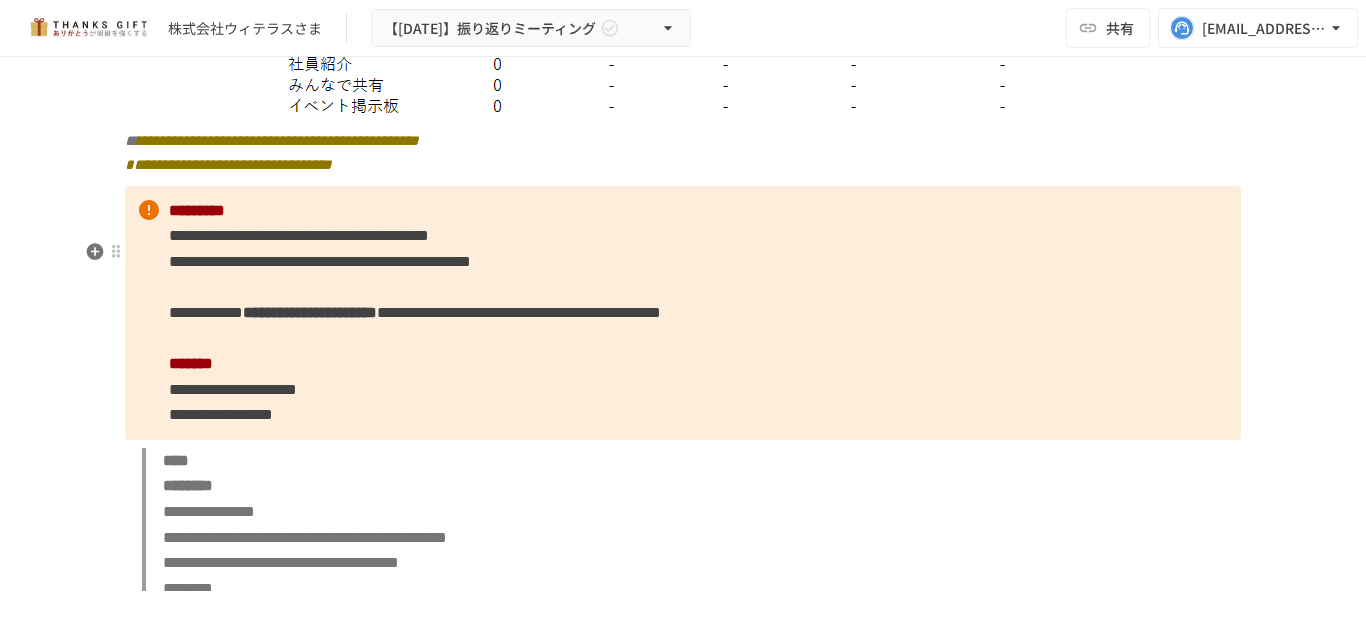 scroll, scrollTop: 8033, scrollLeft: 0, axis: vertical 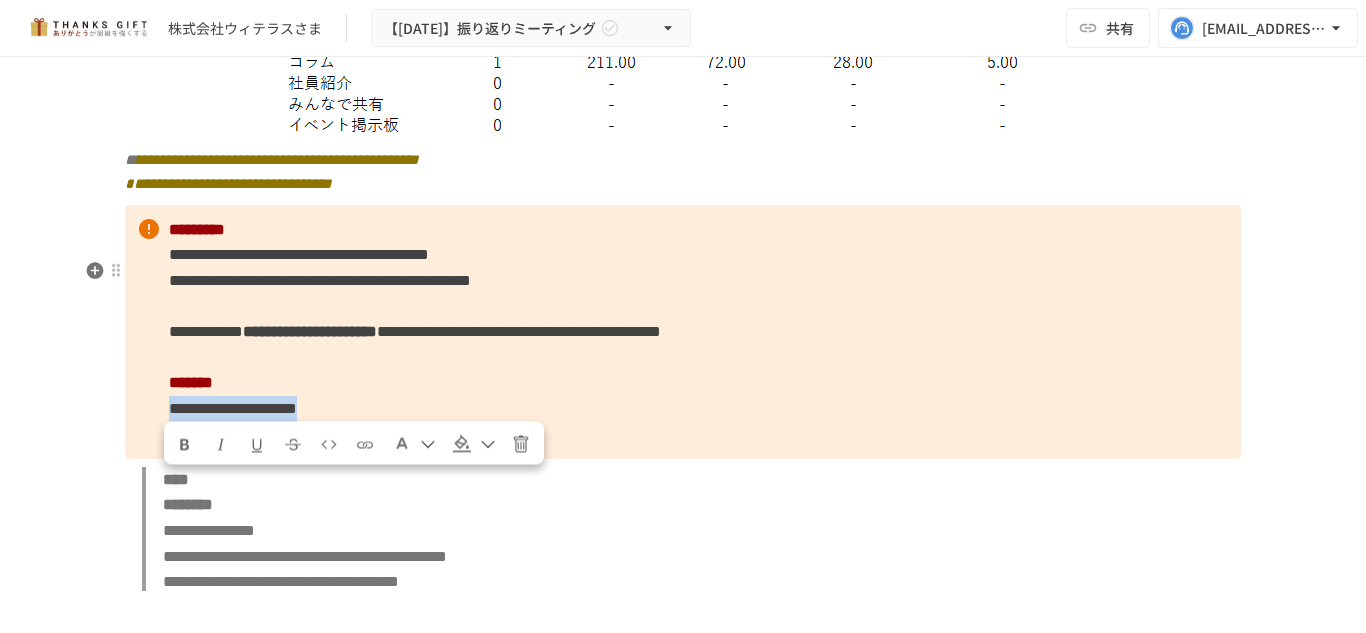 drag, startPoint x: 147, startPoint y: 492, endPoint x: 506, endPoint y: 482, distance: 359.13925 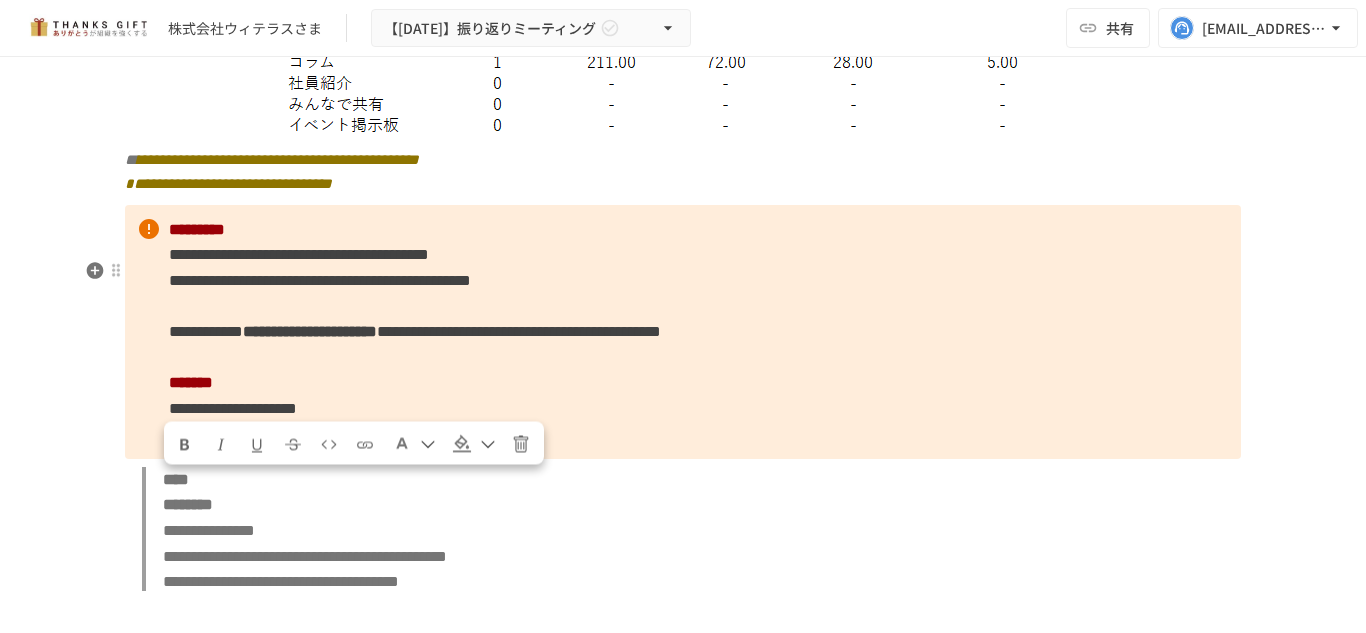 click on "**********" at bounding box center (683, 332) 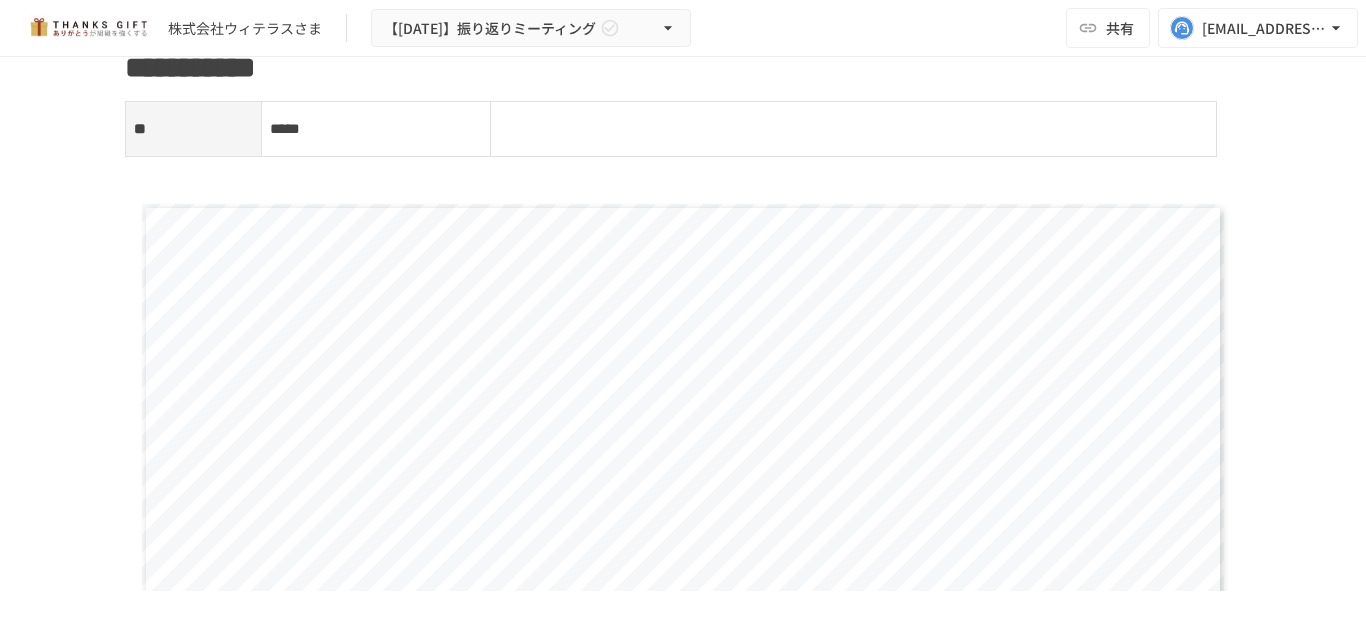 scroll, scrollTop: 8833, scrollLeft: 0, axis: vertical 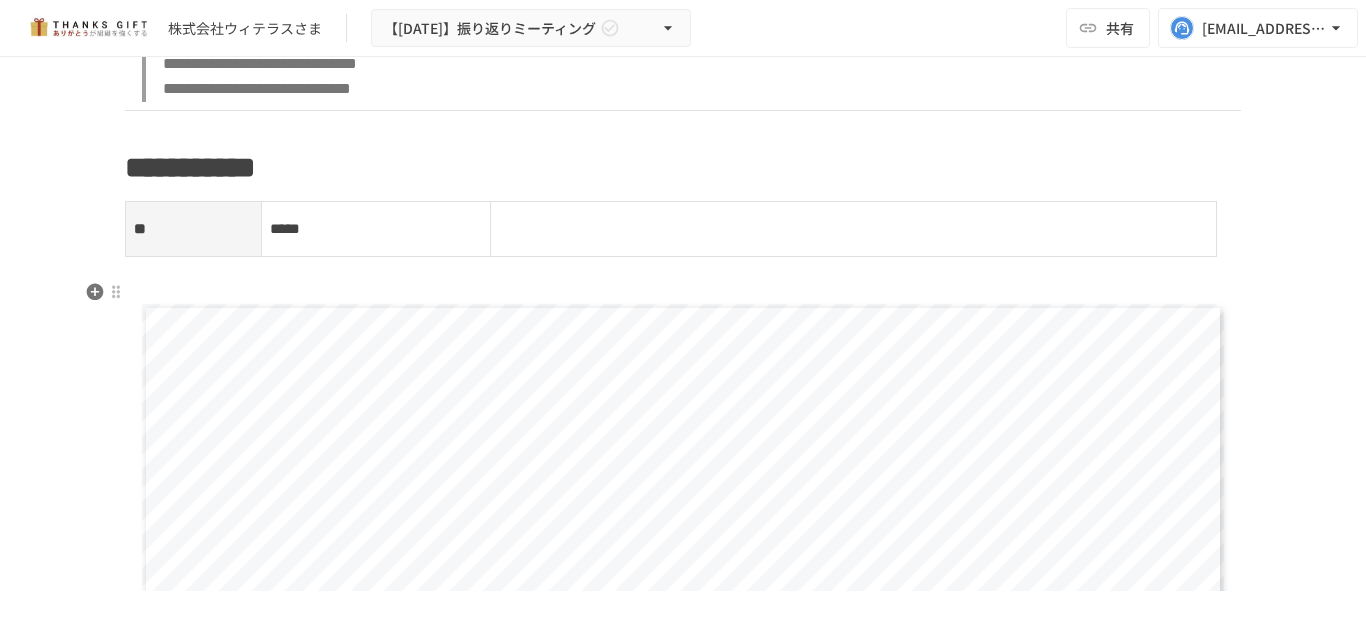 click on "*****" at bounding box center [285, 228] 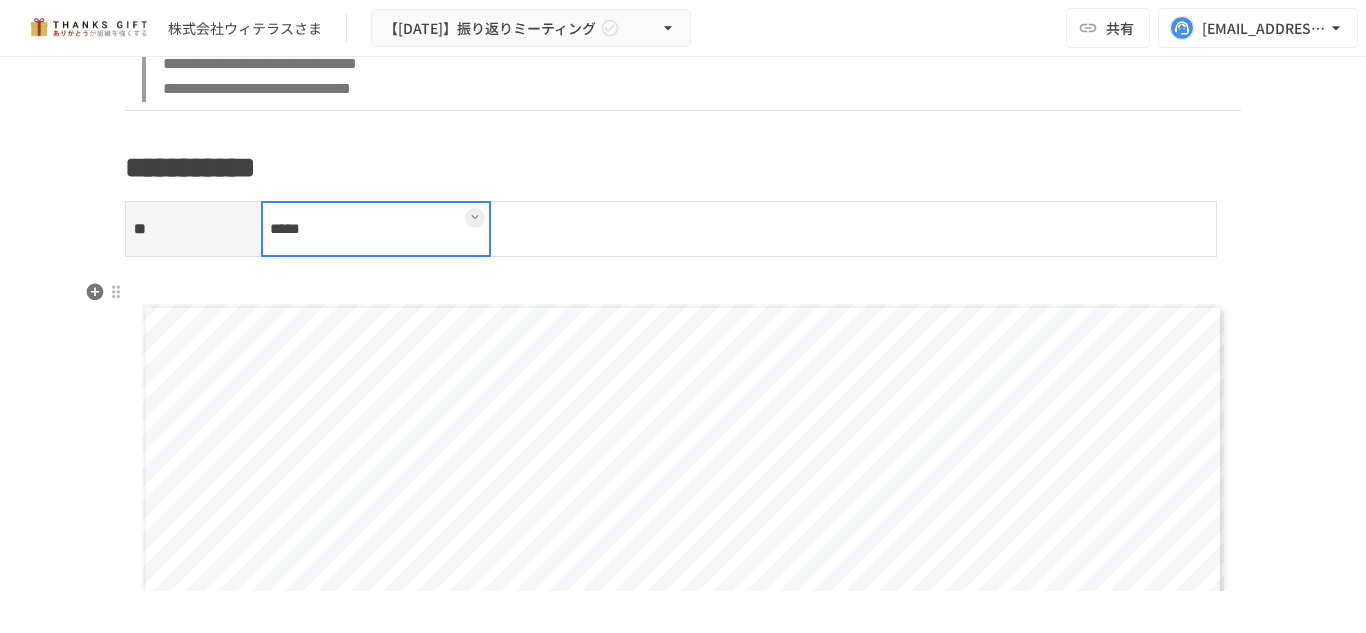 click on "*****" at bounding box center (376, 228) 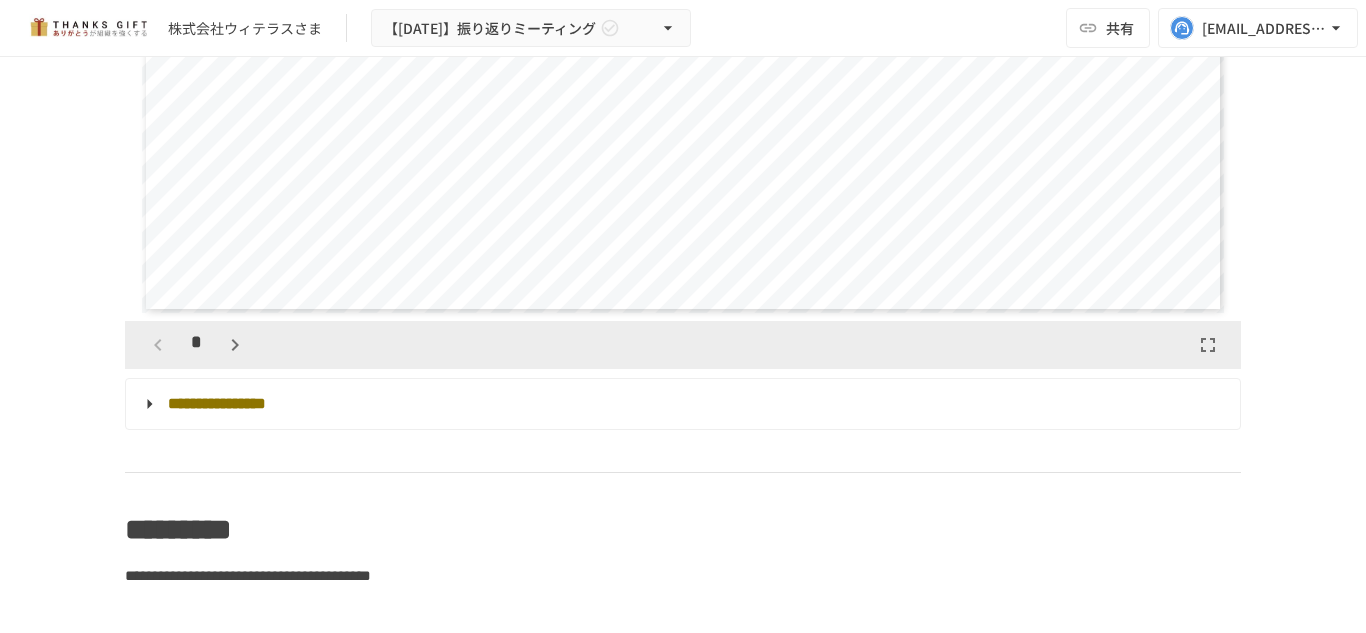 scroll, scrollTop: 9533, scrollLeft: 0, axis: vertical 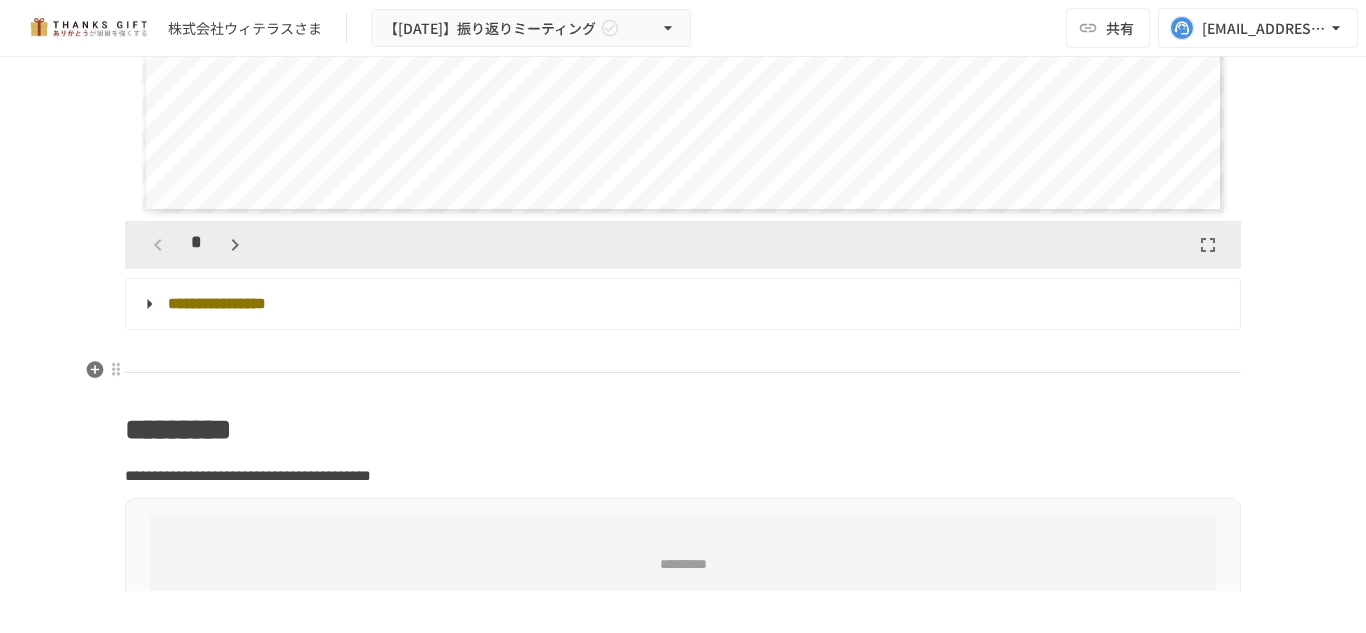 click on "**********" at bounding box center [681, 304] 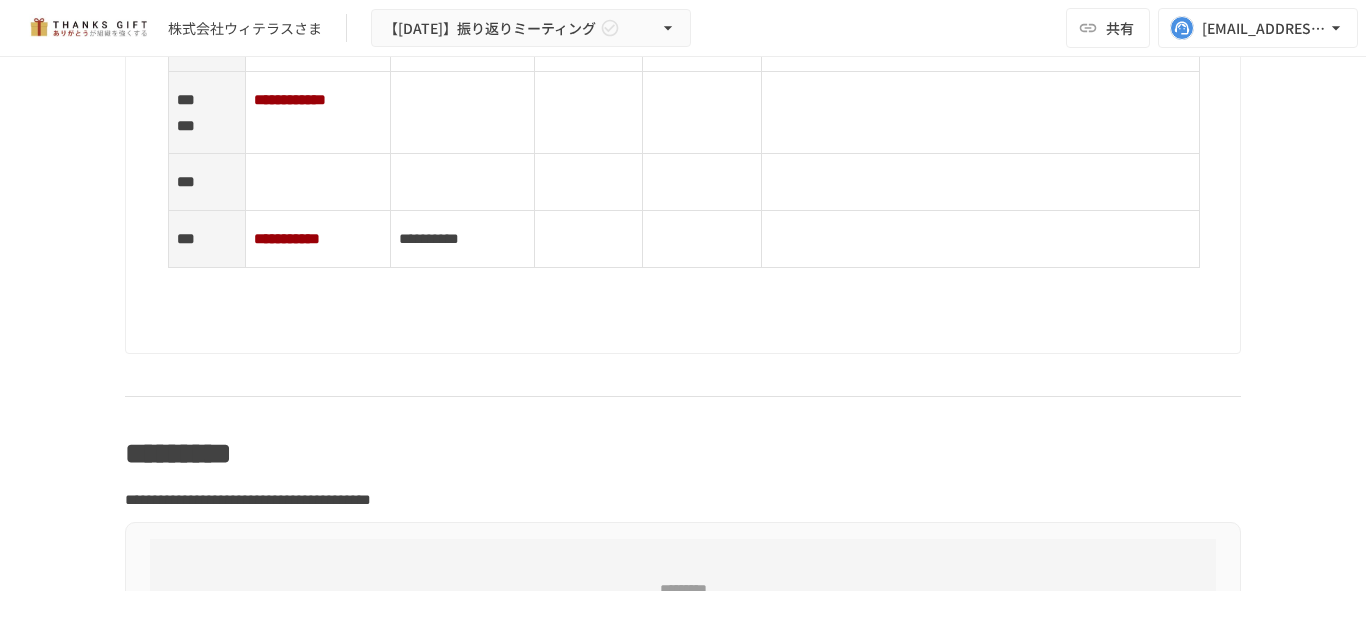 scroll, scrollTop: 10333, scrollLeft: 0, axis: vertical 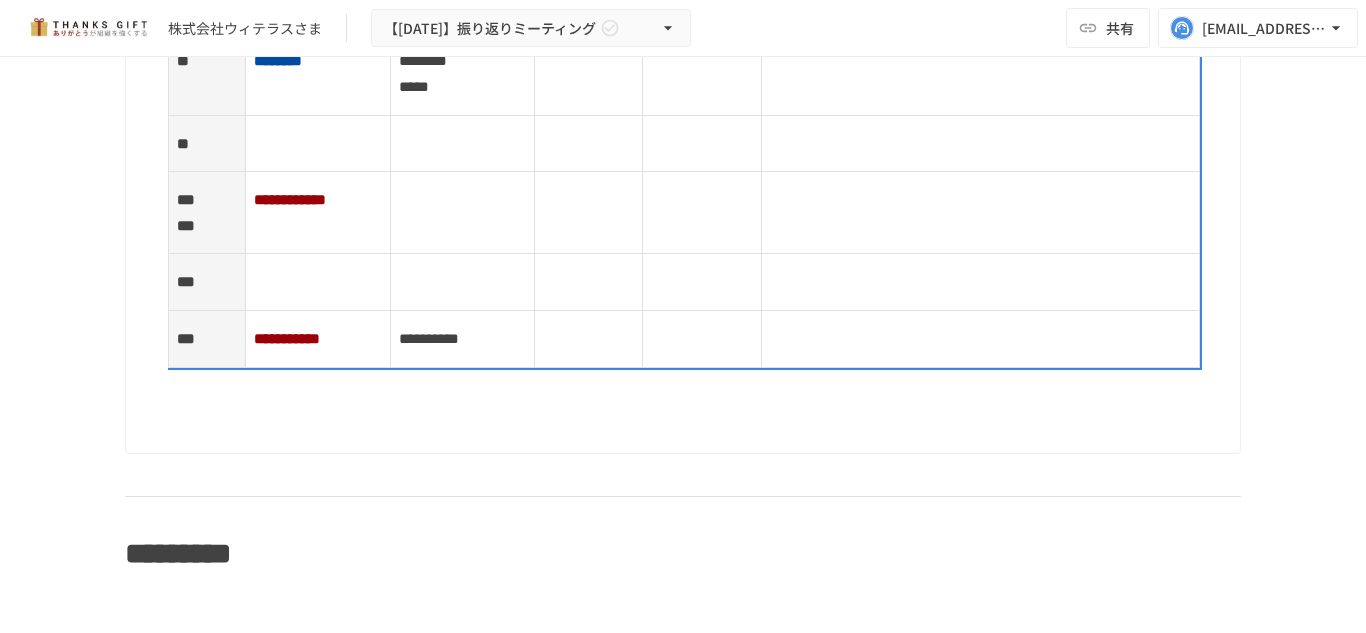 click on "**********" at bounding box center (290, 199) 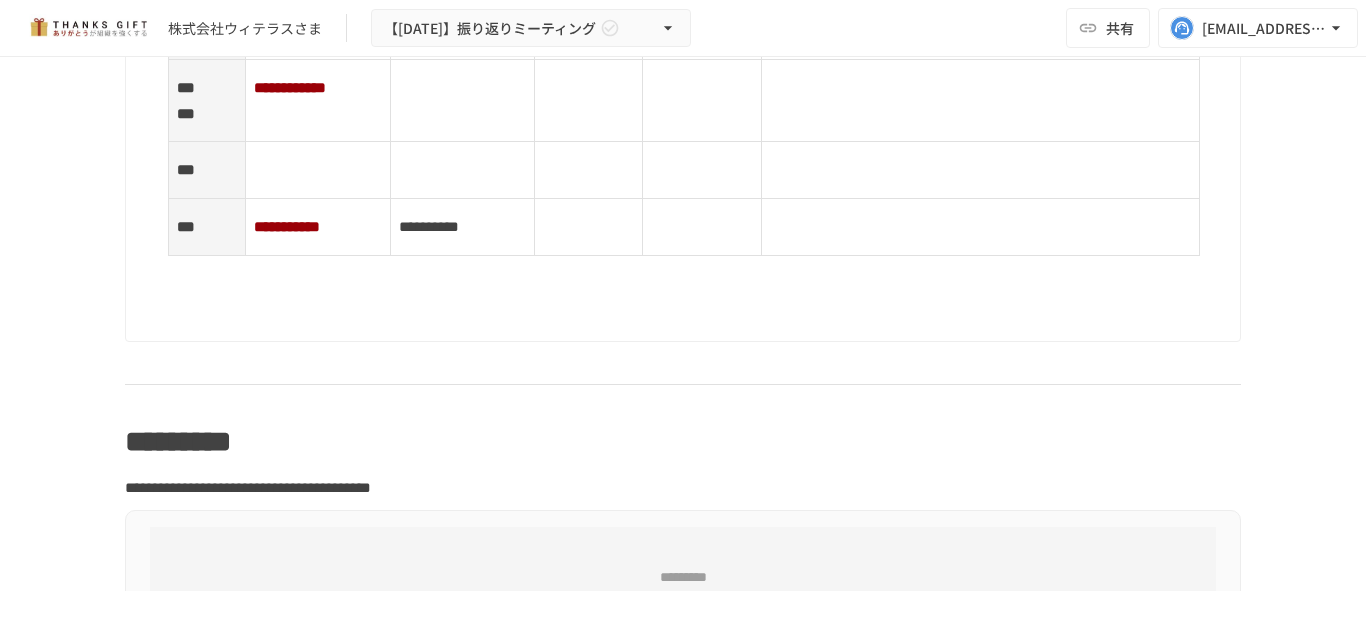 click on "**********" at bounding box center (318, 88) 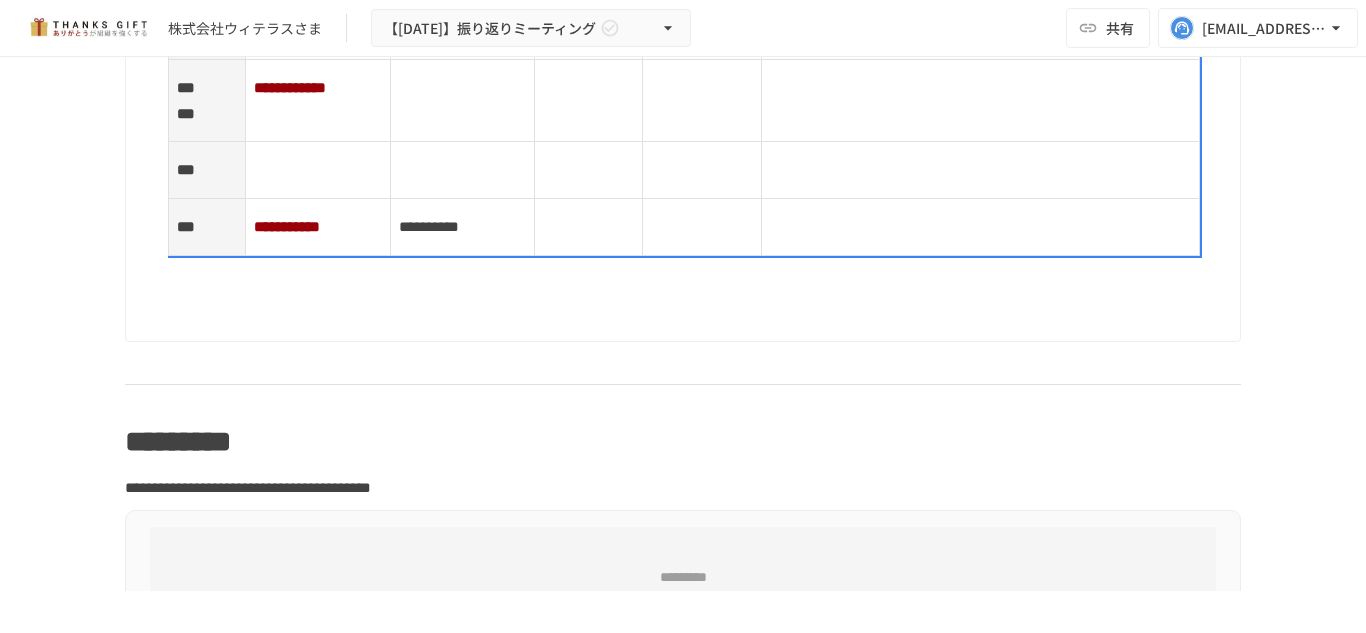 click on "**********" at bounding box center [290, 87] 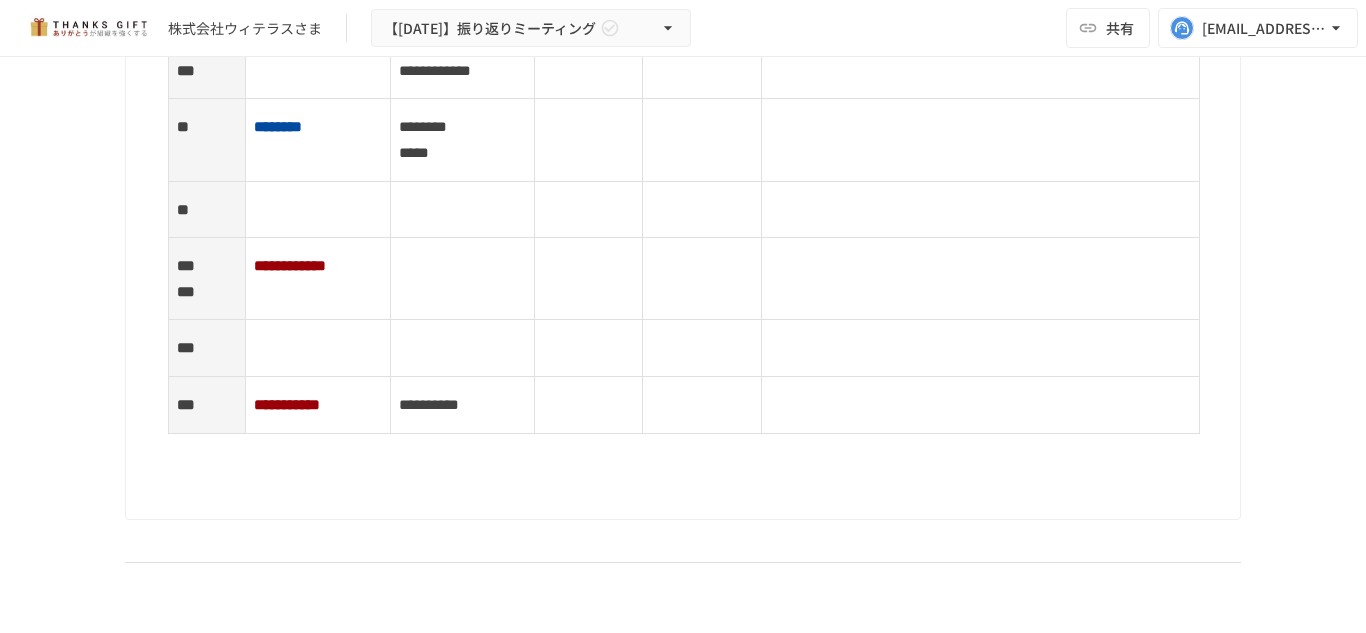 scroll, scrollTop: 10445, scrollLeft: 0, axis: vertical 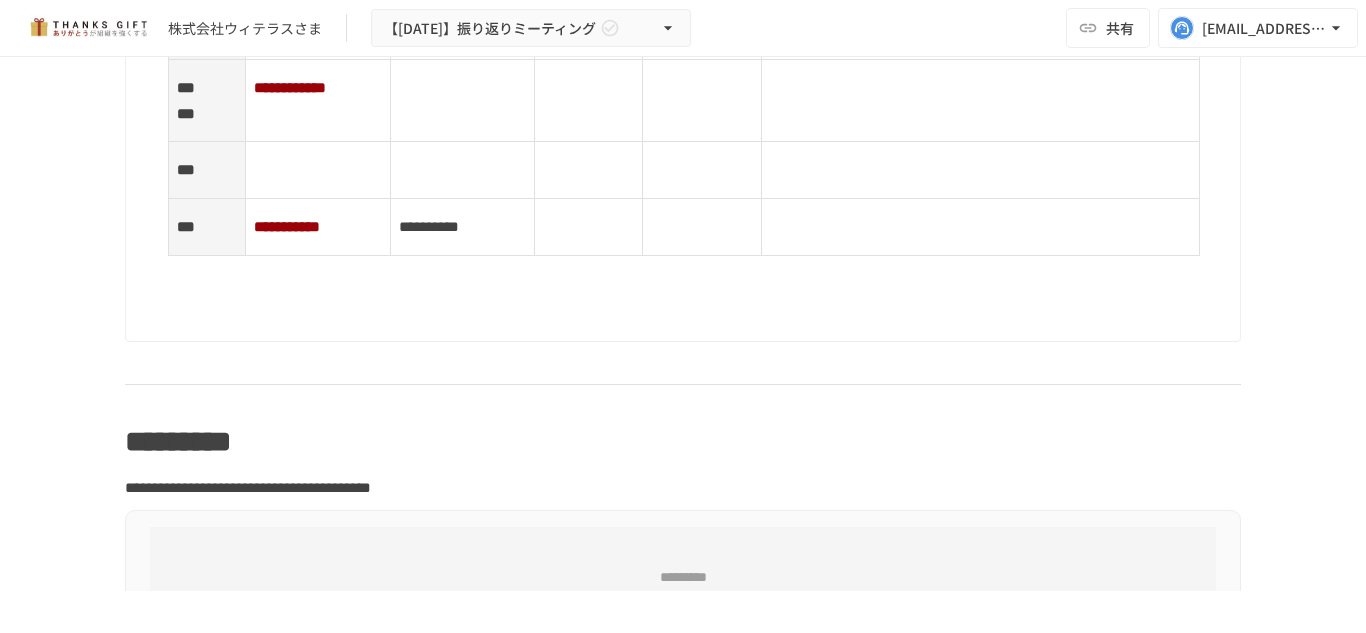 click on "**********" at bounding box center [317, 101] 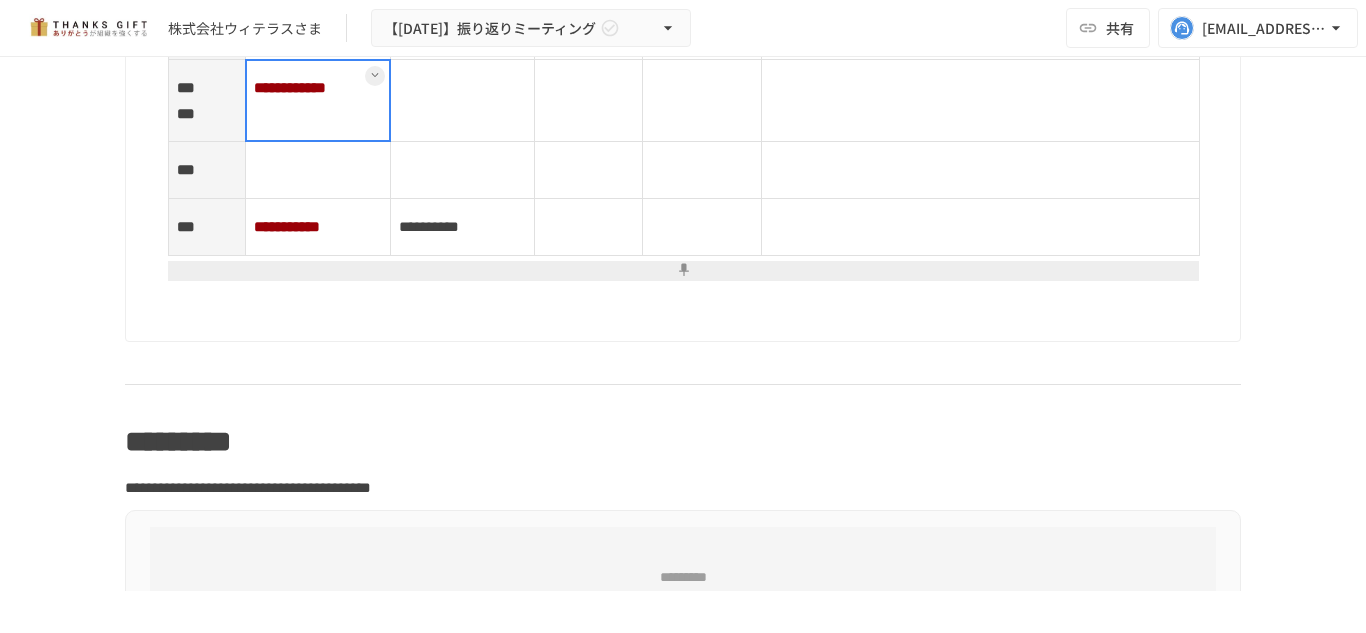 click on "**********" at bounding box center [317, 227] 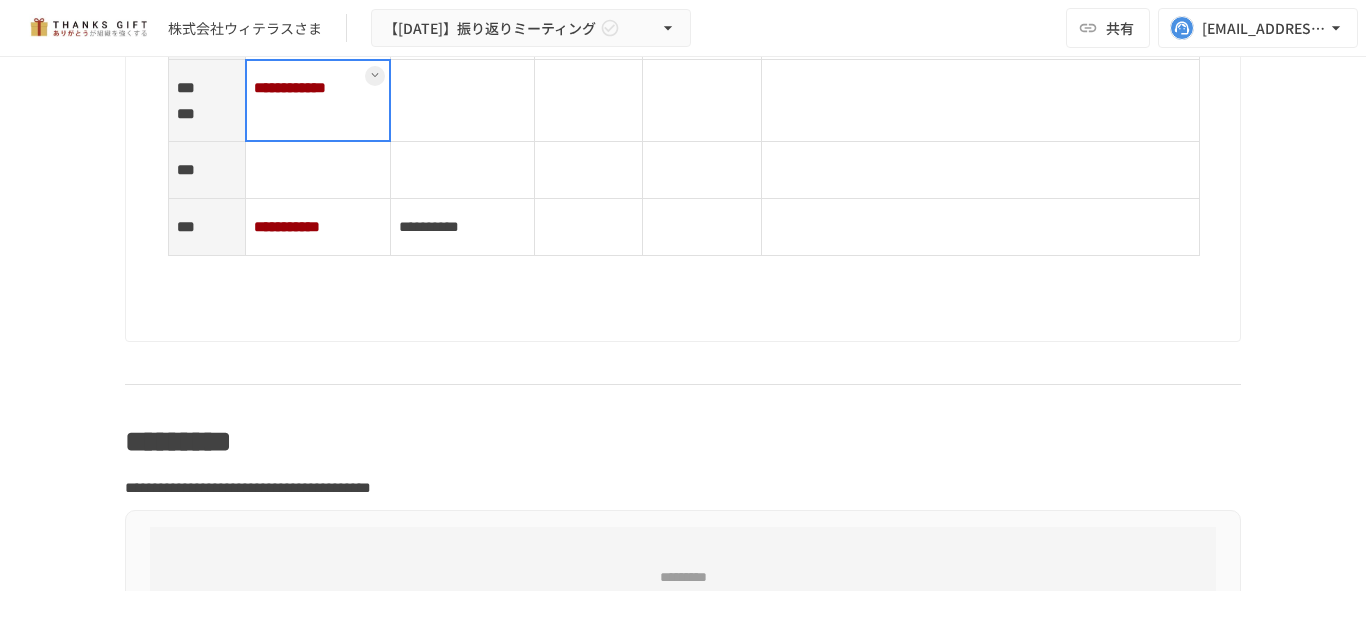 click on "**********" at bounding box center (317, 101) 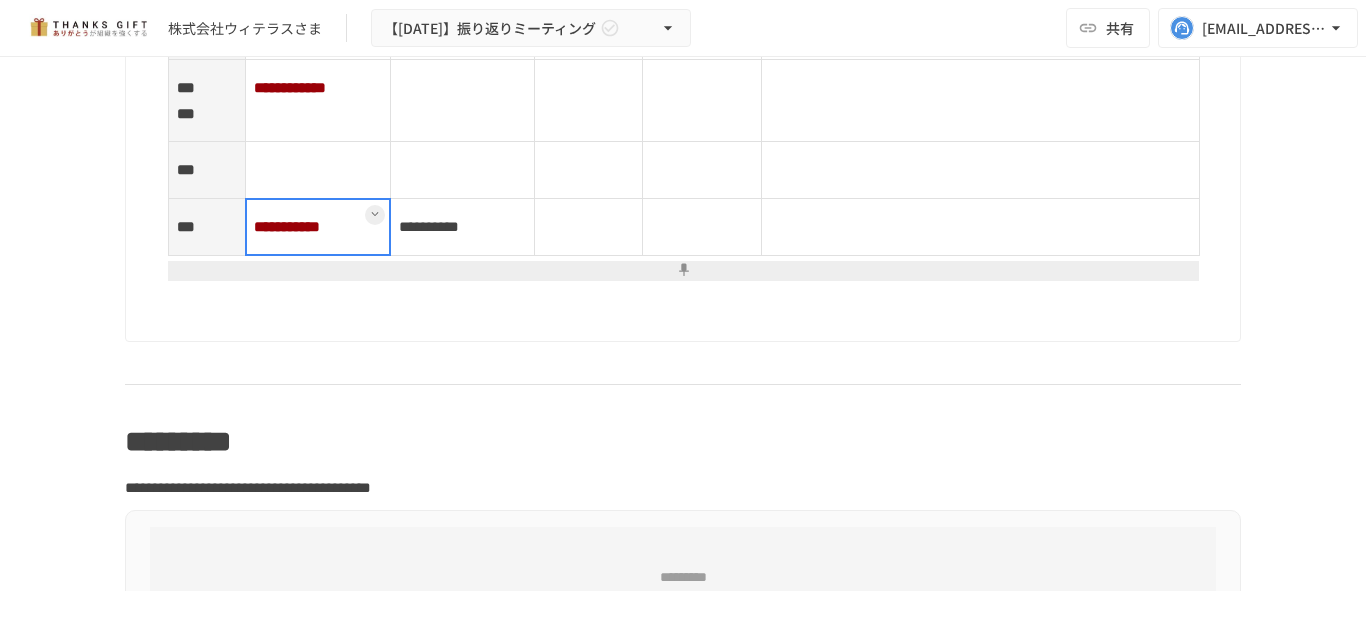 click on "**********" at bounding box center (317, 227) 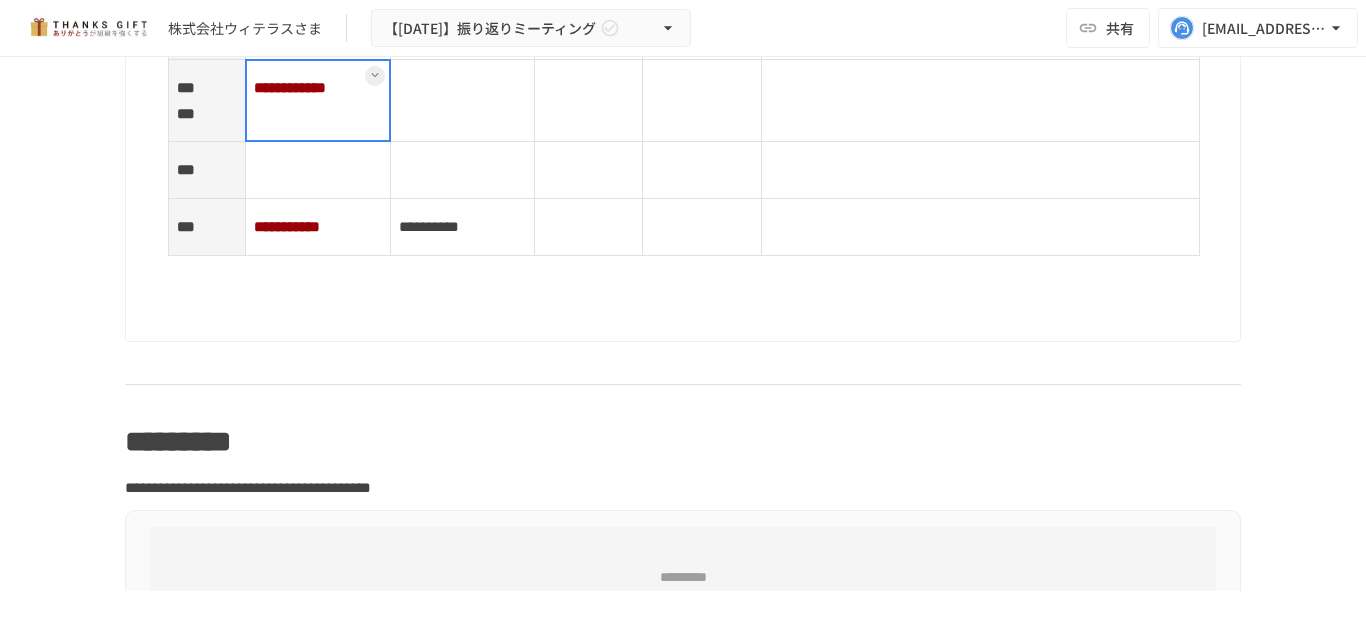 click on "**********" at bounding box center [317, 101] 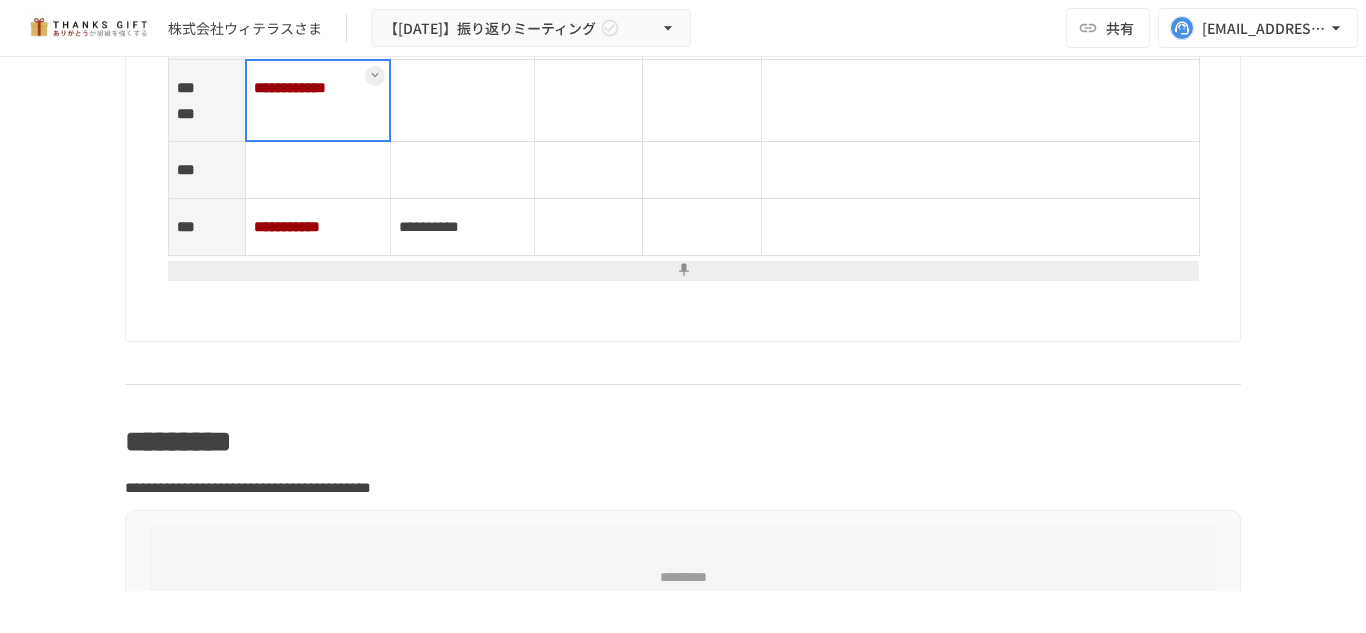 click on "**********" at bounding box center (317, 227) 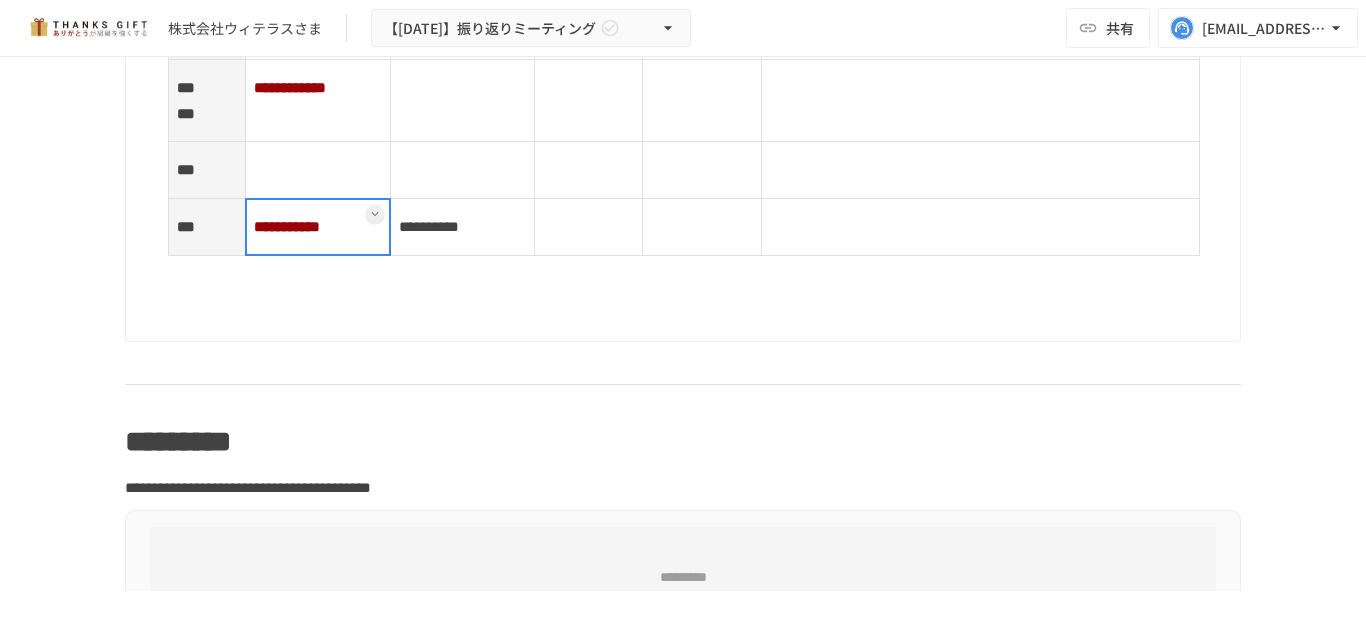 click on "**********" at bounding box center (317, 101) 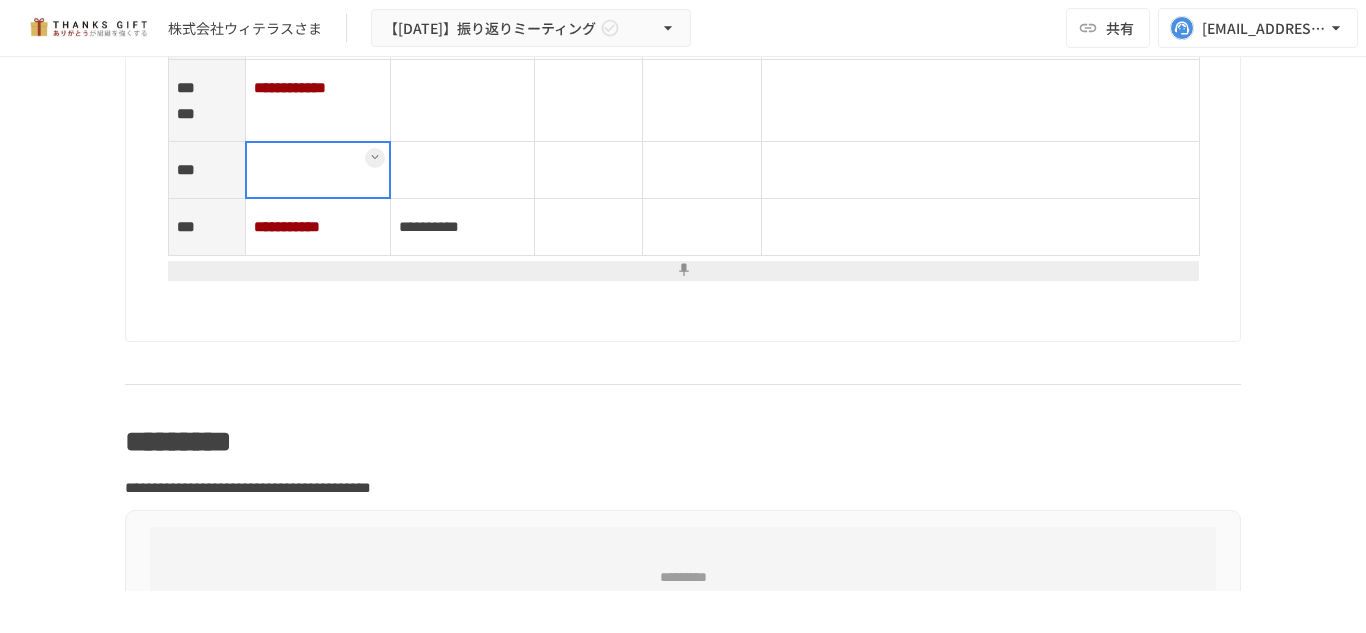 click at bounding box center [317, 170] 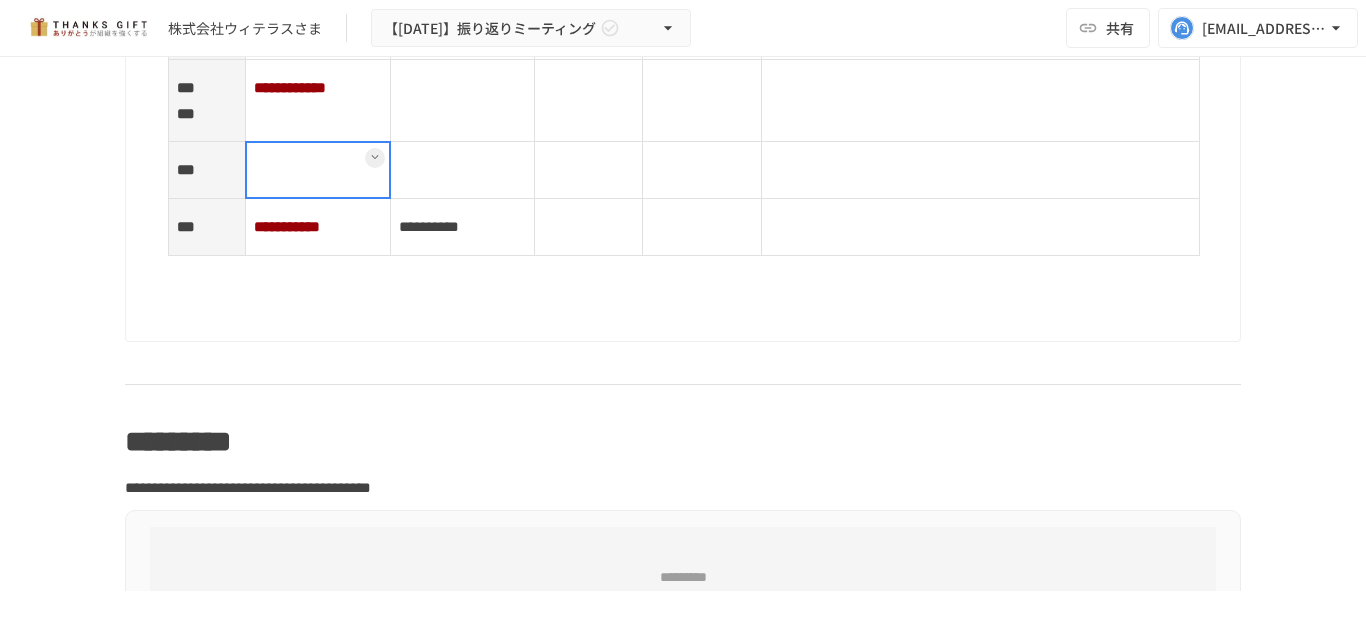 click on "**********" at bounding box center [317, 101] 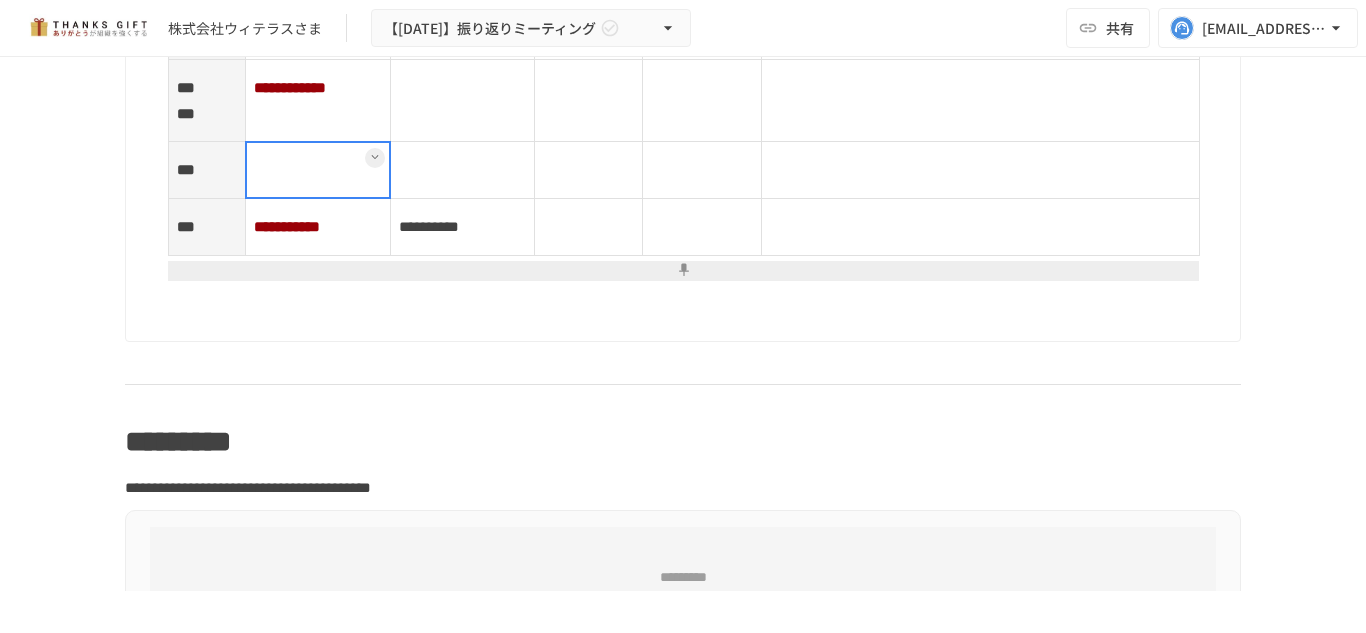 click at bounding box center (317, 170) 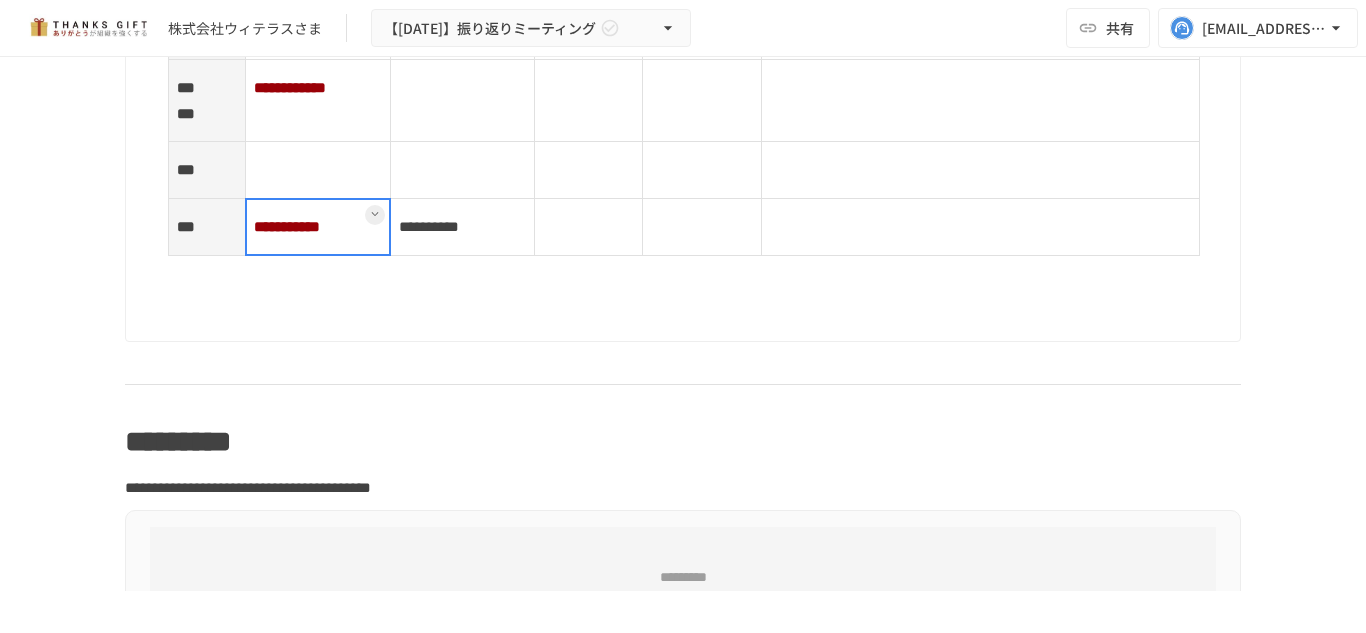click on "**********" at bounding box center (317, 101) 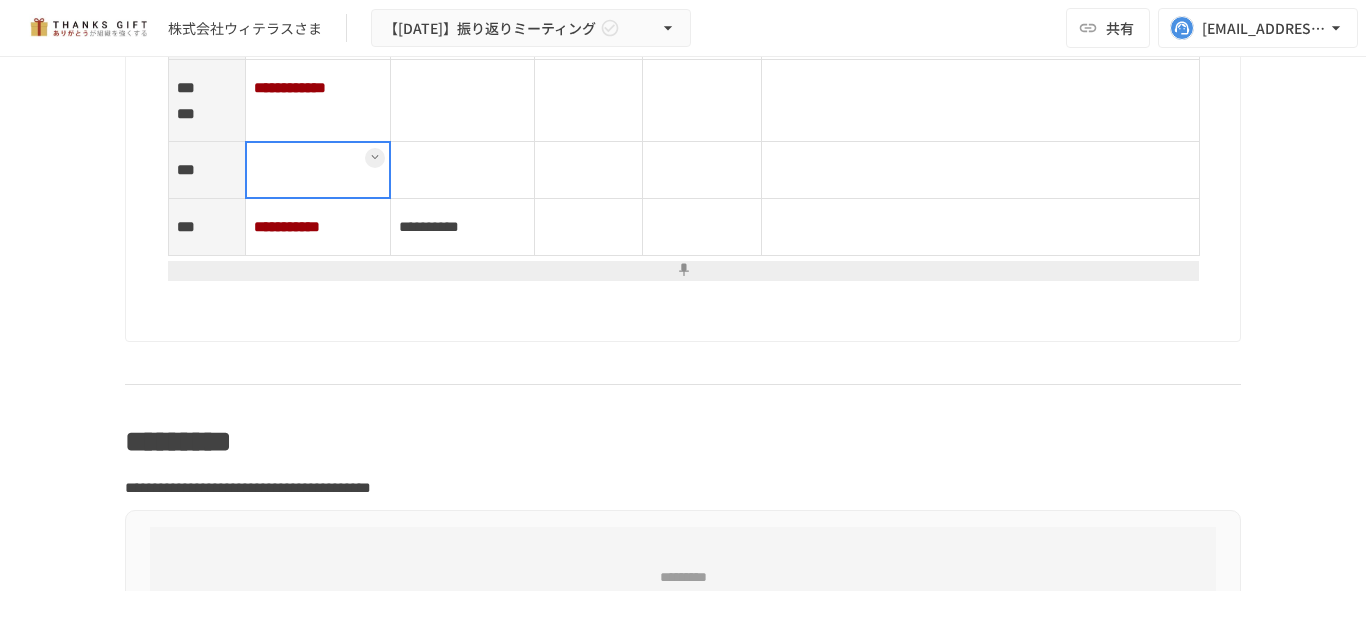 click at bounding box center (317, 170) 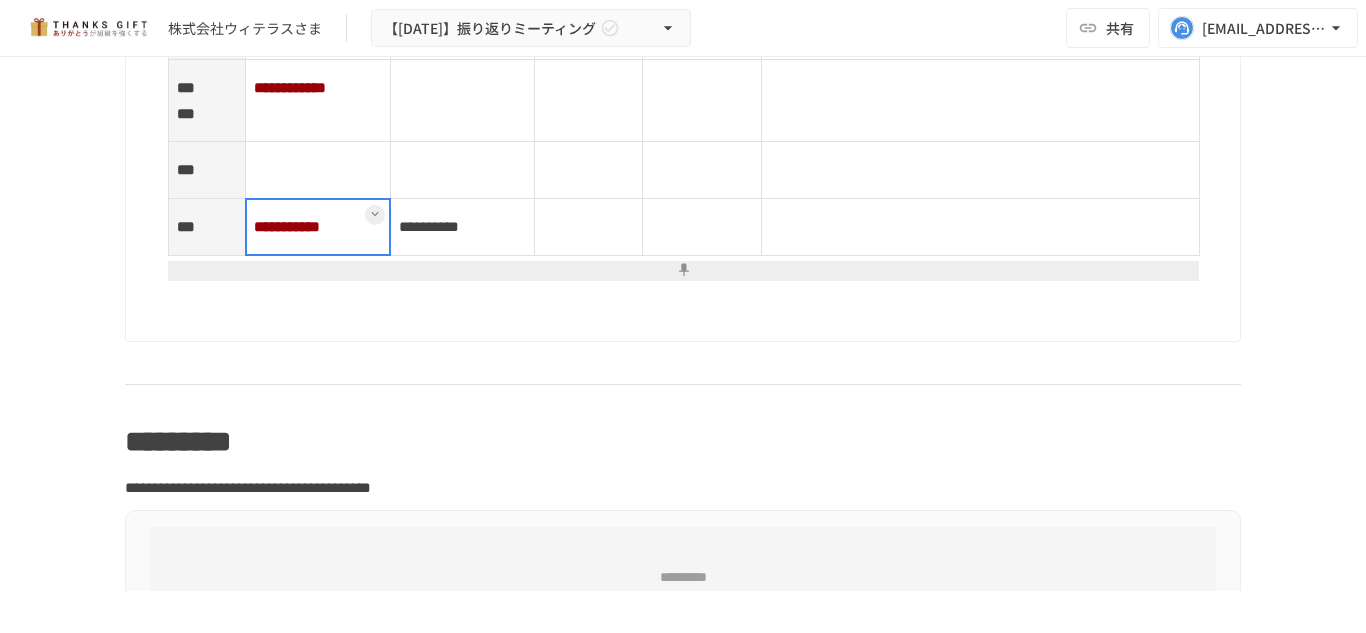 click on "**********" at bounding box center (317, 227) 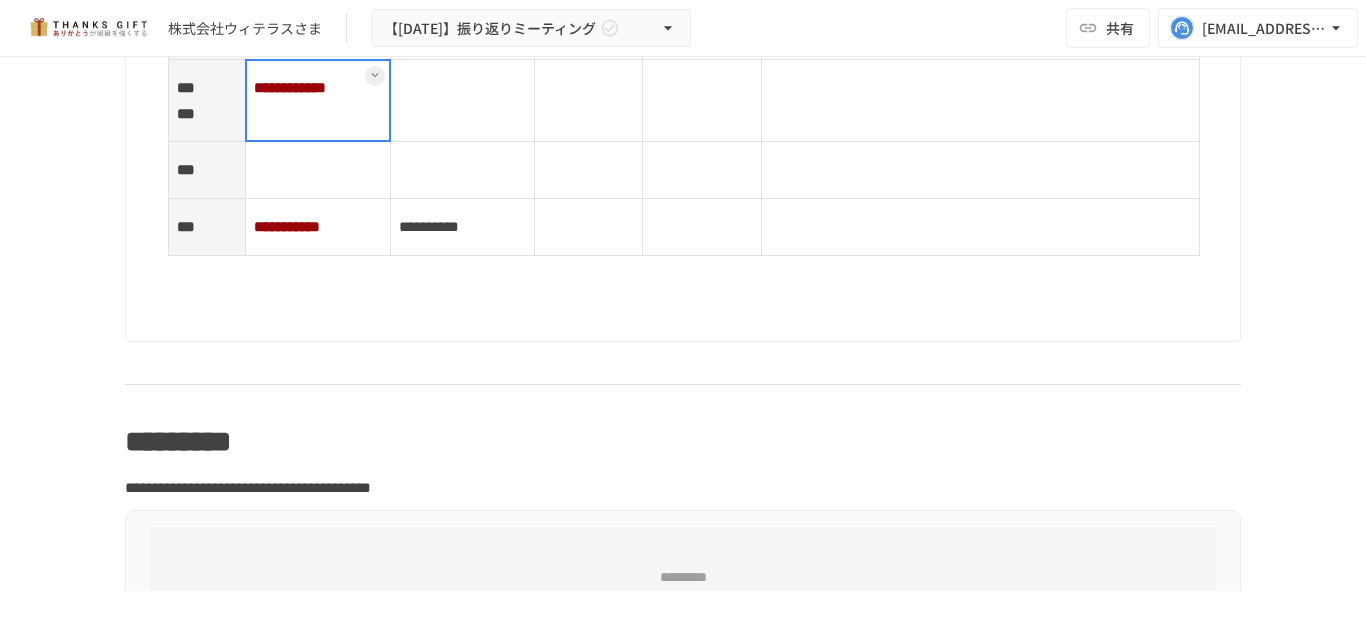 click on "**********" at bounding box center [317, 101] 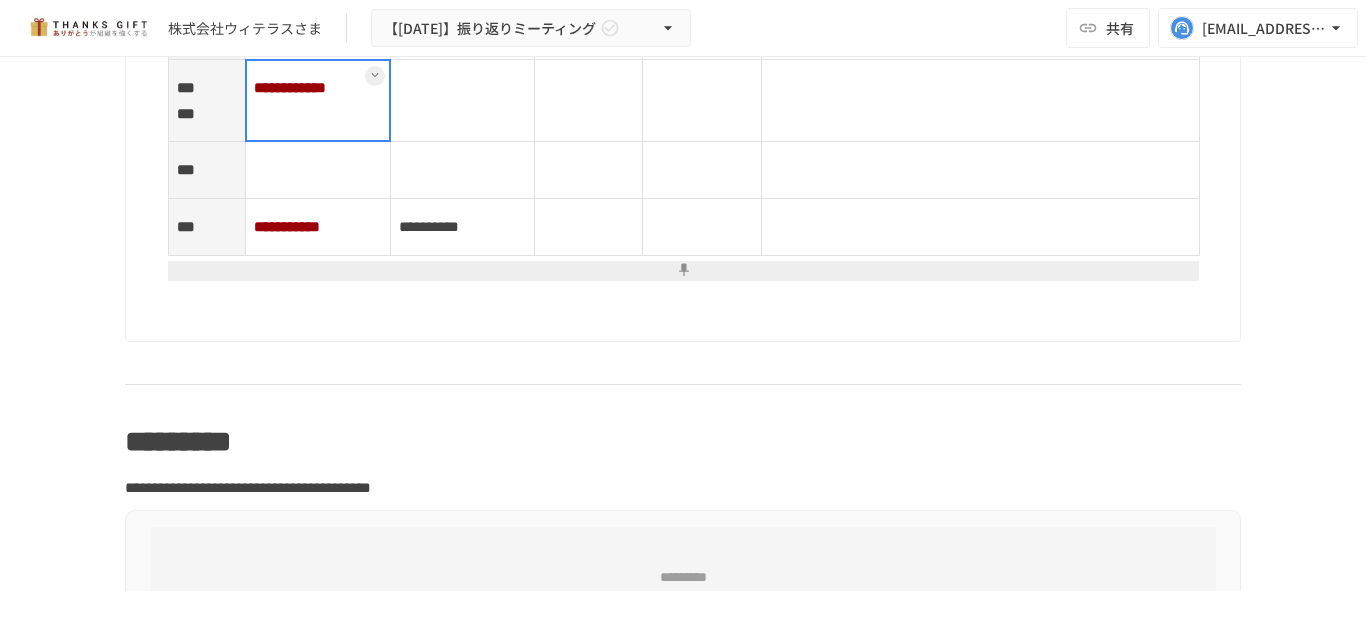 click at bounding box center (317, 170) 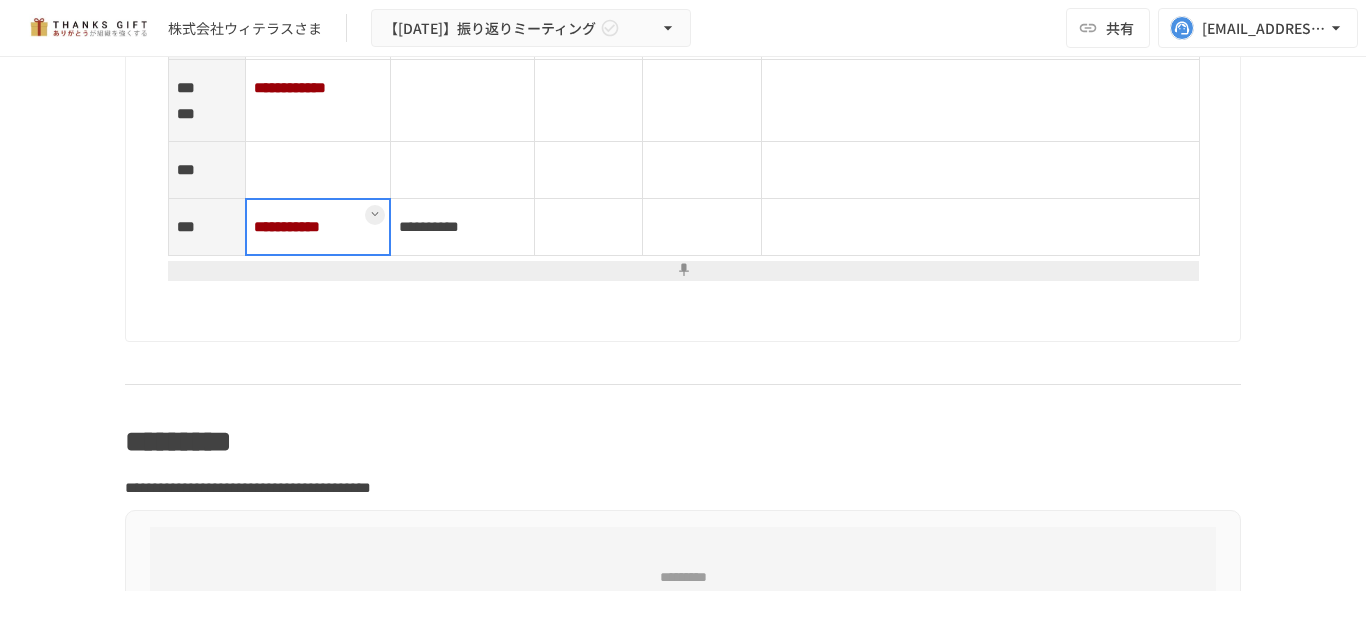 click on "**********" at bounding box center (317, 227) 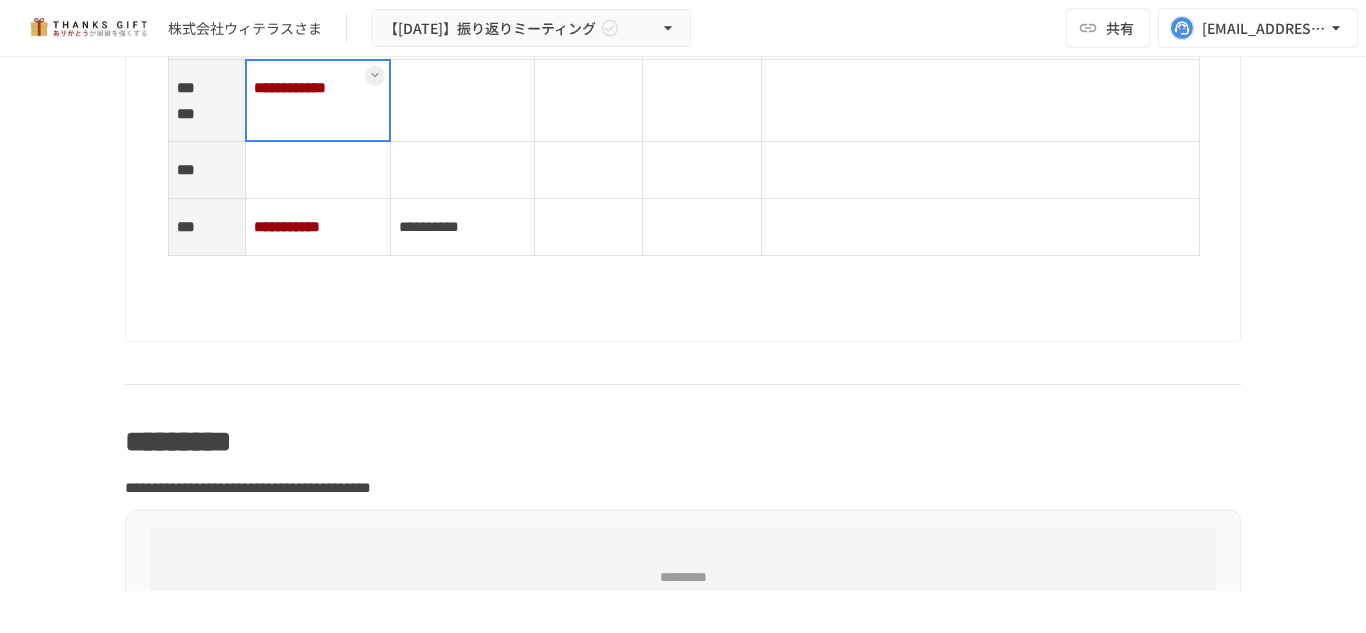 click on "**********" at bounding box center [317, 101] 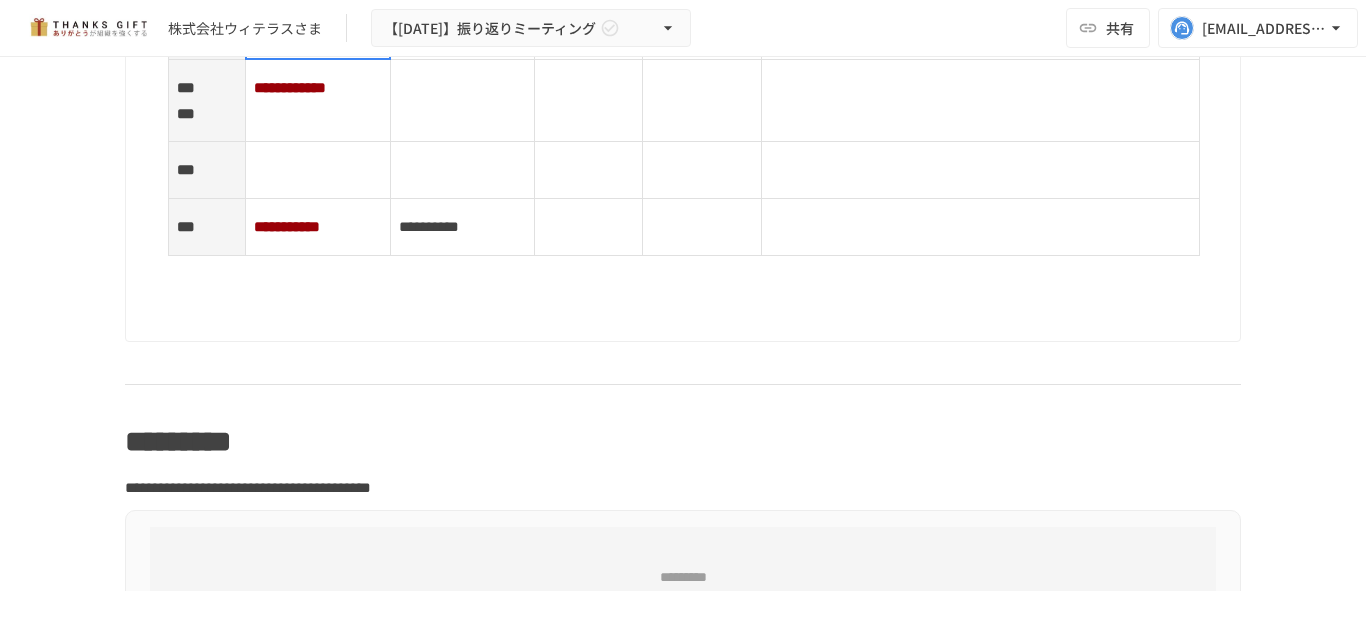 click at bounding box center (317, 31) 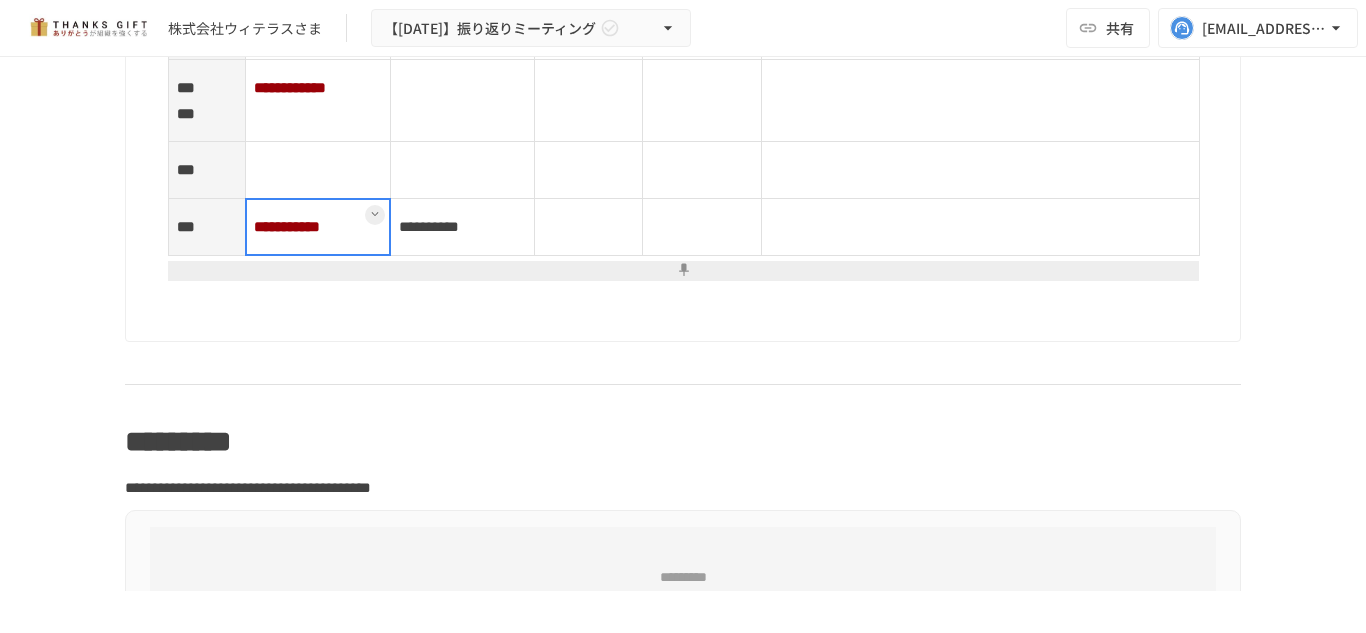 click on "**********" at bounding box center (317, 227) 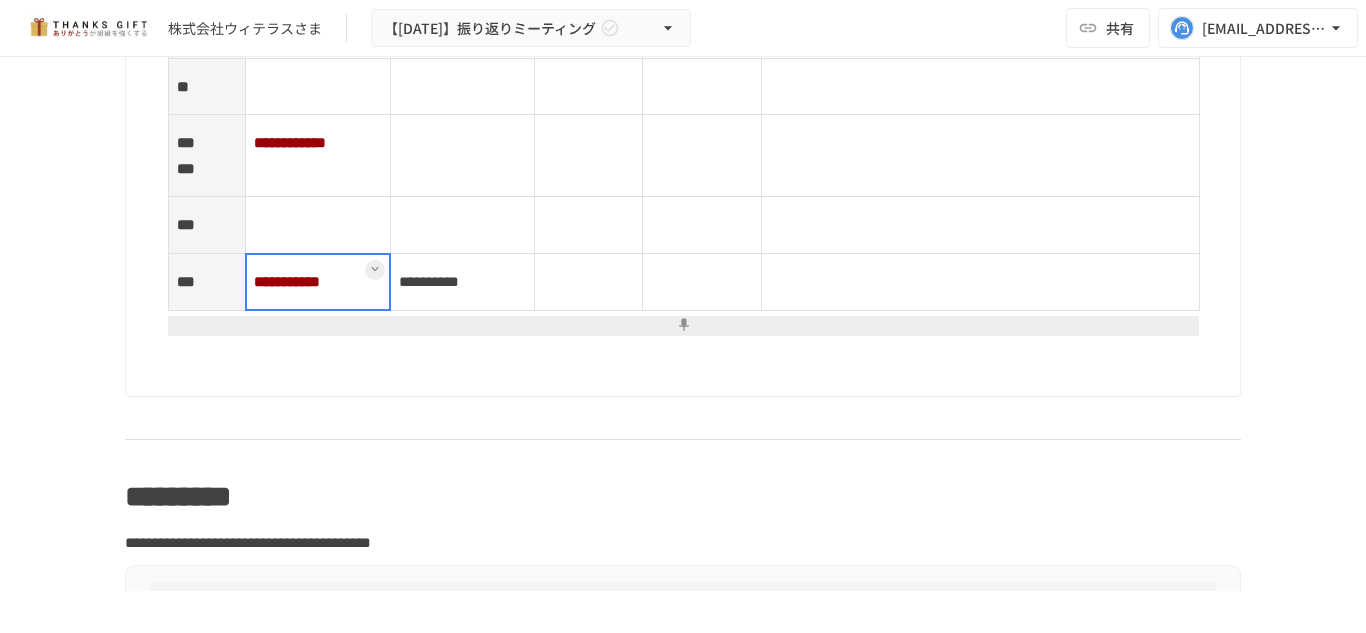 scroll, scrollTop: 10345, scrollLeft: 0, axis: vertical 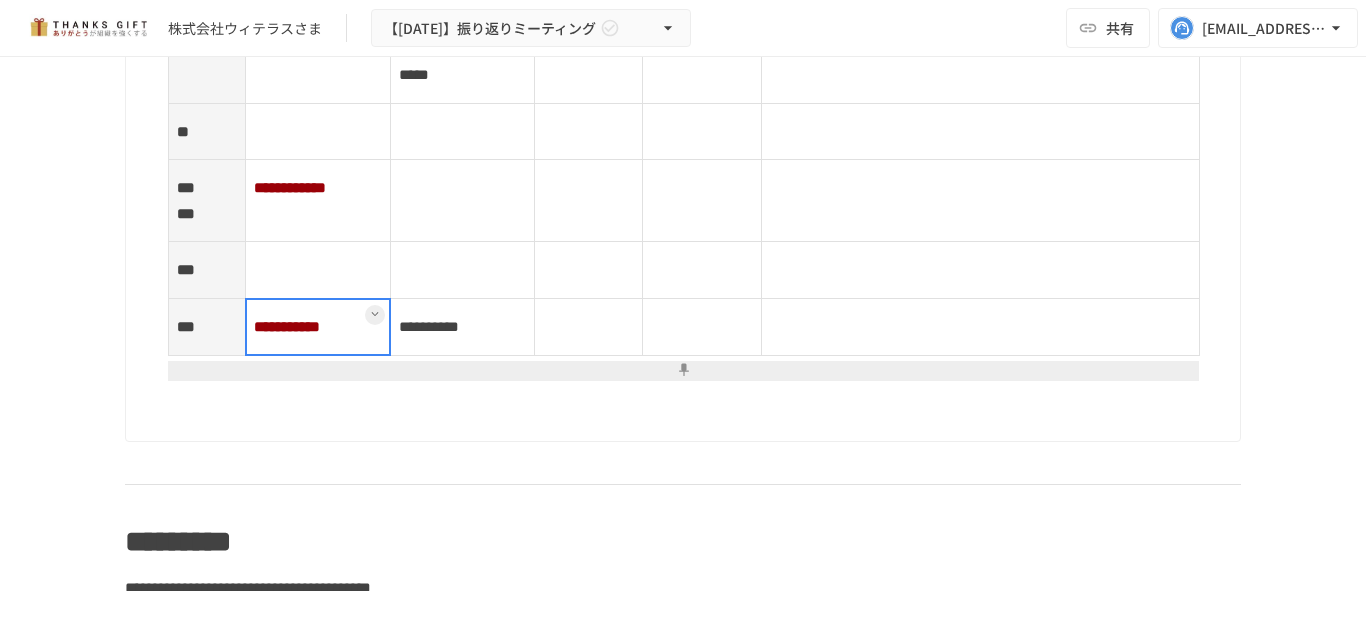 click on "**********" at bounding box center [317, 201] 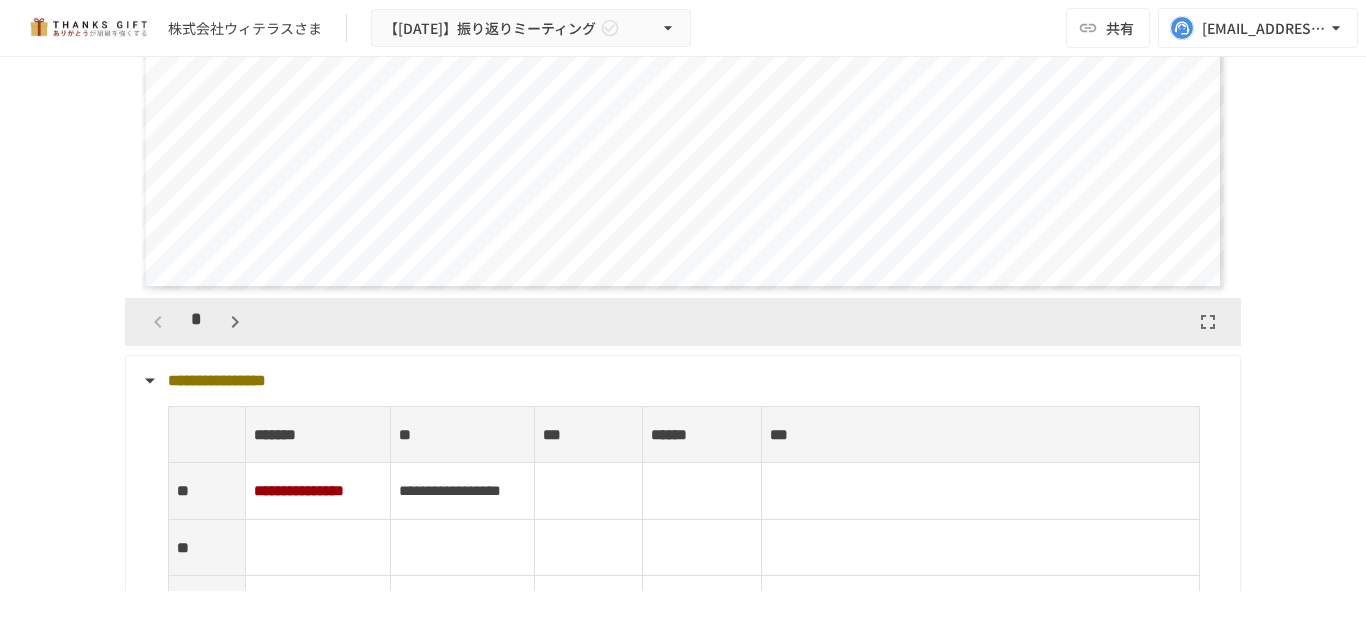 scroll, scrollTop: 9445, scrollLeft: 0, axis: vertical 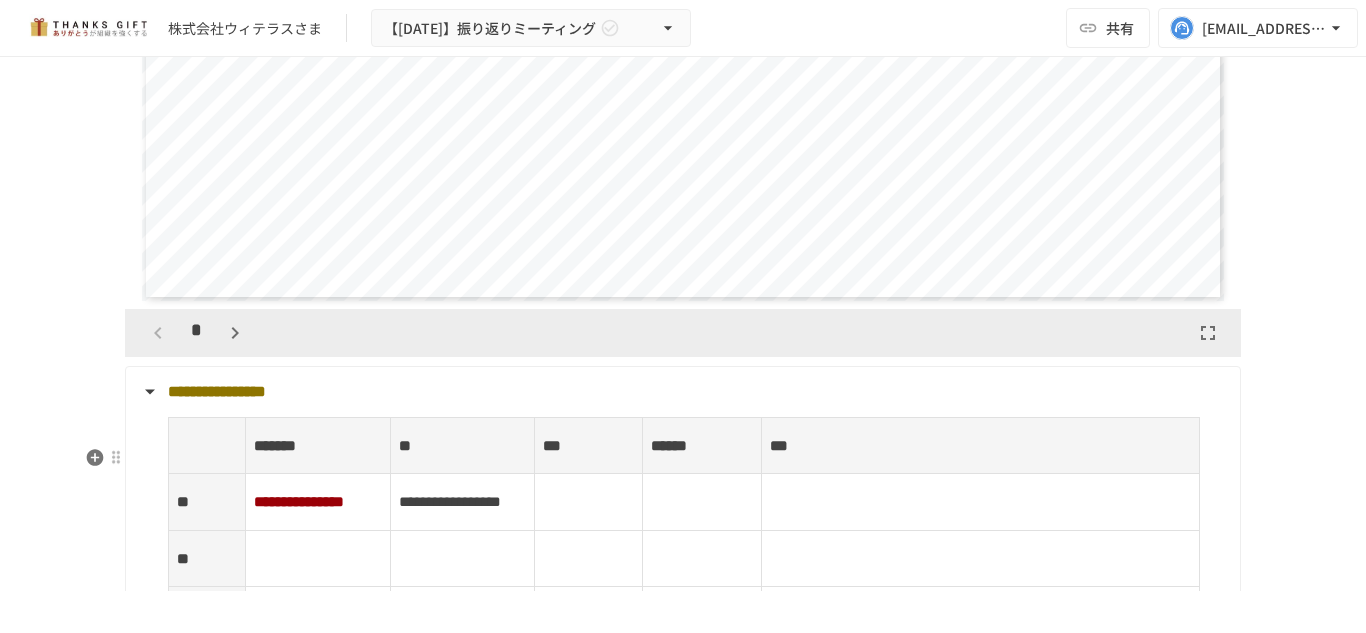click on "**********" at bounding box center (681, 392) 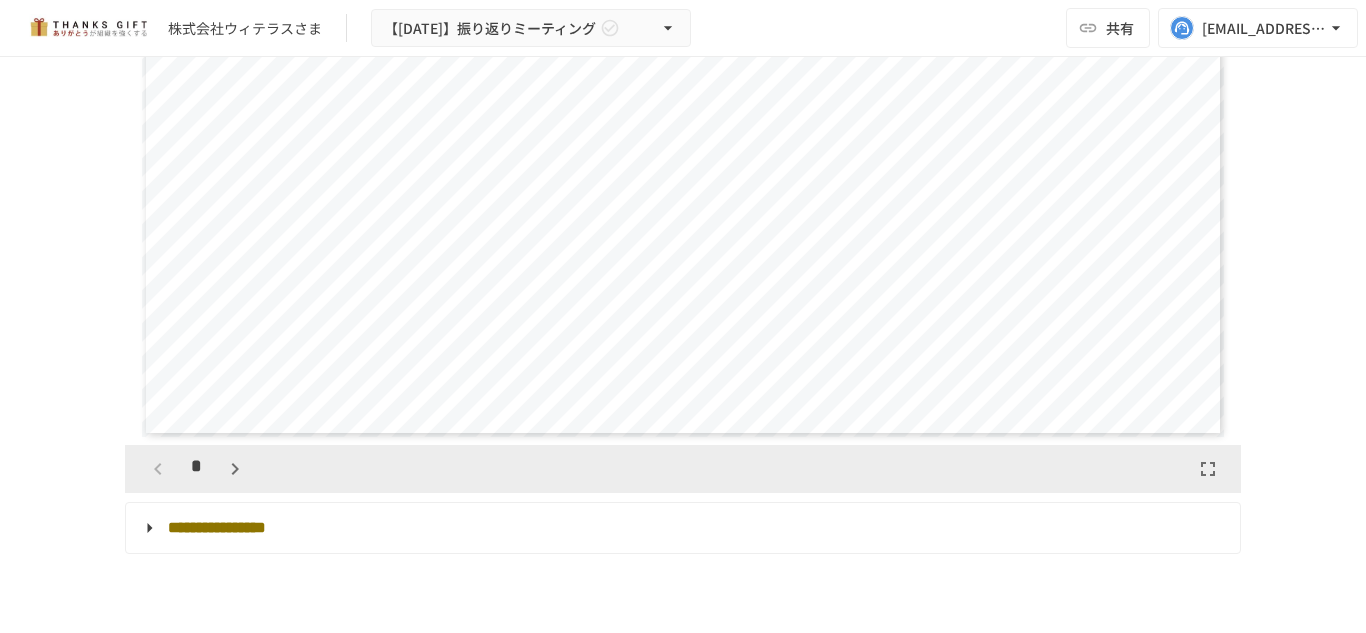 scroll, scrollTop: 9345, scrollLeft: 0, axis: vertical 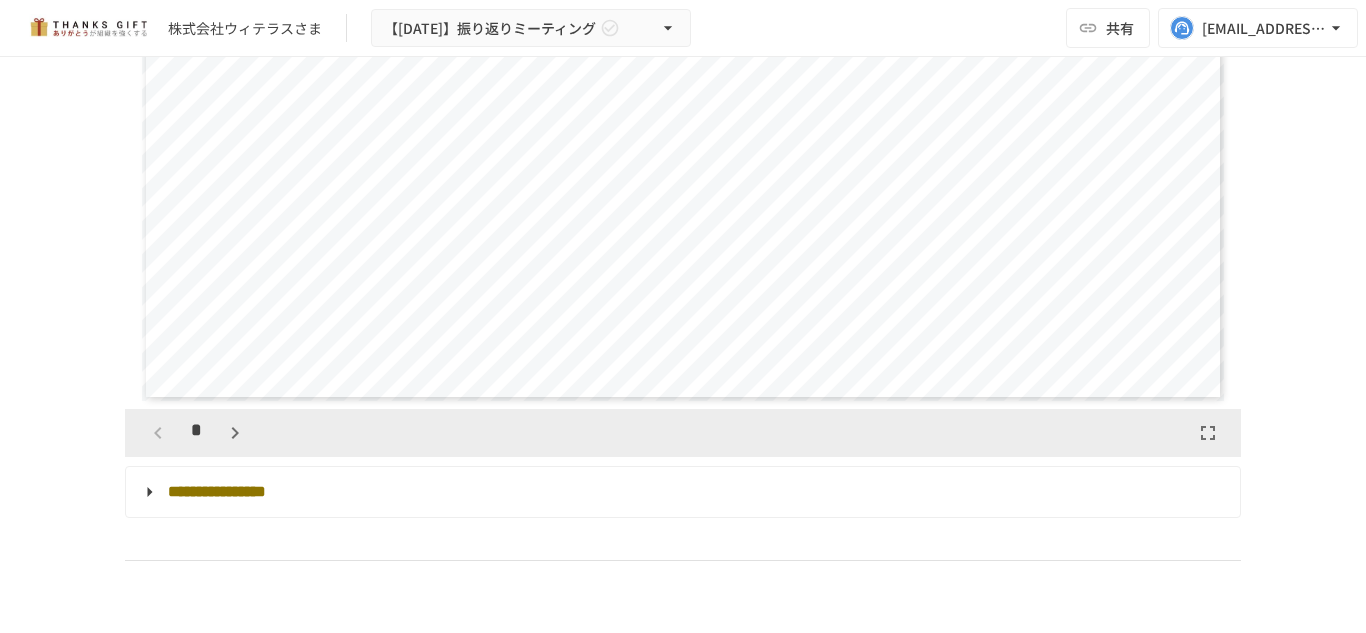 click 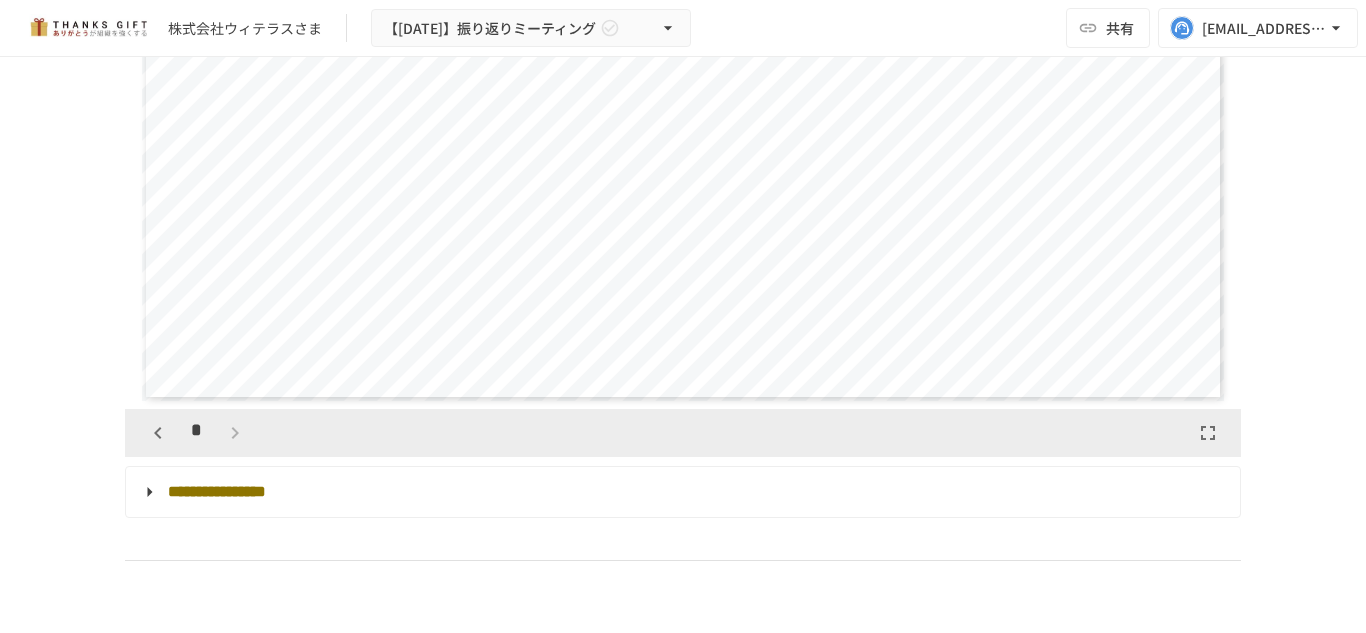 scroll, scrollTop: 625, scrollLeft: 0, axis: vertical 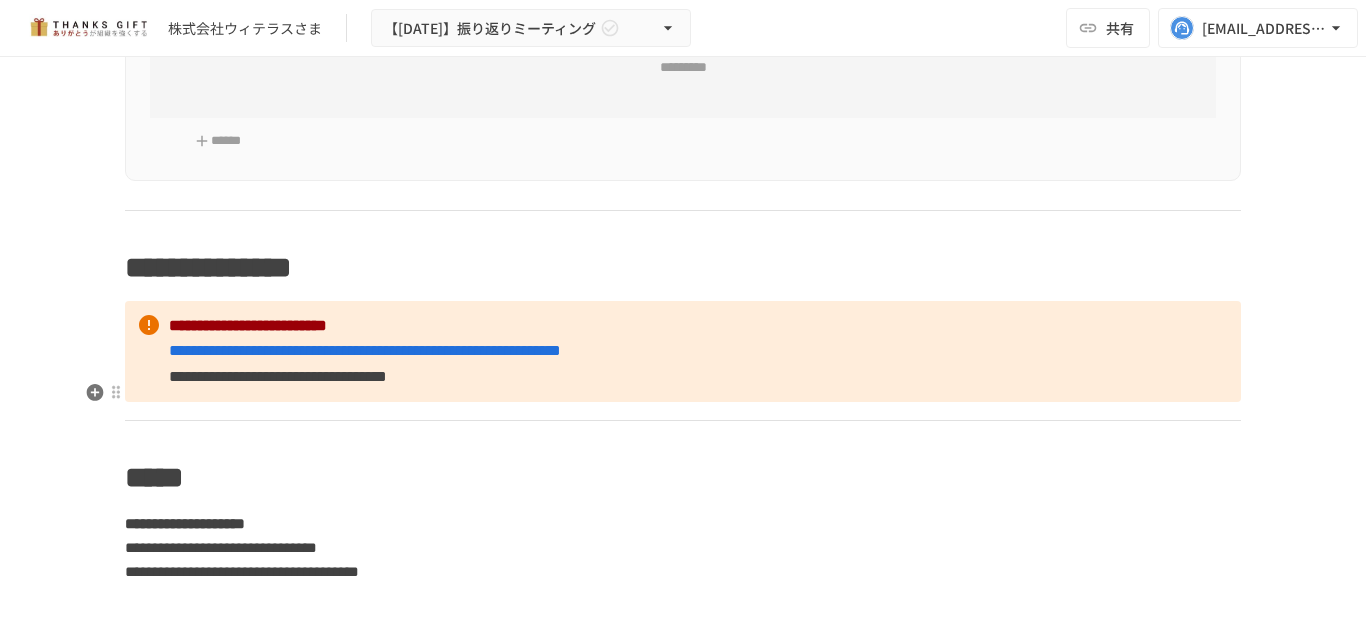 click on "**********" at bounding box center (683, 351) 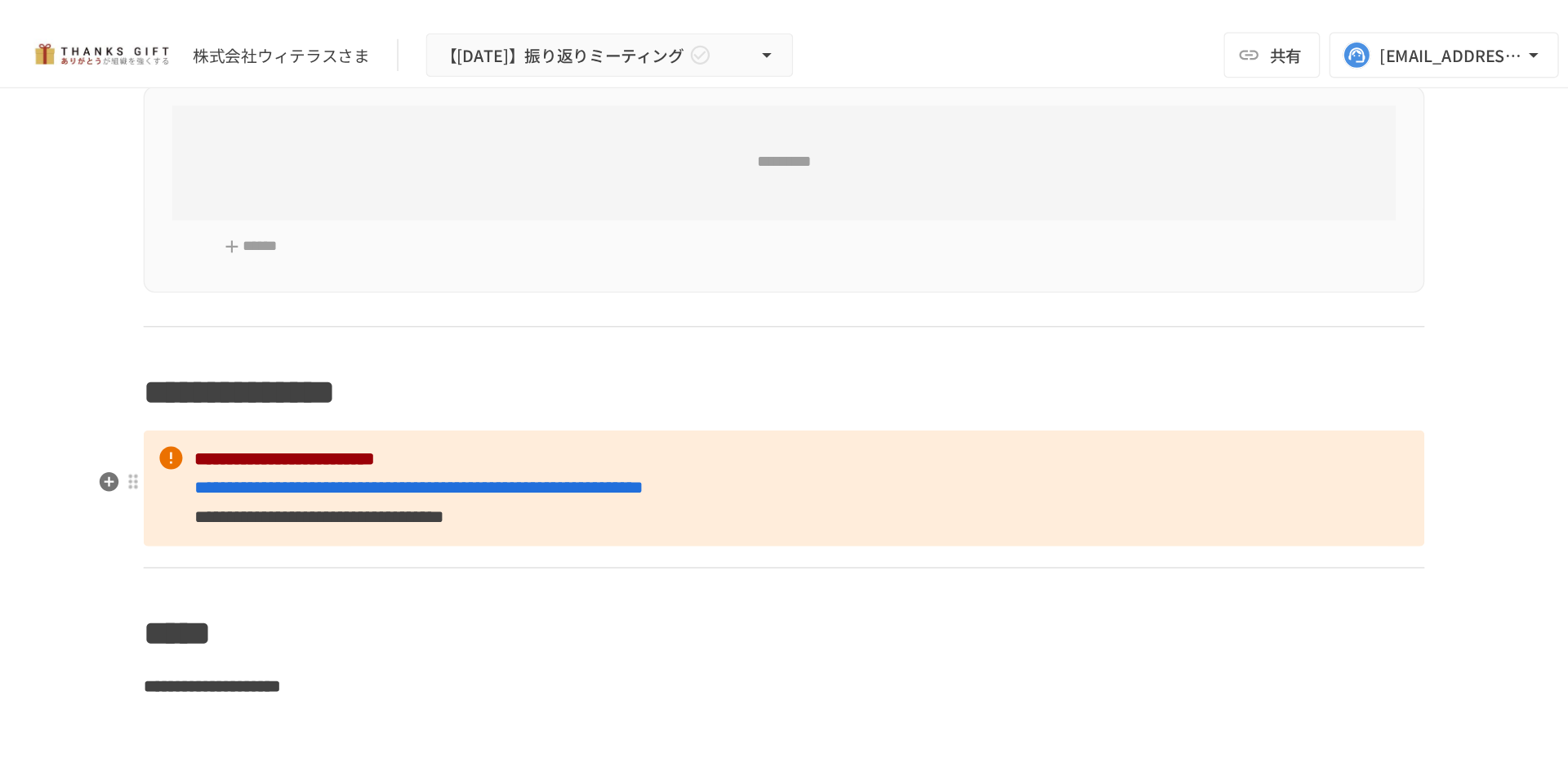 scroll, scrollTop: 8112, scrollLeft: 0, axis: vertical 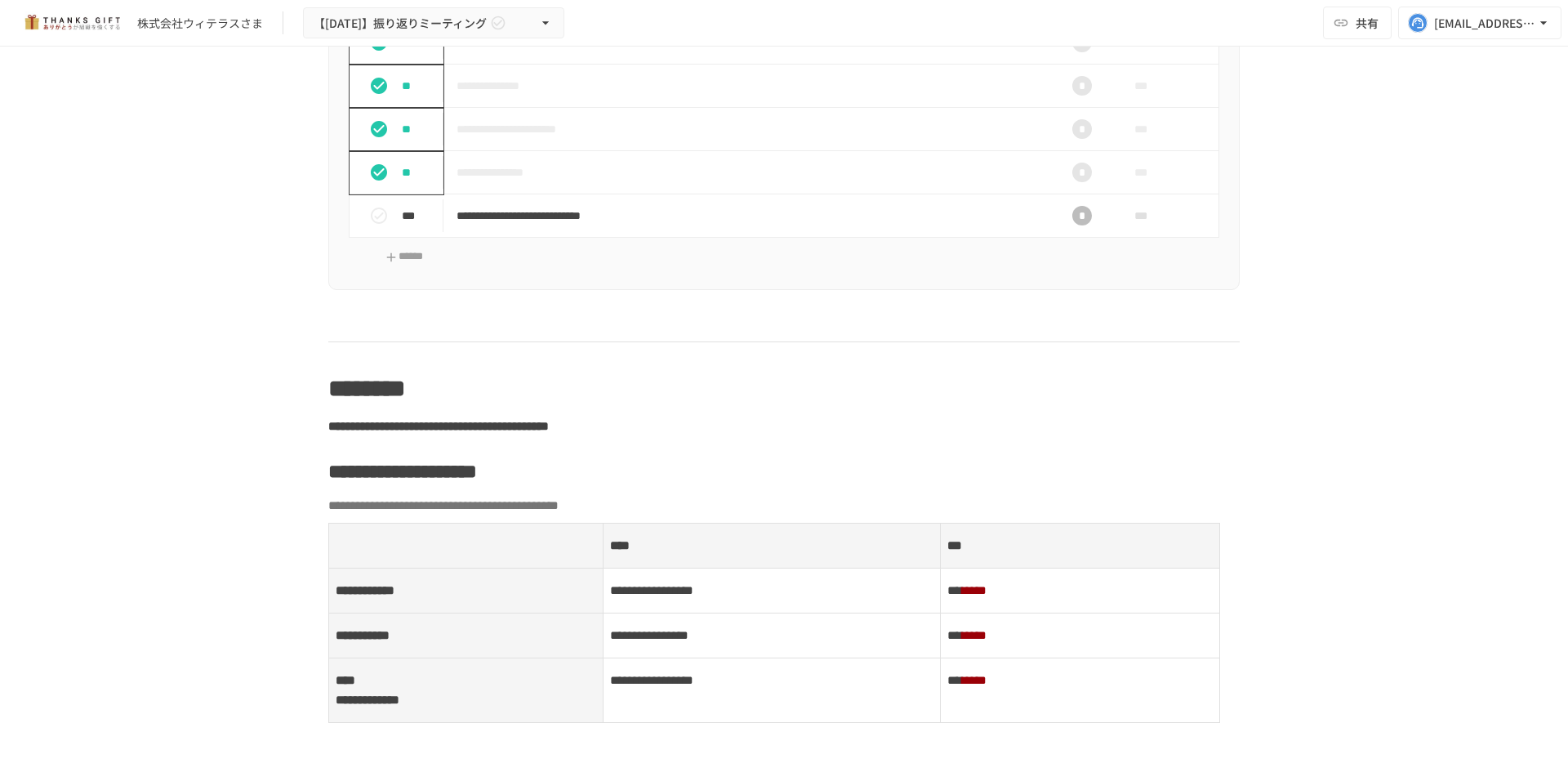 click on "**********" at bounding box center [750, 216] 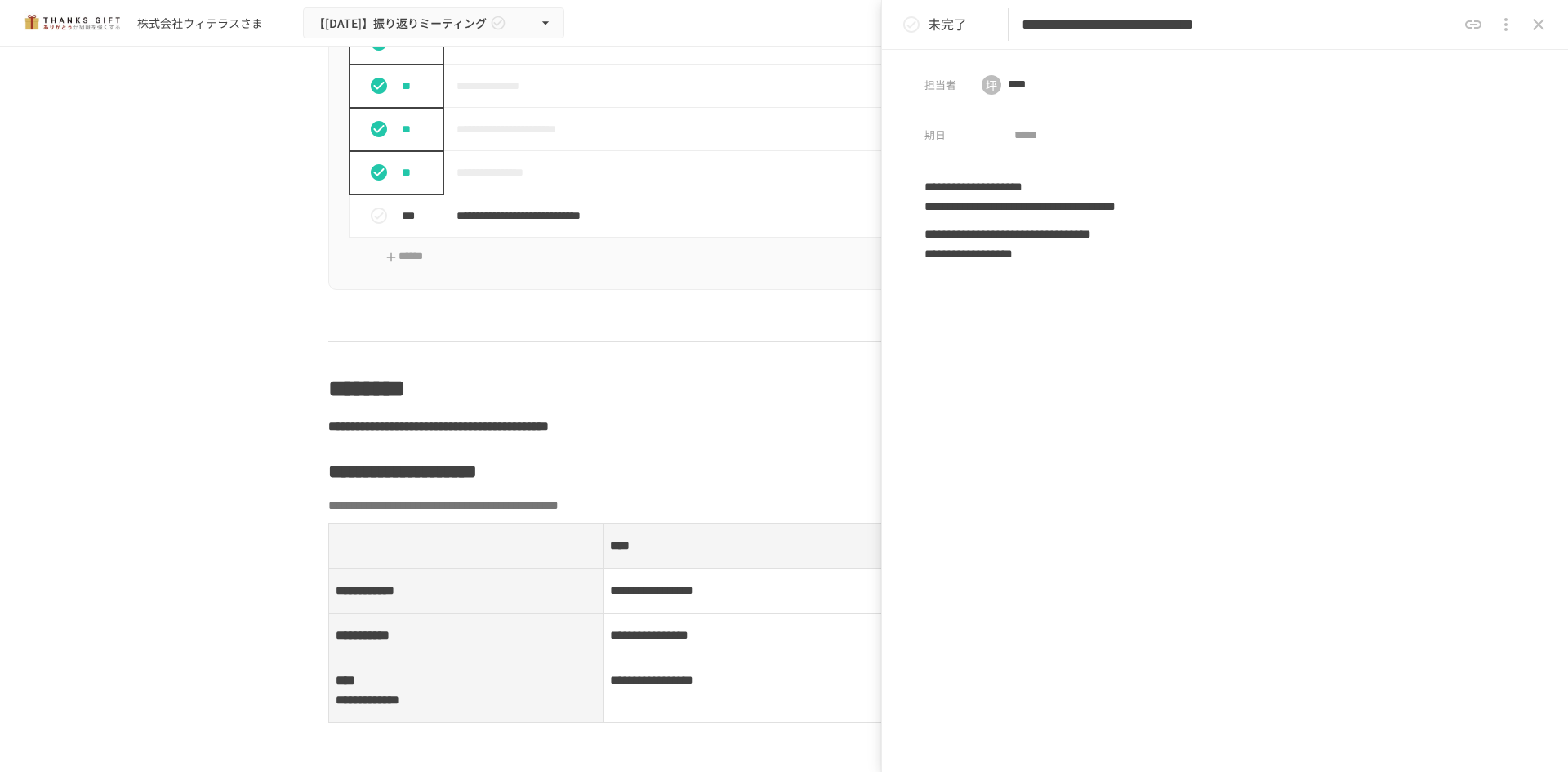 click 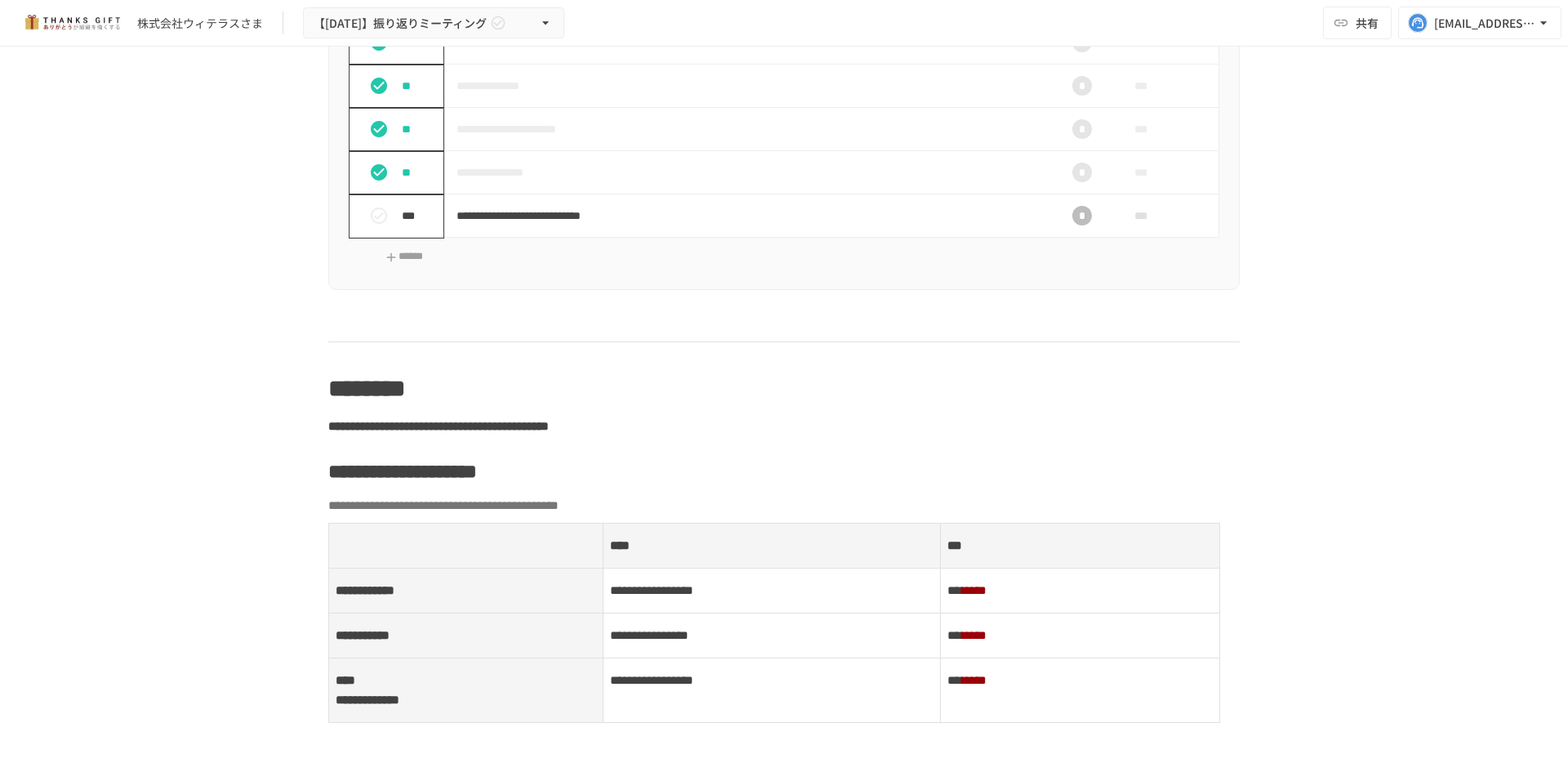 click 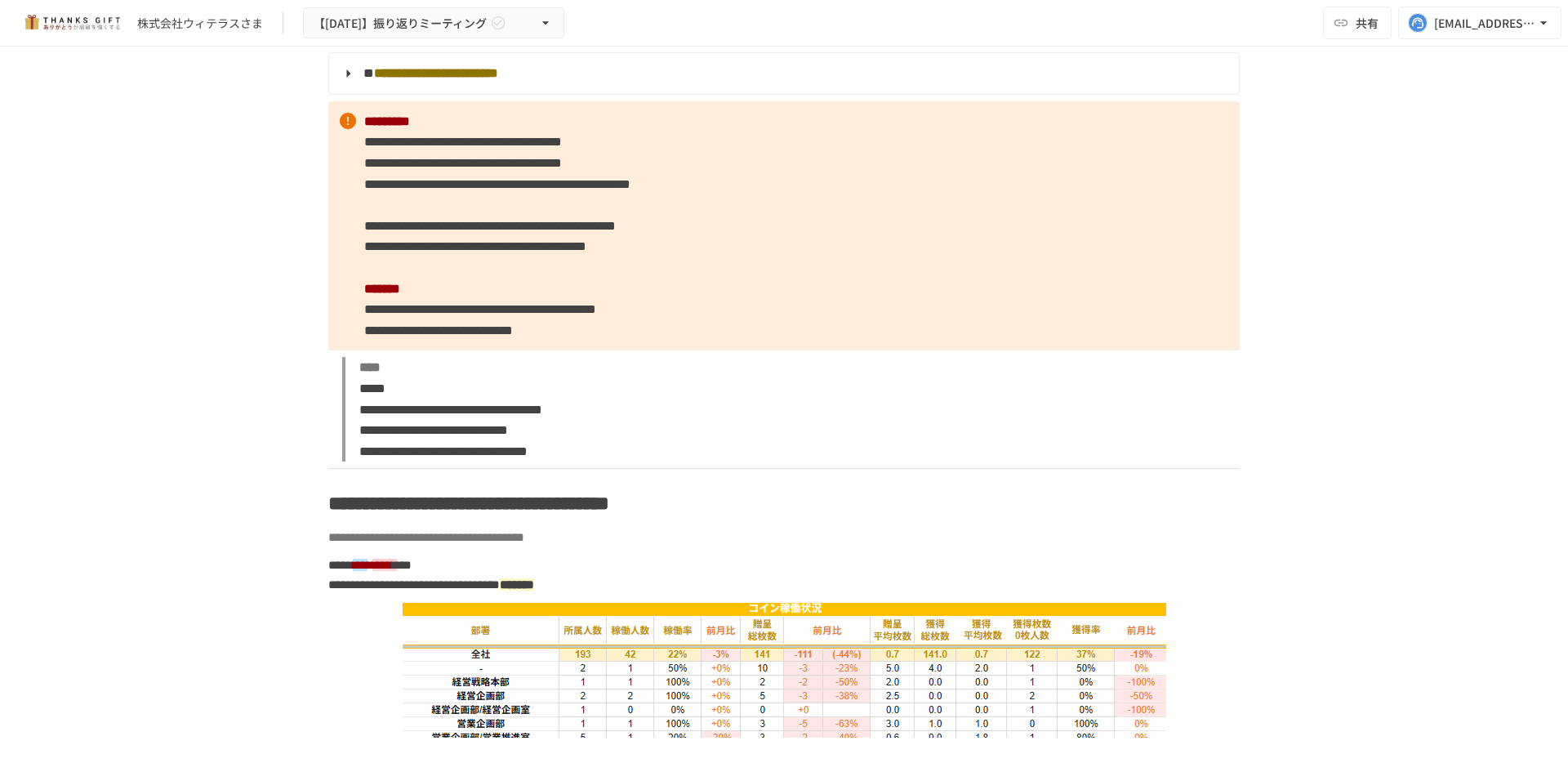 scroll, scrollTop: 3619, scrollLeft: 0, axis: vertical 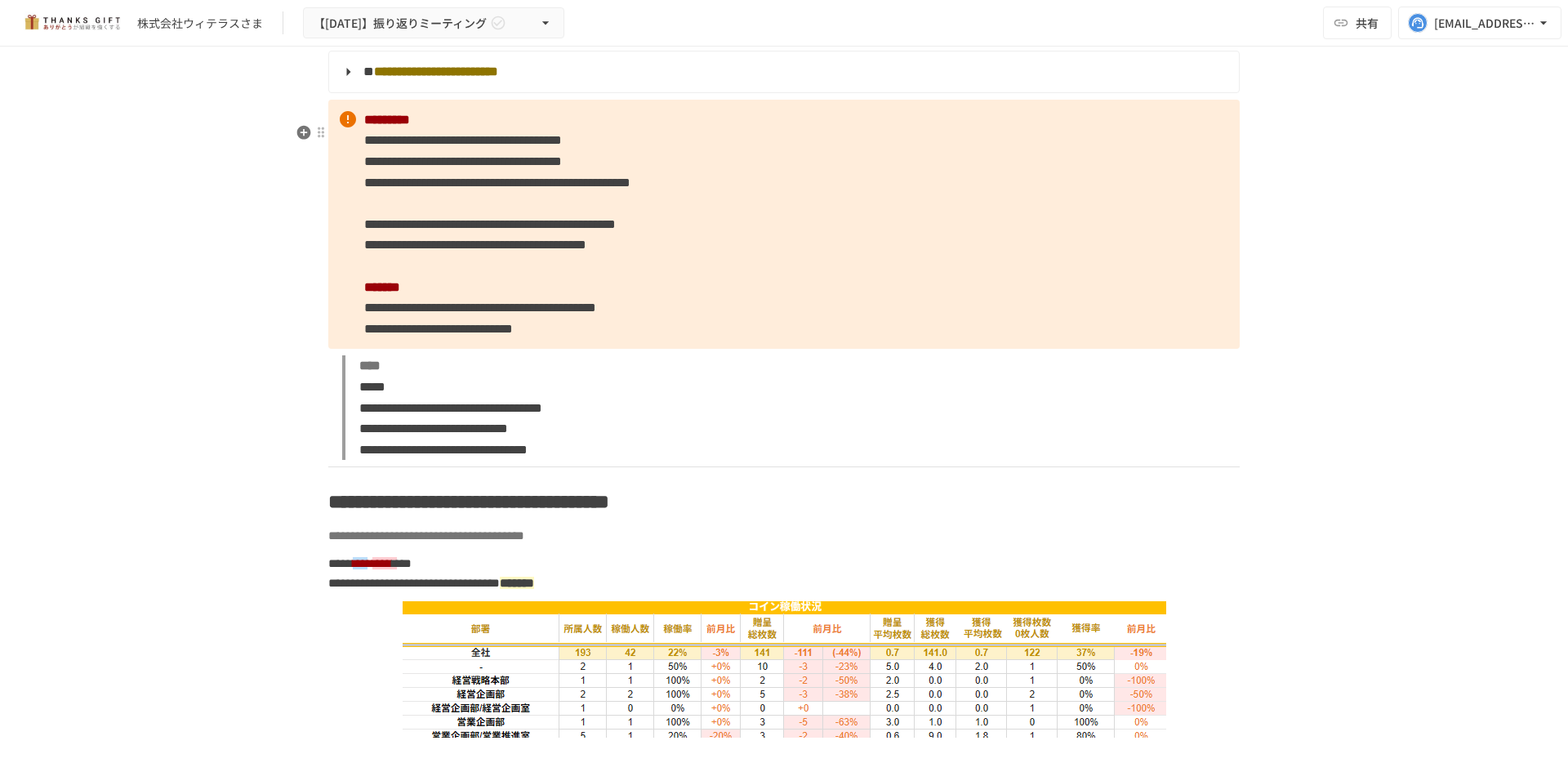 click on "**********" at bounding box center [439, 328] 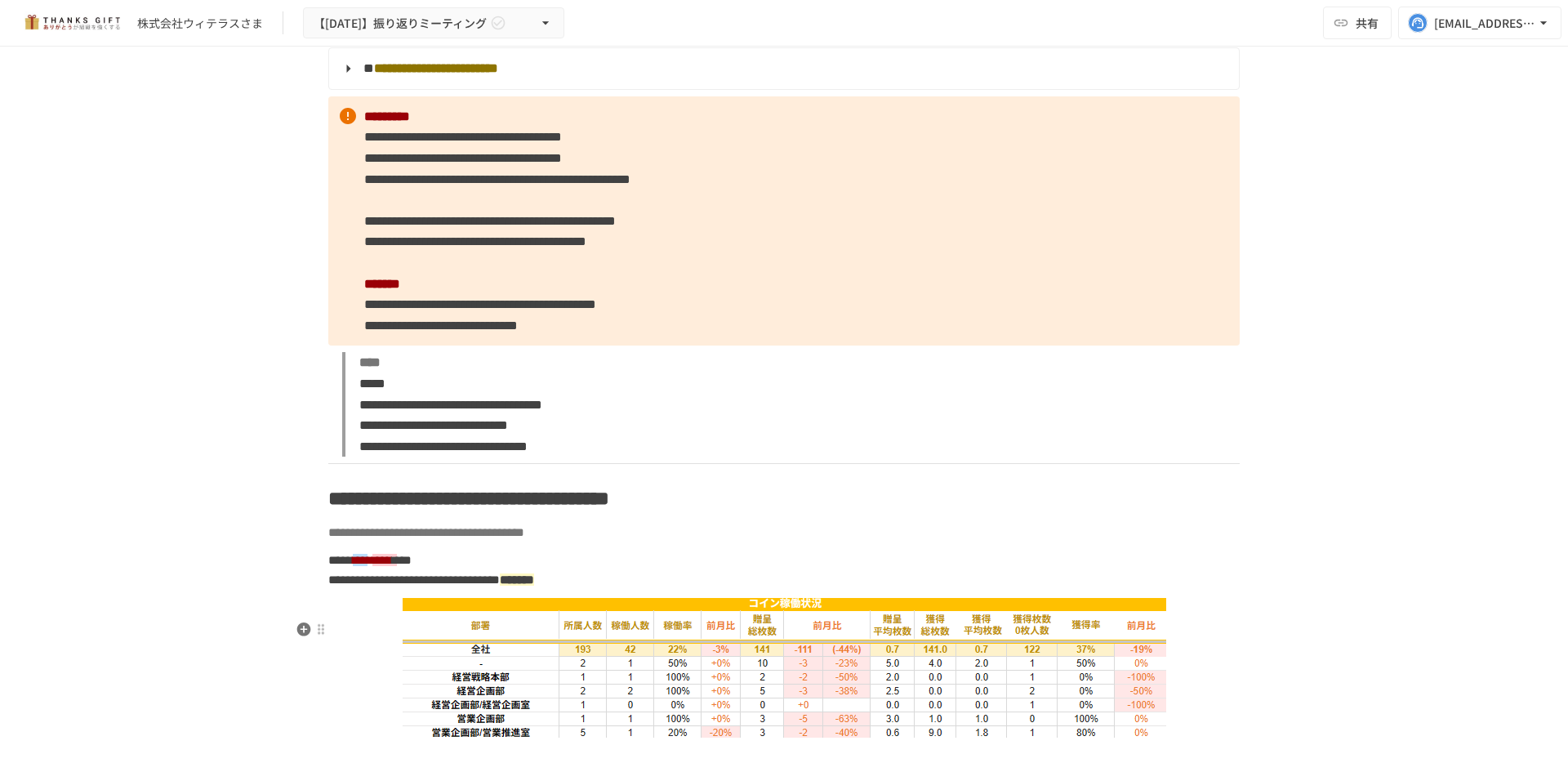 scroll, scrollTop: 3619, scrollLeft: 0, axis: vertical 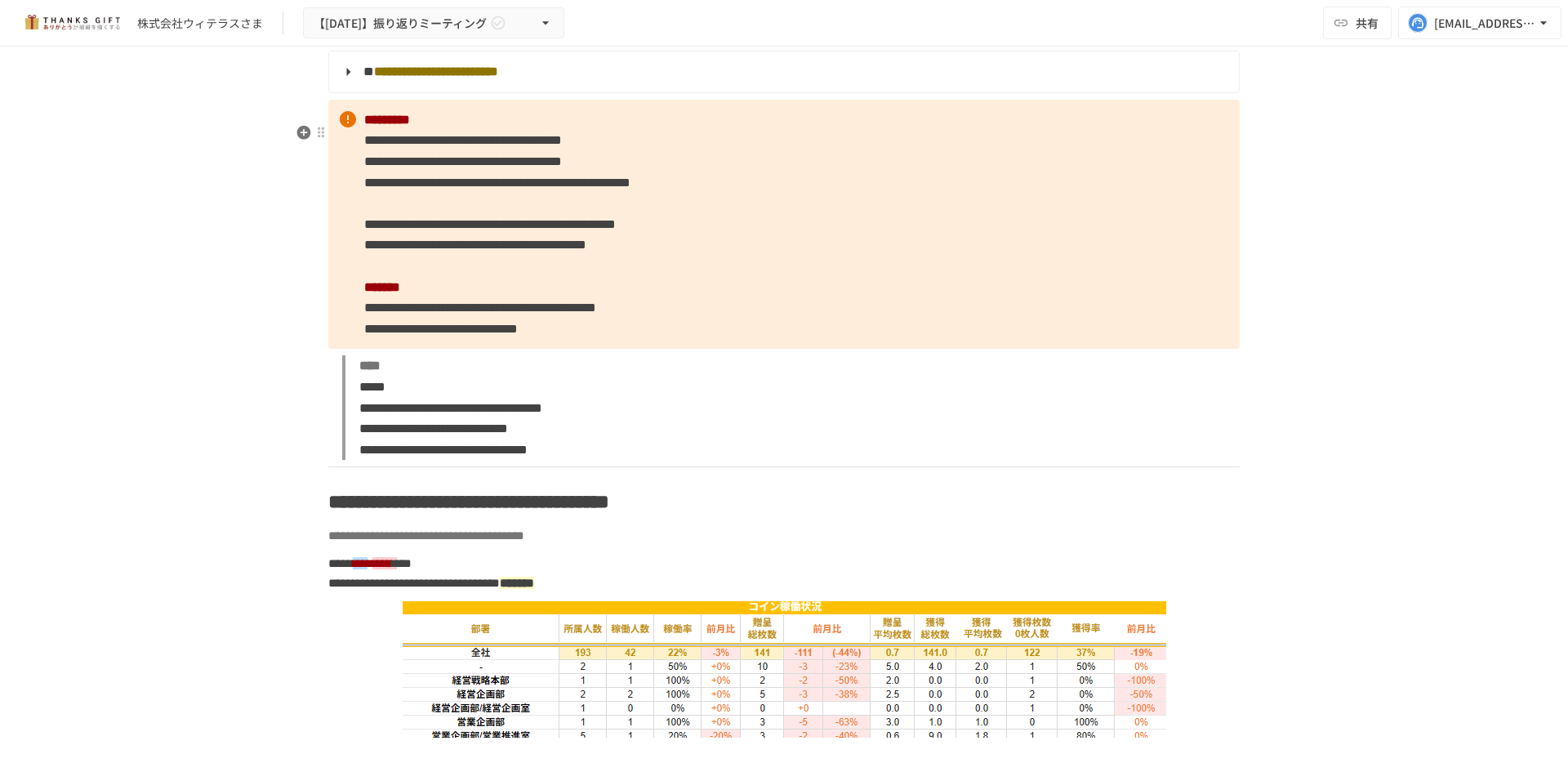 click on "**********" at bounding box center [784, 225] 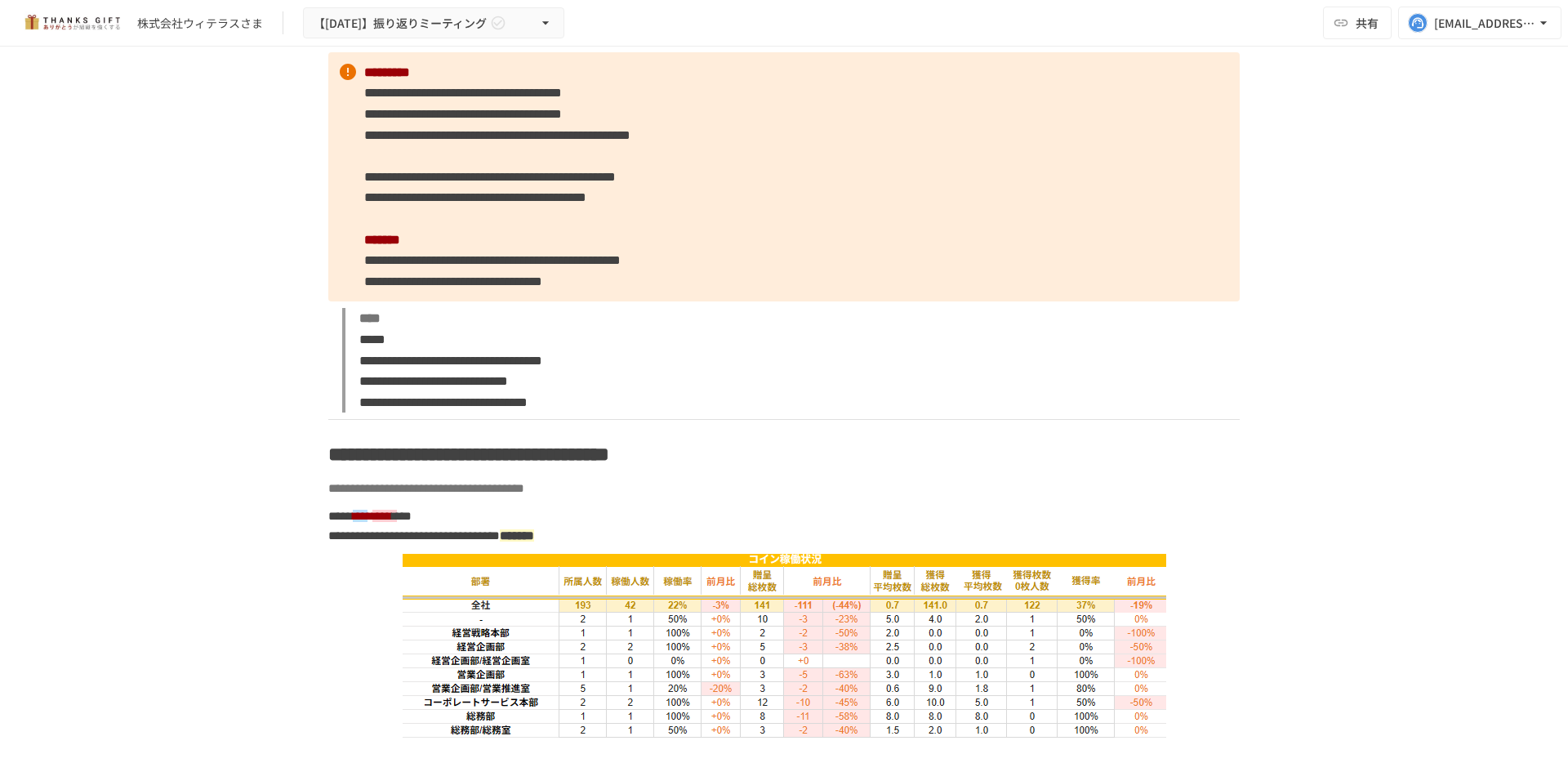 scroll, scrollTop: 3619, scrollLeft: 0, axis: vertical 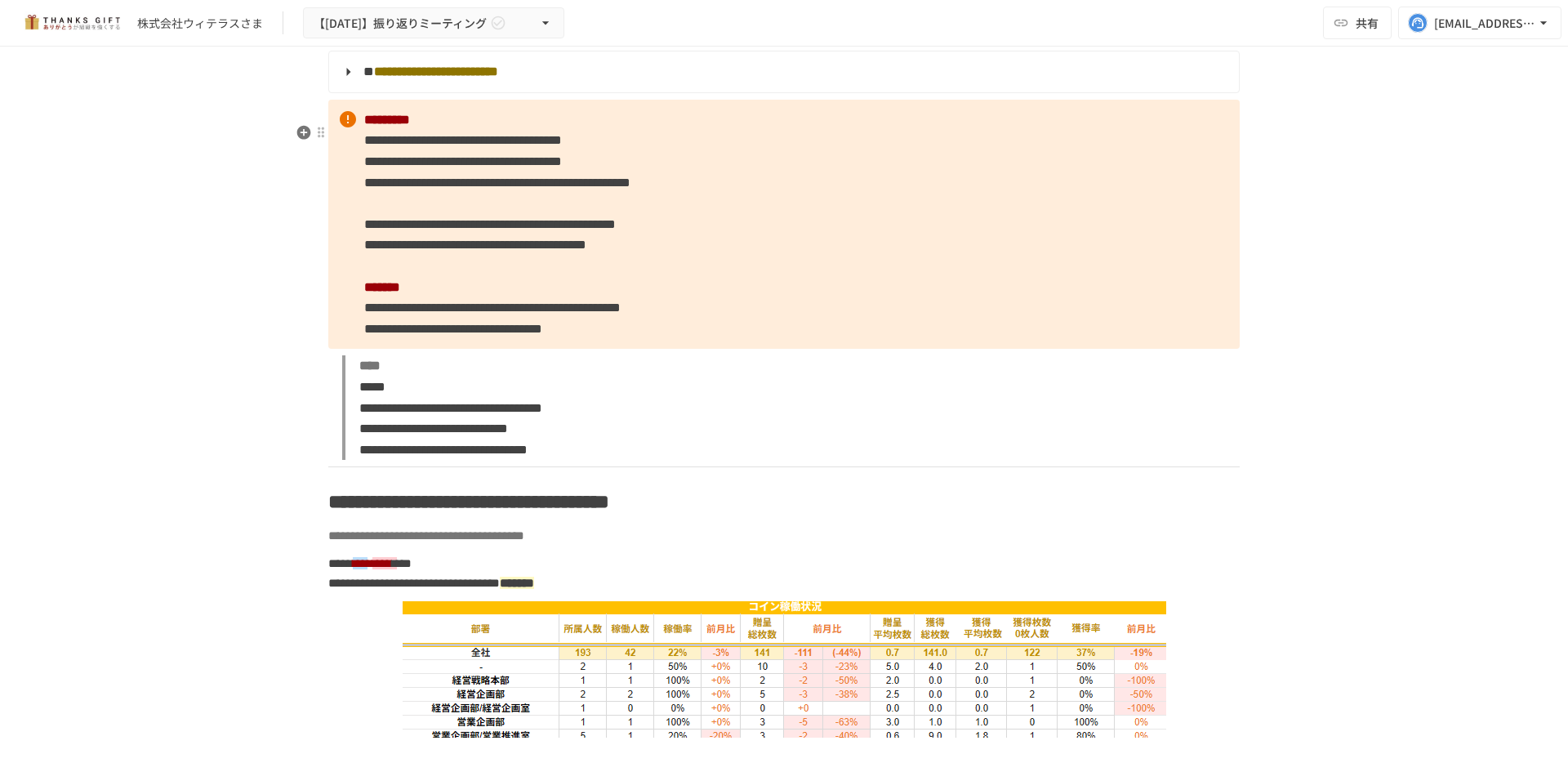 click on "**********" at bounding box center (784, 225) 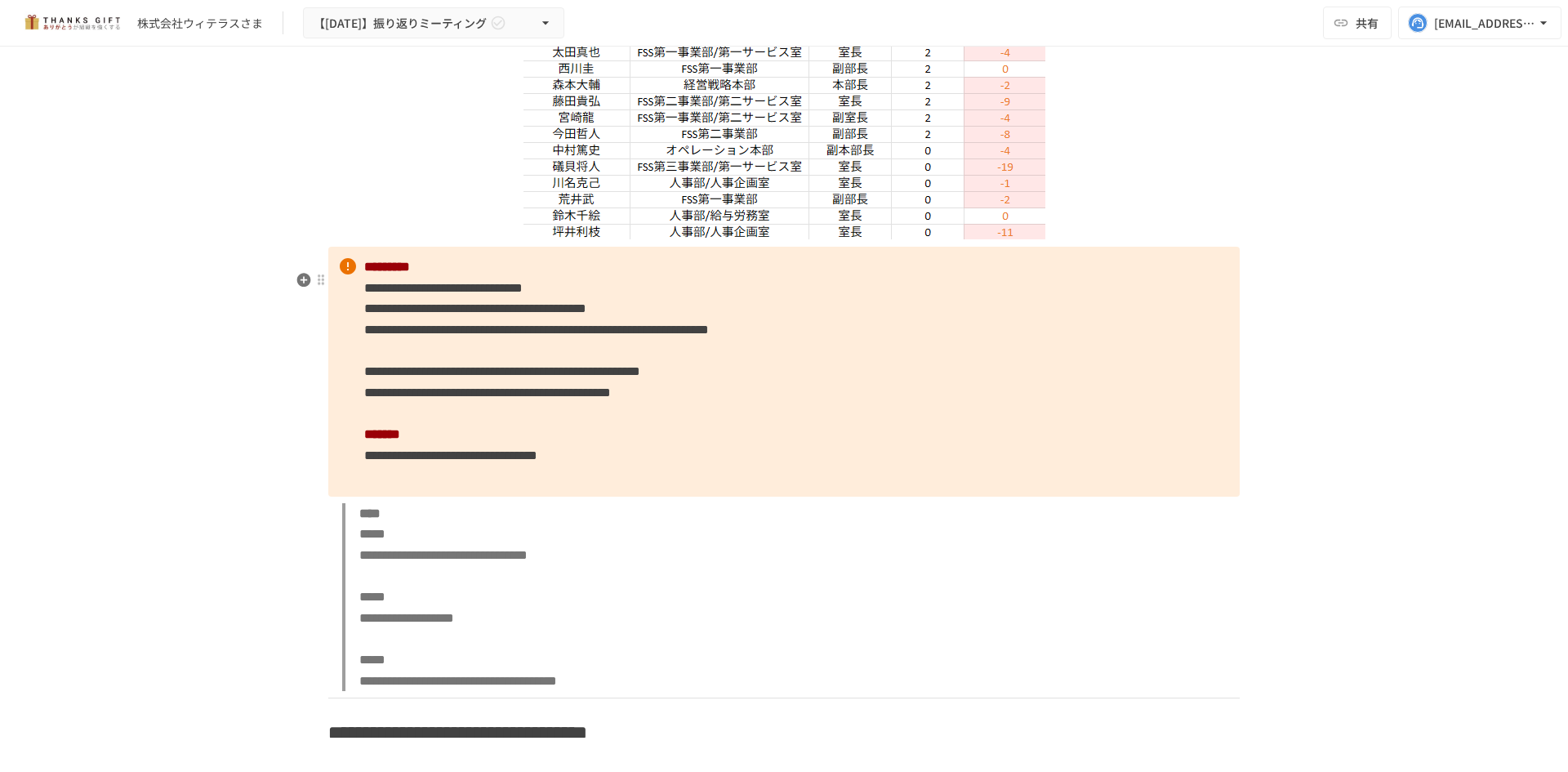 scroll, scrollTop: 5498, scrollLeft: 0, axis: vertical 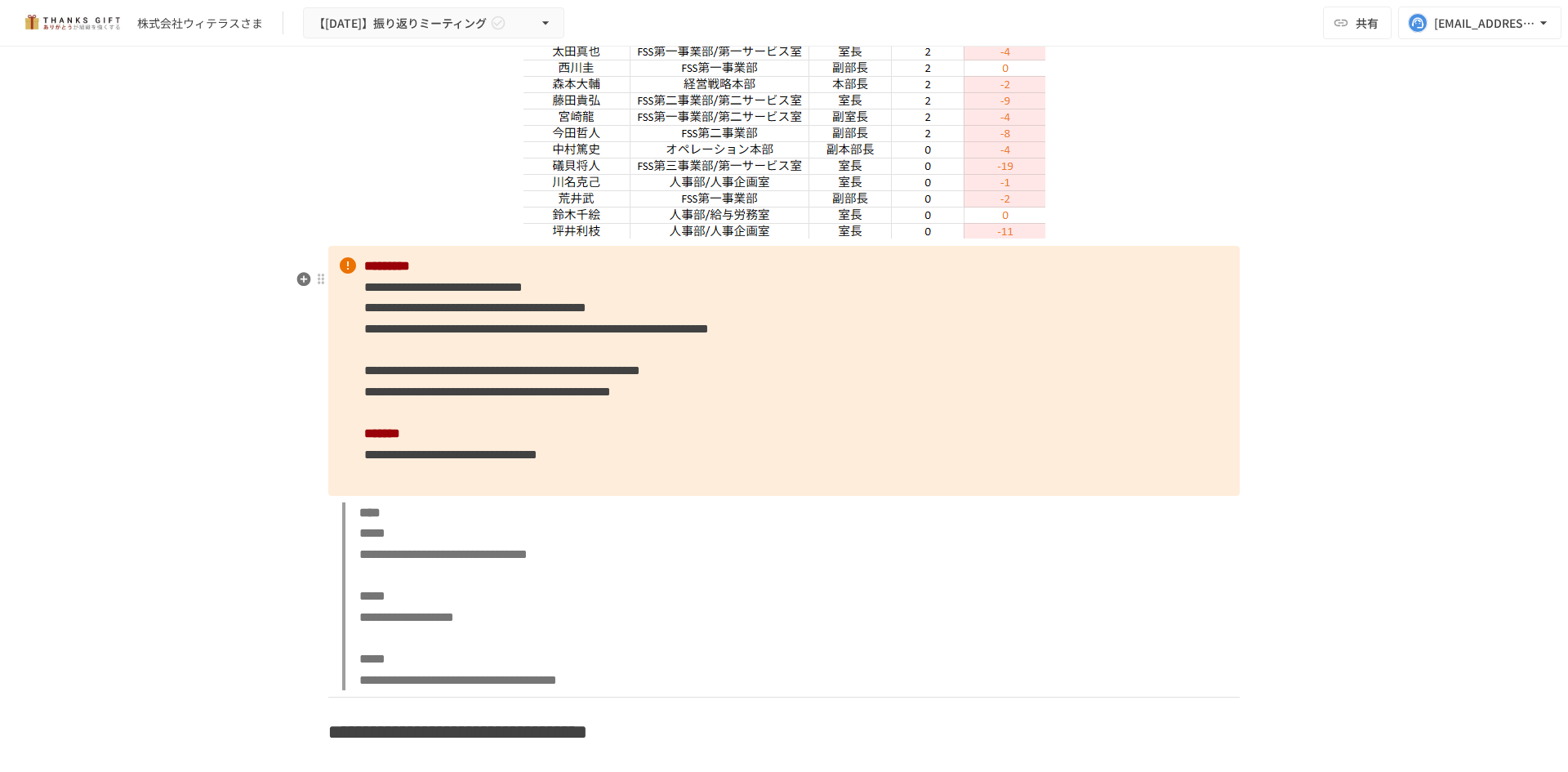 click on "**********" at bounding box center [784, 371] 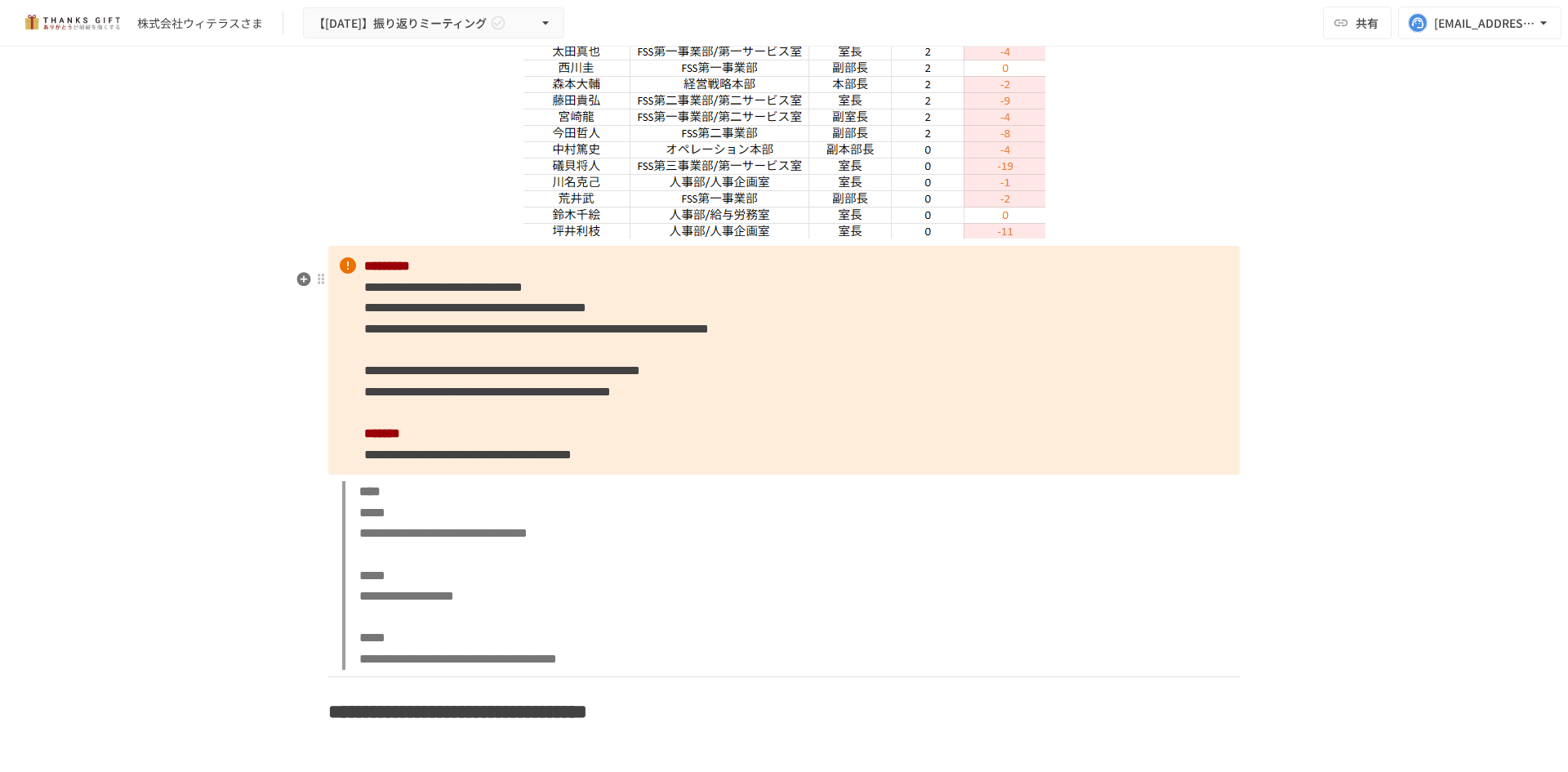 click on "**********" at bounding box center (468, 454) 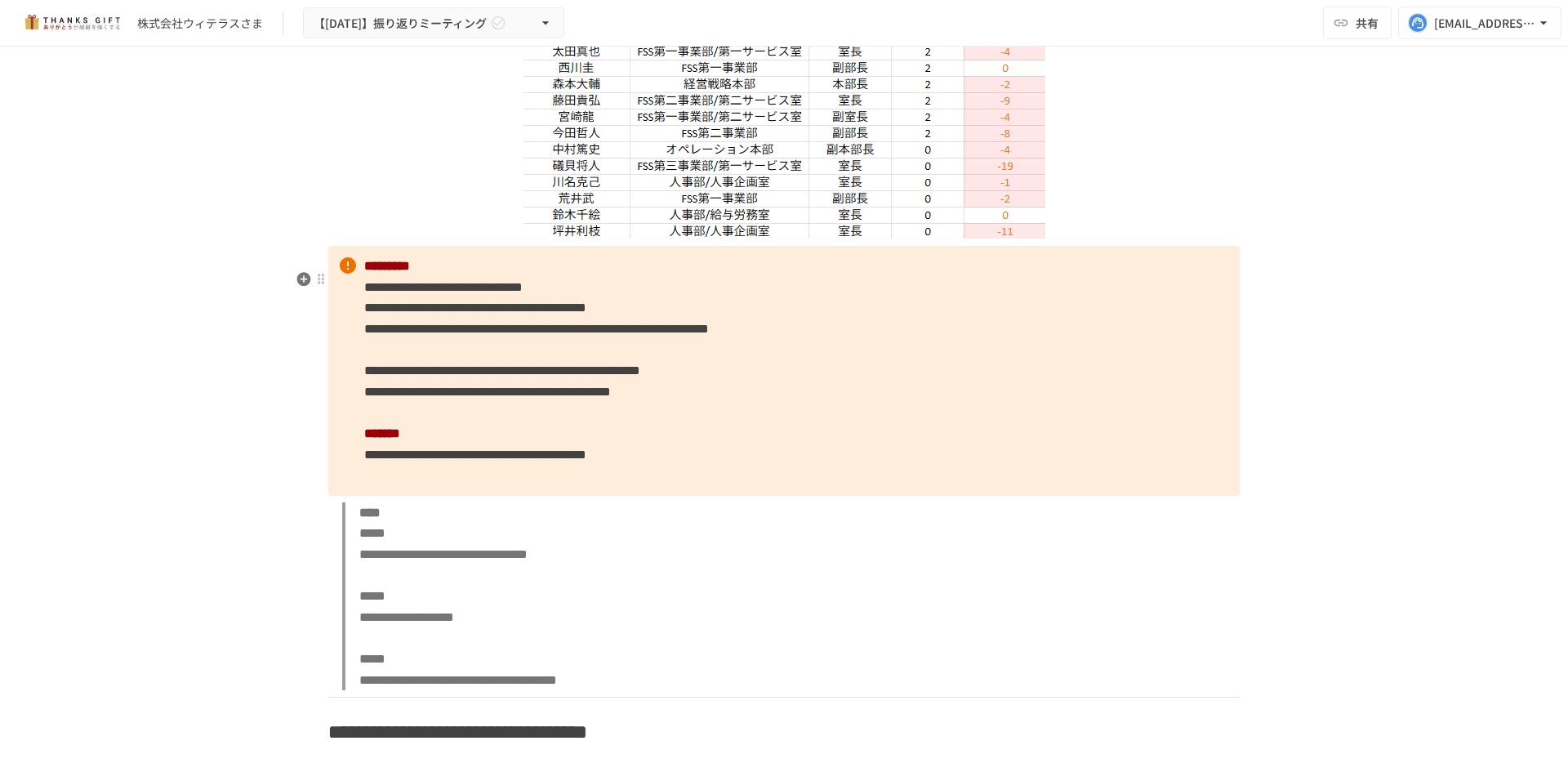 click on "**********" at bounding box center (784, 371) 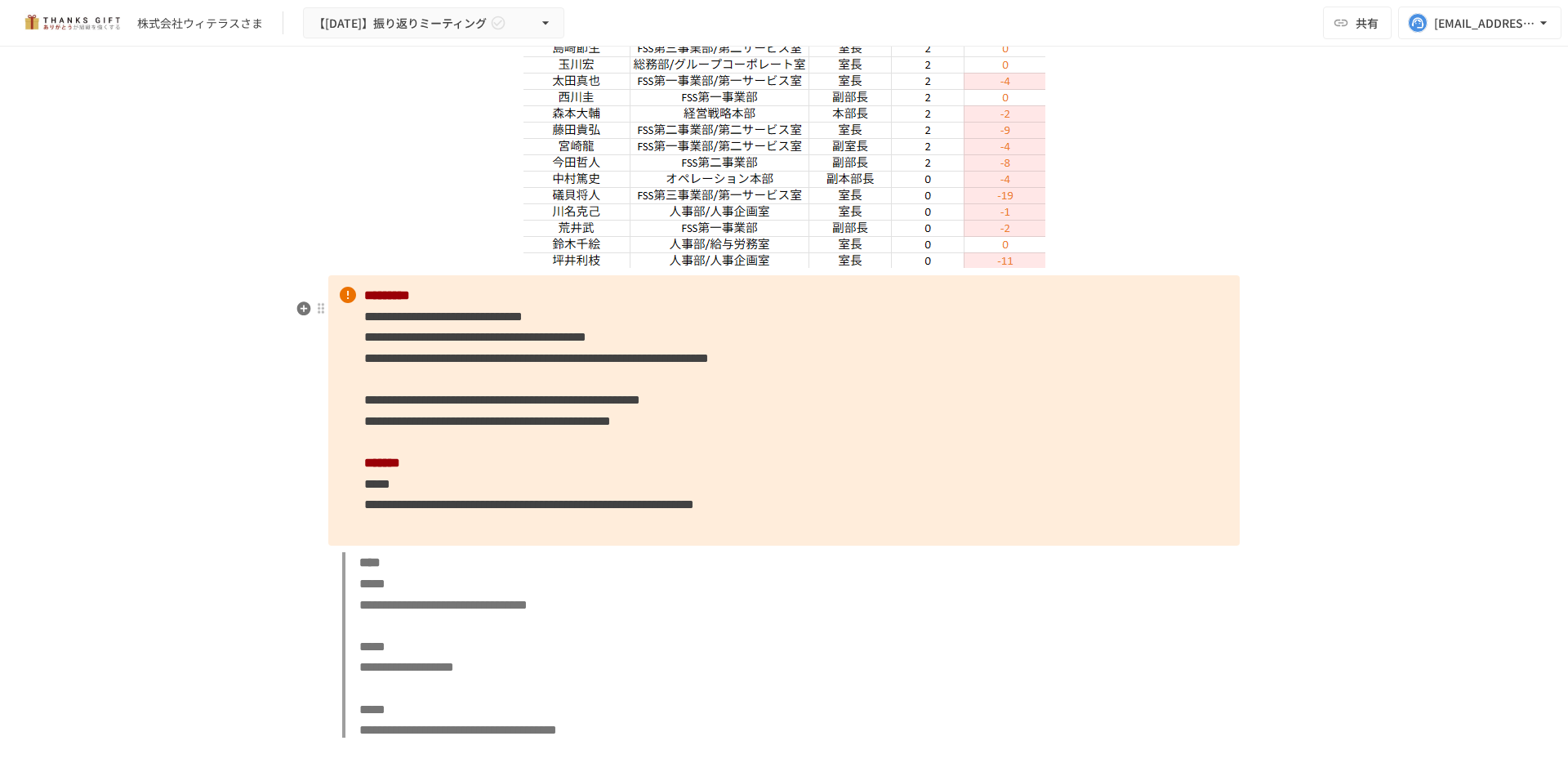 scroll, scrollTop: 5498, scrollLeft: 0, axis: vertical 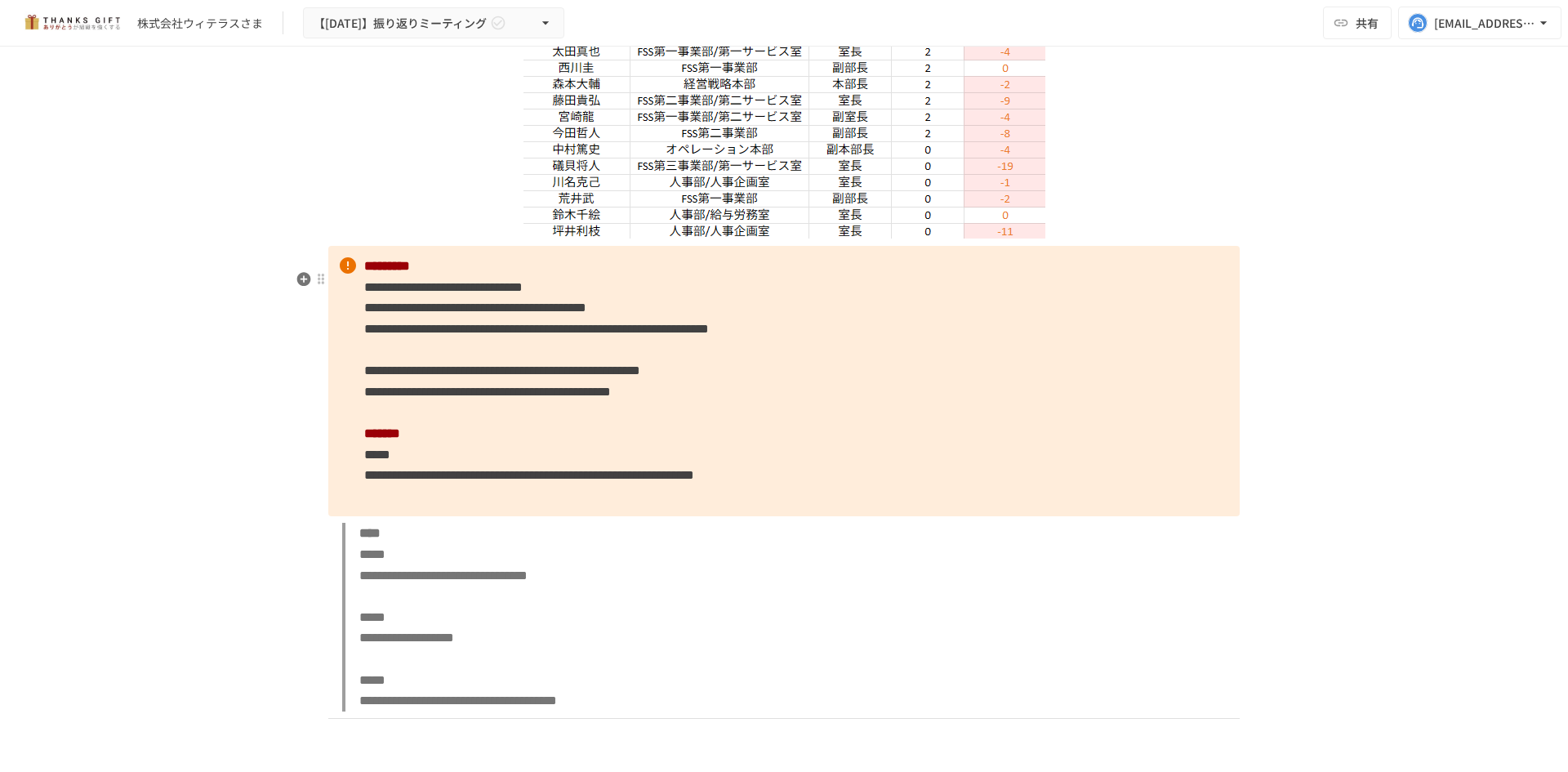 click on "**********" at bounding box center [784, 381] 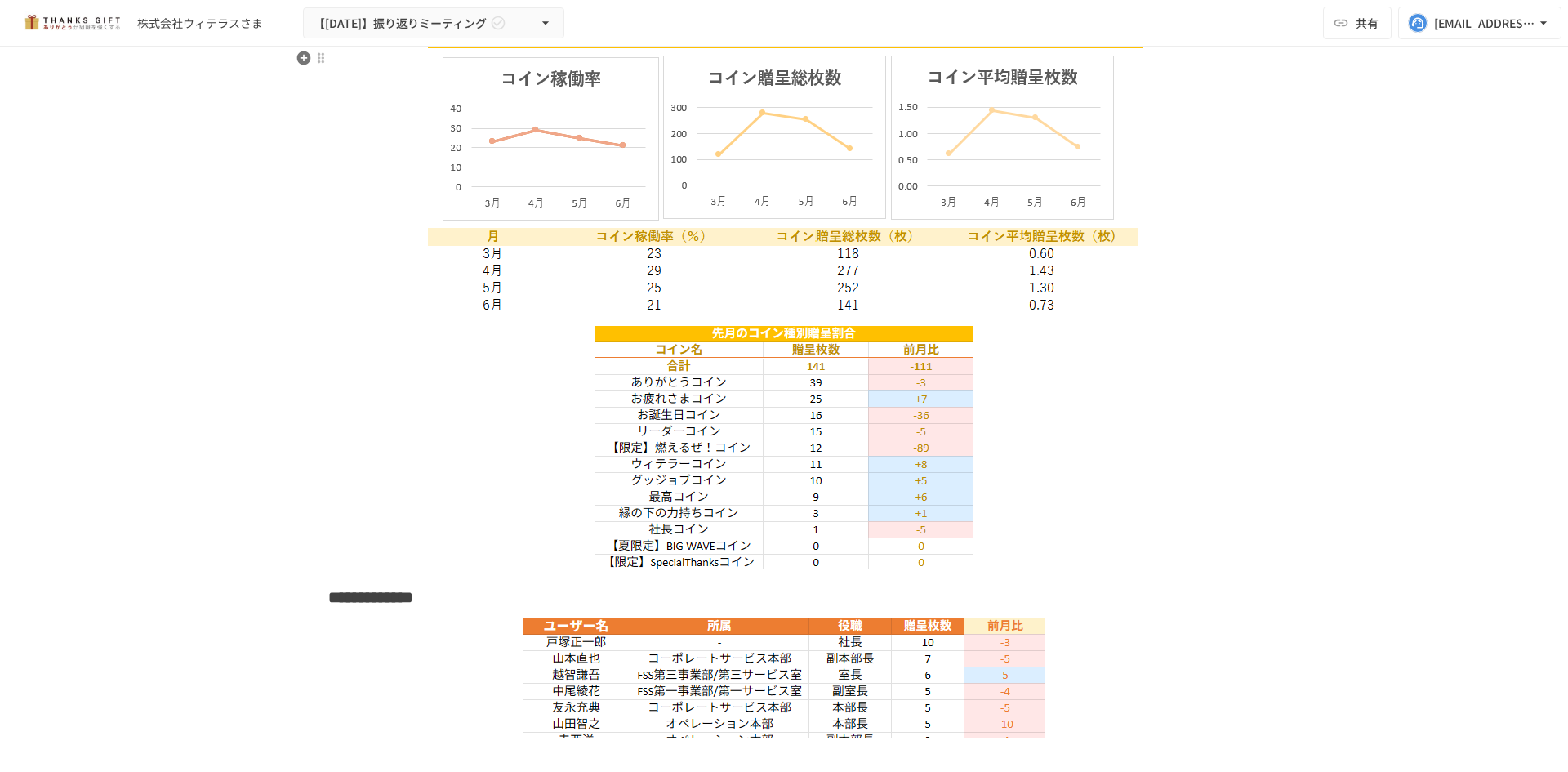 scroll, scrollTop: 4763, scrollLeft: 0, axis: vertical 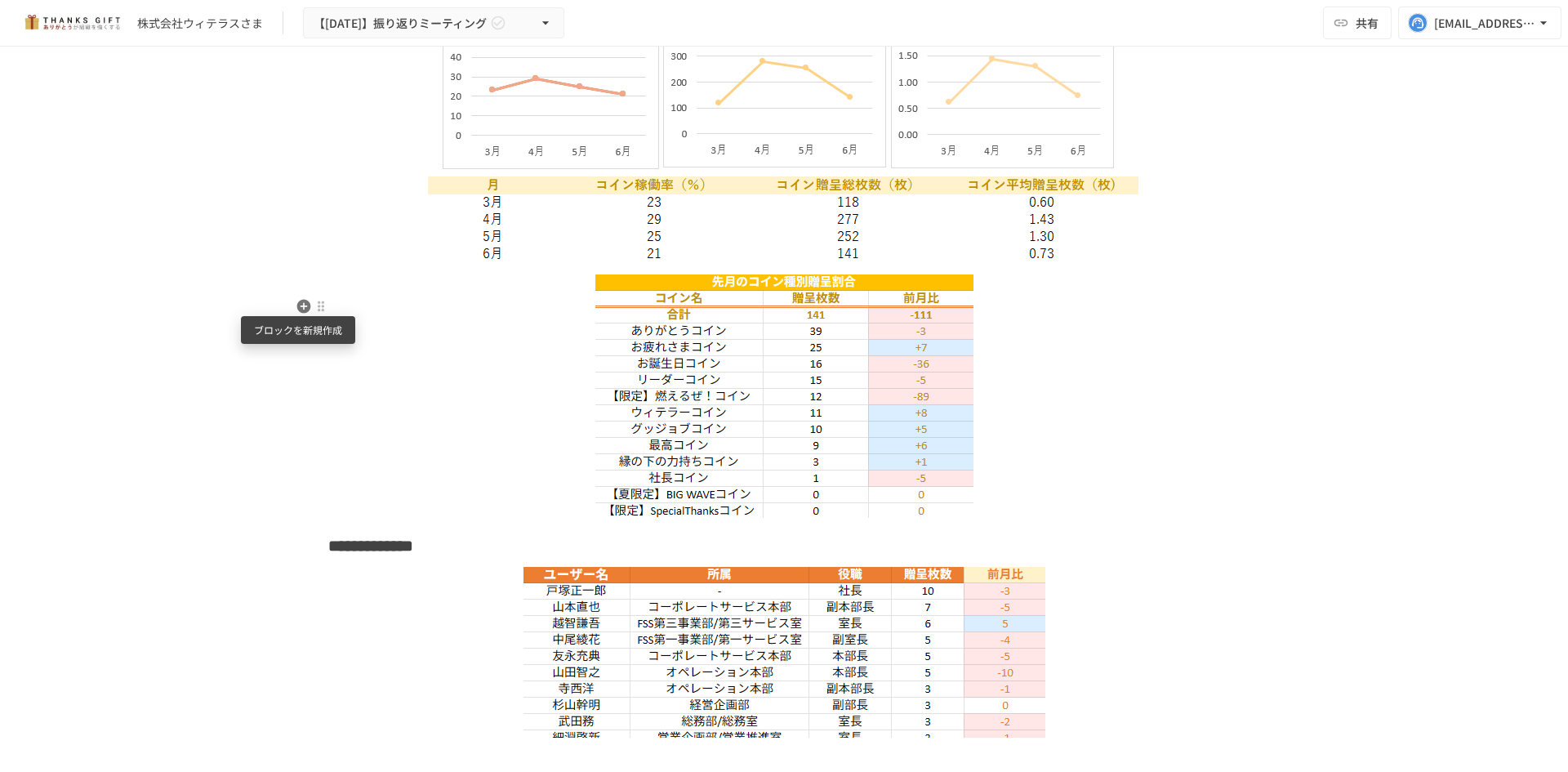 drag, startPoint x: 295, startPoint y: 311, endPoint x: 359, endPoint y: 414, distance: 121.26417 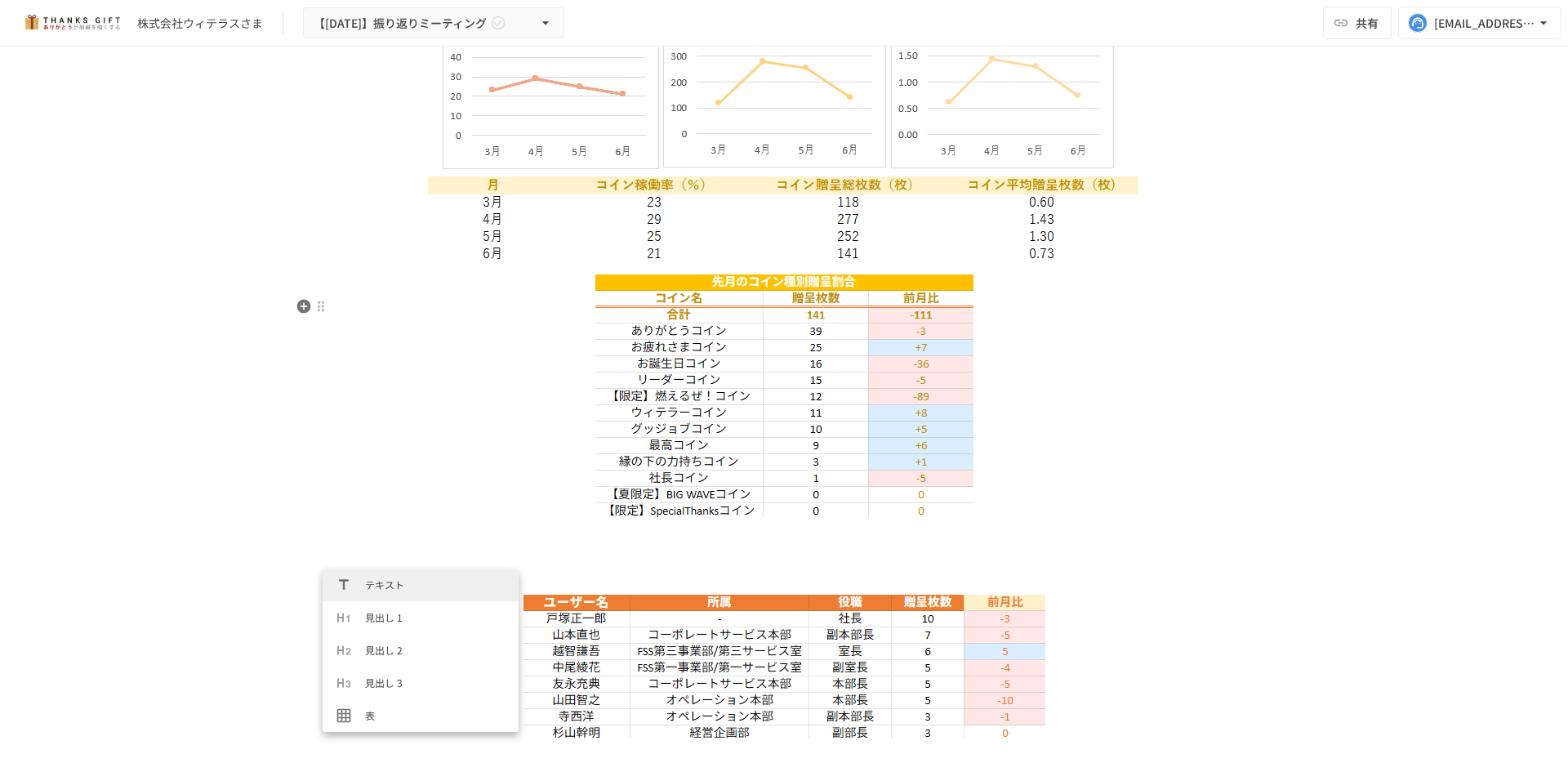 click at bounding box center [784, 396] 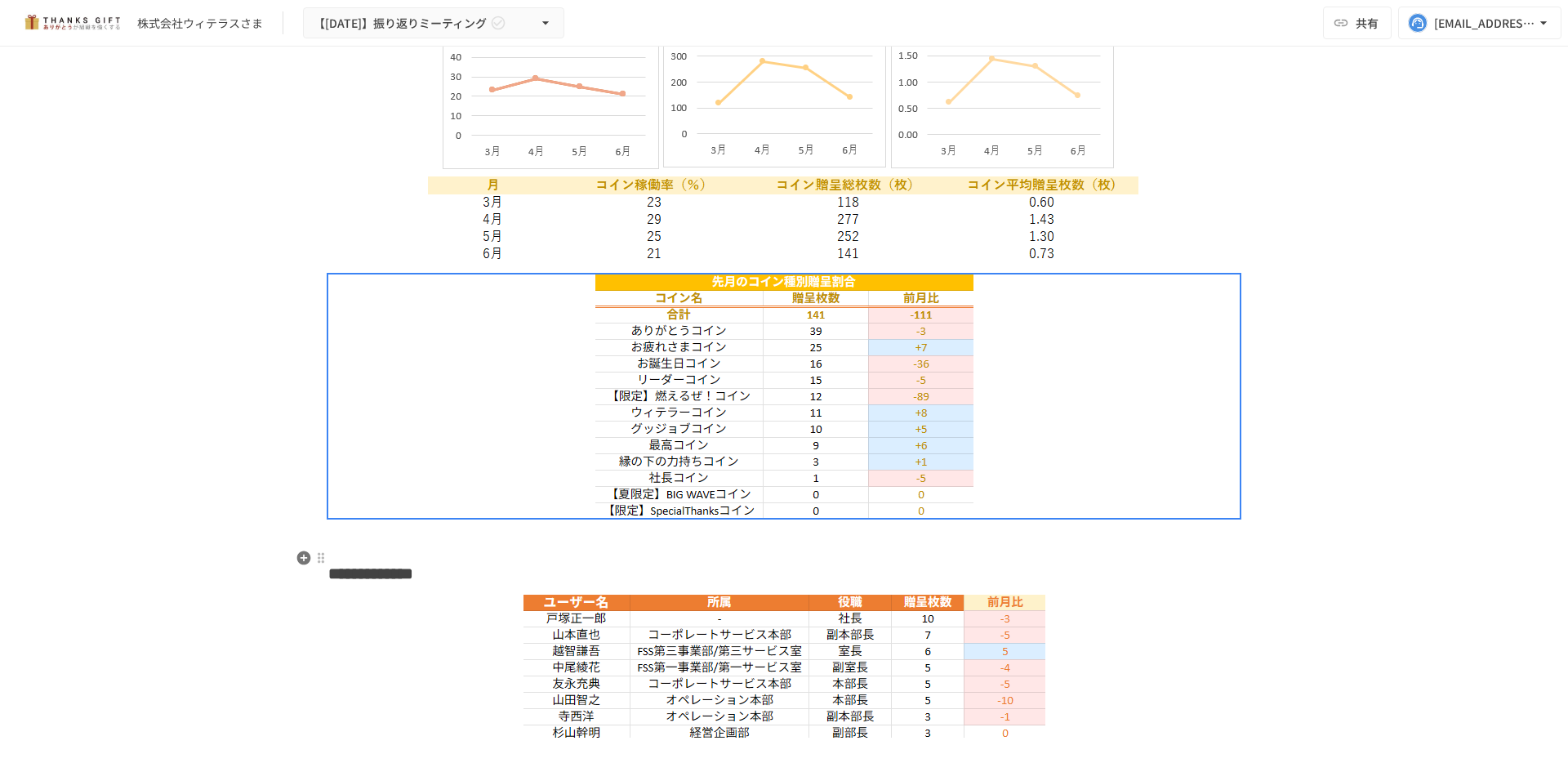 click at bounding box center (784, 536) 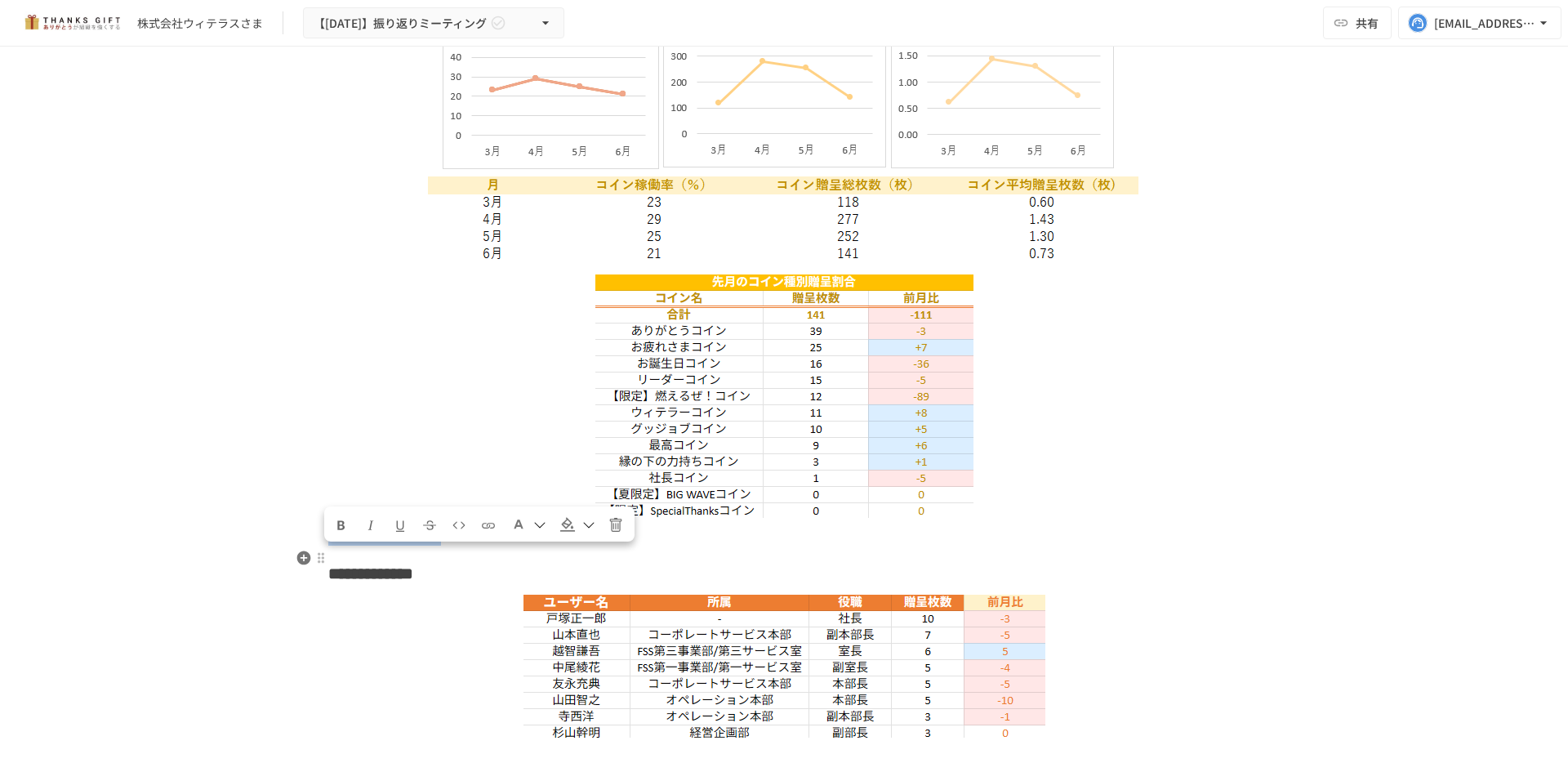 drag, startPoint x: 581, startPoint y: 551, endPoint x: 324, endPoint y: 564, distance: 257.3286 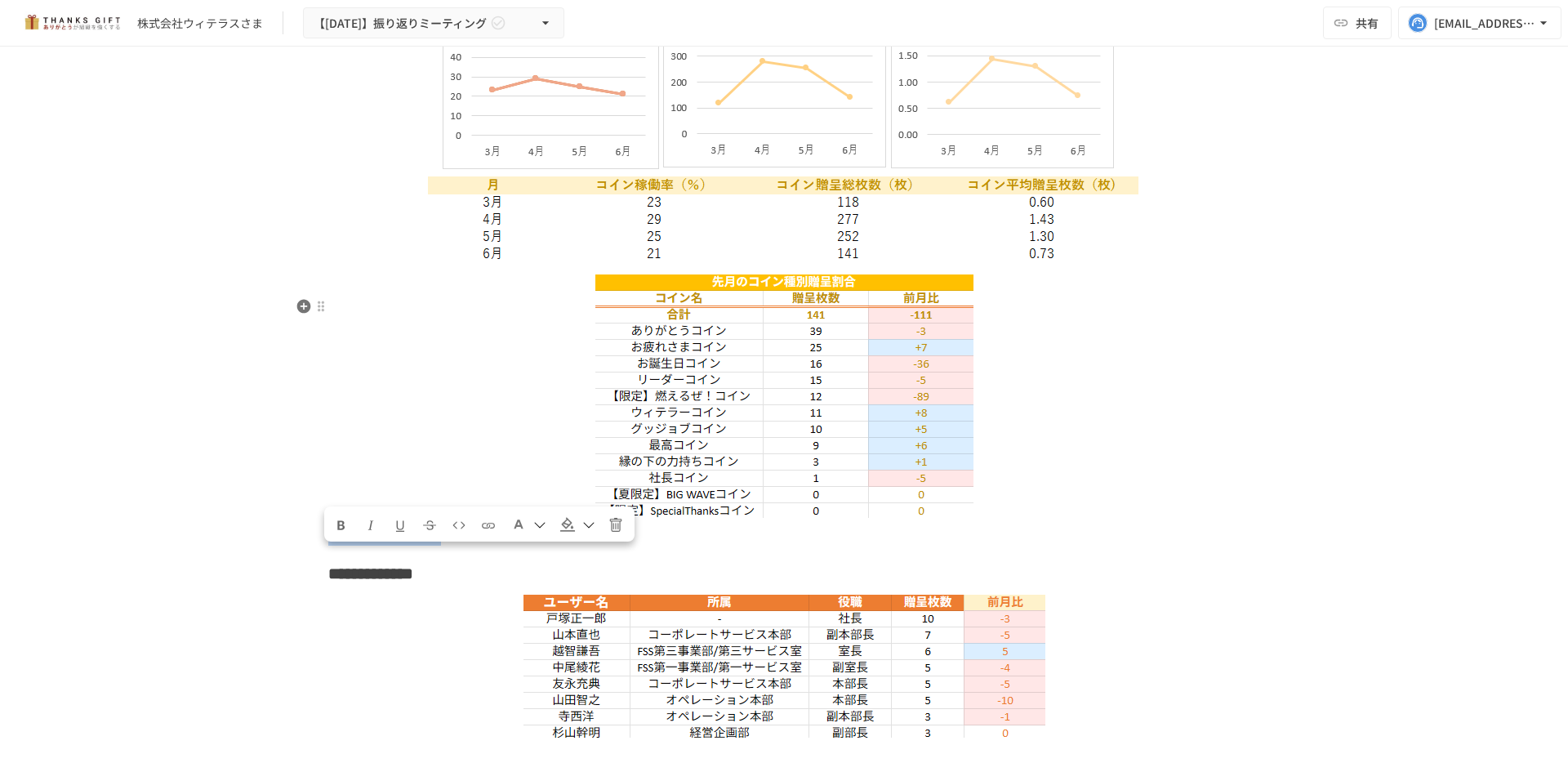 click at bounding box center (341, 524) 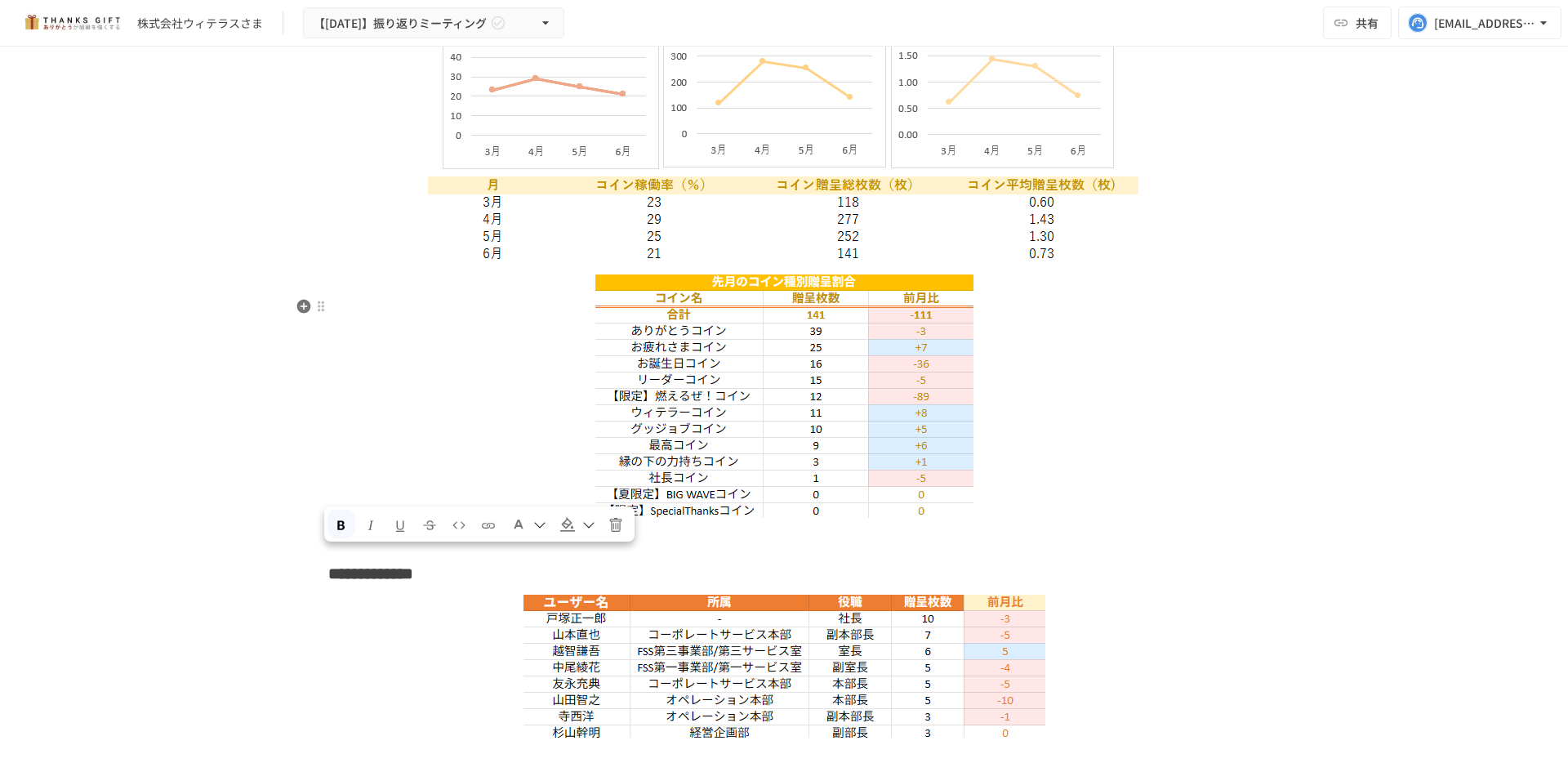 click at bounding box center [540, 525] 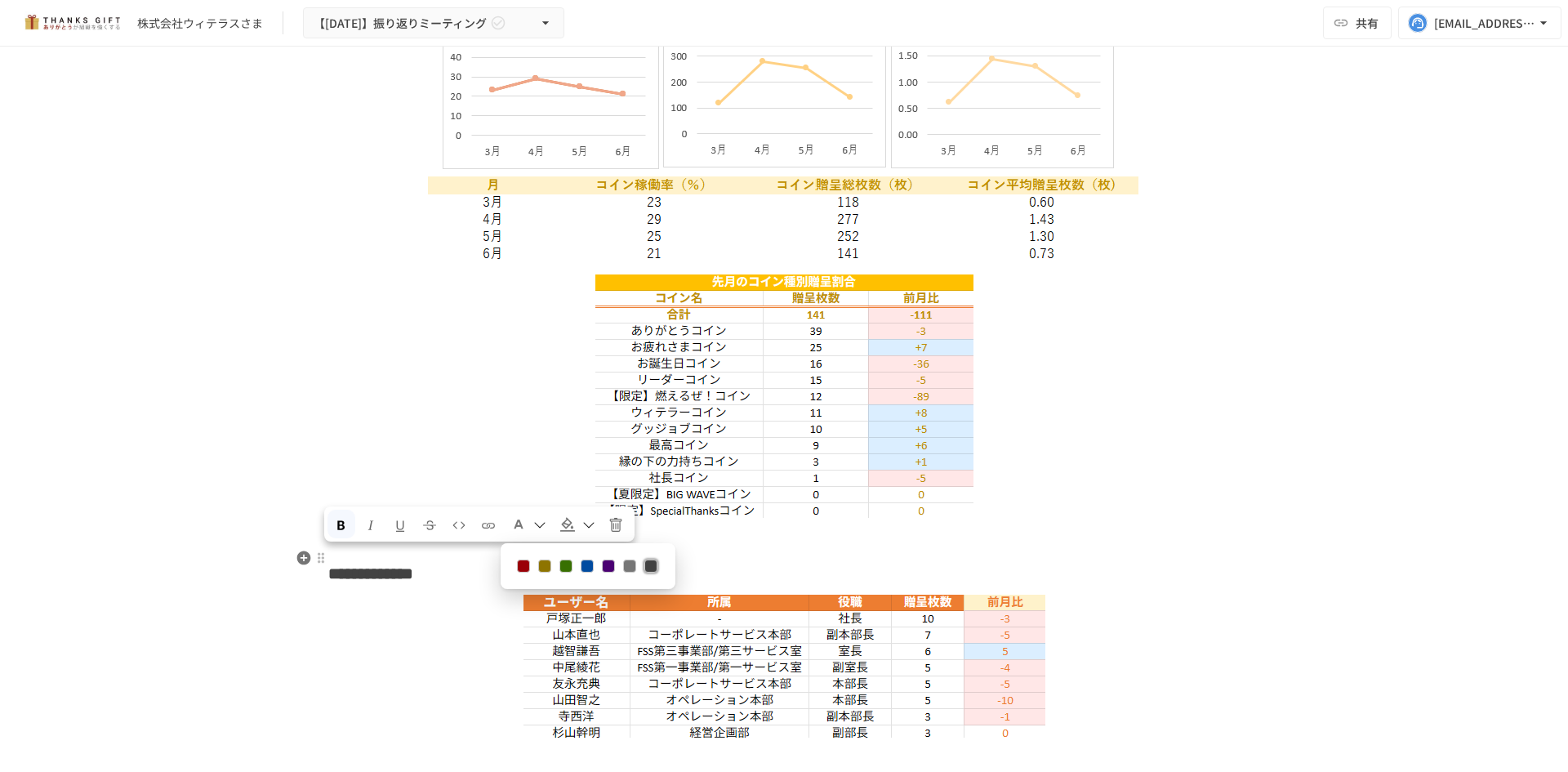 click at bounding box center [523, 566] 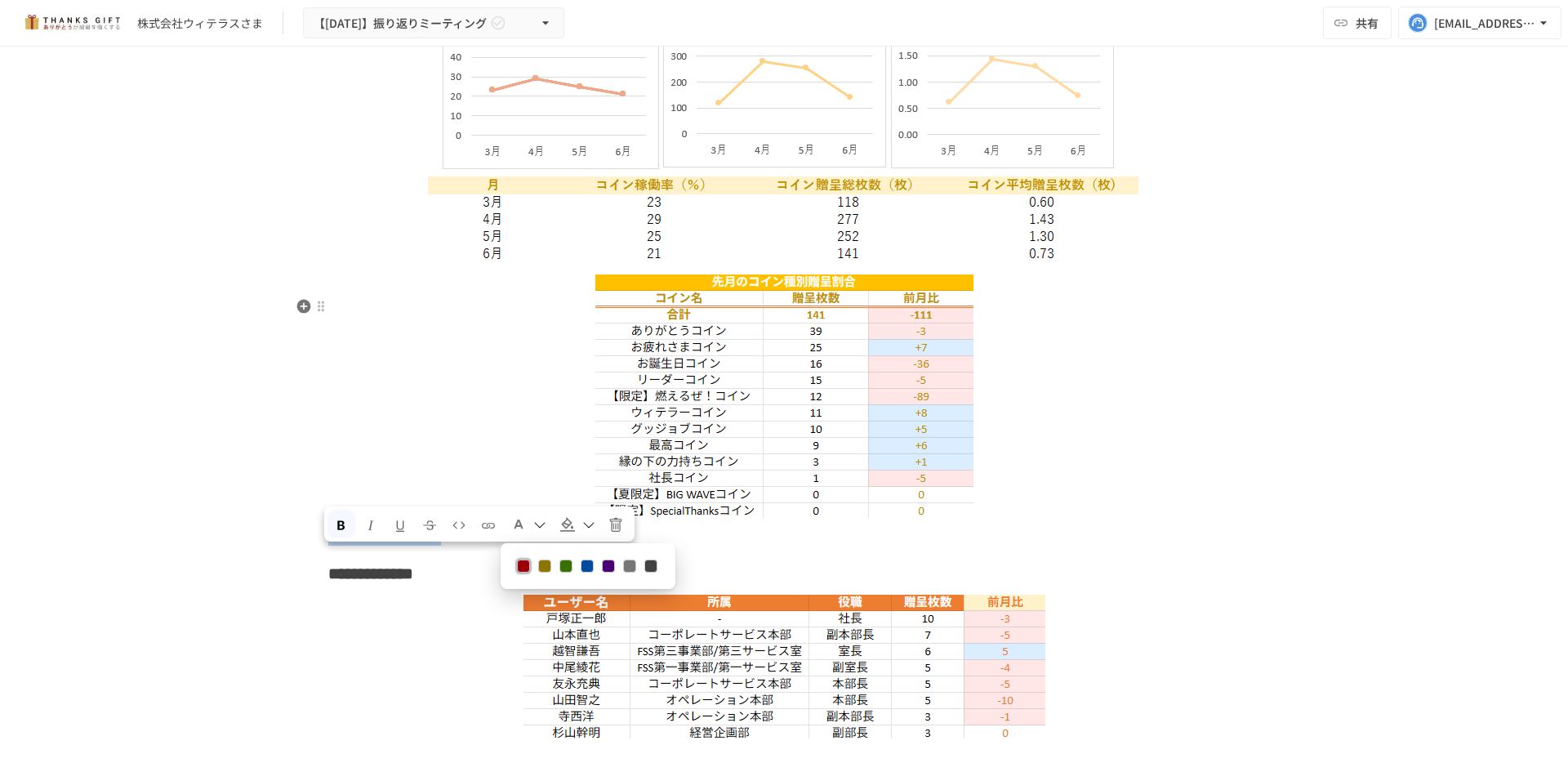 click at bounding box center (784, 396) 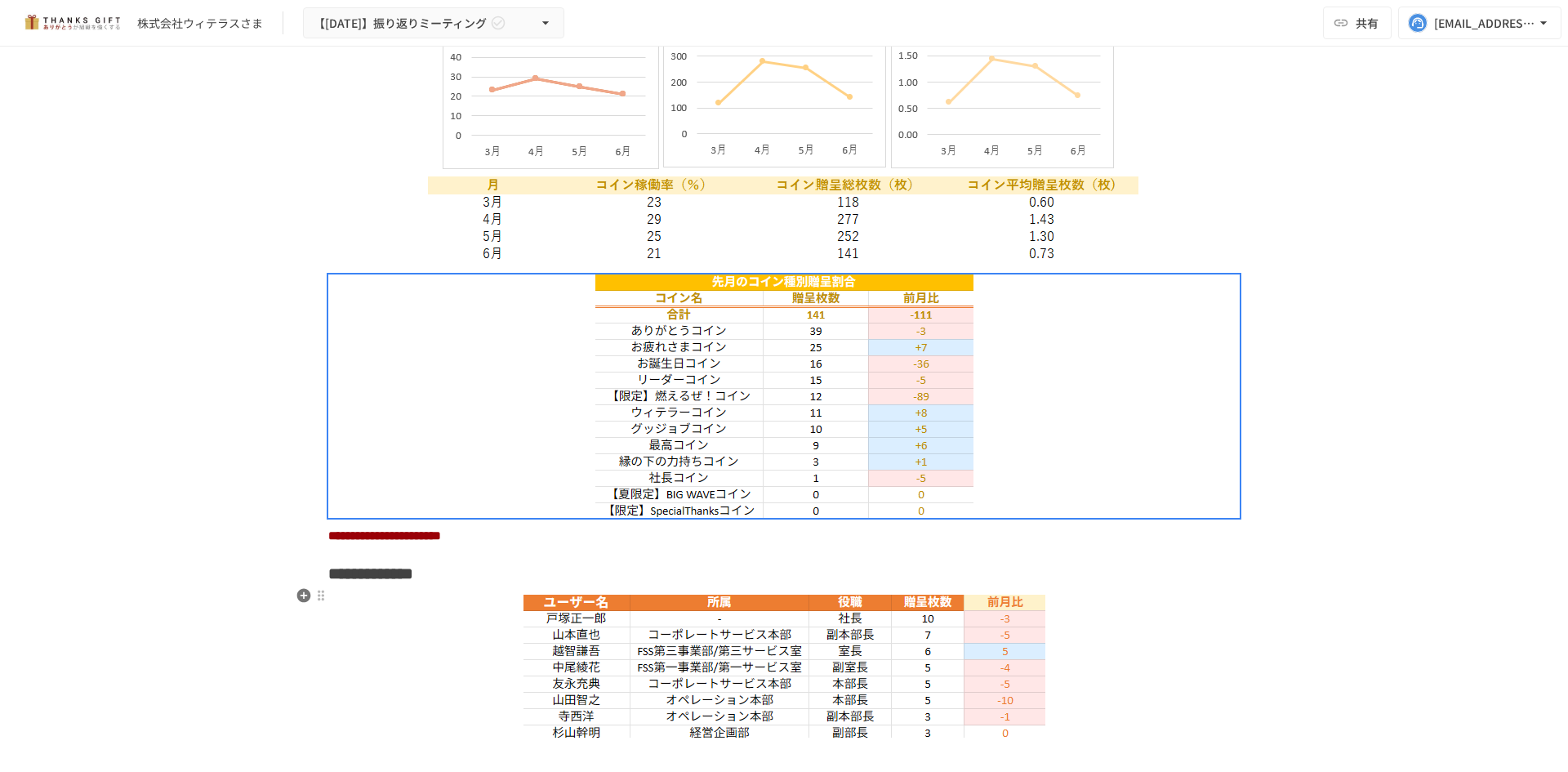 click on "**********" at bounding box center (784, 573) 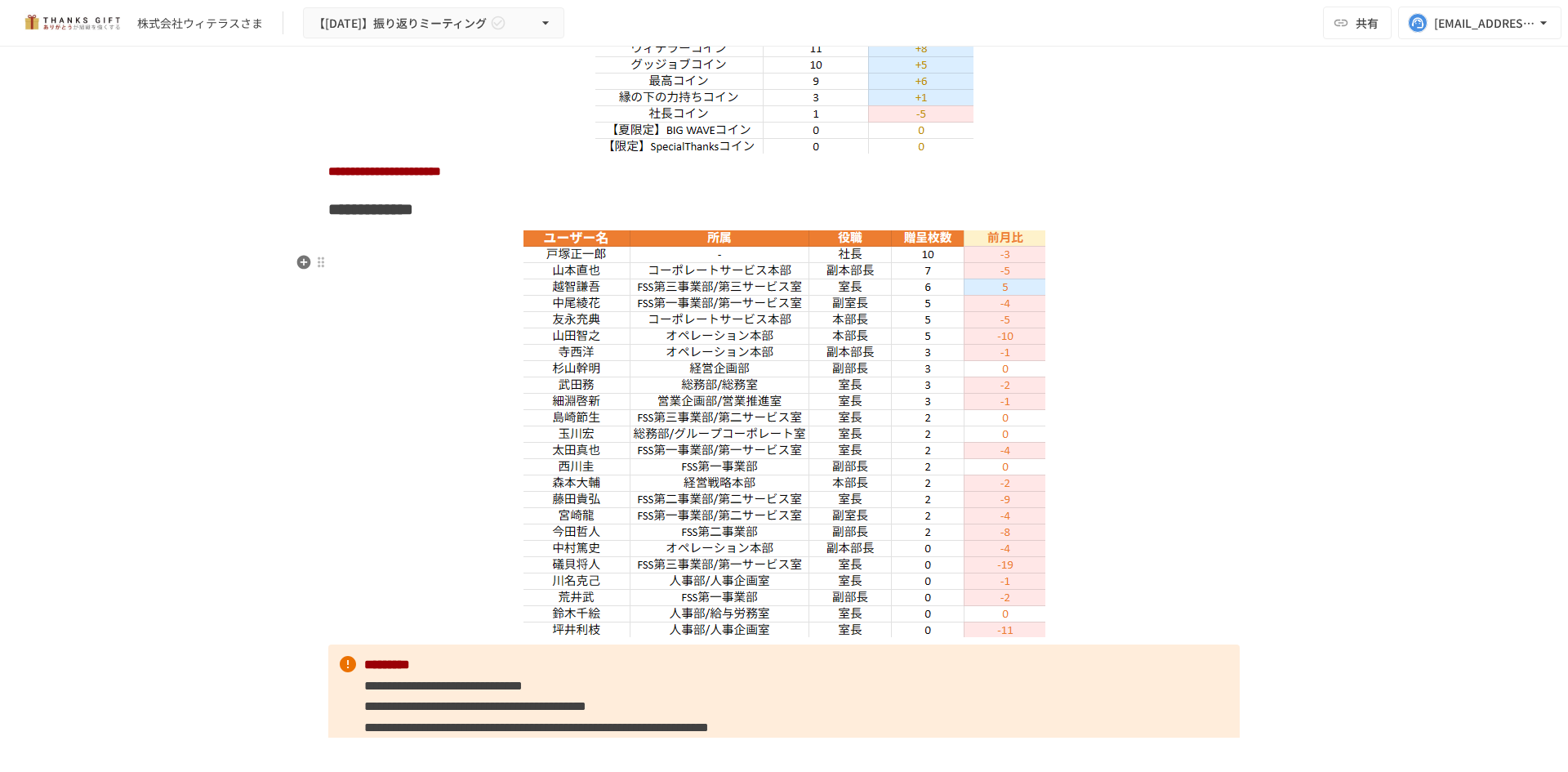 scroll, scrollTop: 5171, scrollLeft: 0, axis: vertical 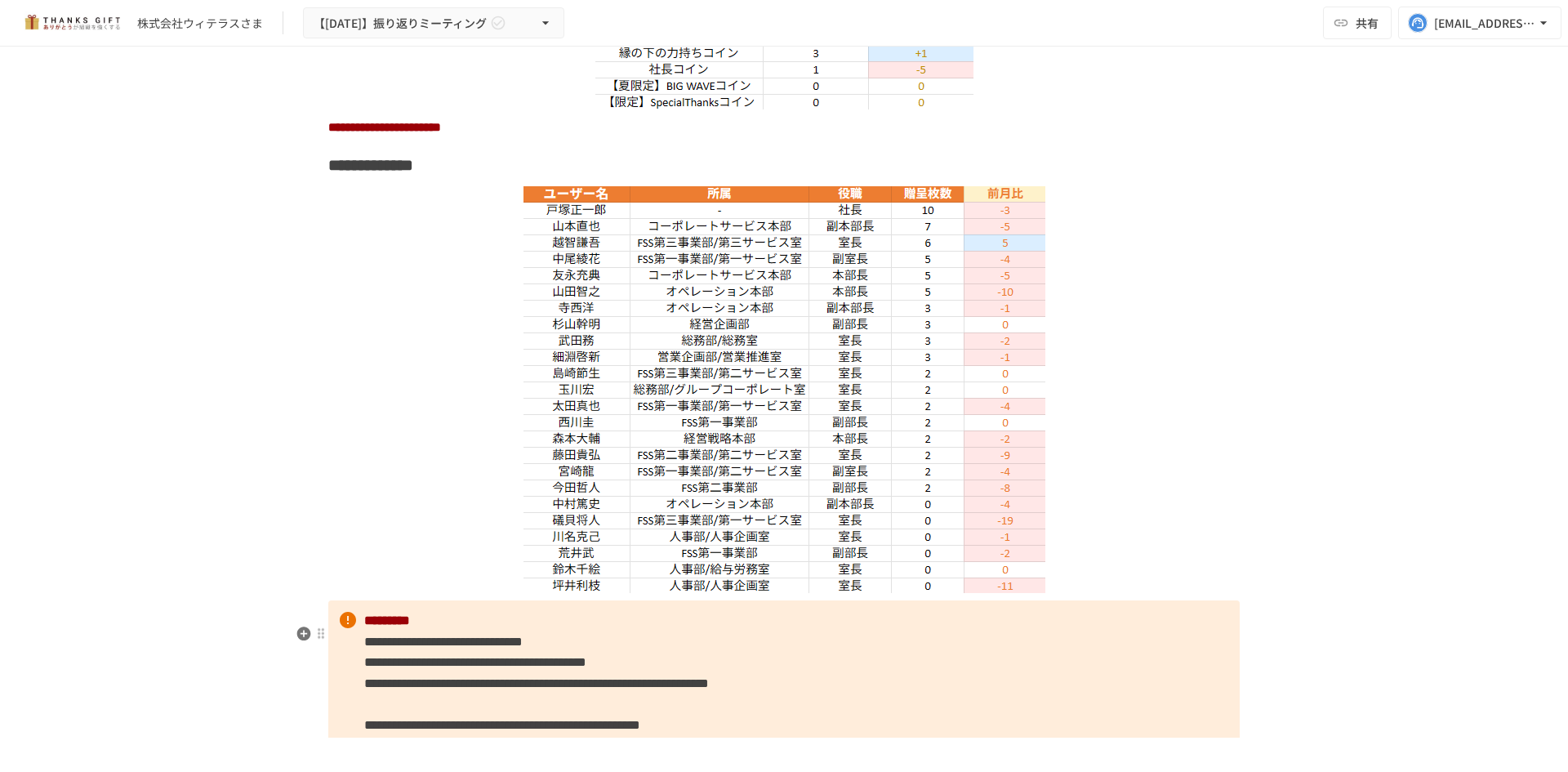 click on "**********" at bounding box center (443, 641) 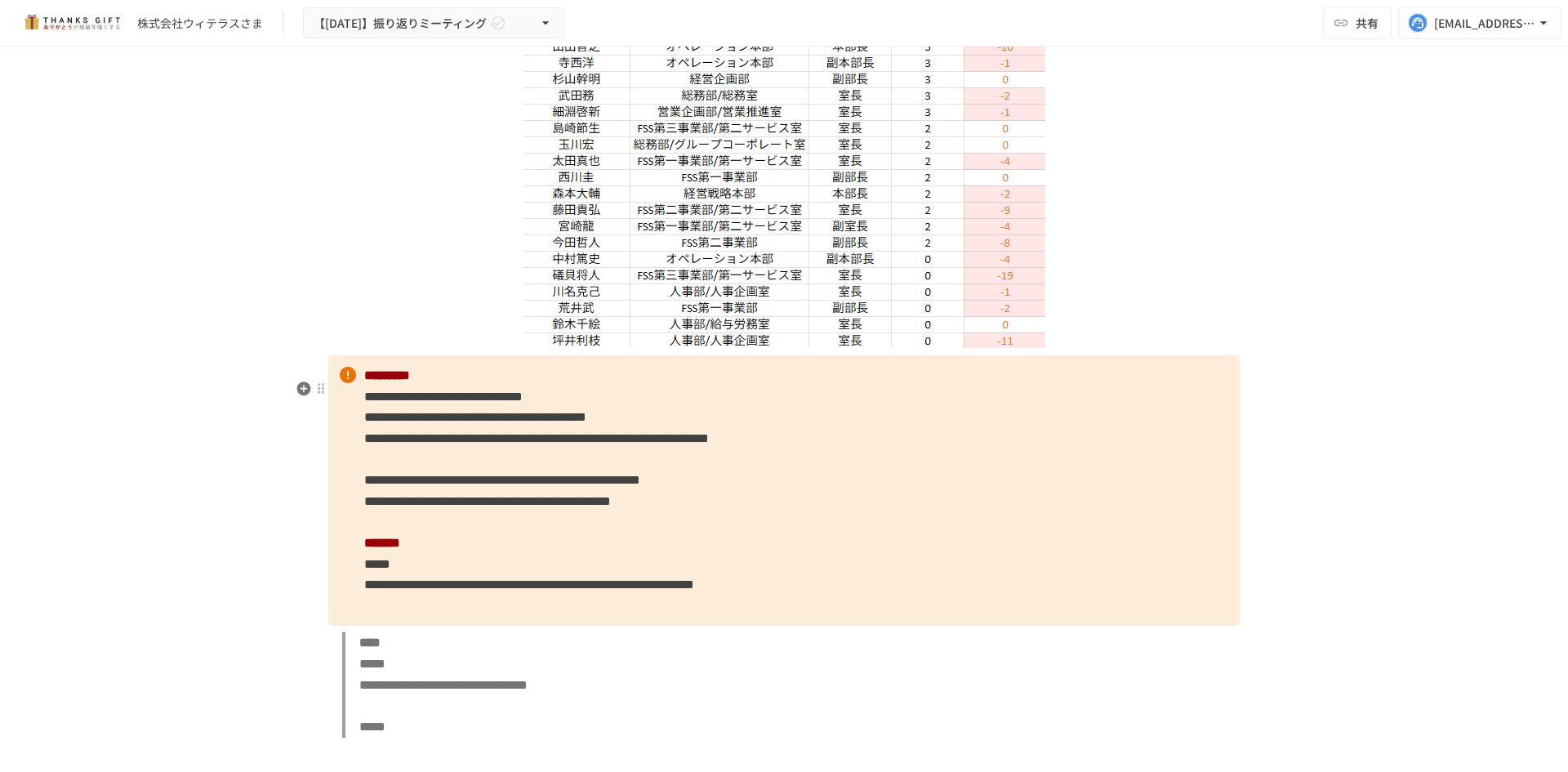 click on "**********" at bounding box center (784, 490) 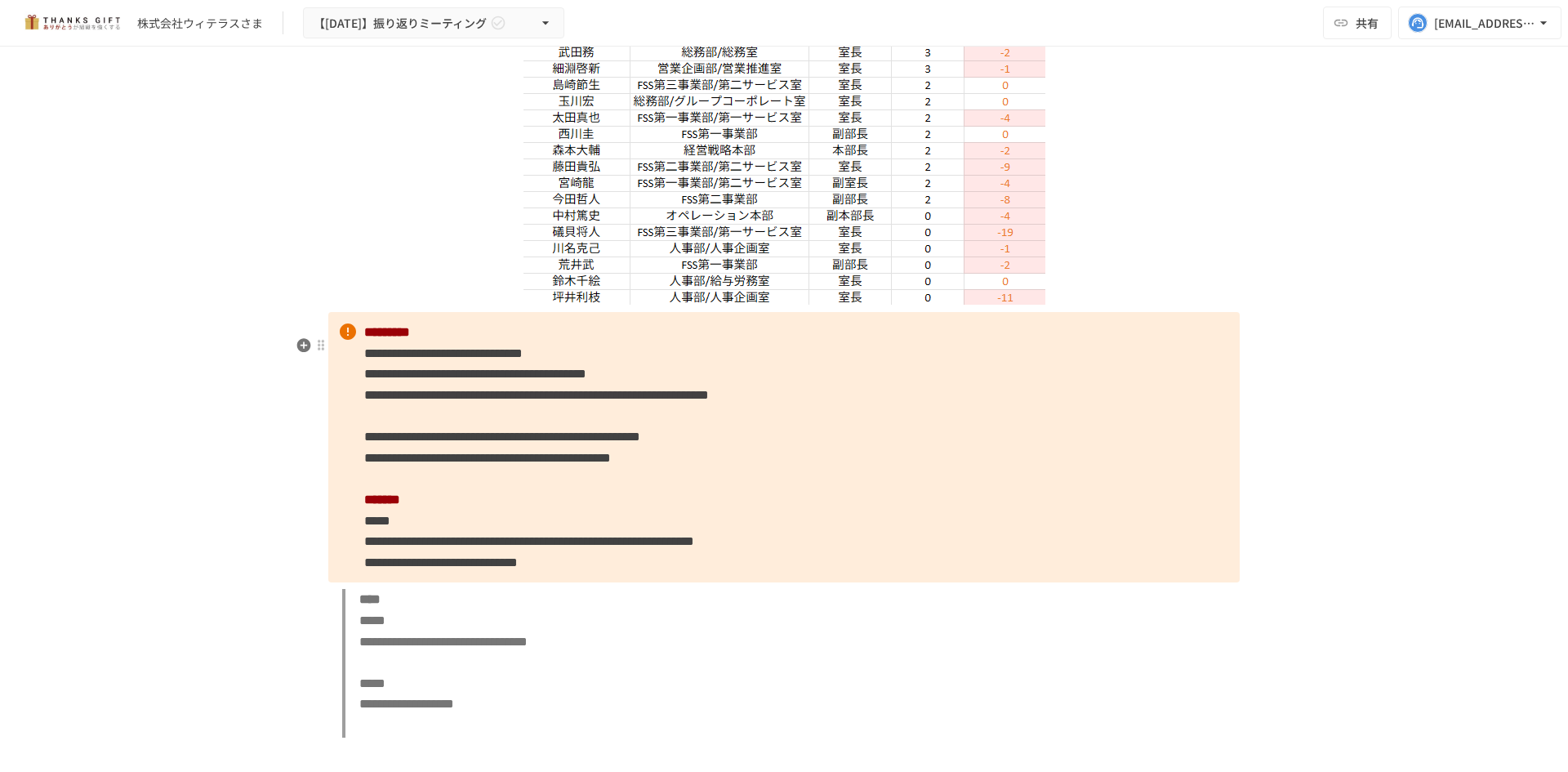 scroll, scrollTop: 5498, scrollLeft: 0, axis: vertical 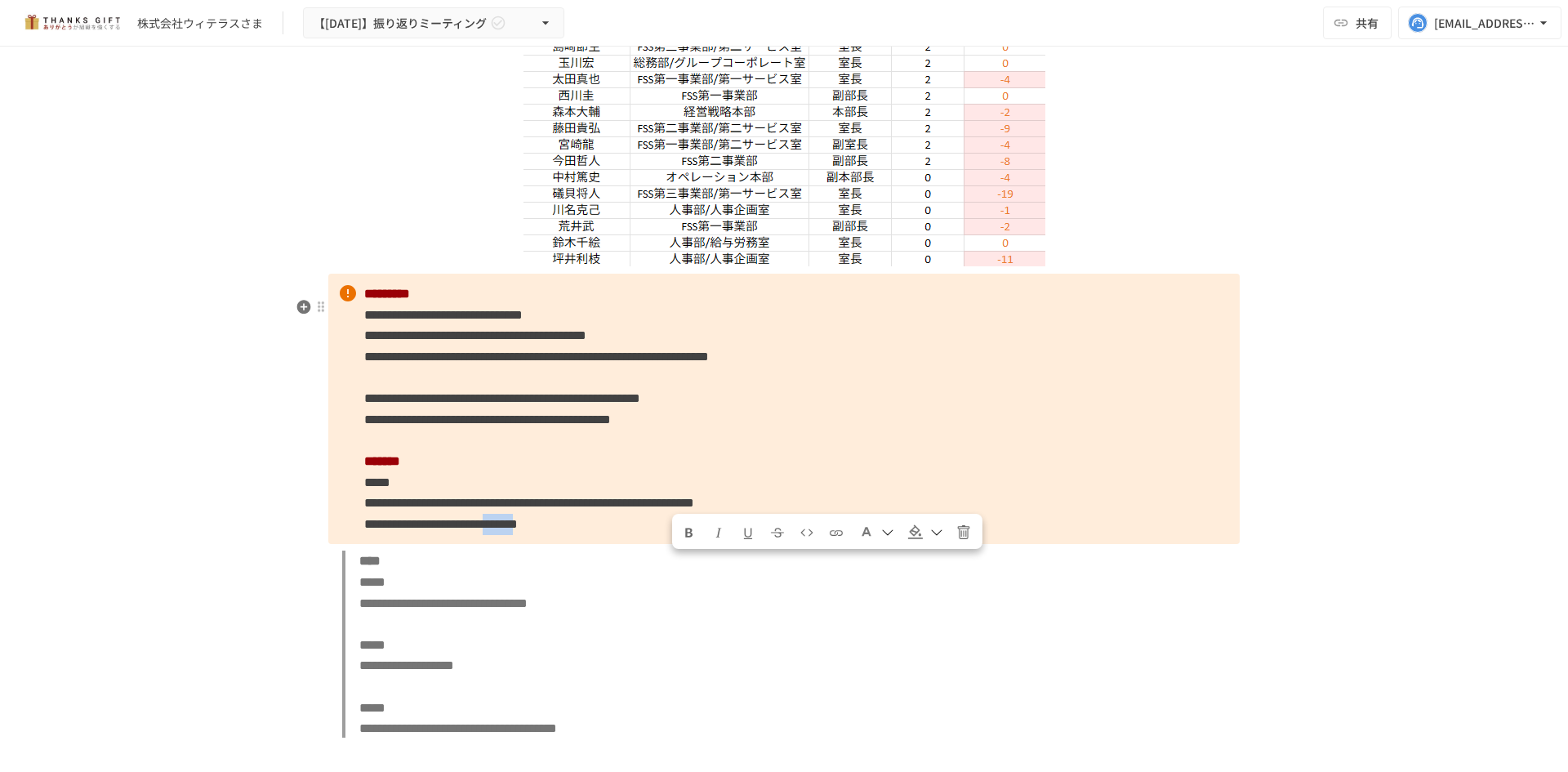 drag, startPoint x: 674, startPoint y: 567, endPoint x: 746, endPoint y: 569, distance: 72.027772 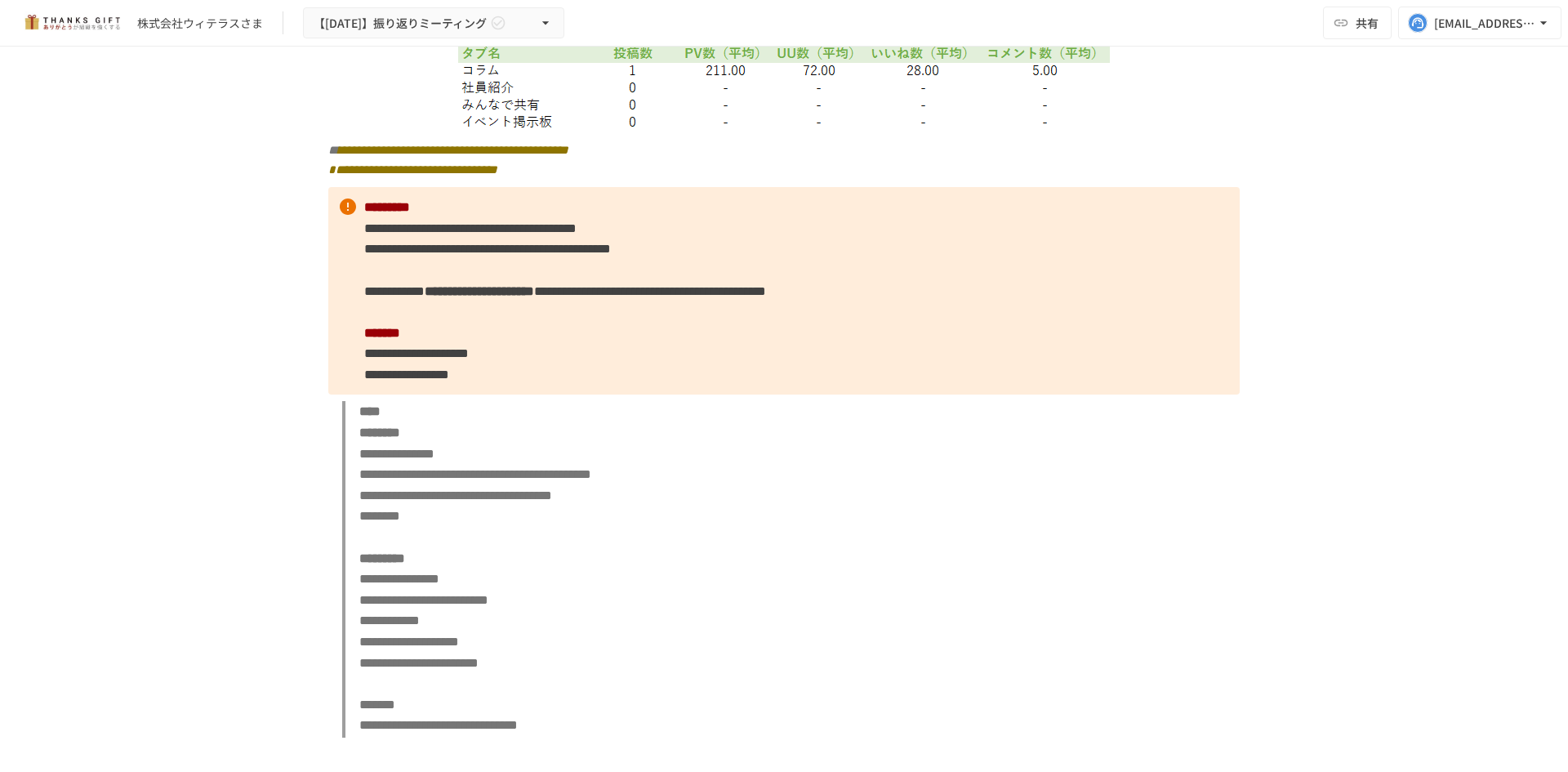 scroll, scrollTop: 6805, scrollLeft: 0, axis: vertical 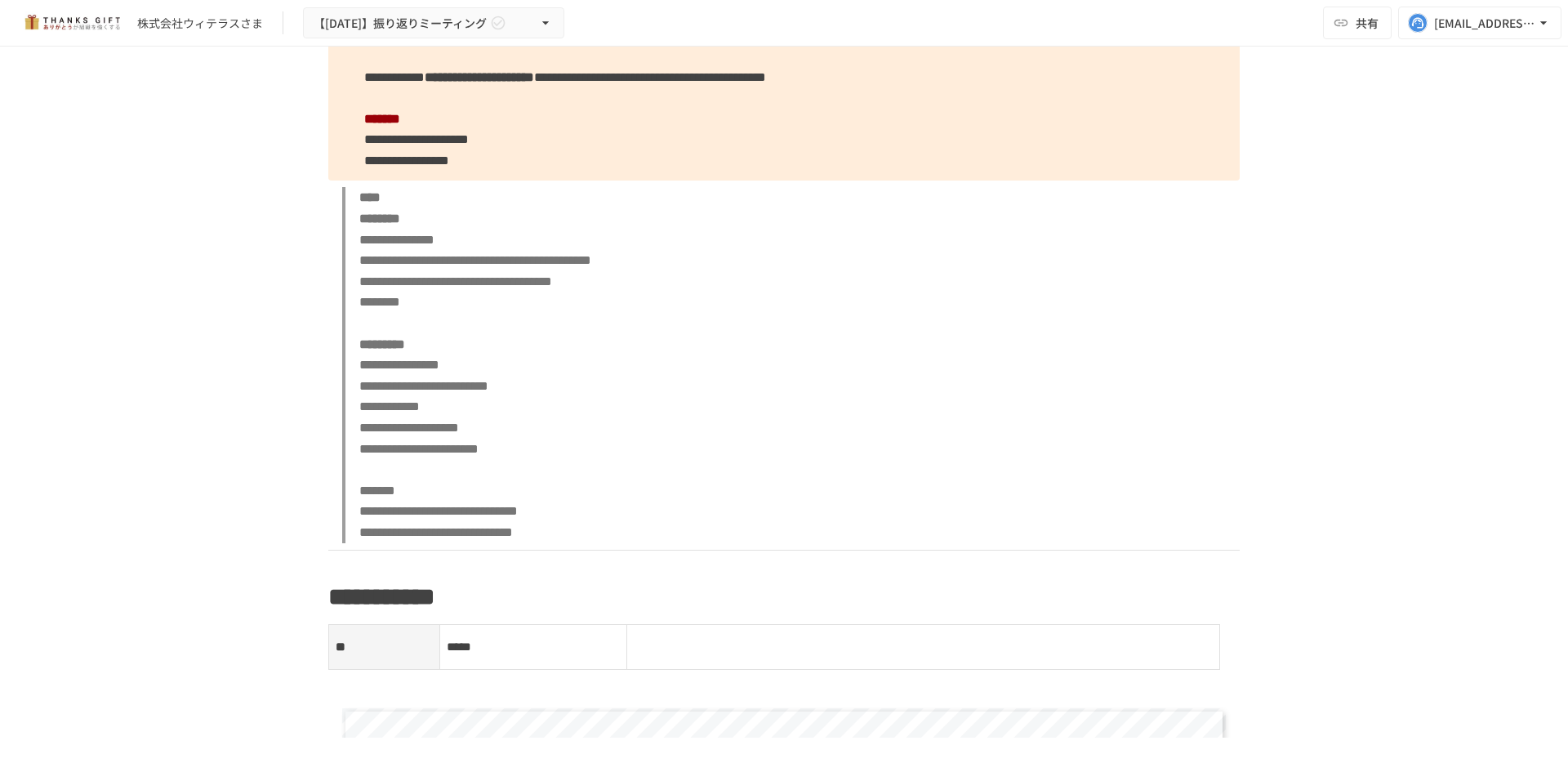 click on "**********" at bounding box center (784, 77) 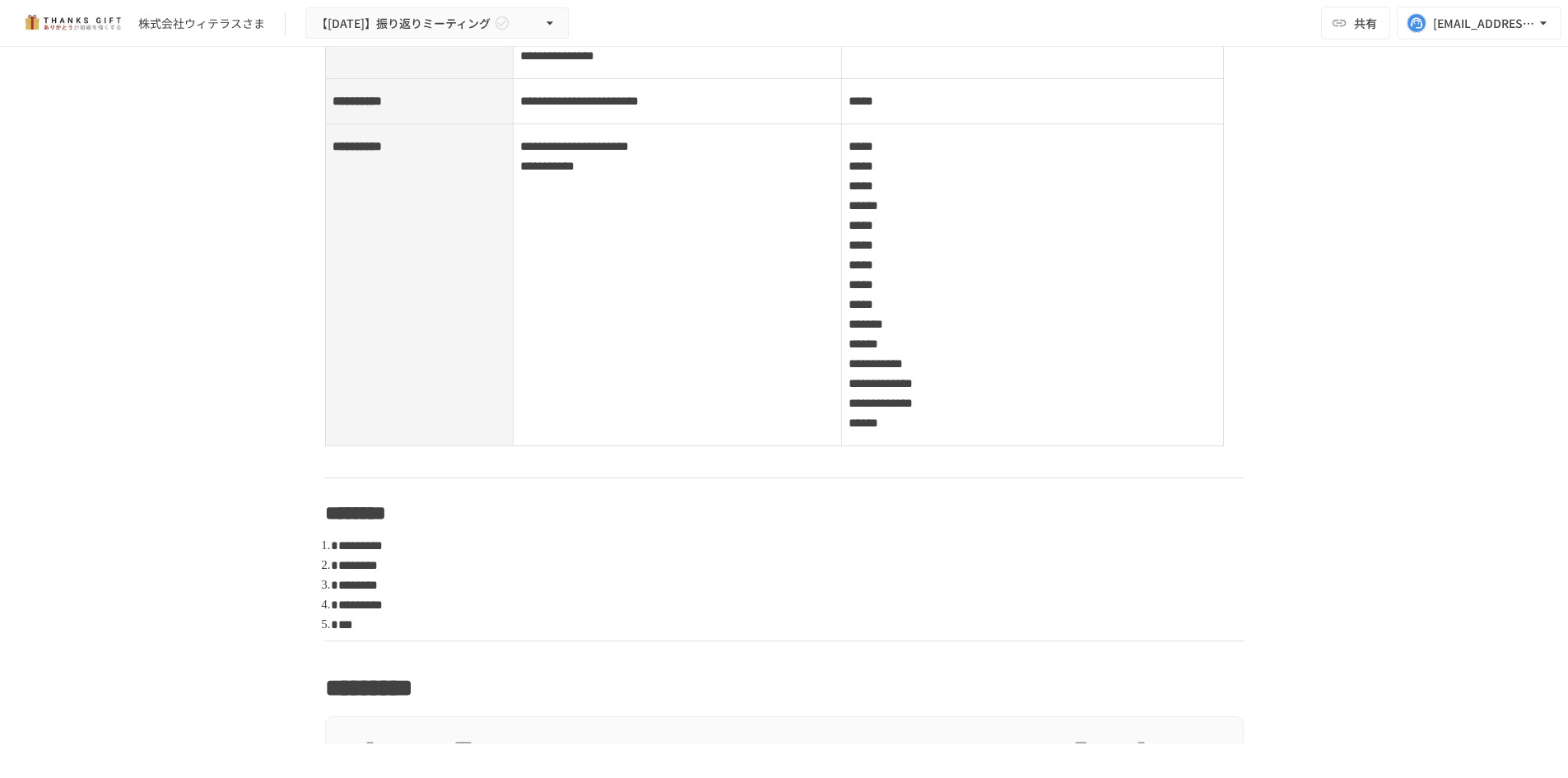 scroll, scrollTop: 1342, scrollLeft: 0, axis: vertical 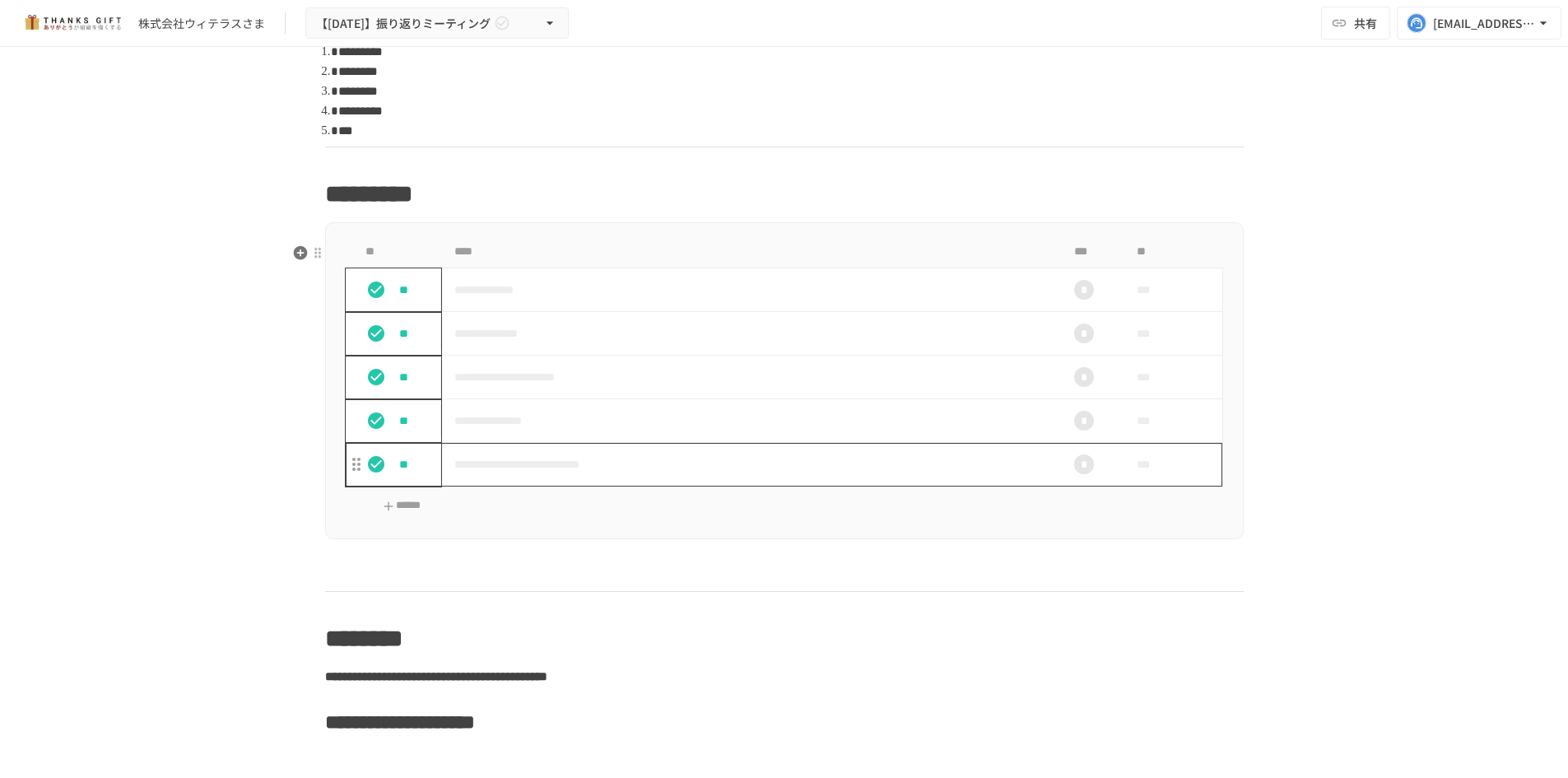click on "**********" at bounding box center [750, 464] 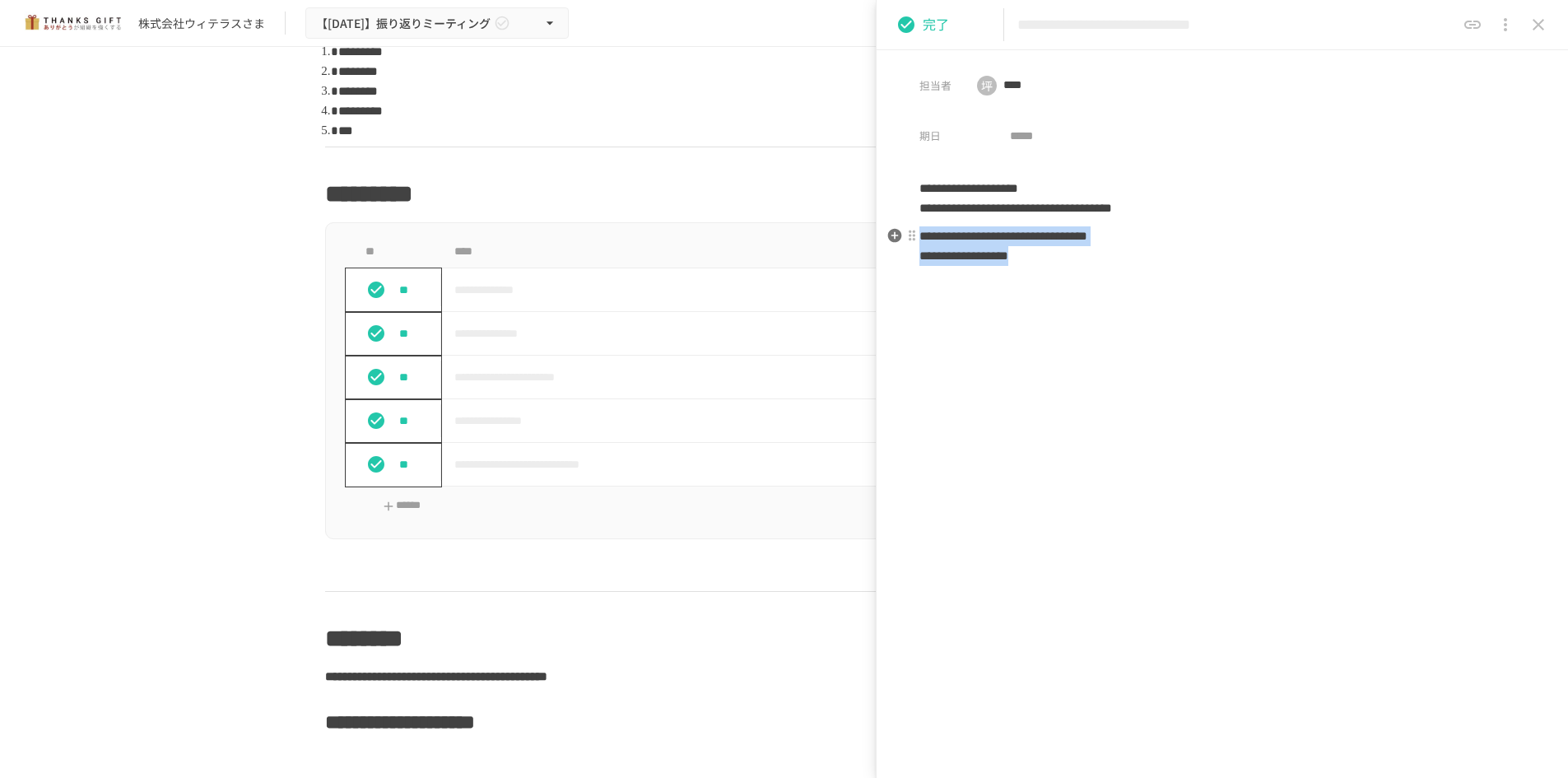 drag, startPoint x: 1221, startPoint y: 270, endPoint x: 1141, endPoint y: 265, distance: 80.1561 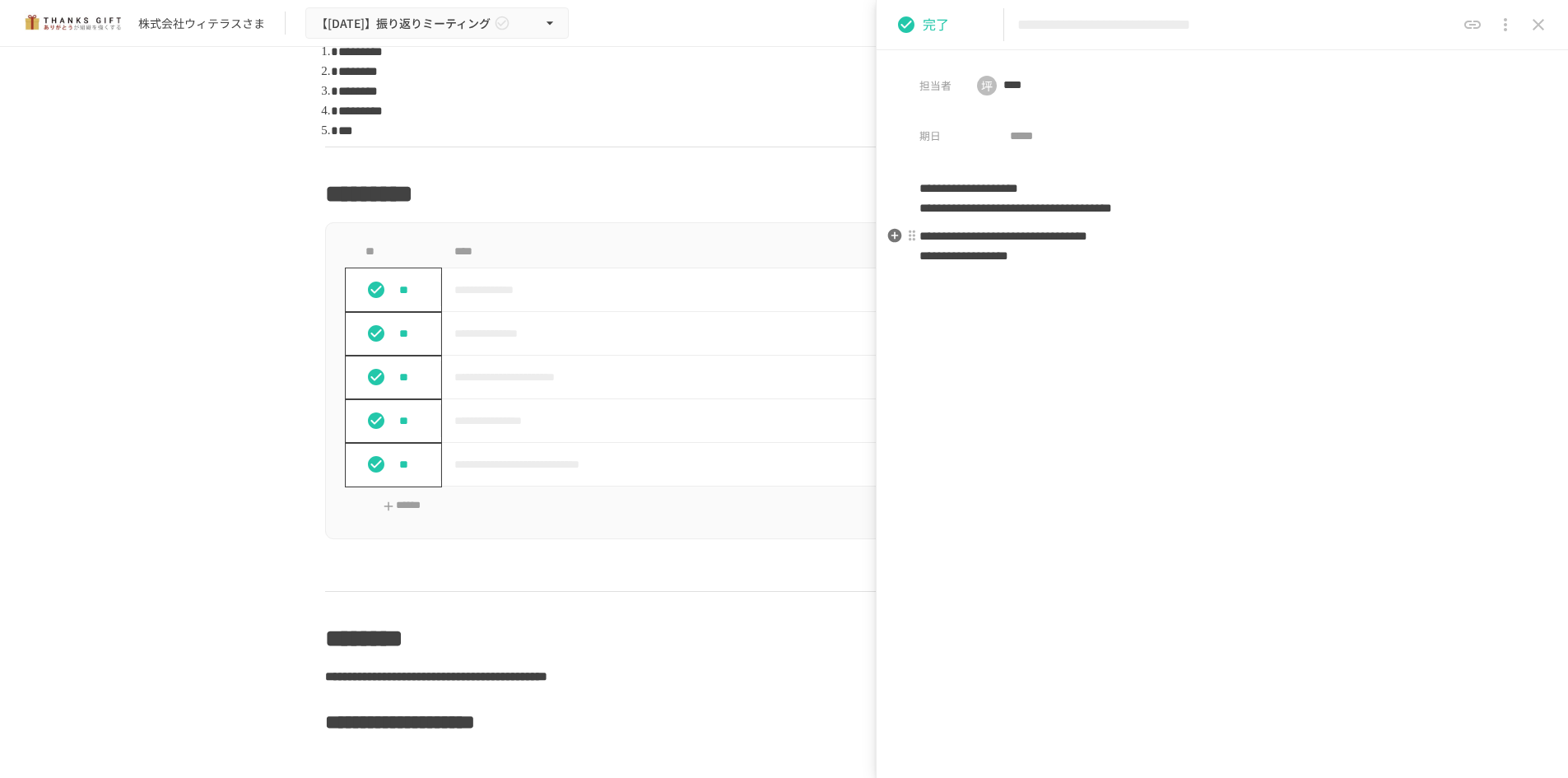 click on "**********" at bounding box center (1222, 349) 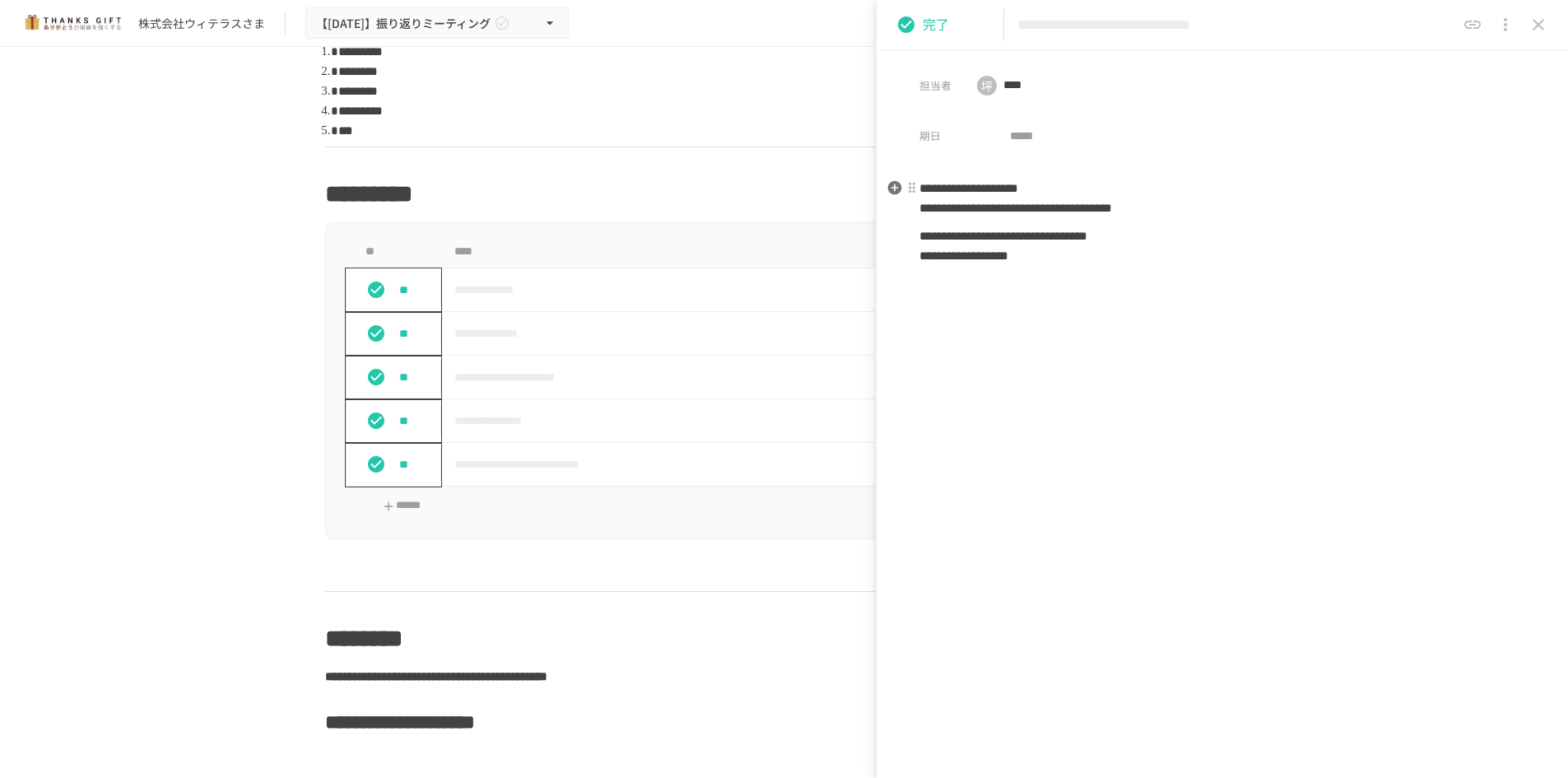 click on "**********" at bounding box center [969, 188] 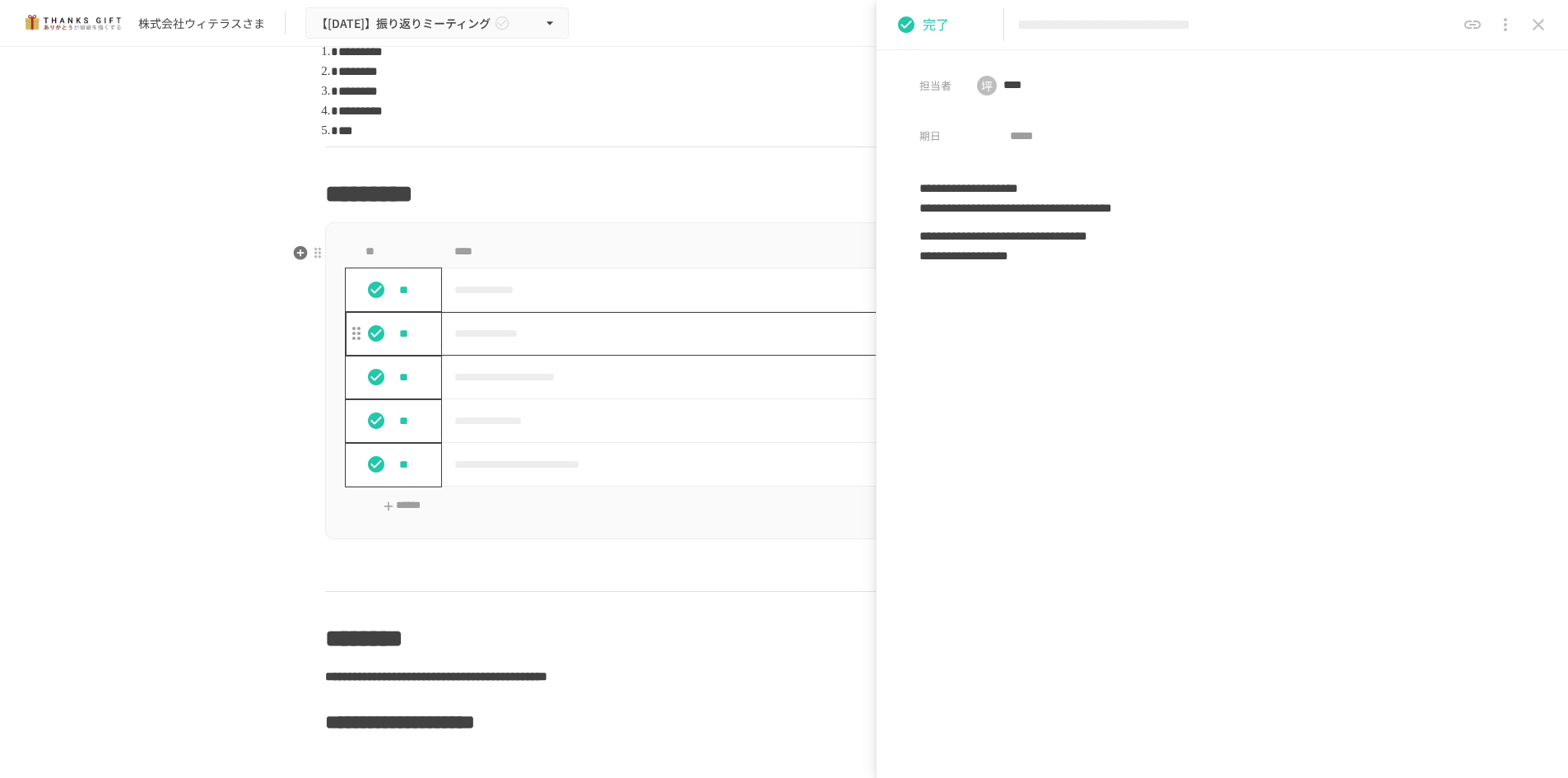 click on "**********" at bounding box center [750, 333] 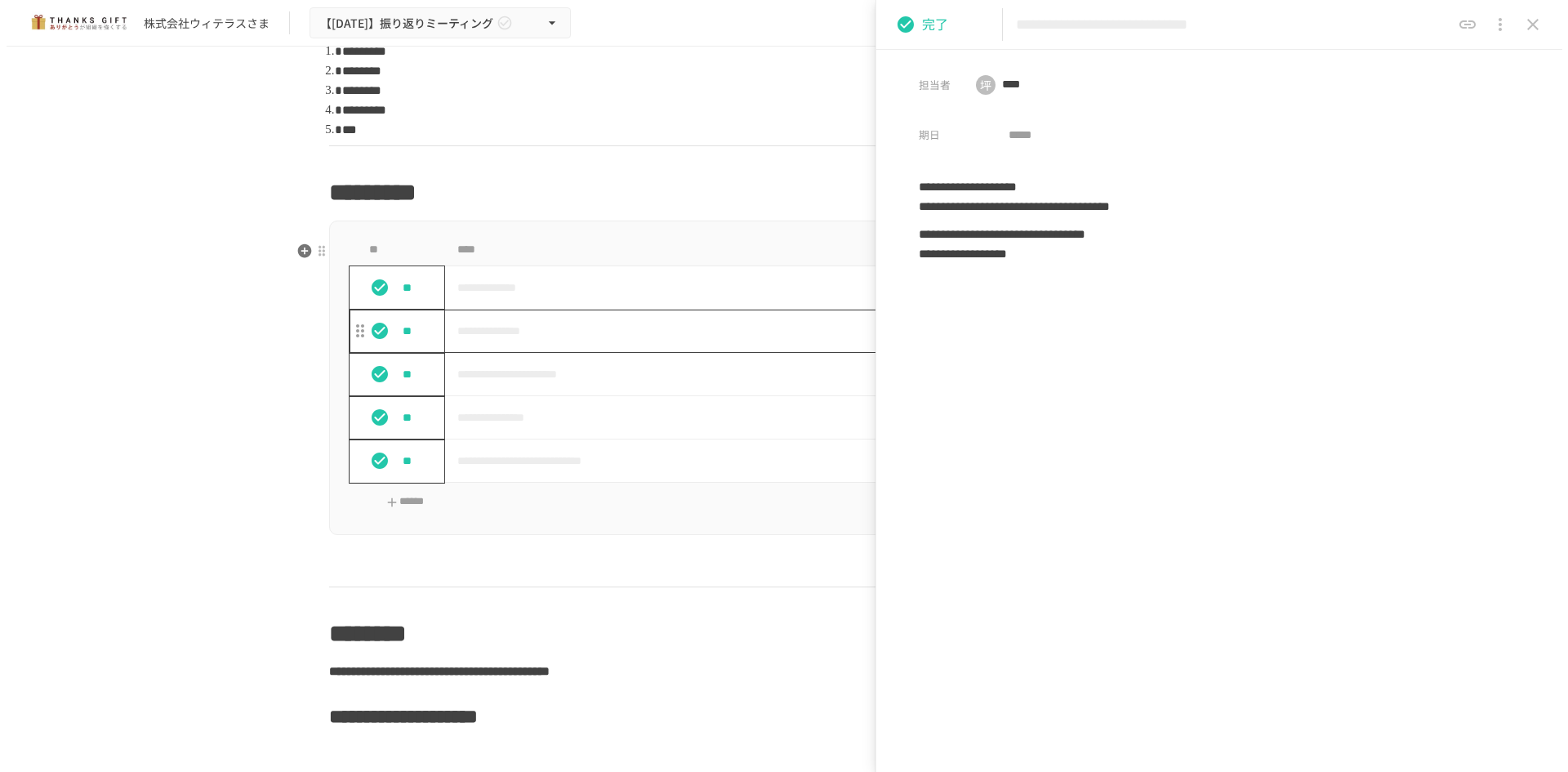 scroll, scrollTop: 6281, scrollLeft: 0, axis: vertical 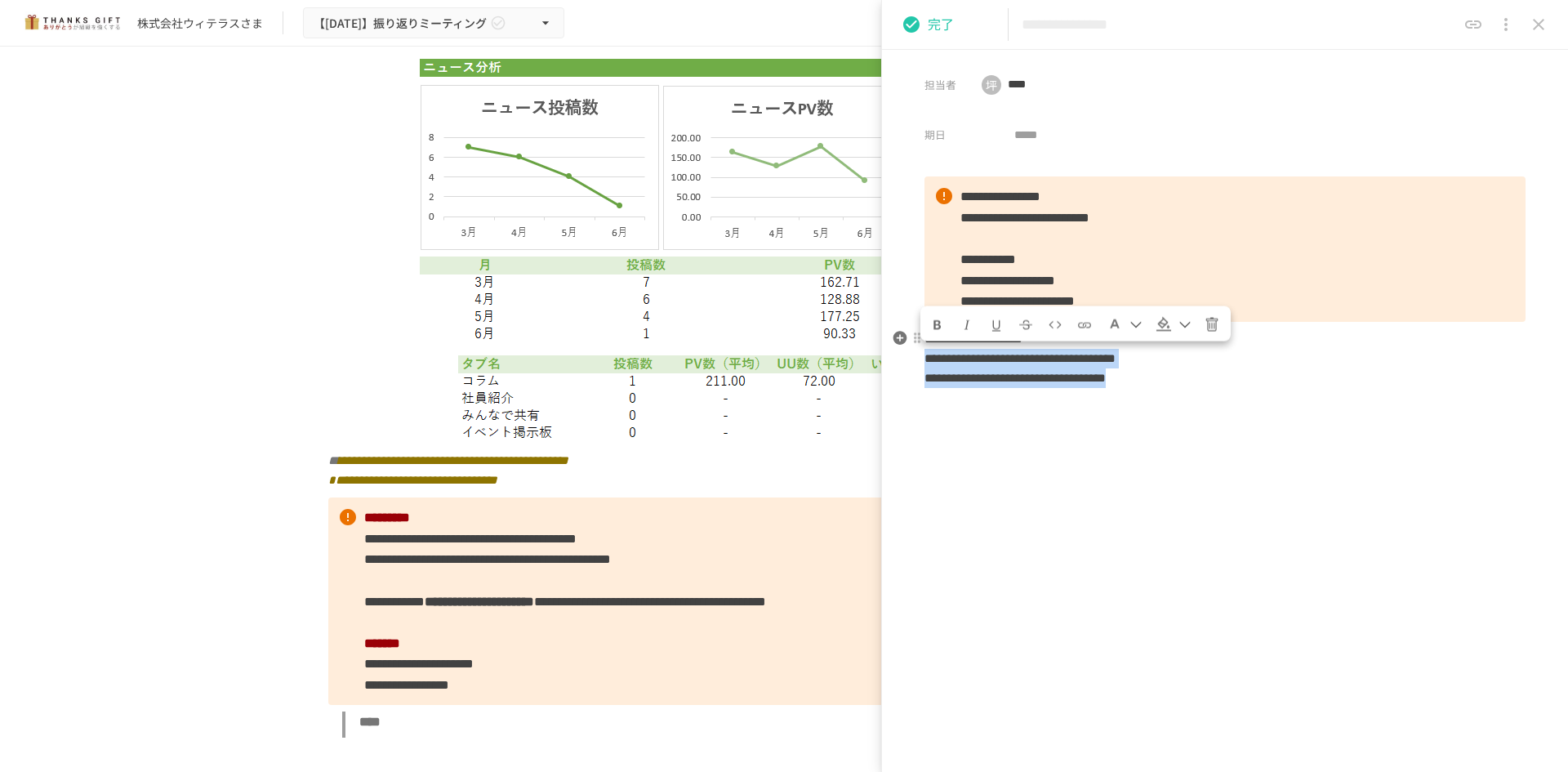 drag, startPoint x: 1377, startPoint y: 386, endPoint x: 928, endPoint y: 355, distance: 450.069 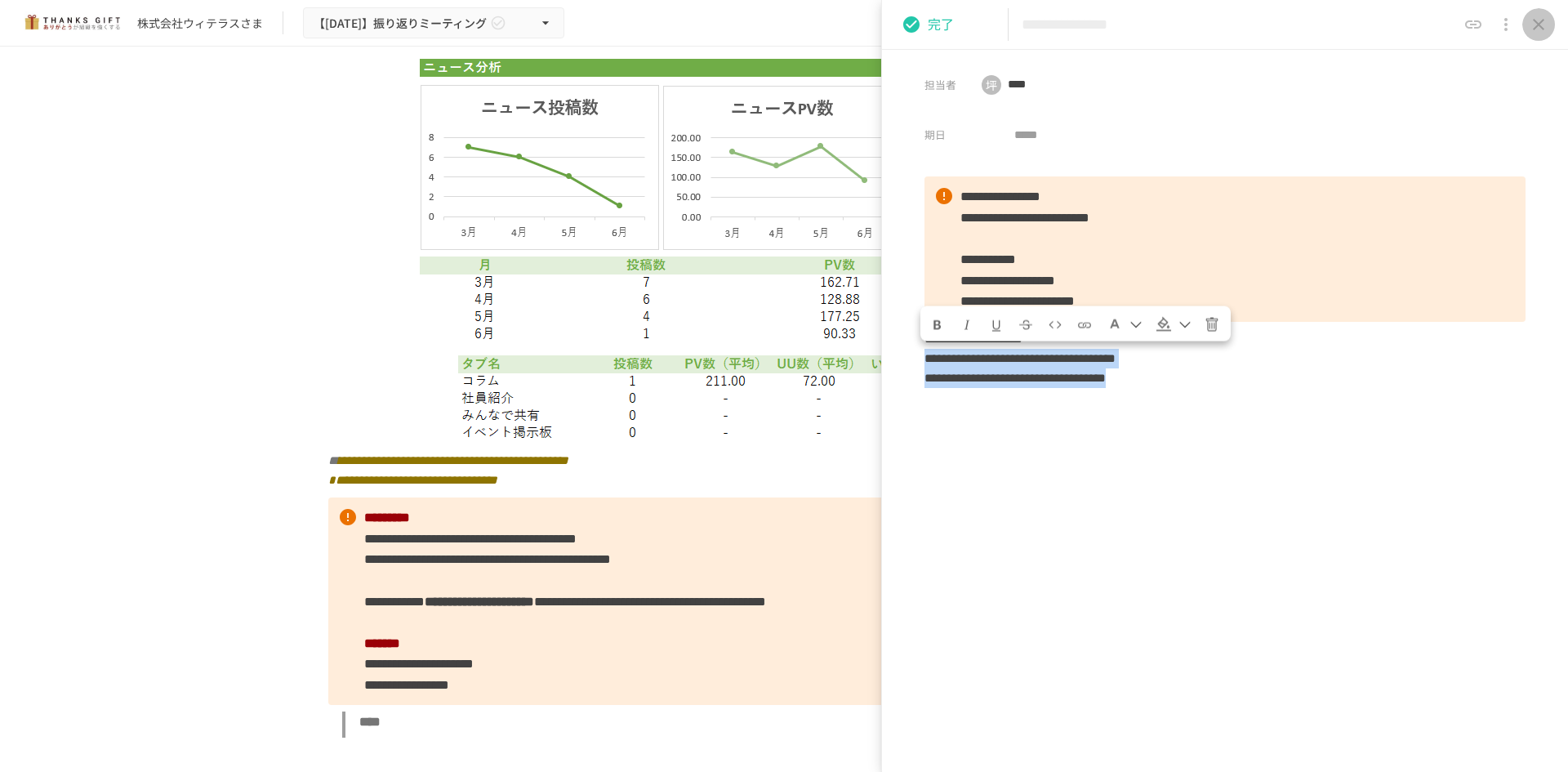 click 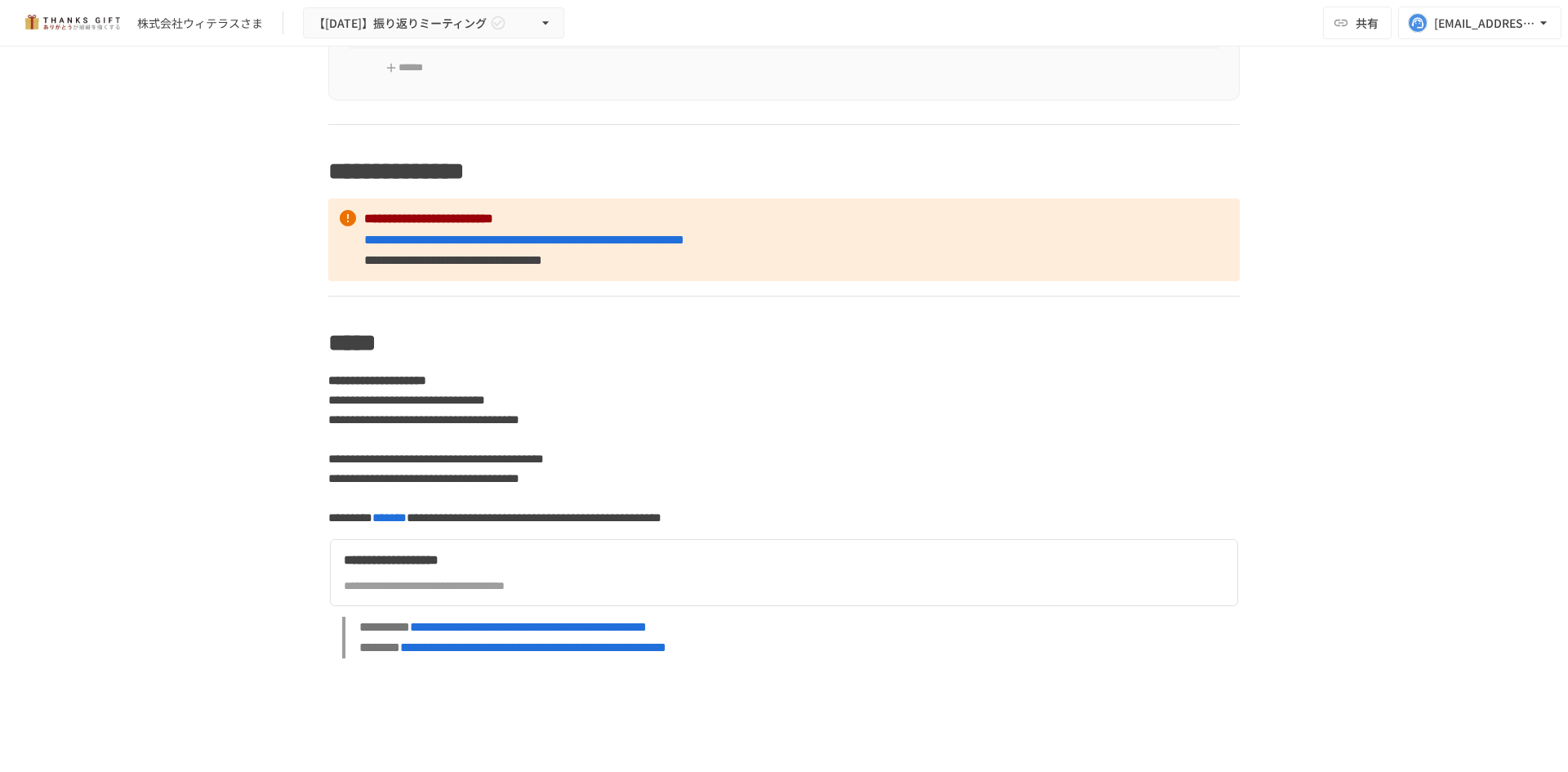 scroll, scrollTop: 8311, scrollLeft: 0, axis: vertical 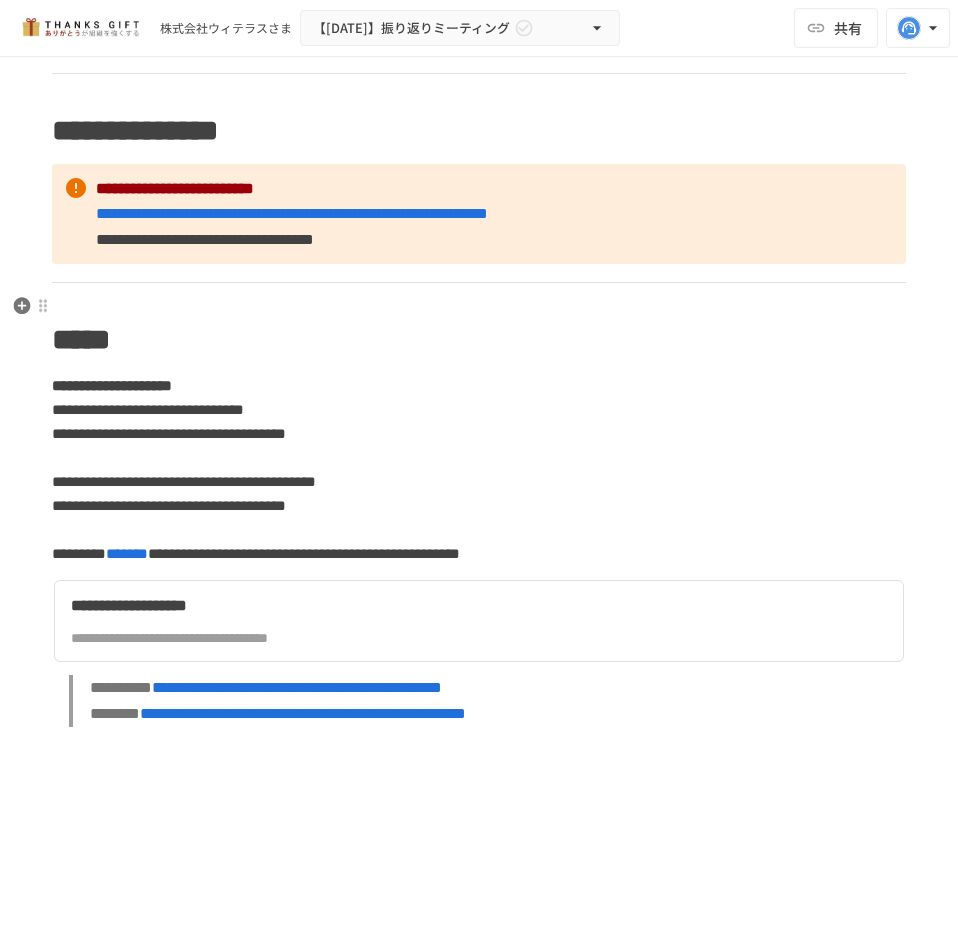 click on "******" at bounding box center (145, 3) 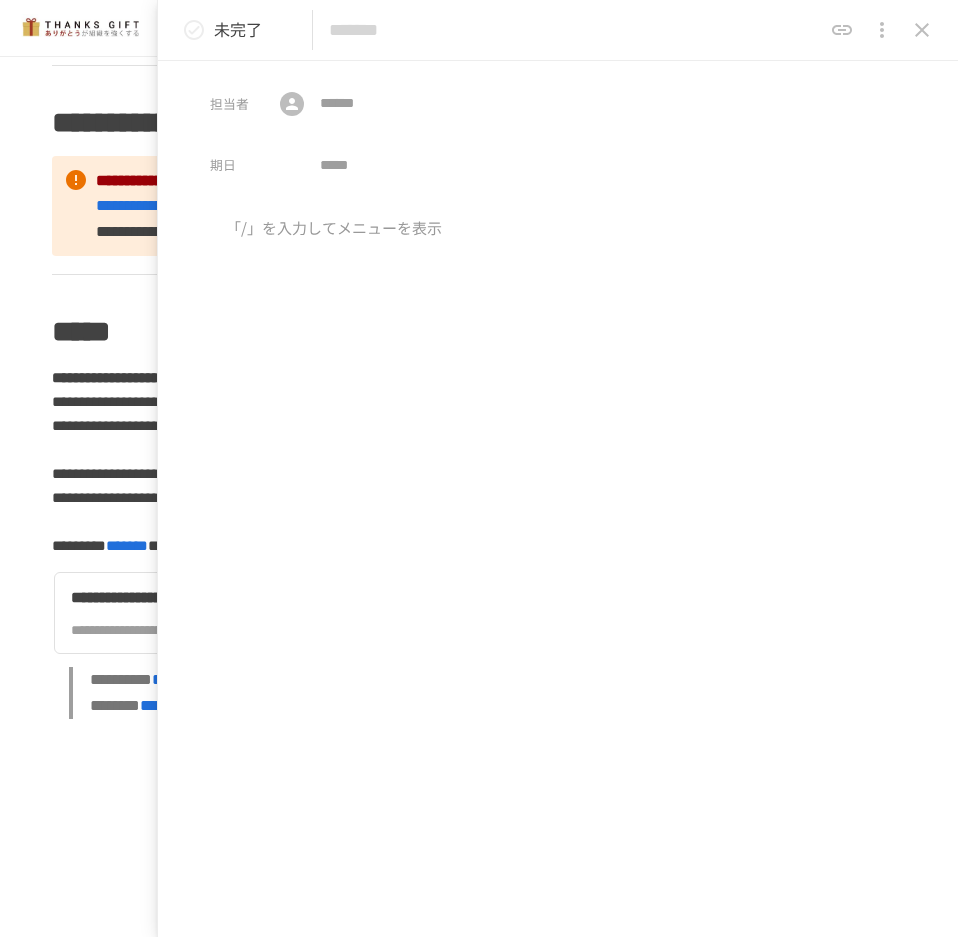 click at bounding box center [575, 30] 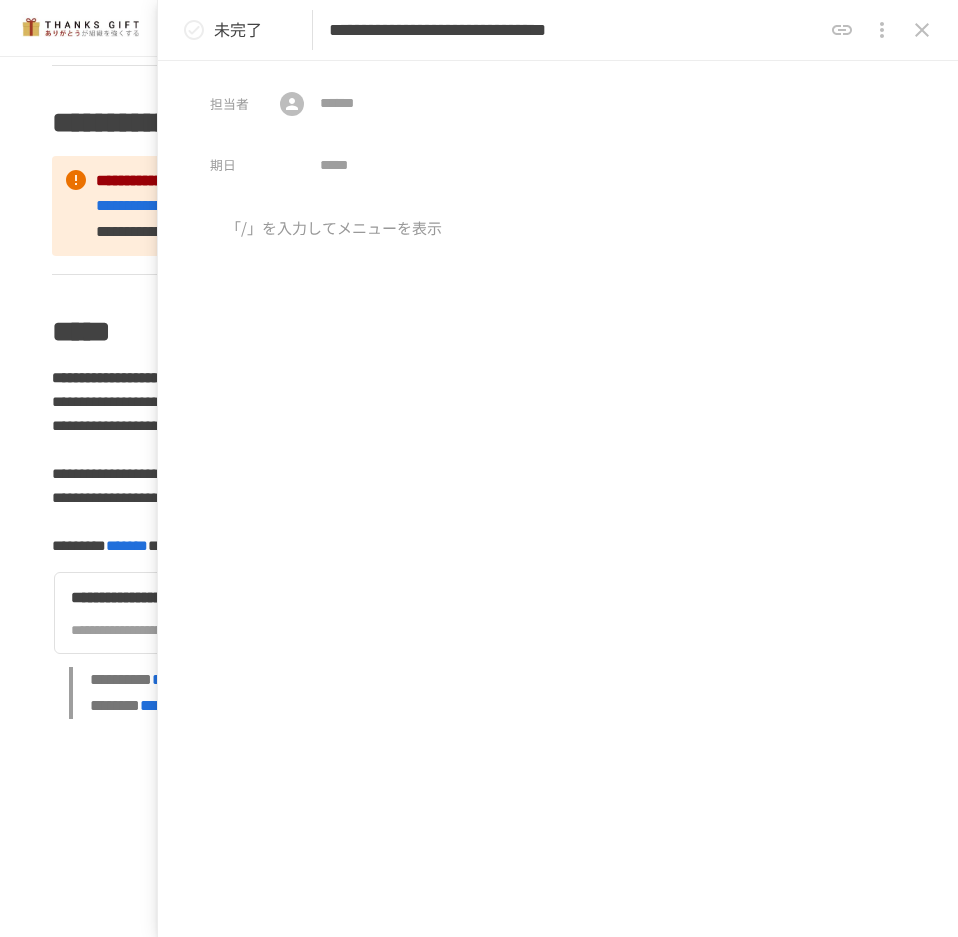 scroll, scrollTop: 0, scrollLeft: 64, axis: horizontal 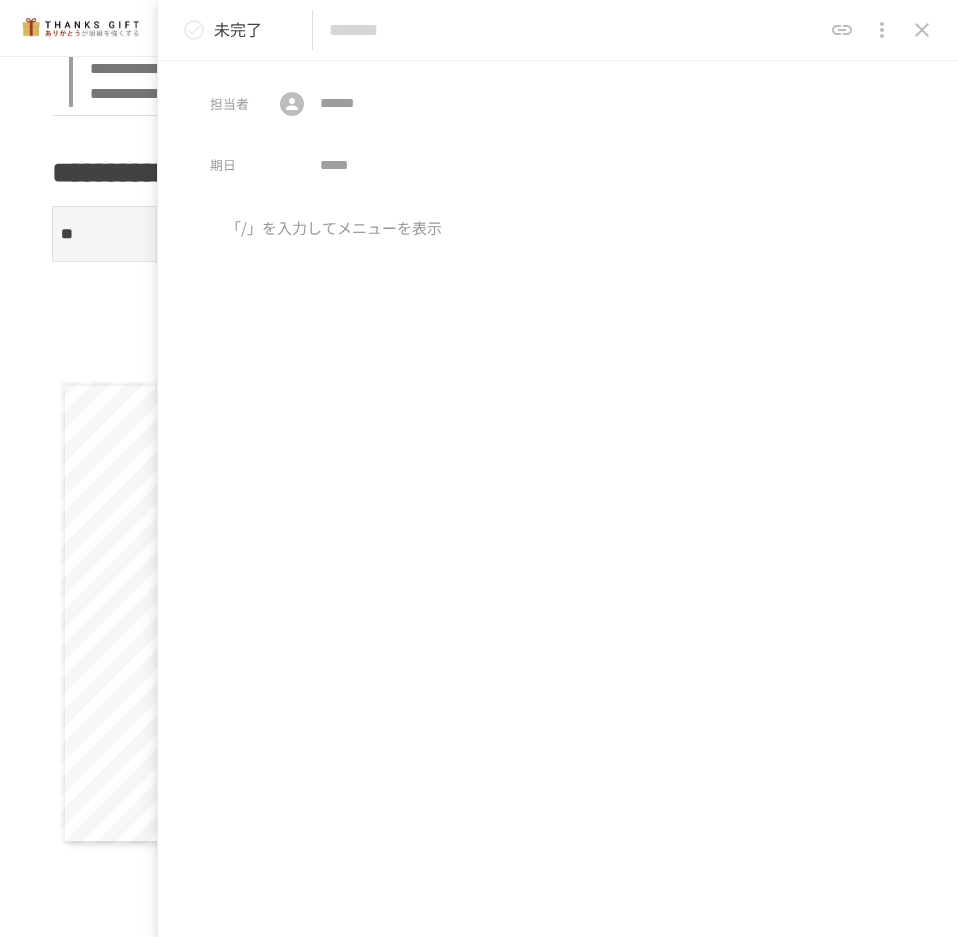 click at bounding box center (575, 30) 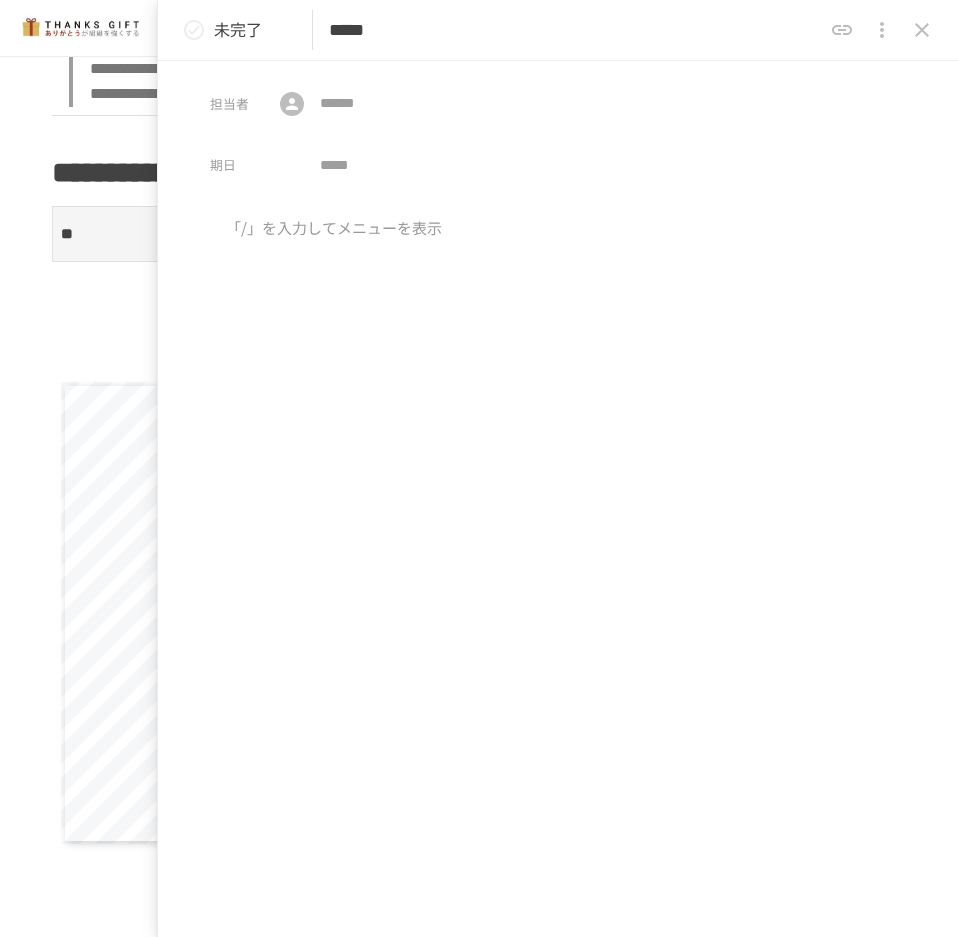 click on "*****" at bounding box center (575, 30) 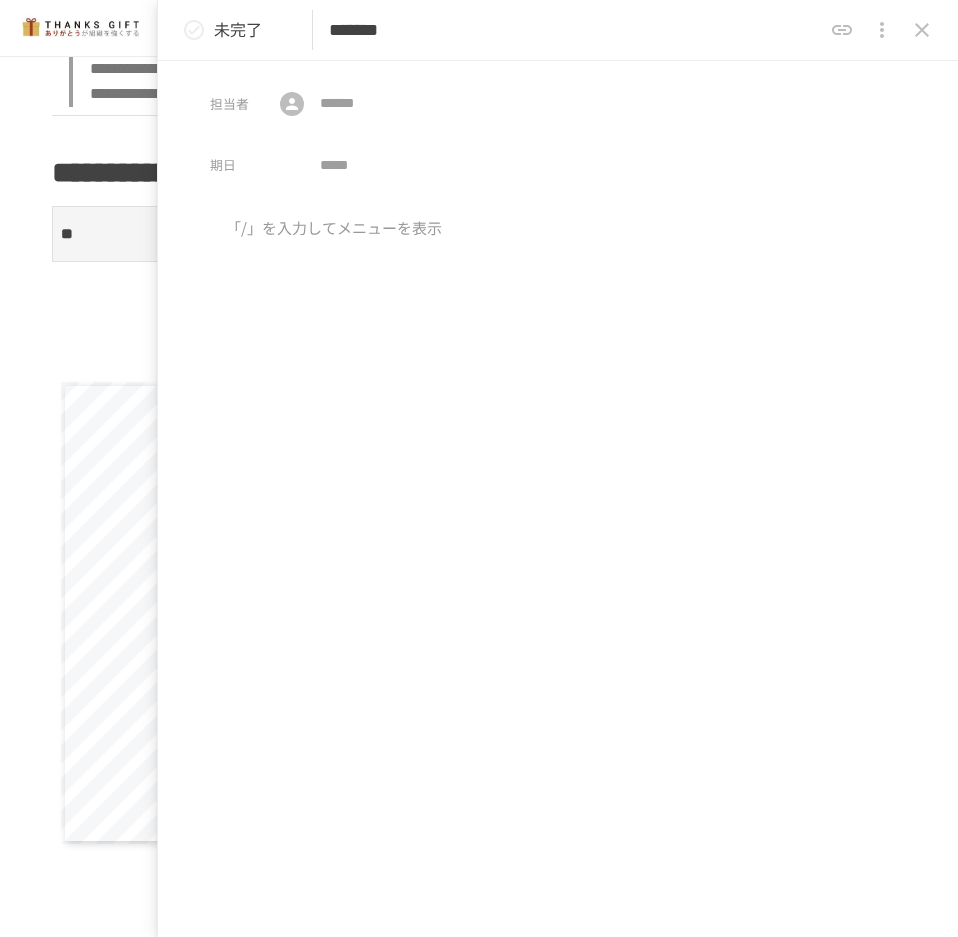 paste on "********" 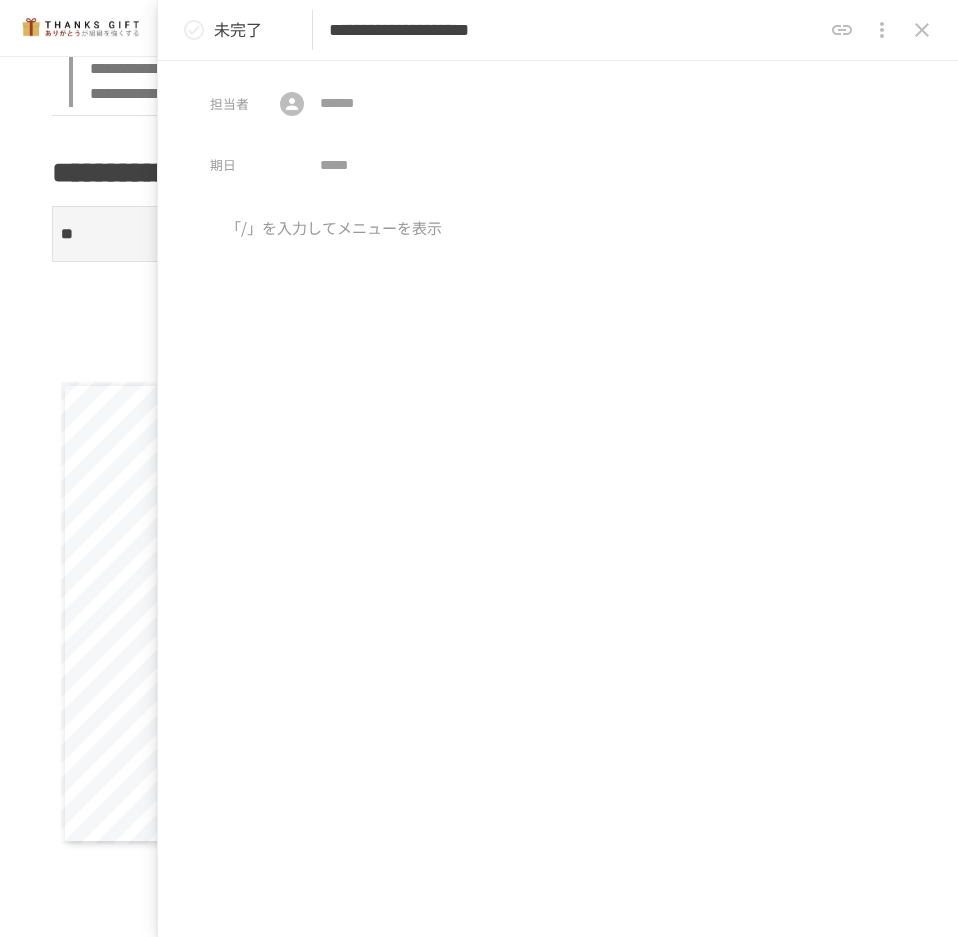 click on "**********" at bounding box center (575, 30) 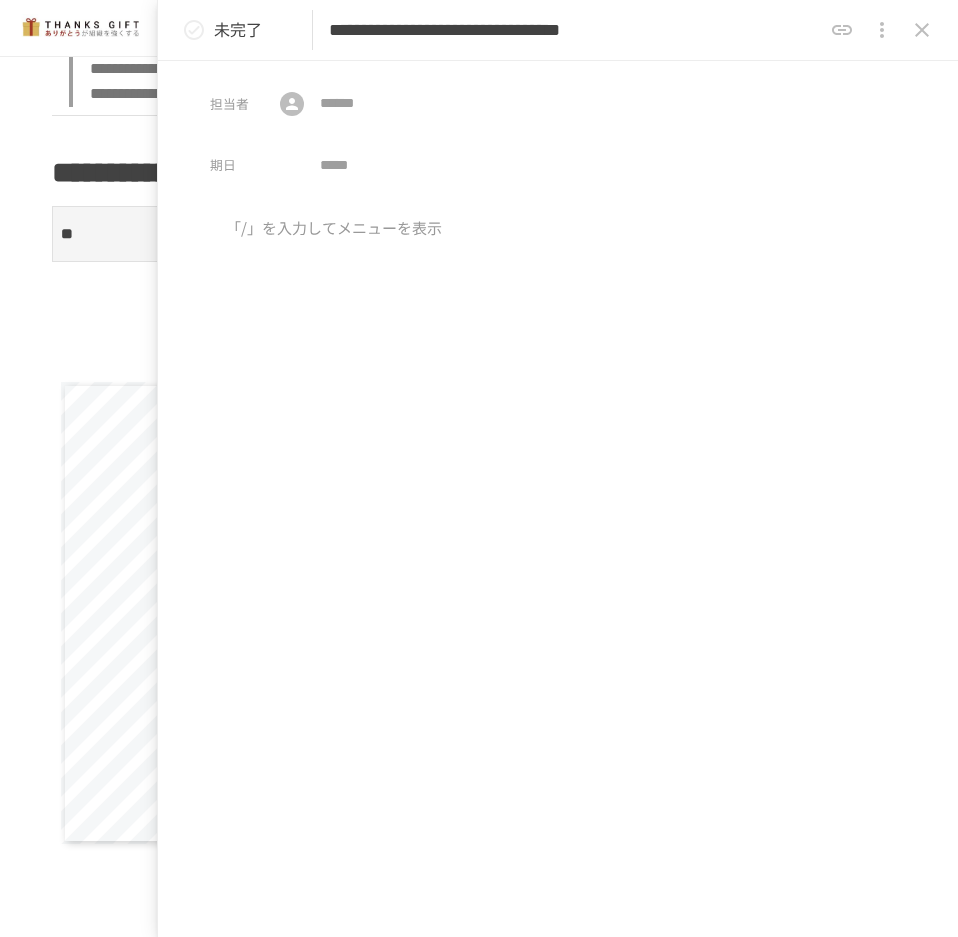 scroll, scrollTop: 0, scrollLeft: 75, axis: horizontal 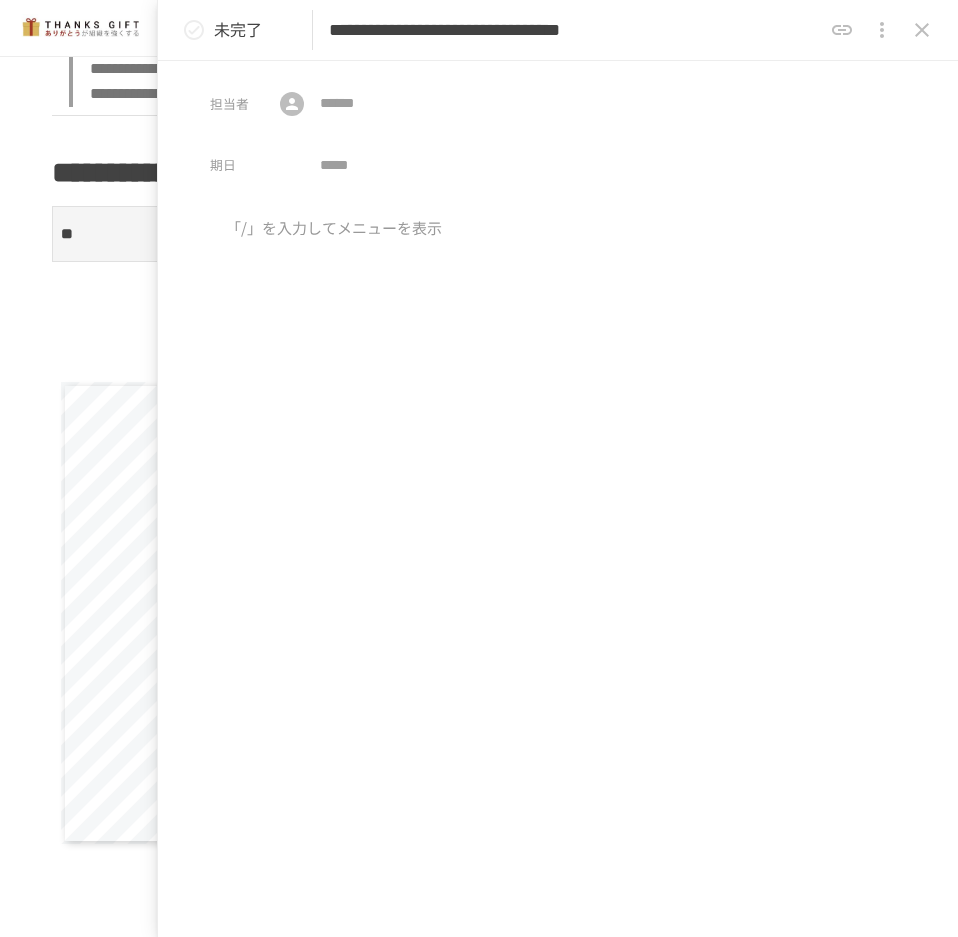 type on "**********" 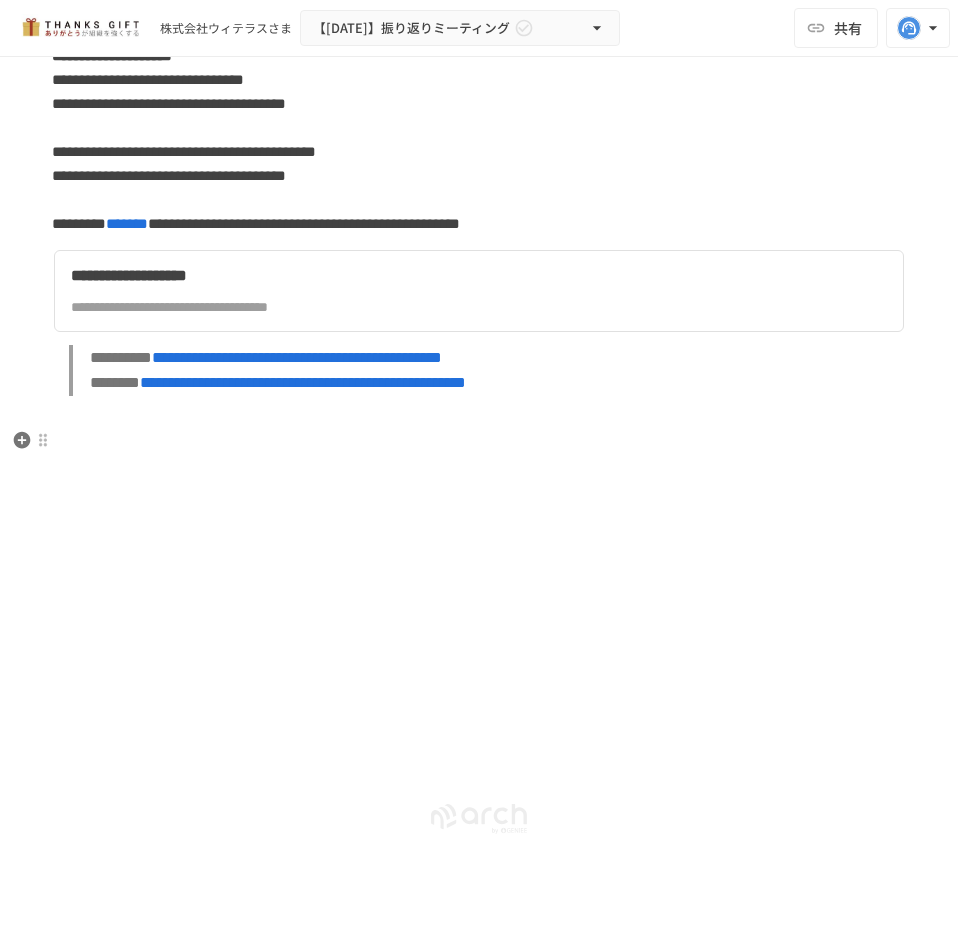 scroll, scrollTop: 10161, scrollLeft: 0, axis: vertical 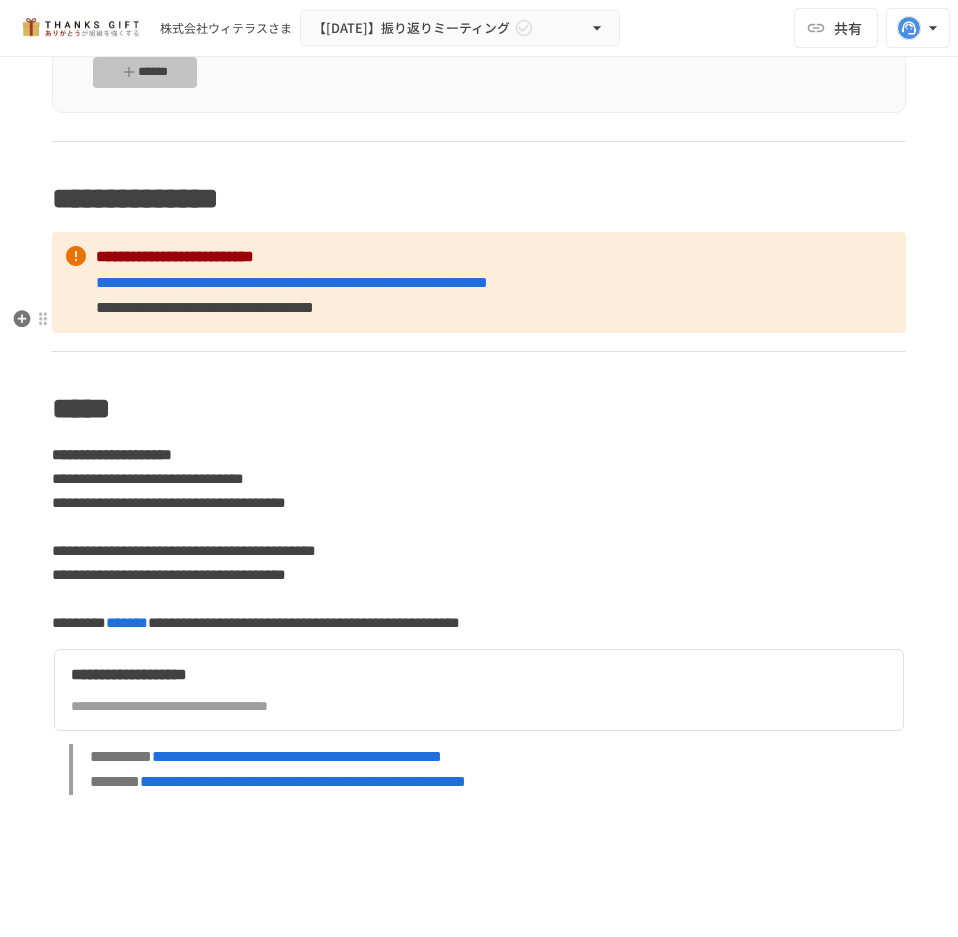 click on "******" at bounding box center [145, 72] 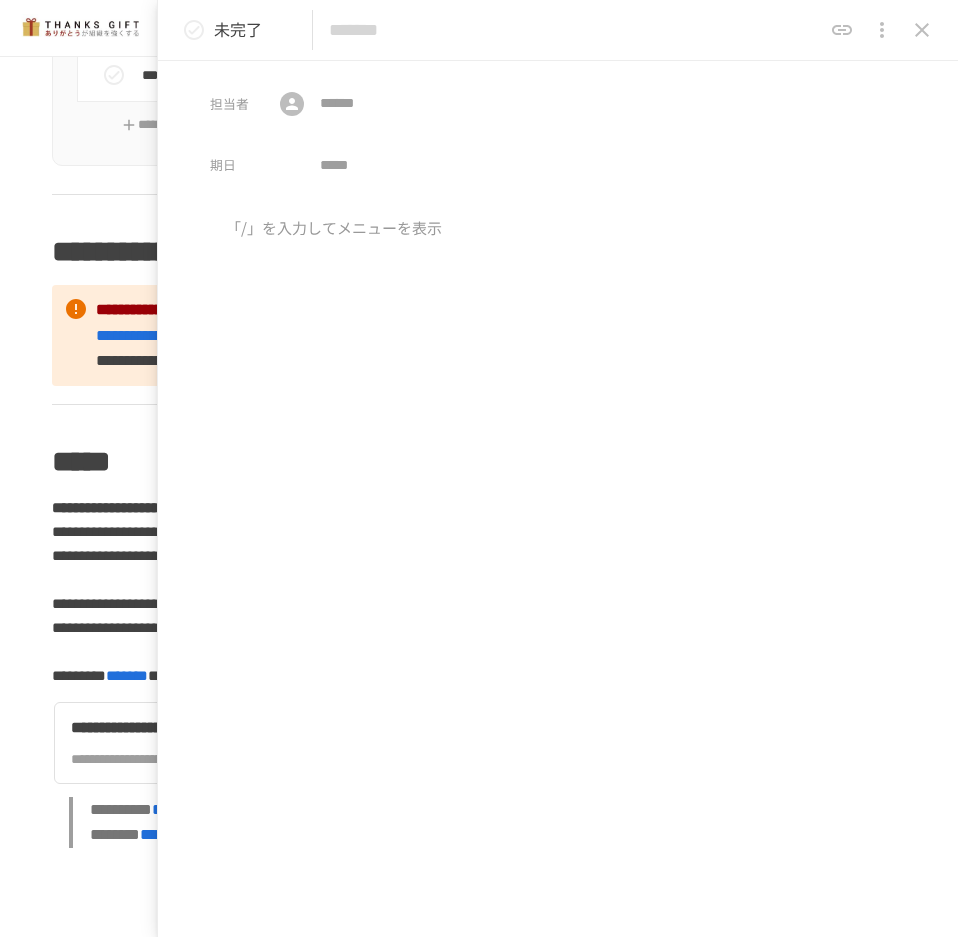 click at bounding box center [575, 30] 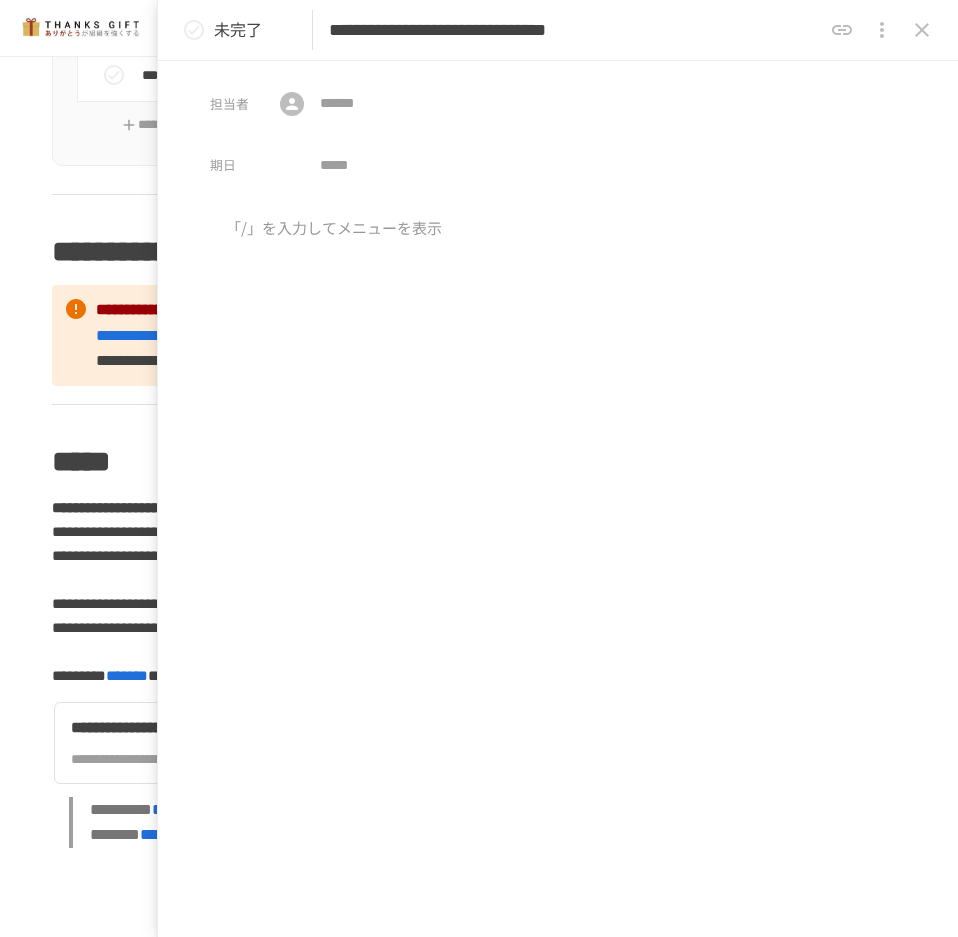 scroll, scrollTop: 0, scrollLeft: 0, axis: both 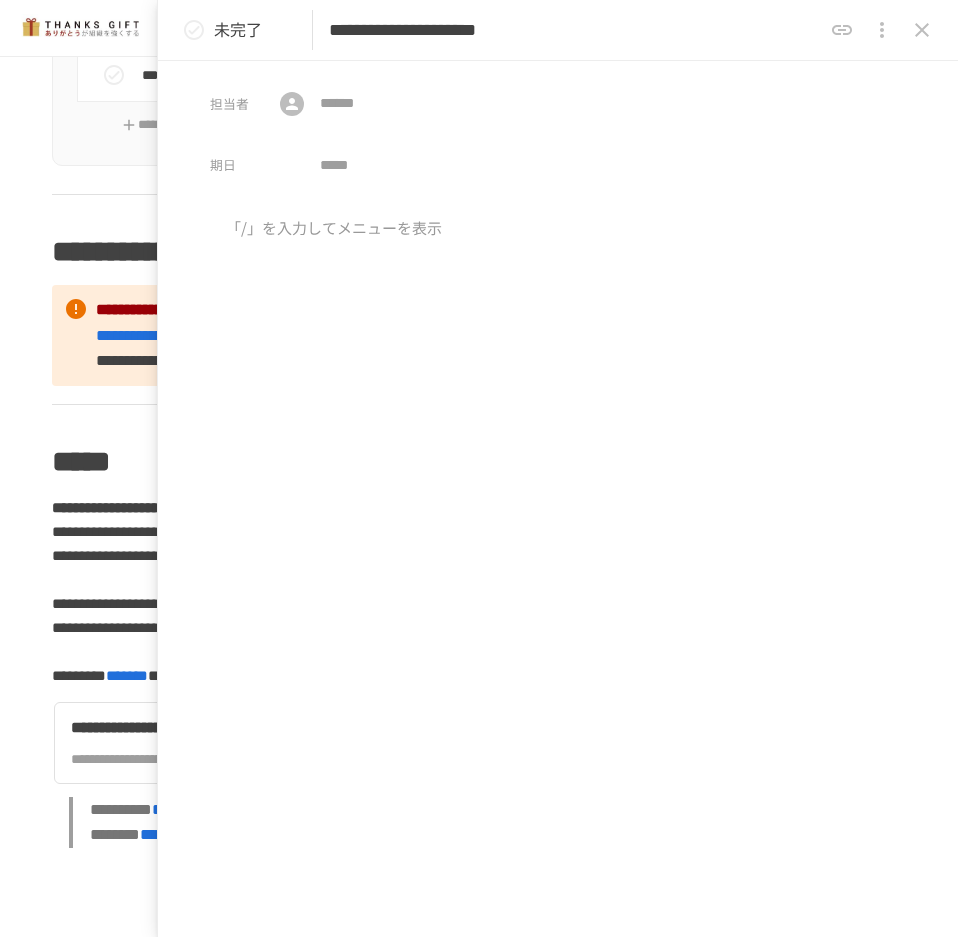 type on "**********" 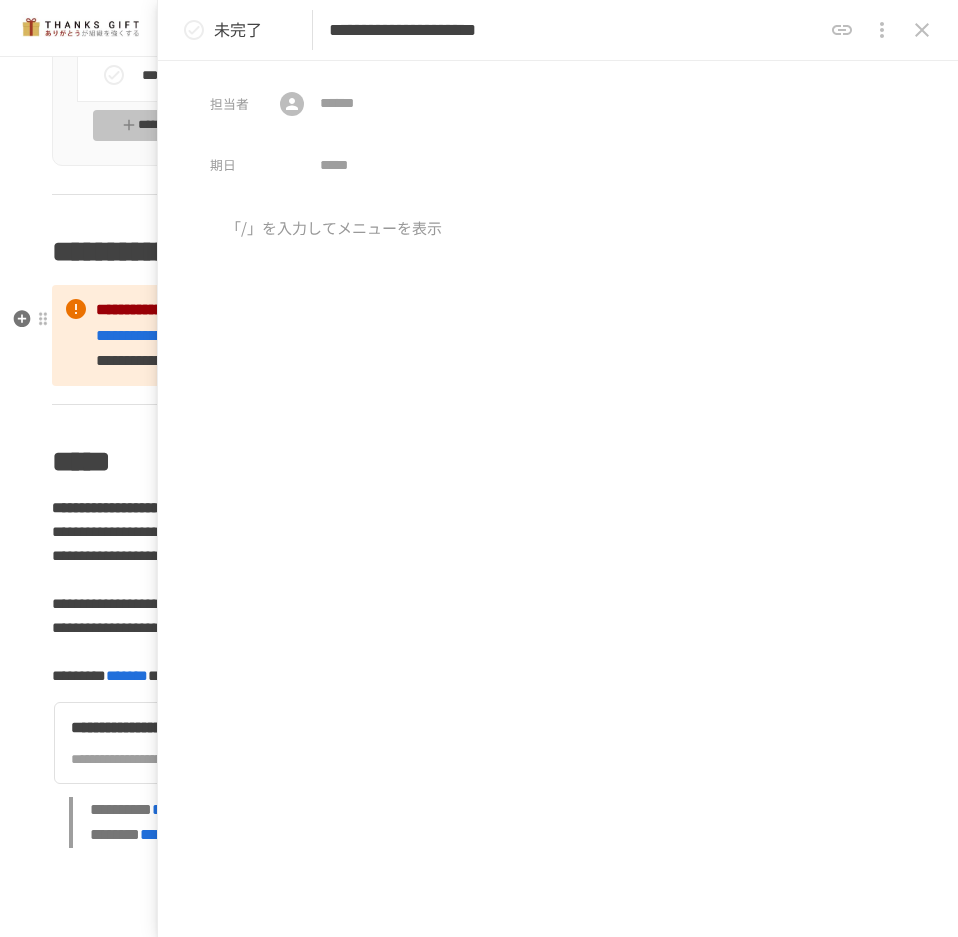 click on "******" at bounding box center (145, 125) 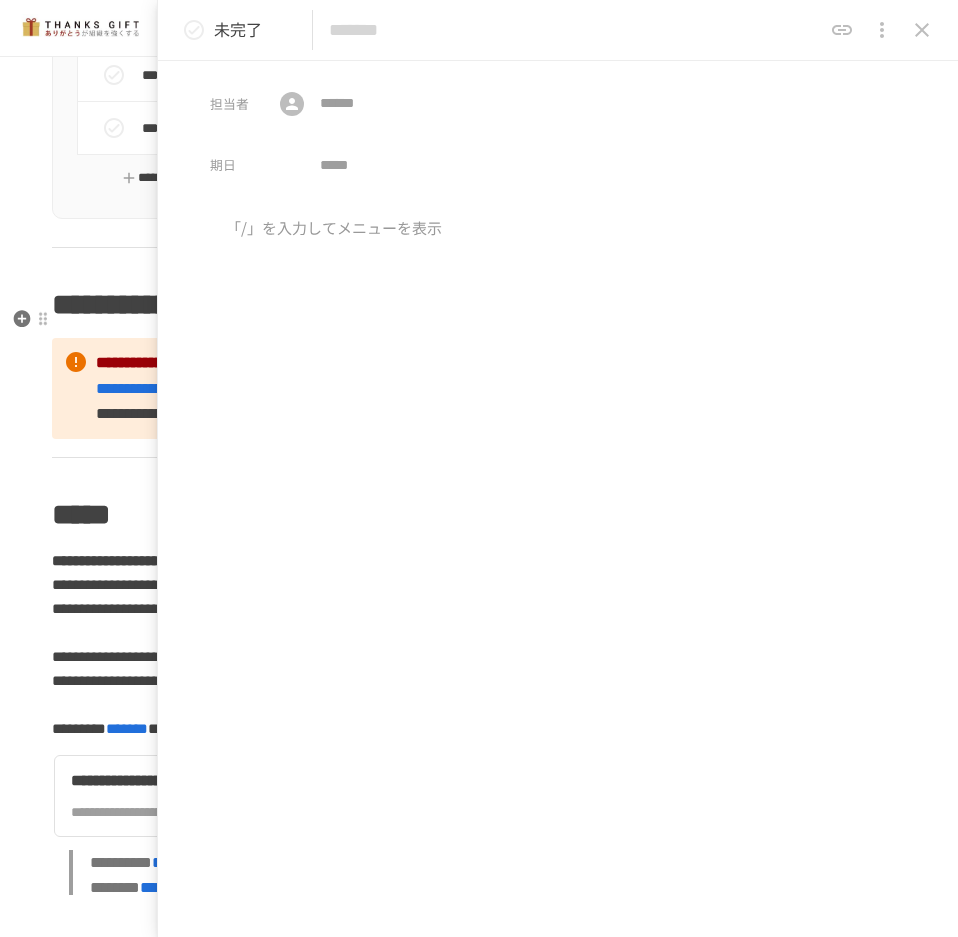 scroll, scrollTop: 8835, scrollLeft: 0, axis: vertical 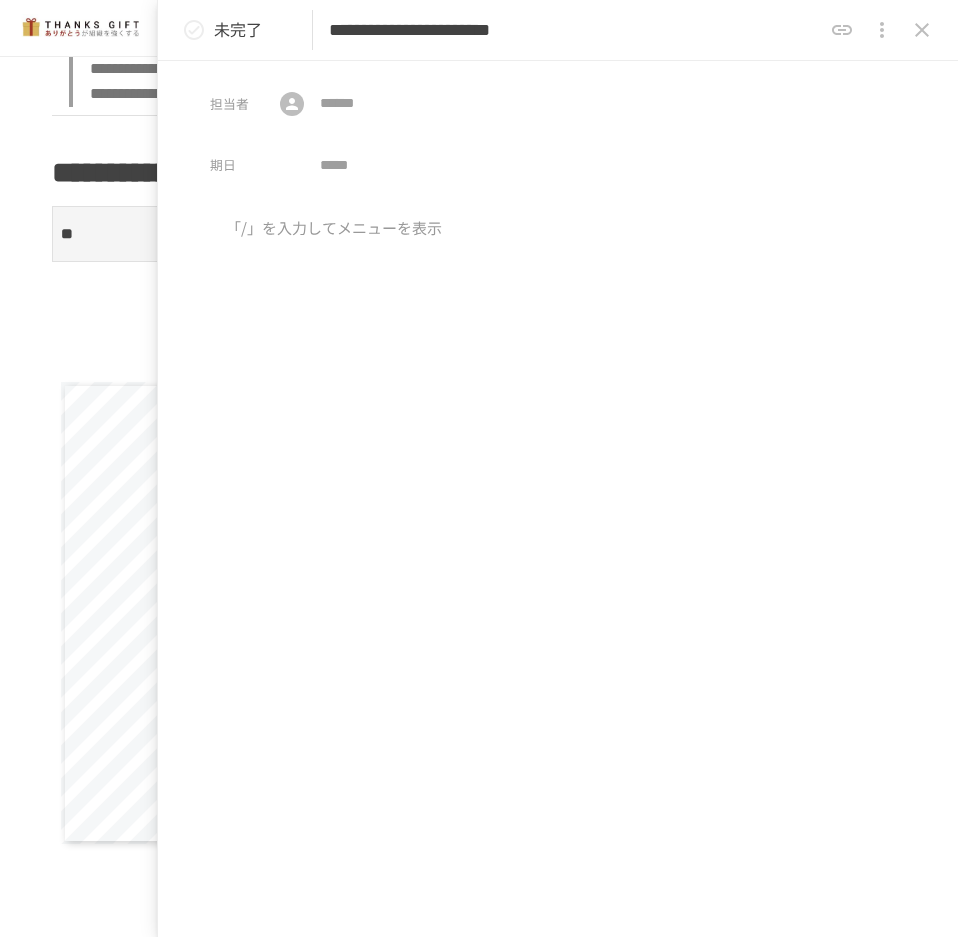type on "**********" 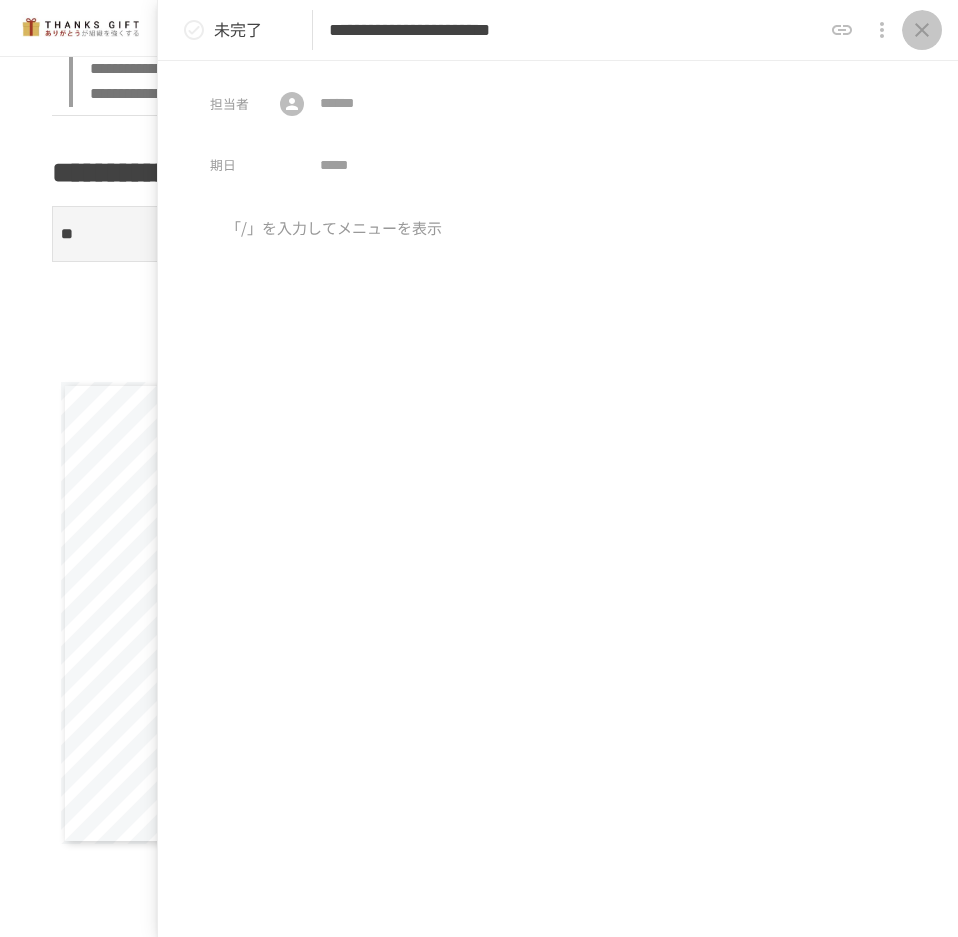 click 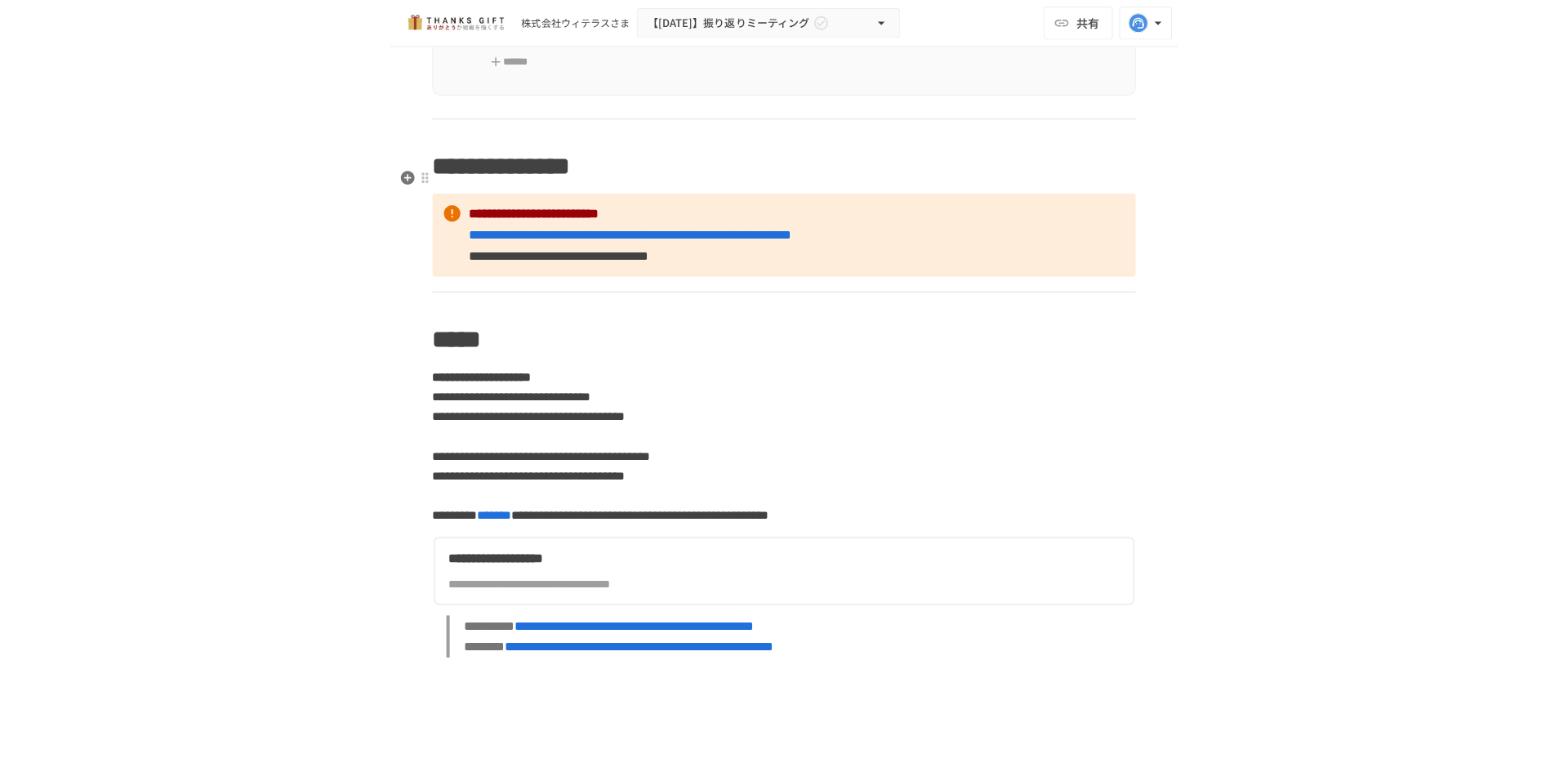 scroll, scrollTop: 8306, scrollLeft: 0, axis: vertical 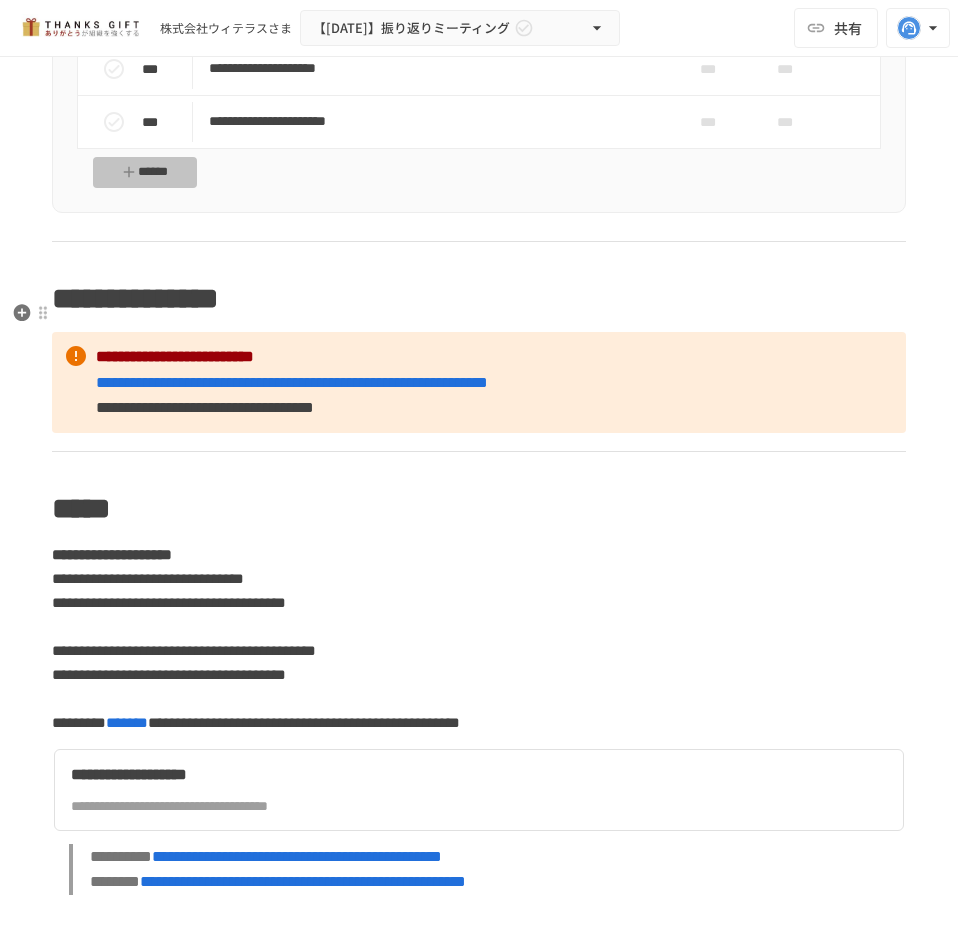 click on "******" at bounding box center (145, 172) 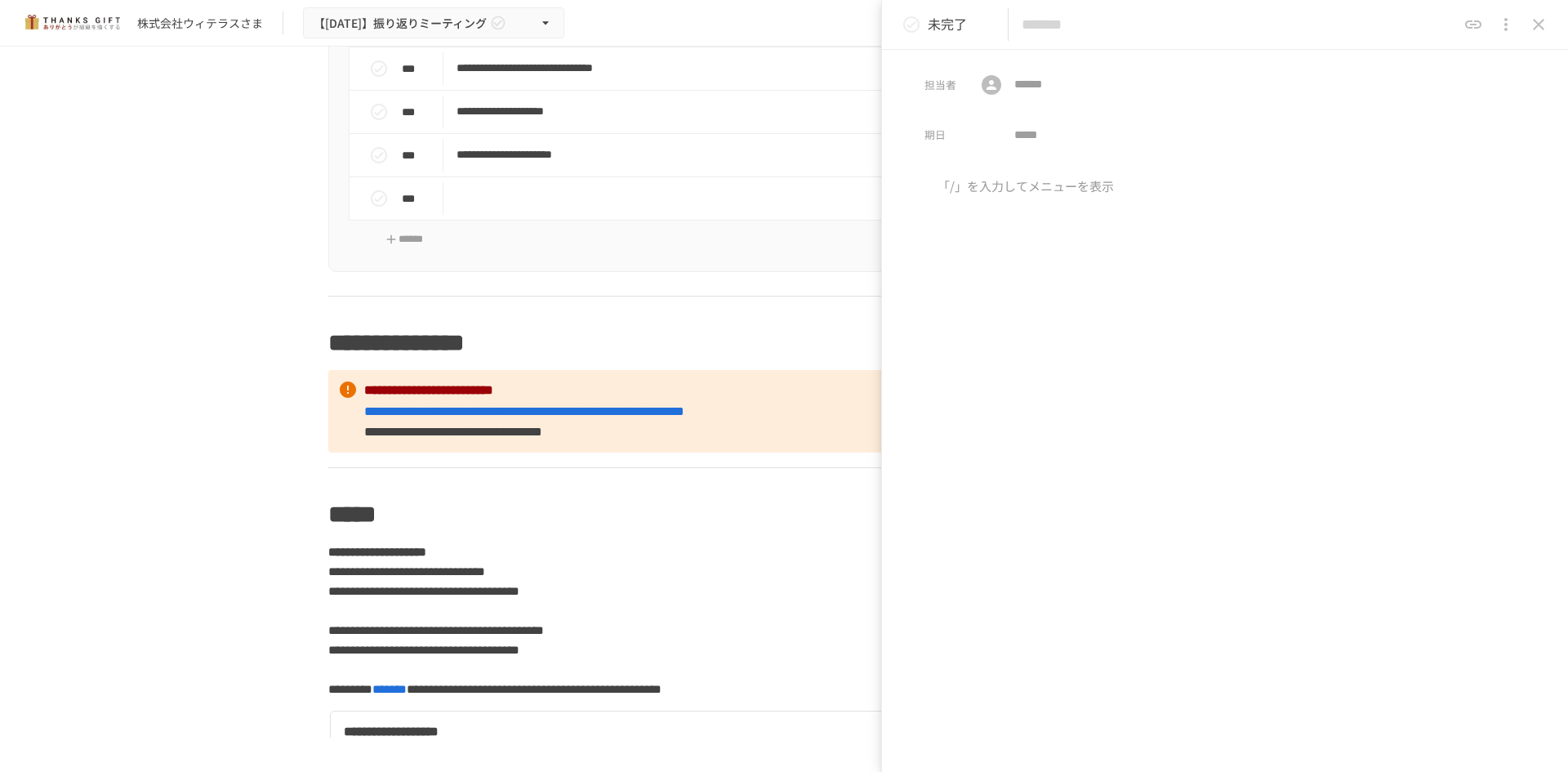 click 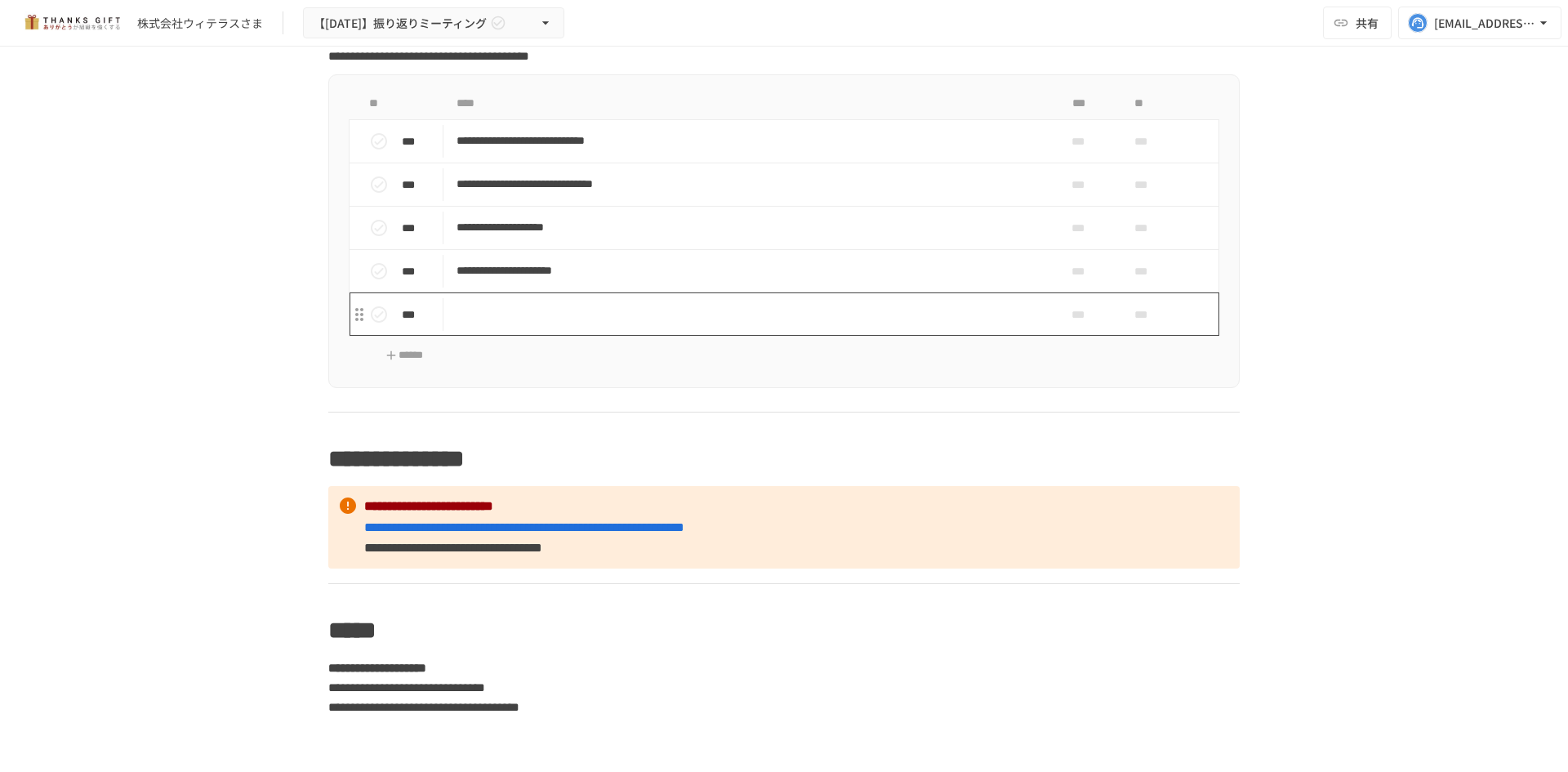 scroll, scrollTop: 8219, scrollLeft: 0, axis: vertical 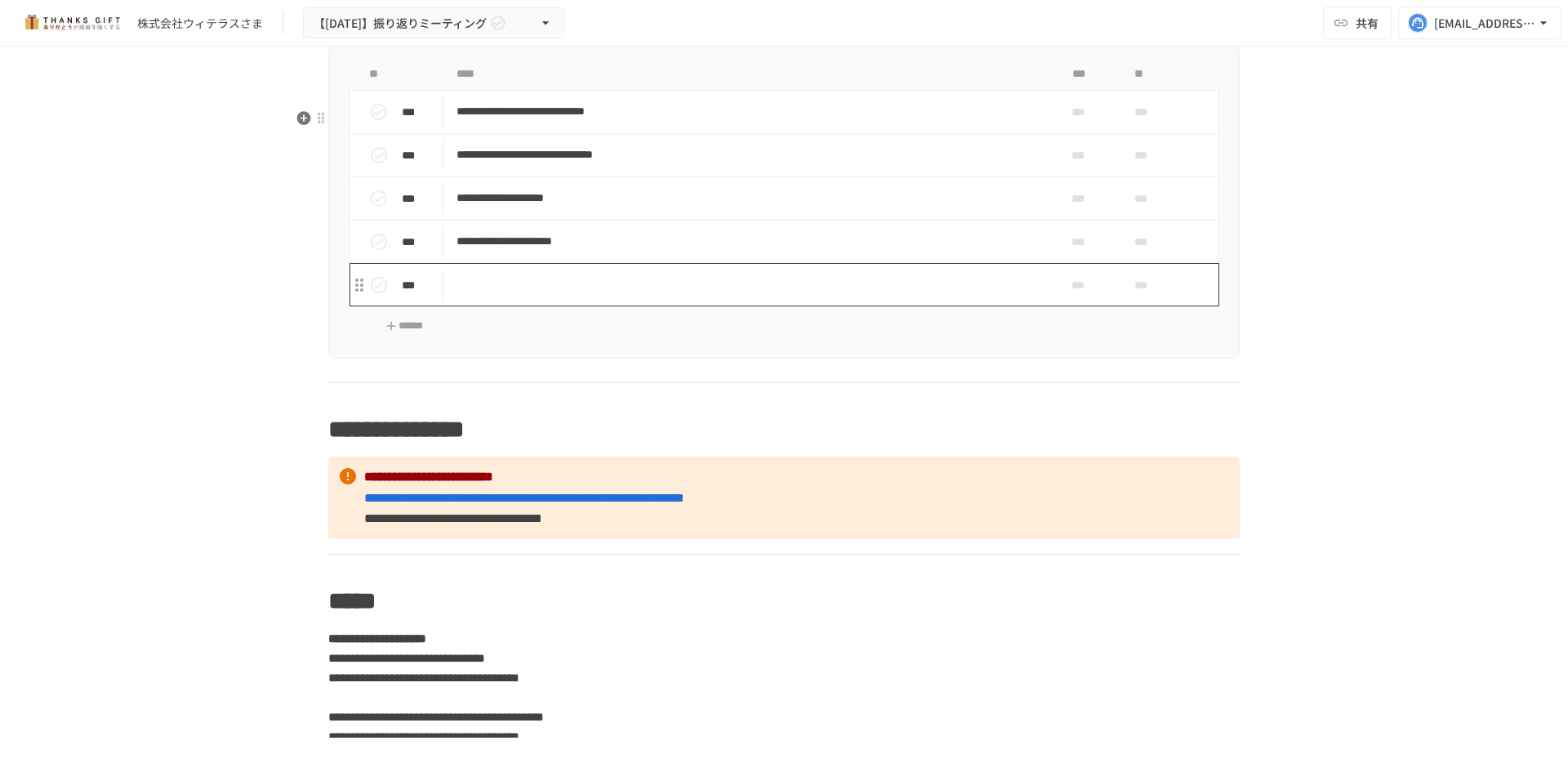click at bounding box center [750, 284] 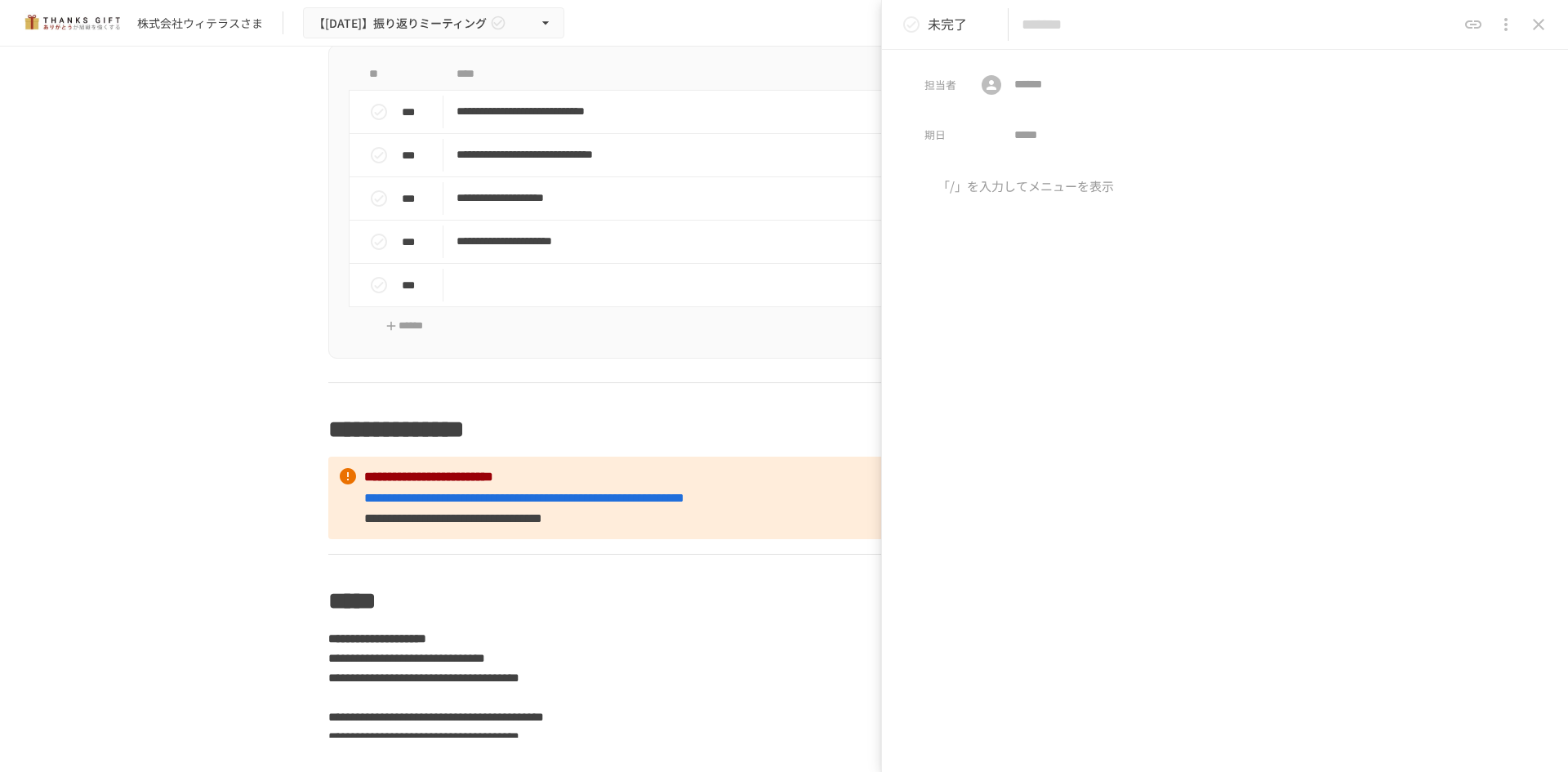 click 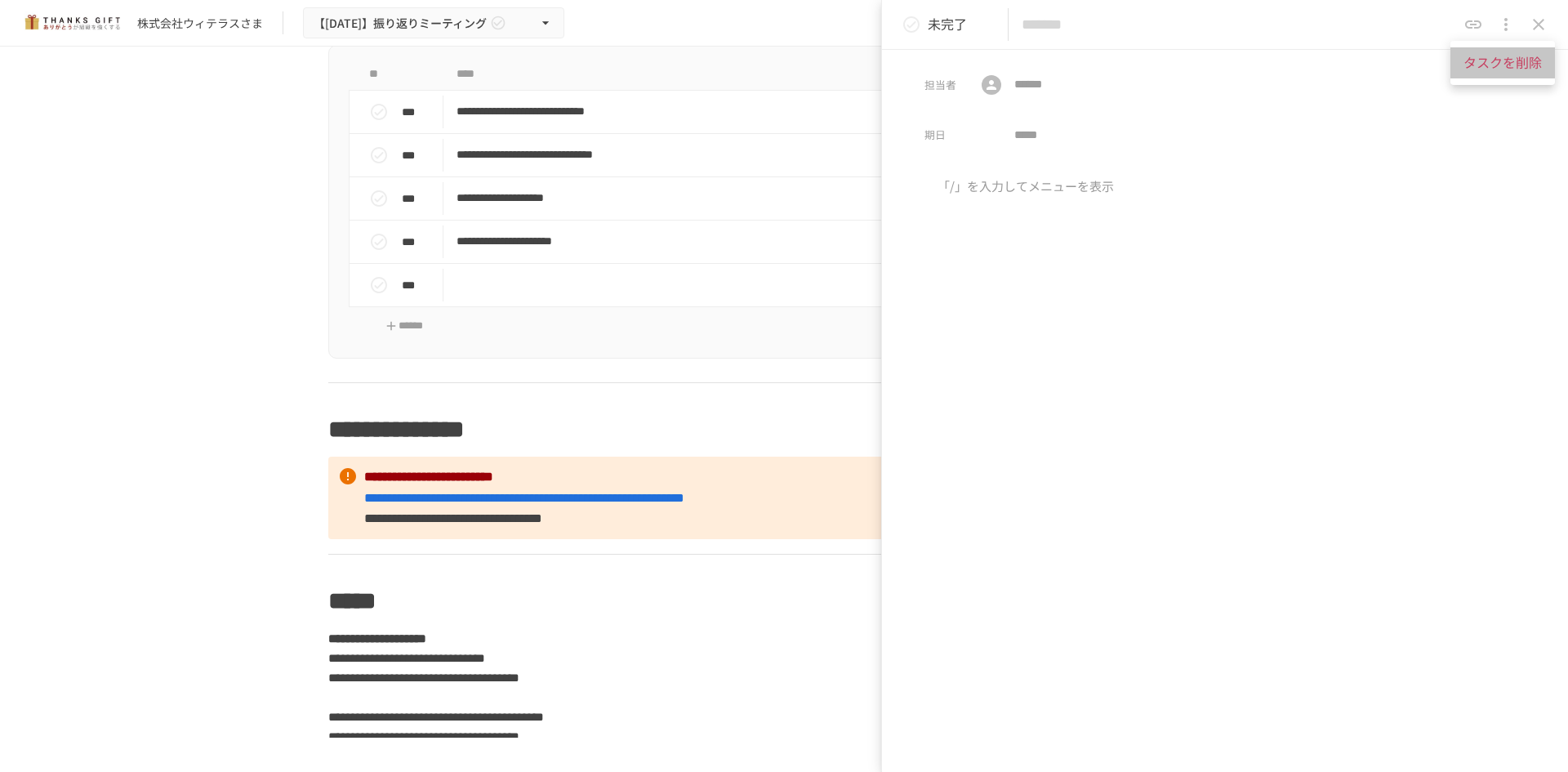 click on "タスクを削除" at bounding box center [1503, 63] 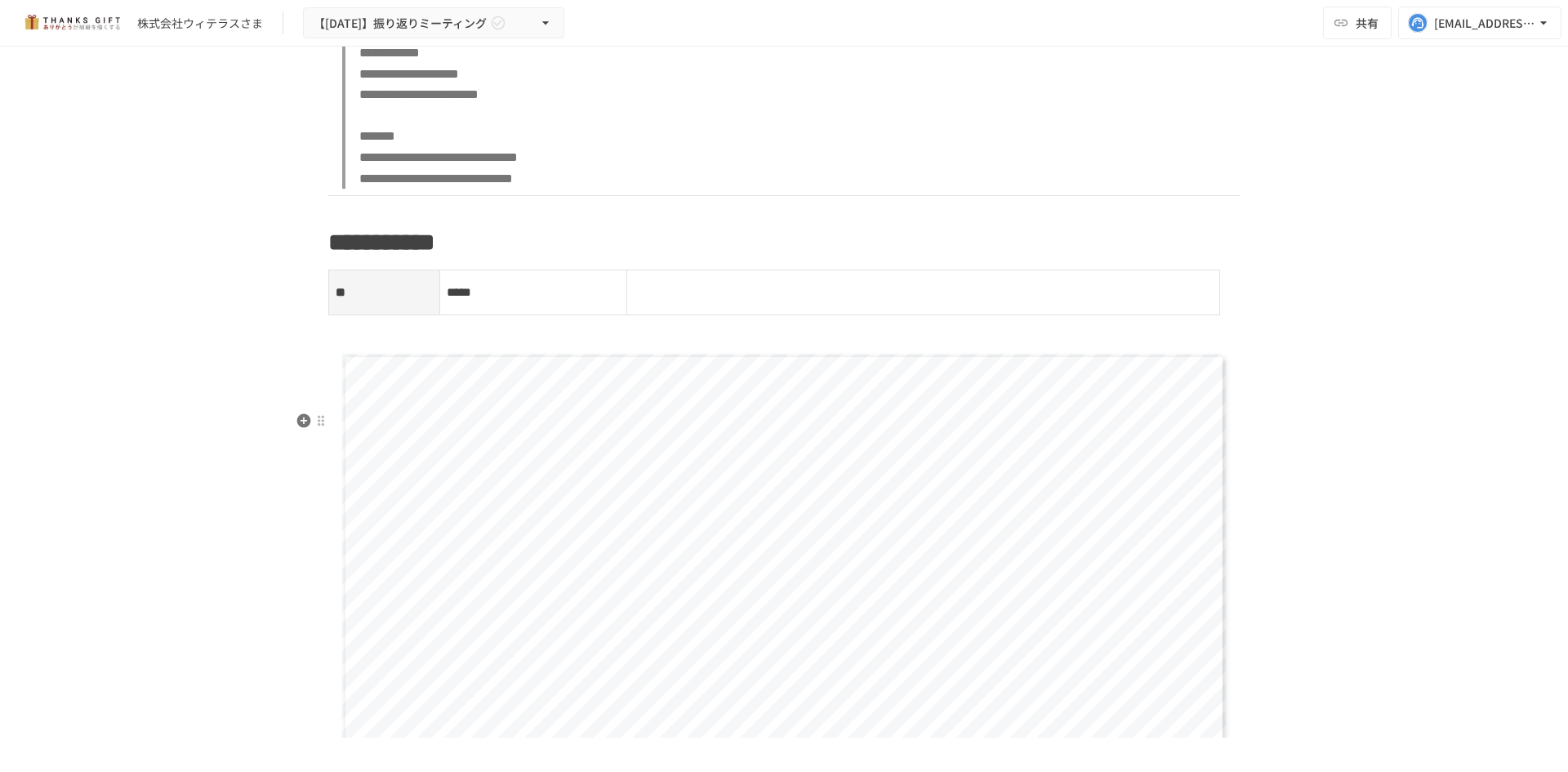 scroll, scrollTop: 7402, scrollLeft: 0, axis: vertical 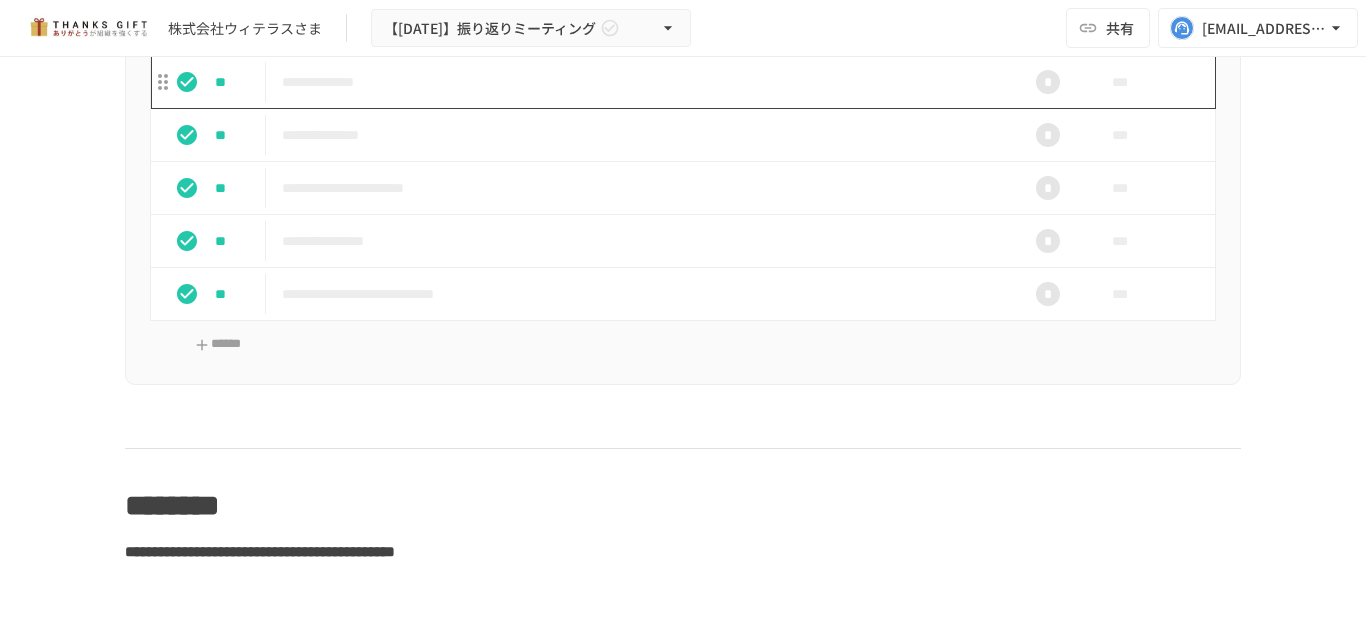 click on "**********" at bounding box center (641, 82) 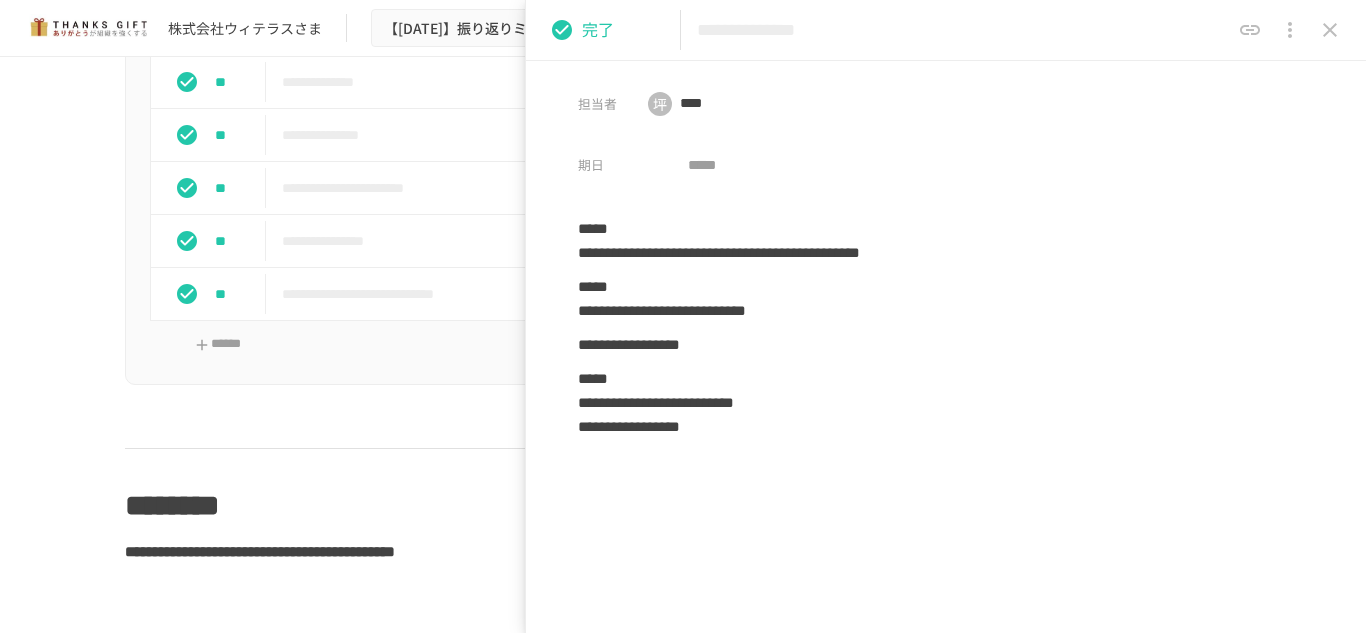 click 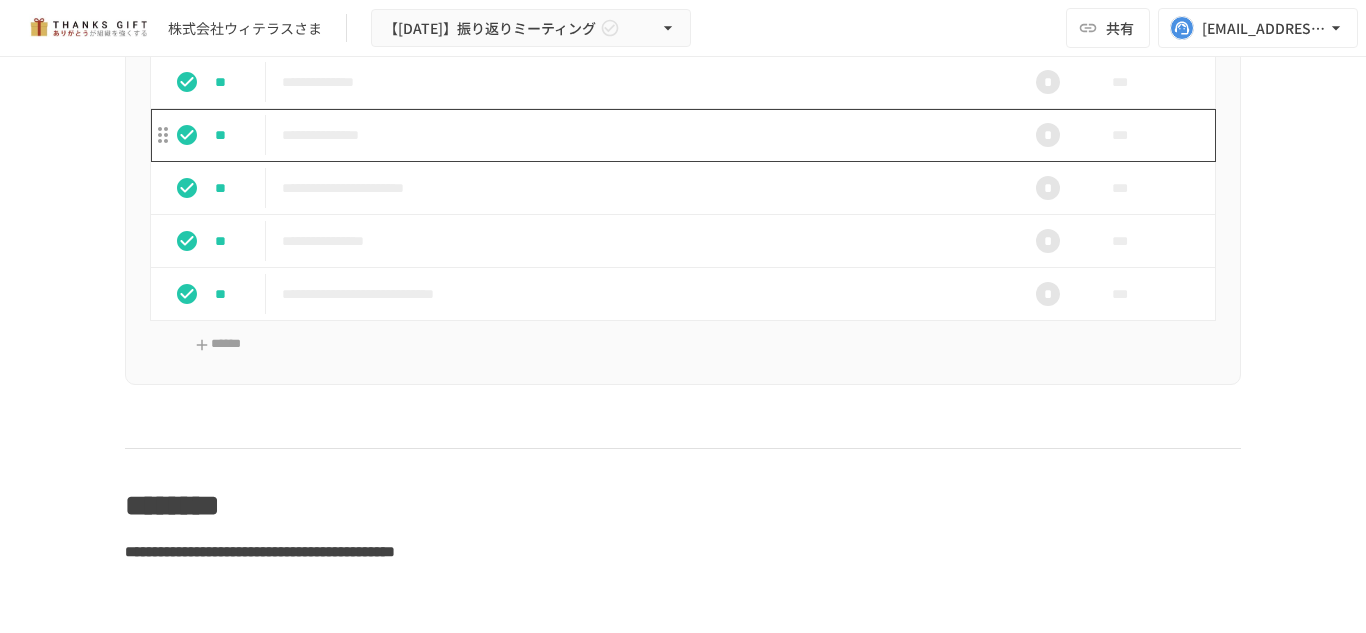 click on "**********" at bounding box center (641, 135) 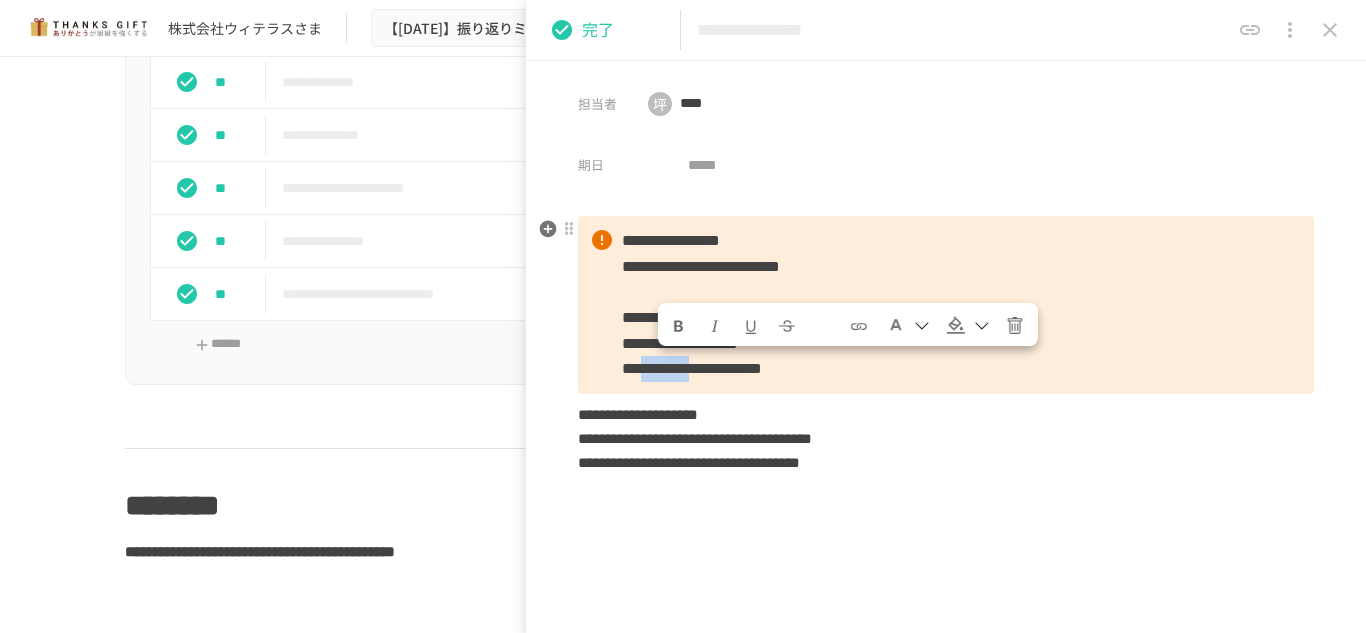 drag, startPoint x: 669, startPoint y: 376, endPoint x: 787, endPoint y: 376, distance: 118 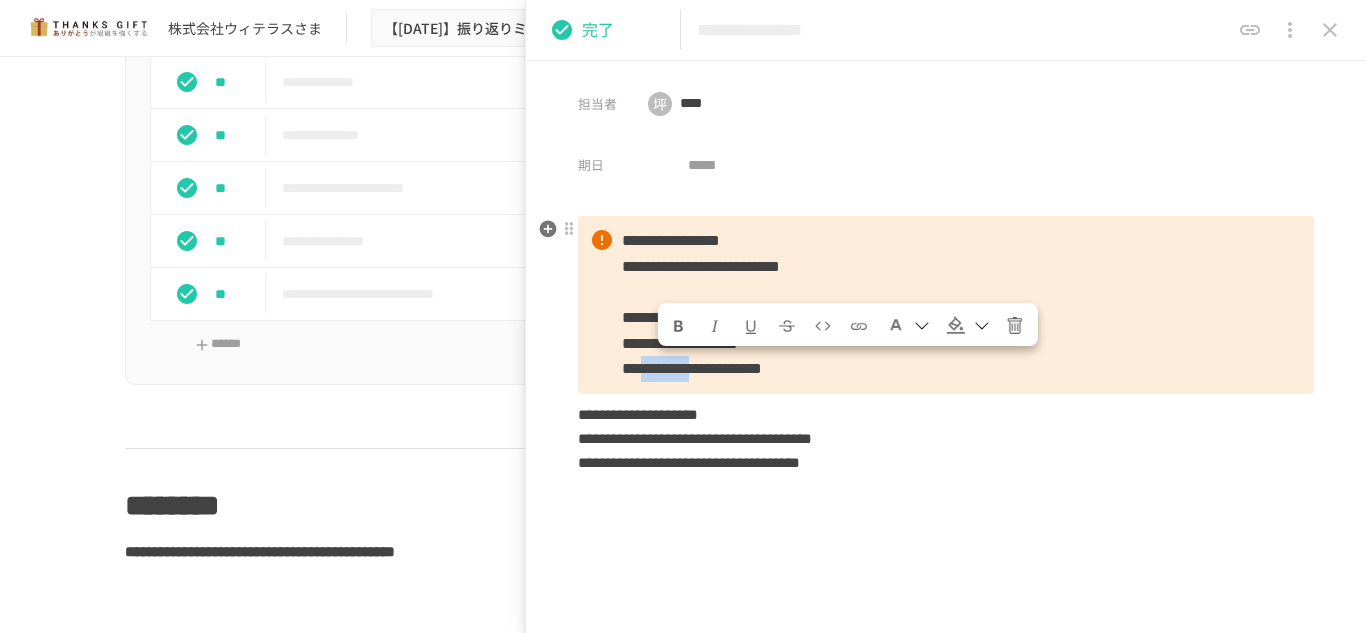 click on "**********" at bounding box center (692, 368) 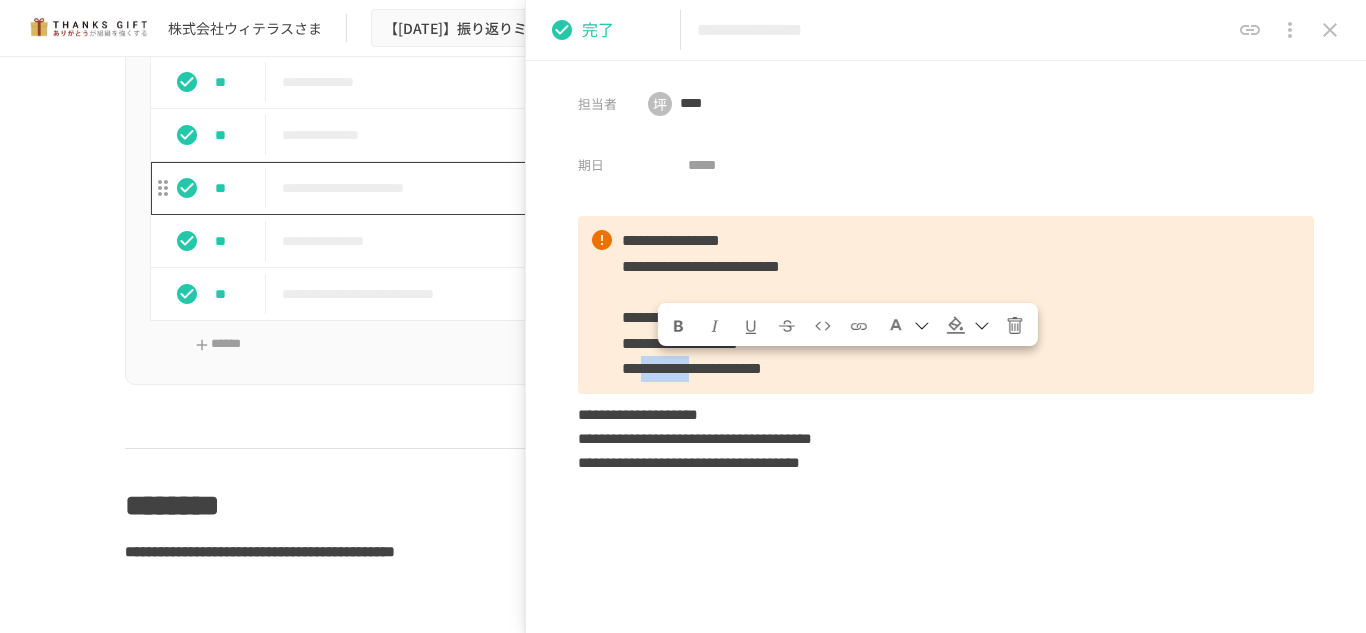click on "**********" at bounding box center [641, 188] 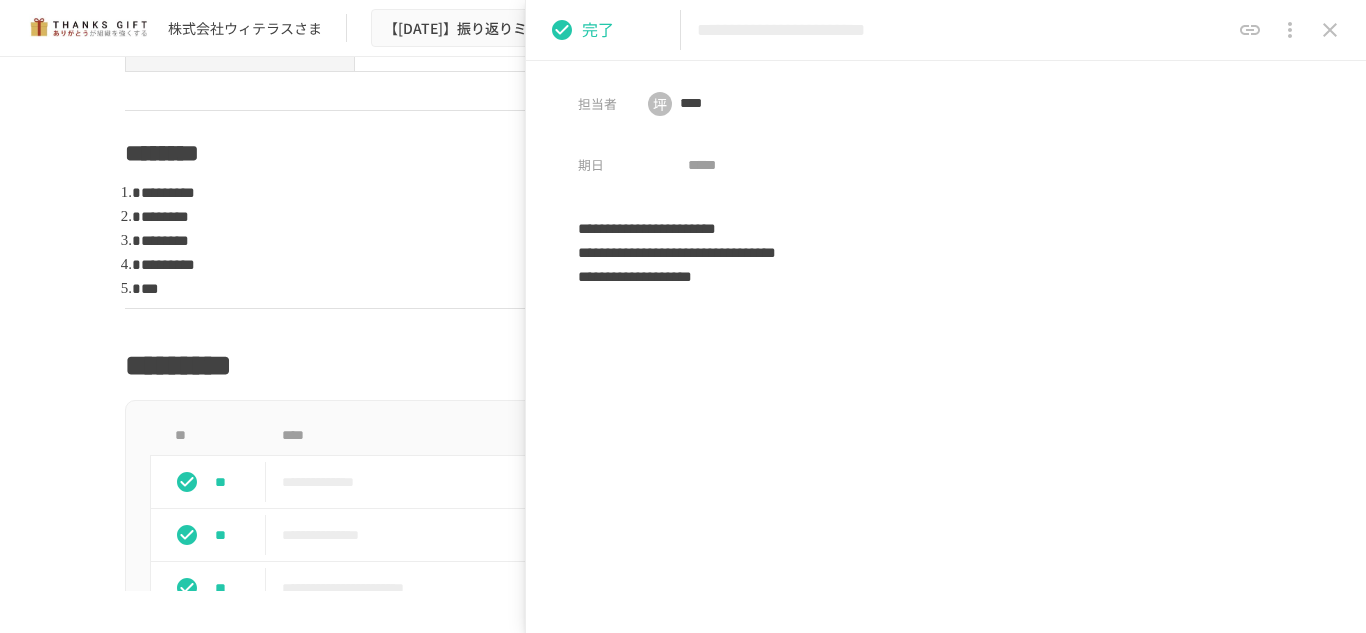 scroll, scrollTop: 2000, scrollLeft: 0, axis: vertical 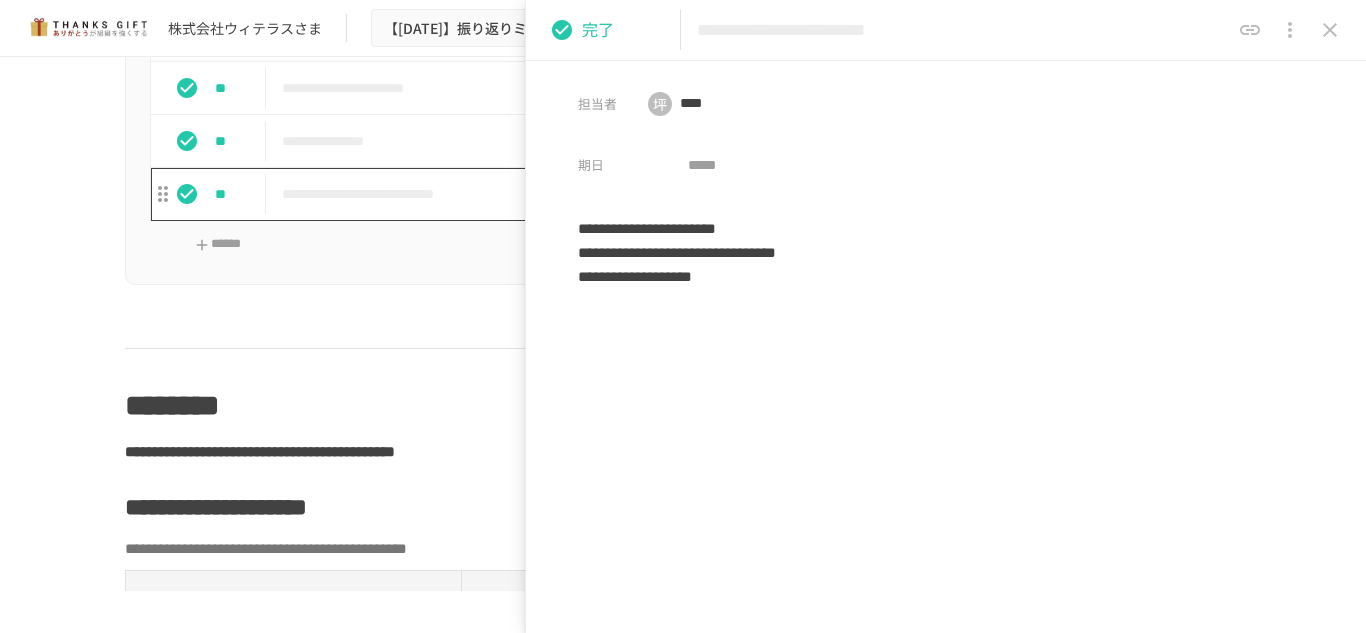 click on "**********" at bounding box center [641, 194] 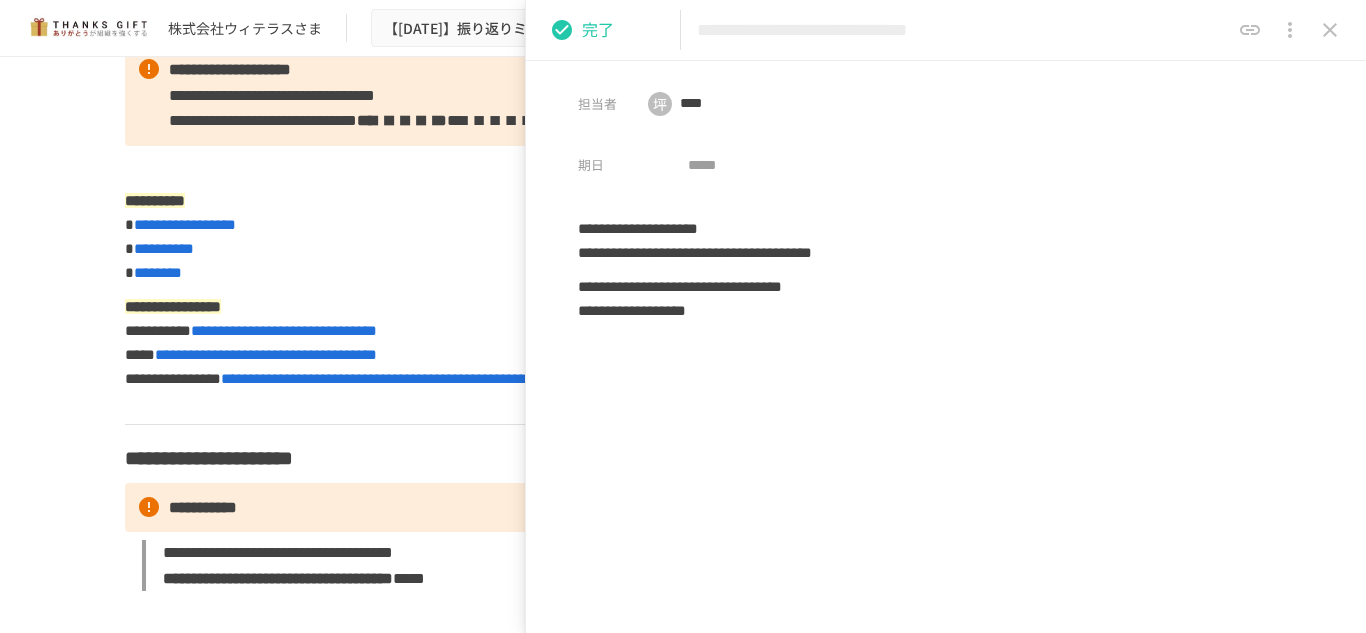 click 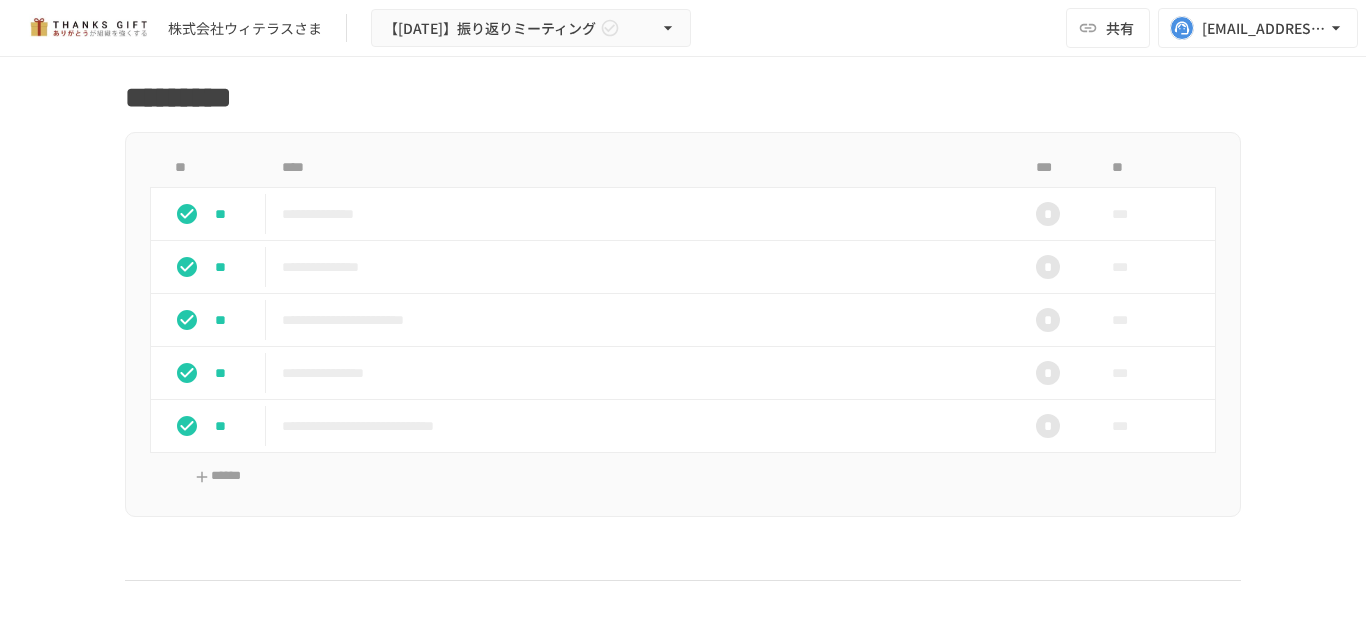 scroll, scrollTop: 1760, scrollLeft: 0, axis: vertical 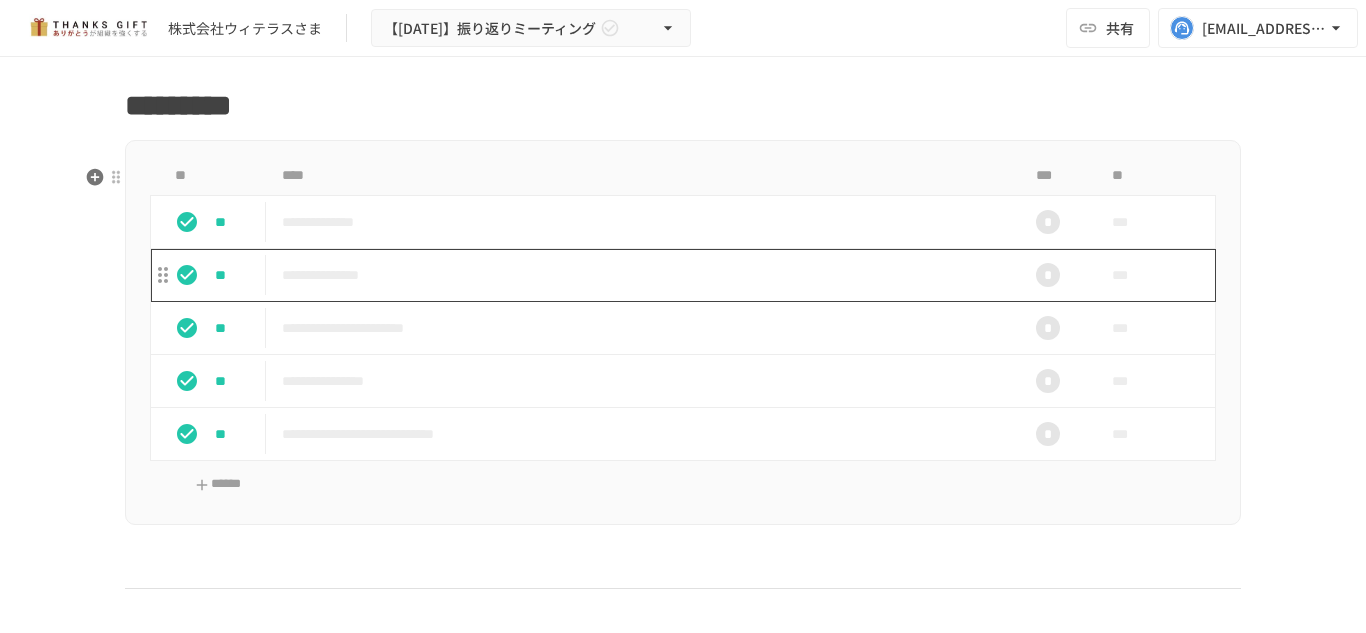 click on "**********" at bounding box center (641, 275) 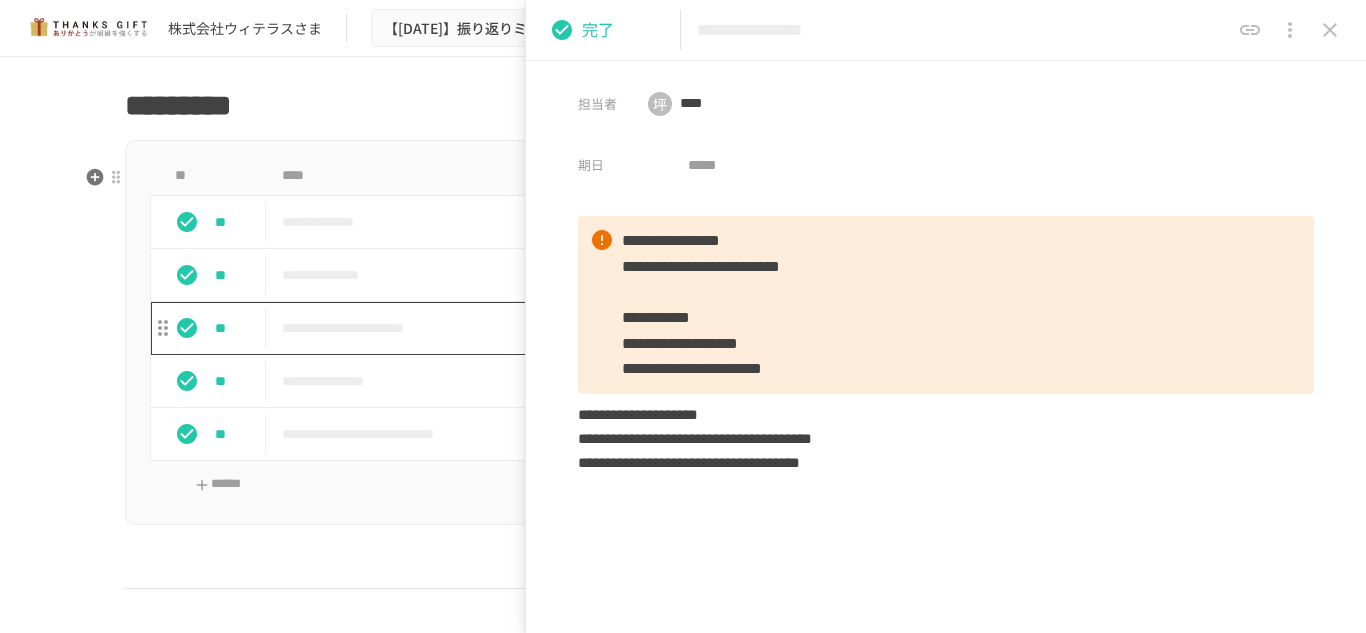 click on "**********" at bounding box center [641, 328] 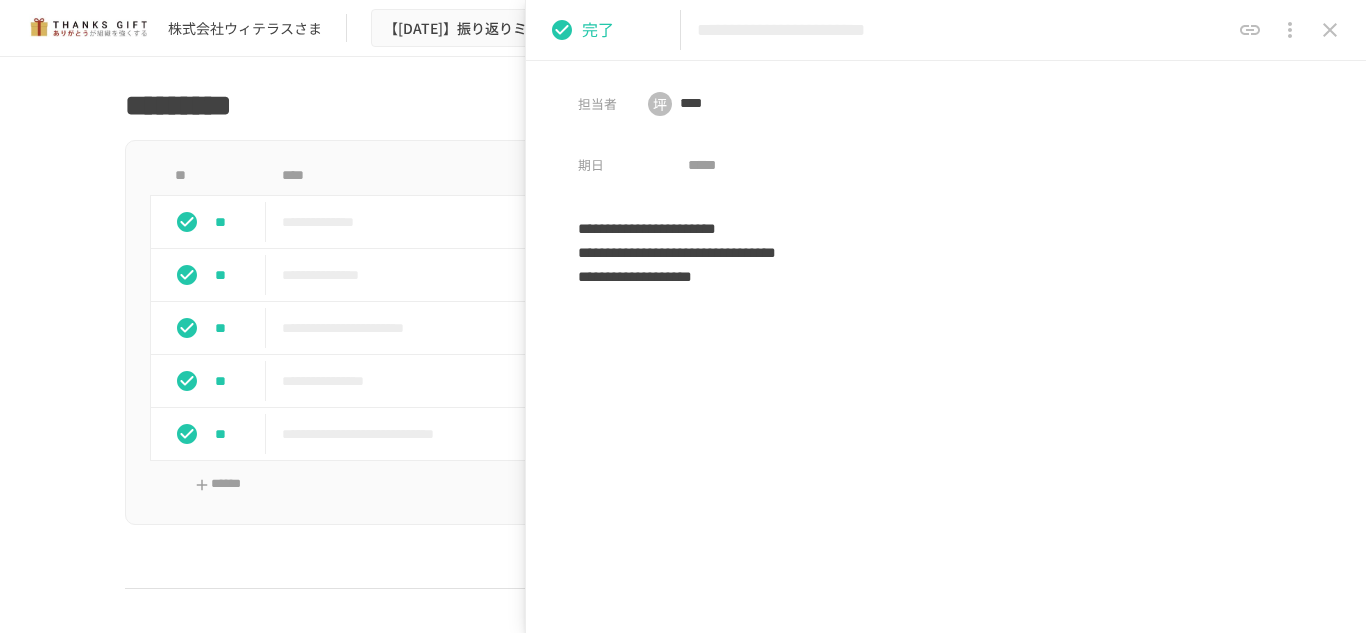 drag, startPoint x: 1321, startPoint y: 37, endPoint x: 1360, endPoint y: 38, distance: 39.012817 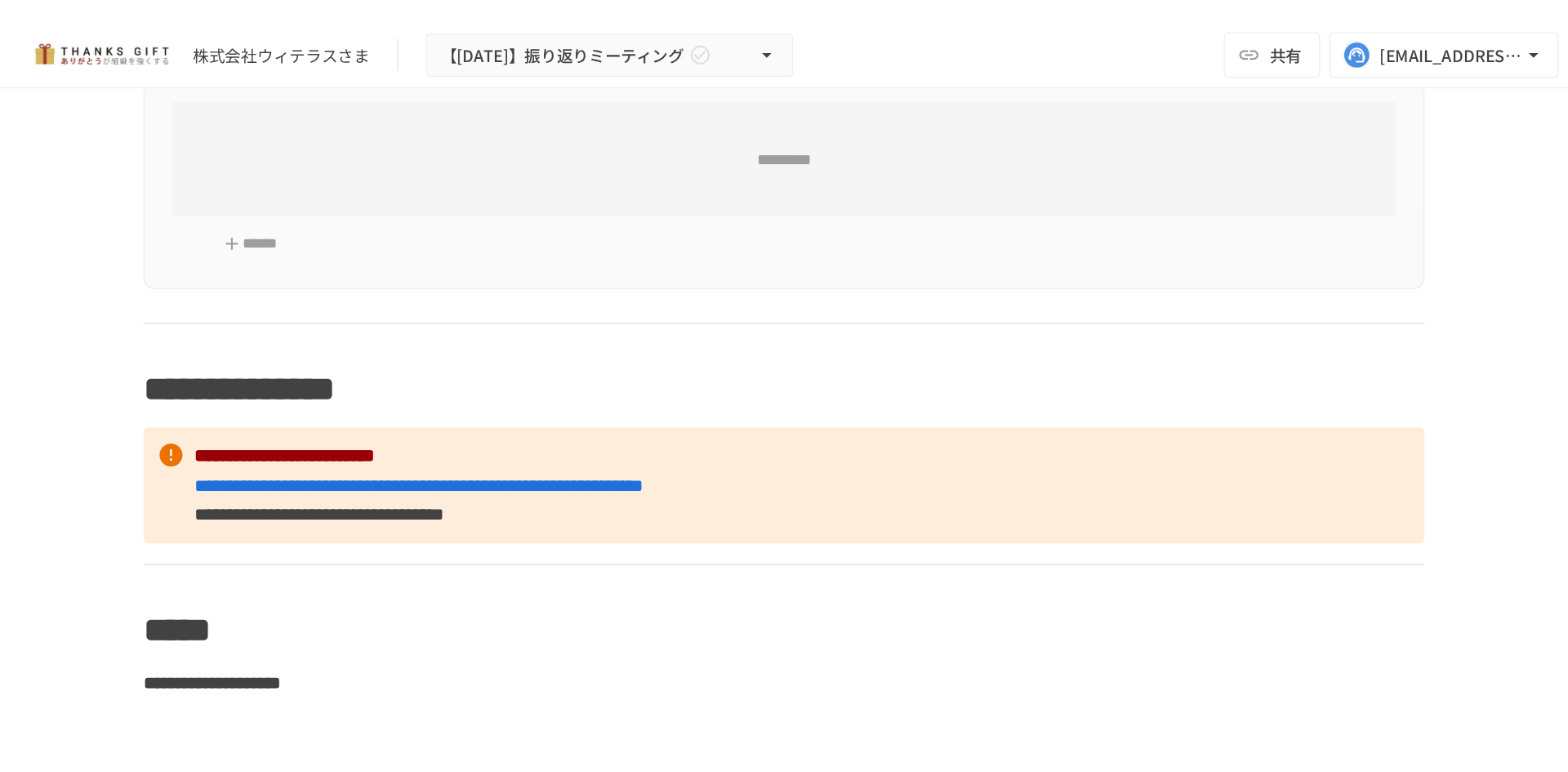 scroll, scrollTop: 8382, scrollLeft: 0, axis: vertical 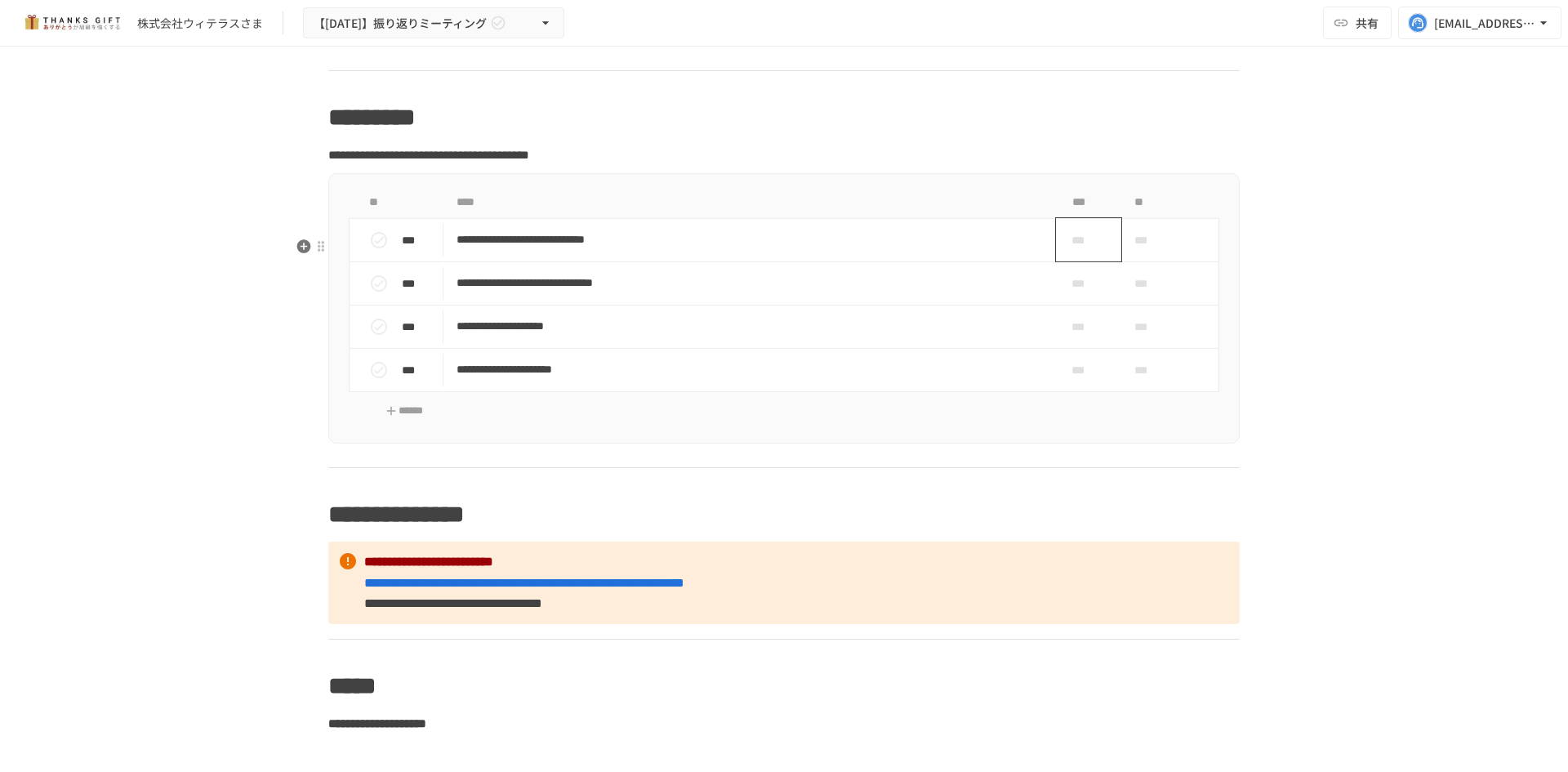 click on "***" at bounding box center (1082, 240) 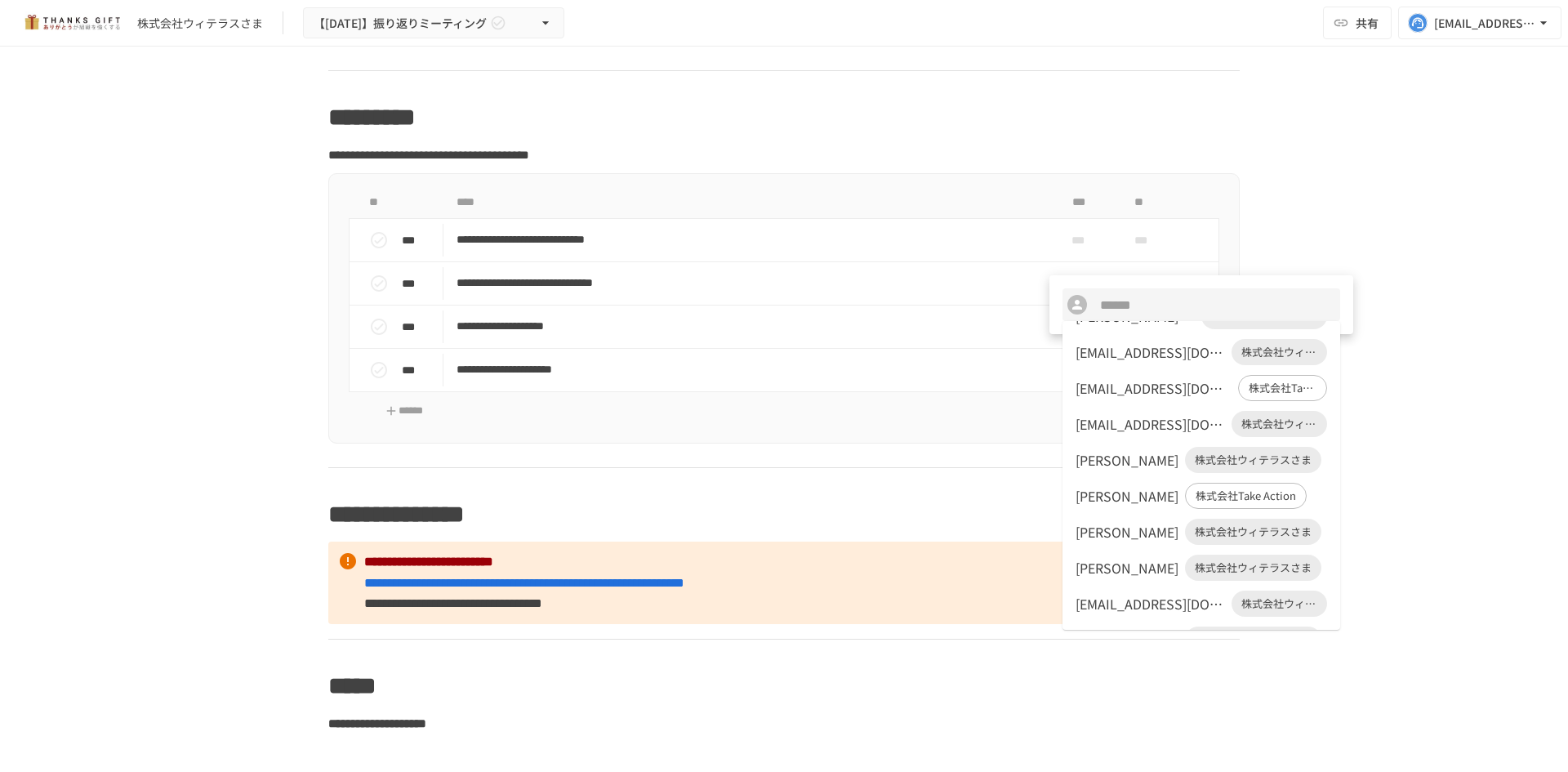 scroll, scrollTop: 245, scrollLeft: 0, axis: vertical 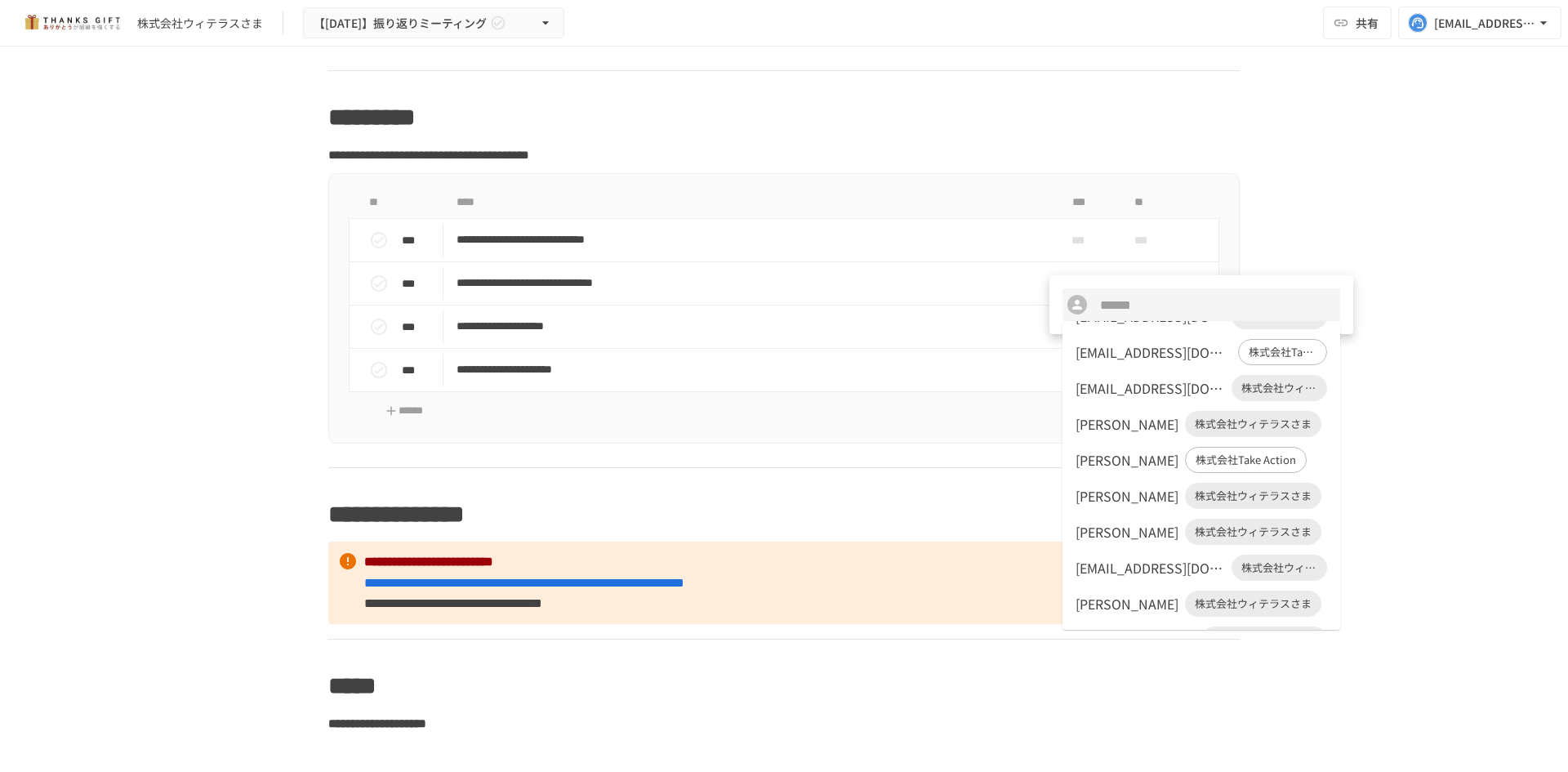 click on "[PERSON_NAME]" at bounding box center [1127, 424] 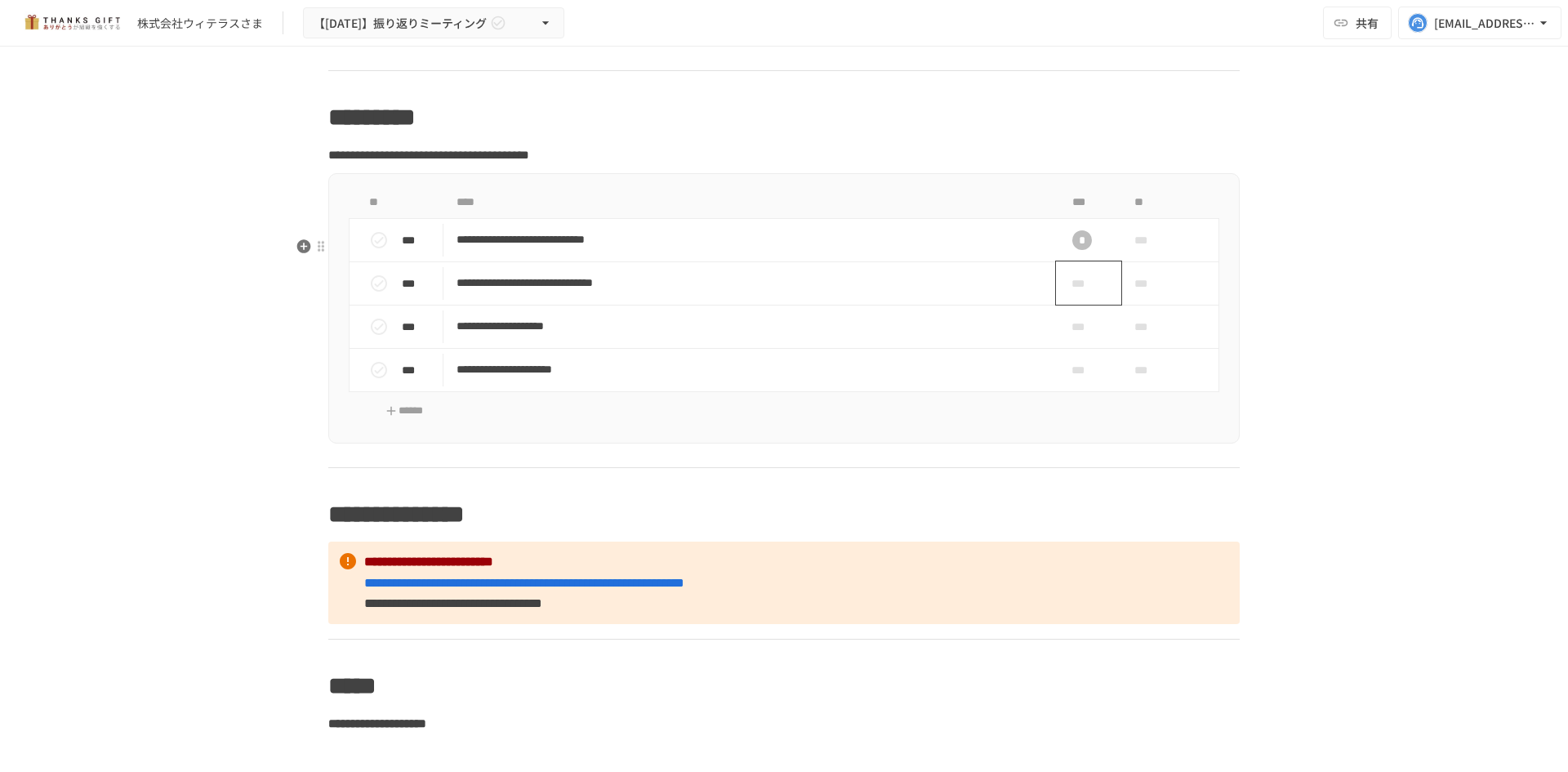 click on "***" at bounding box center (1082, 283) 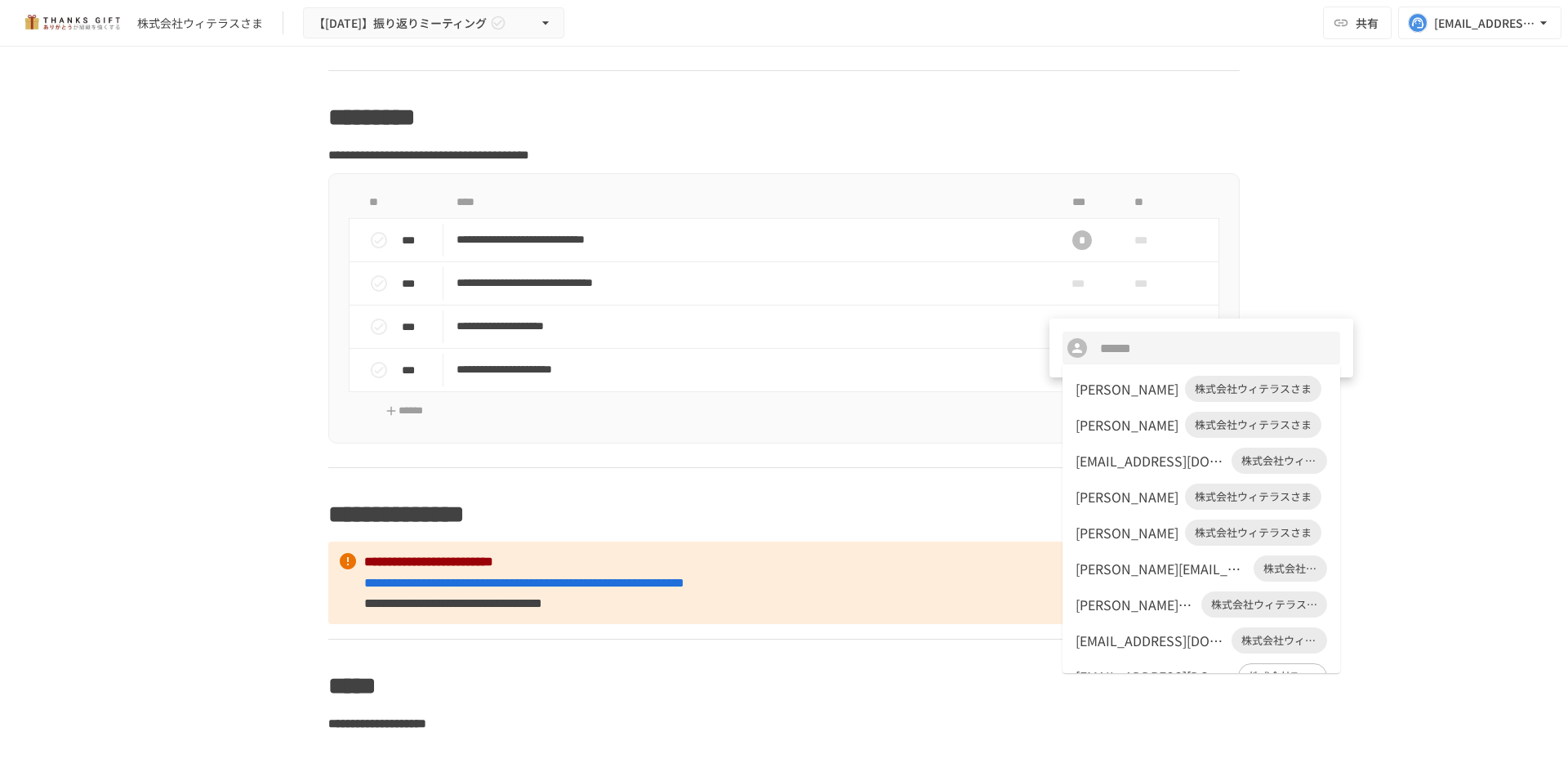 click on "[PERSON_NAME]" at bounding box center [1127, 497] 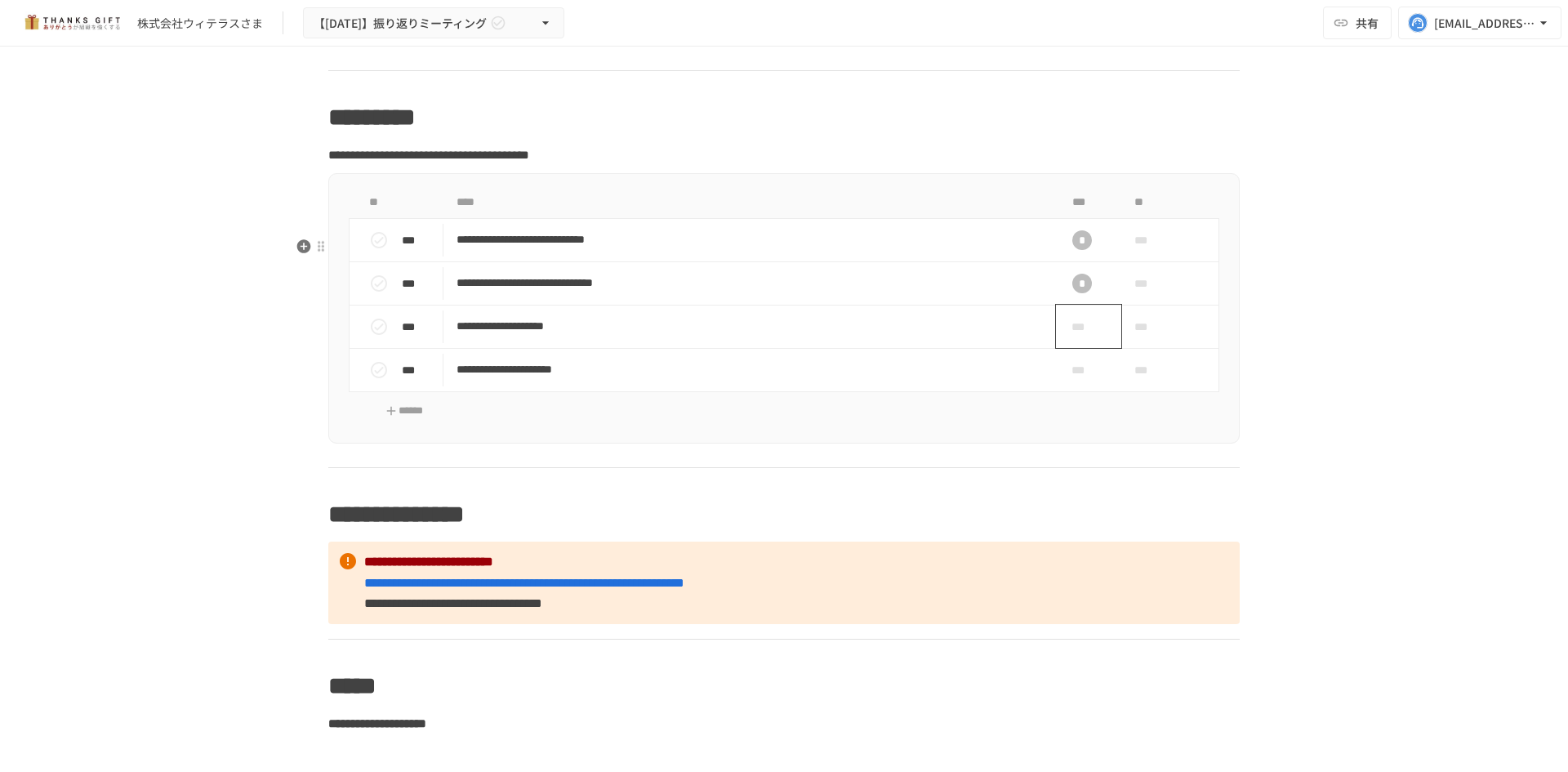 click on "***" at bounding box center (1082, 327) 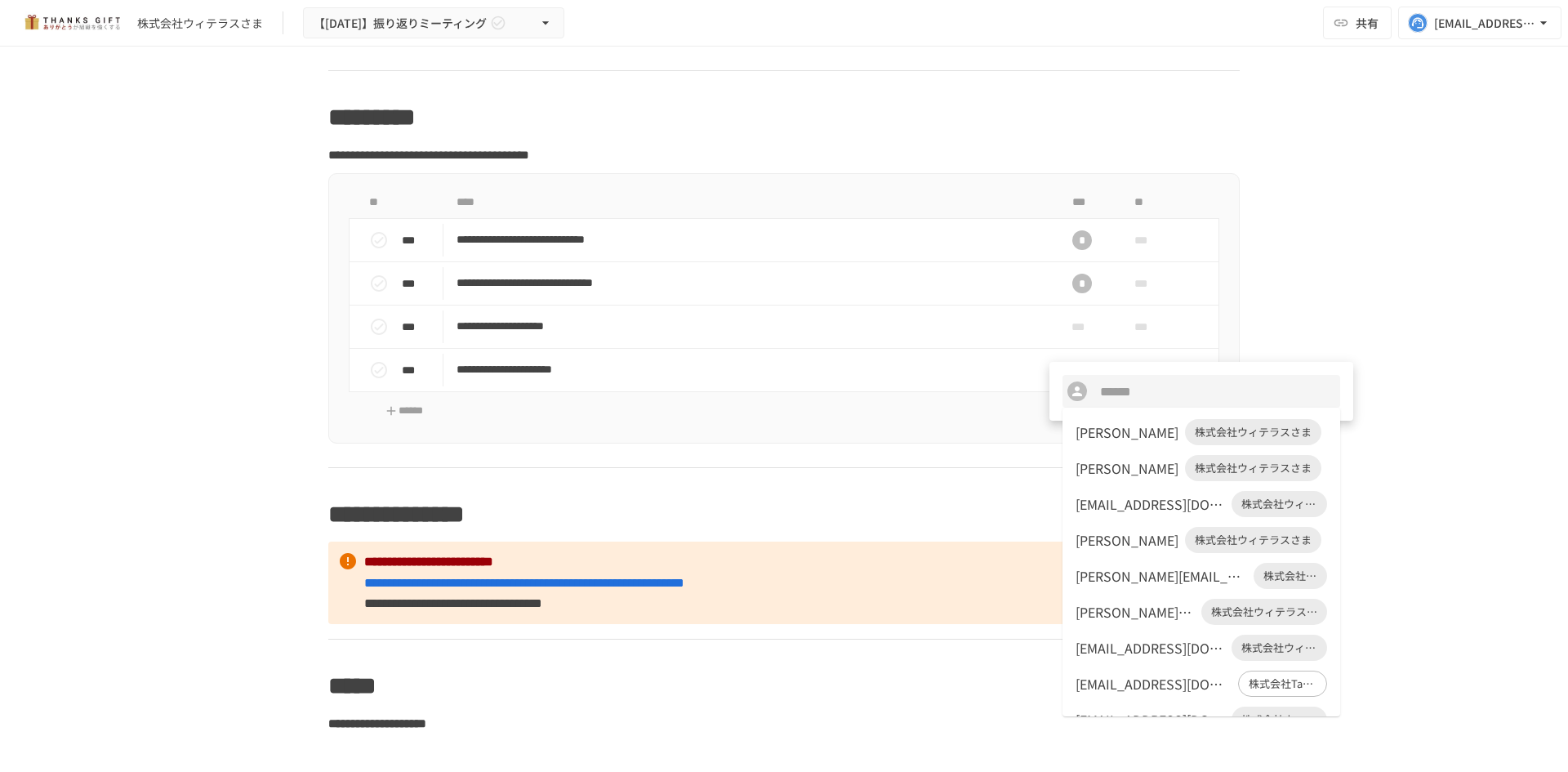 click on "[PERSON_NAME]さま 株式会社ウィテラスさま" at bounding box center [1201, 612] 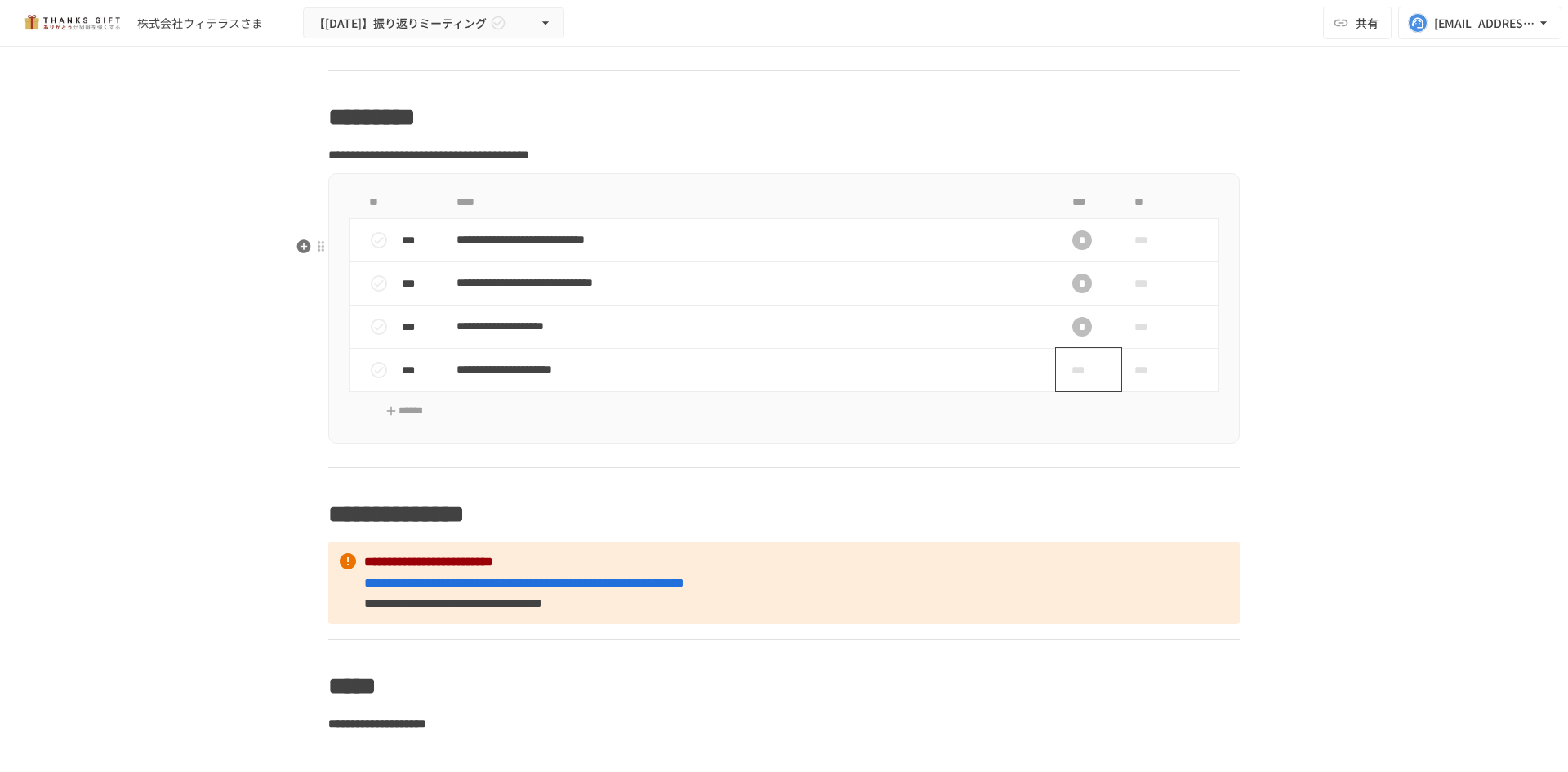 click on "***" at bounding box center (1082, 370) 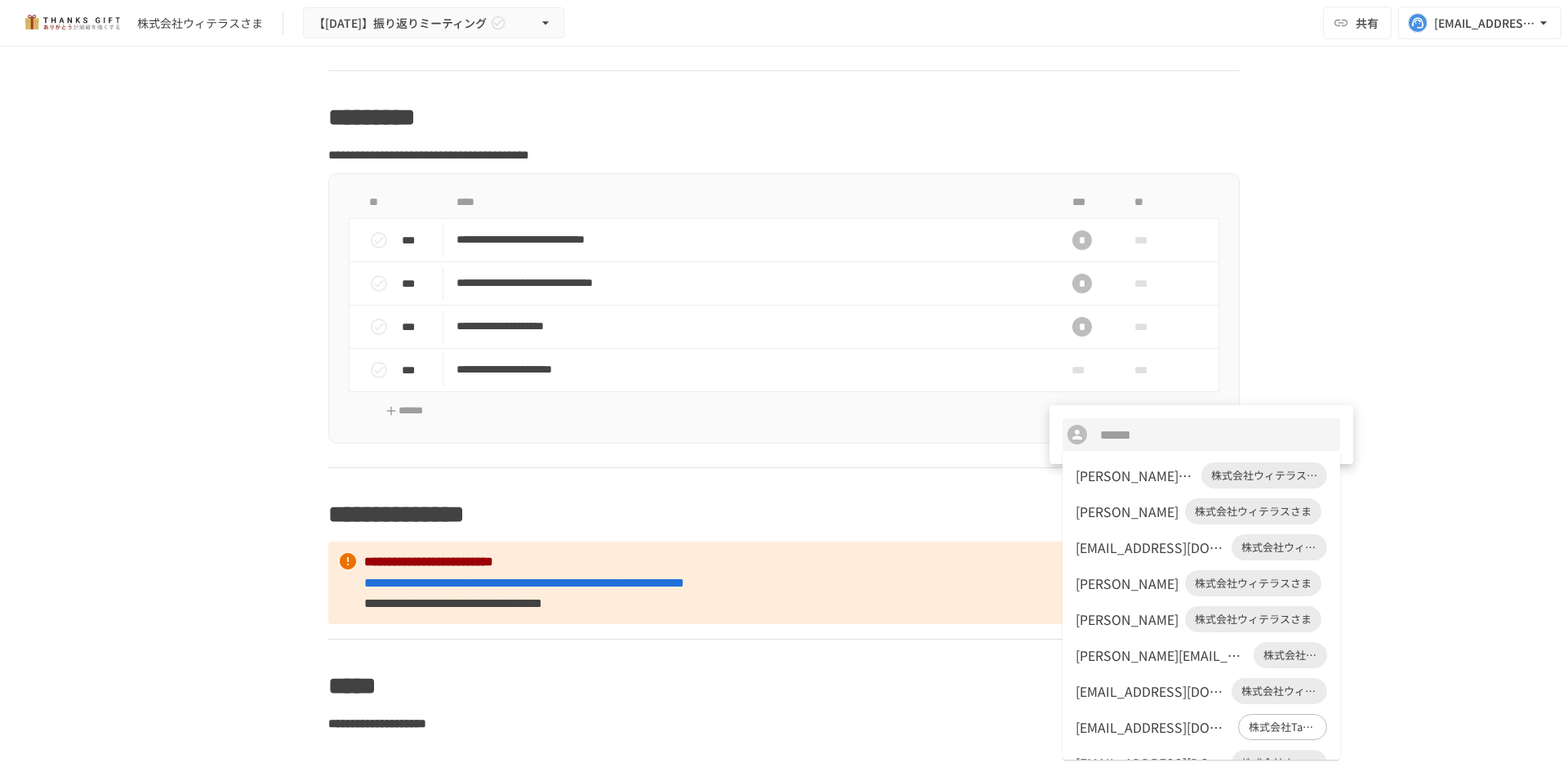 click at bounding box center [784, 386] 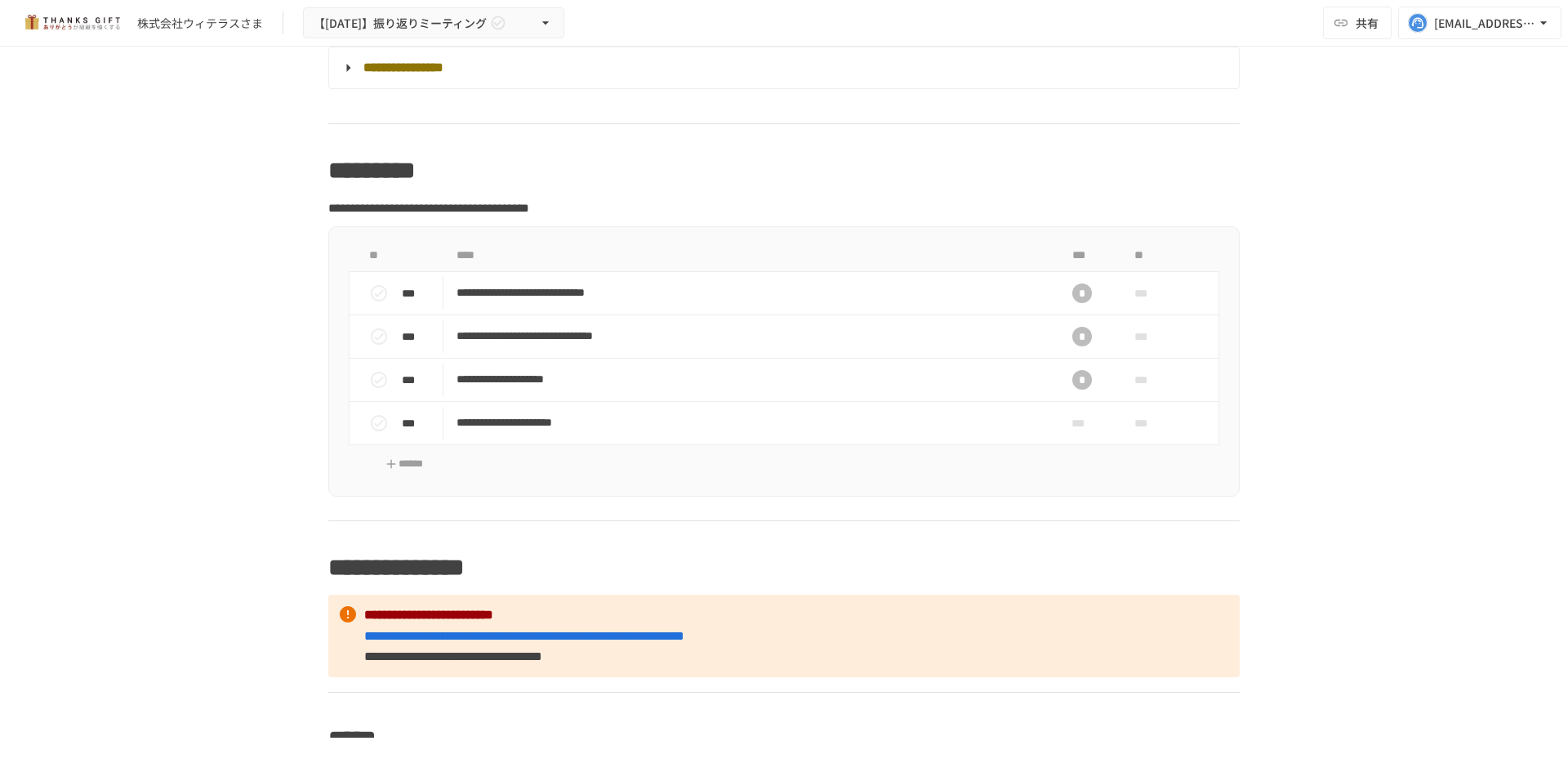 scroll, scrollTop: 8173, scrollLeft: 0, axis: vertical 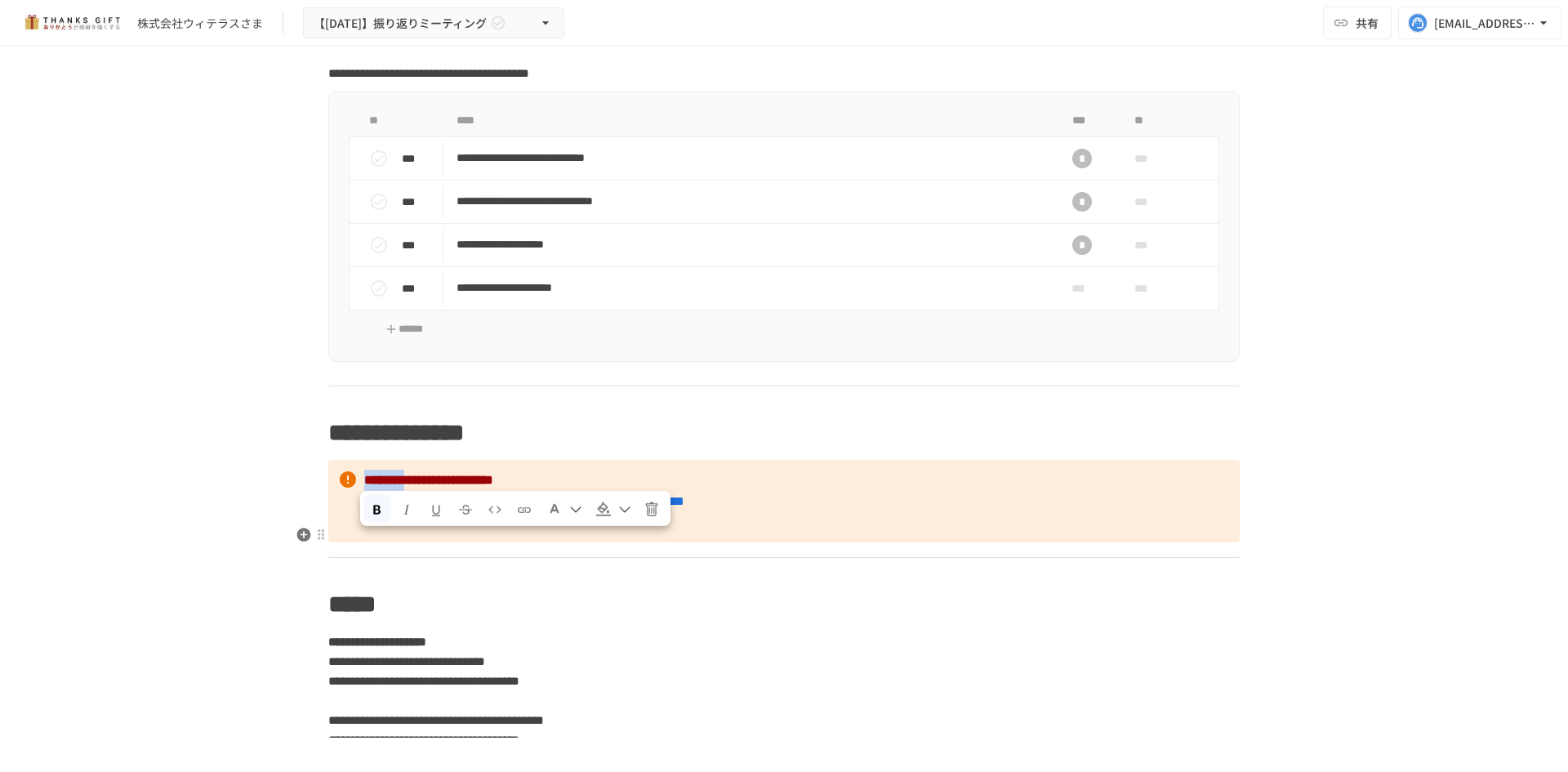 drag, startPoint x: 357, startPoint y: 542, endPoint x: 430, endPoint y: 544, distance: 73.02739 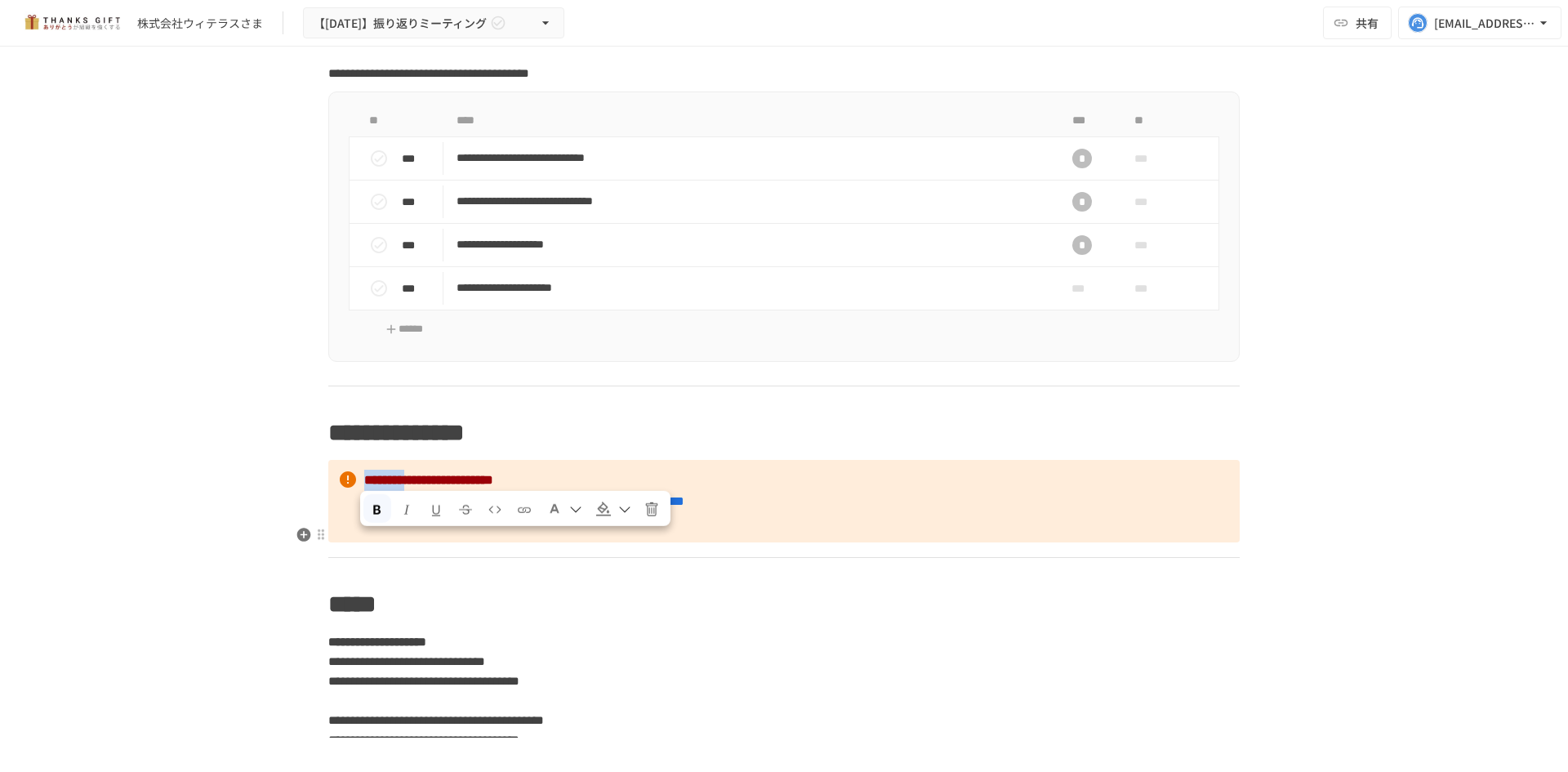 click on "**********" at bounding box center [784, 501] 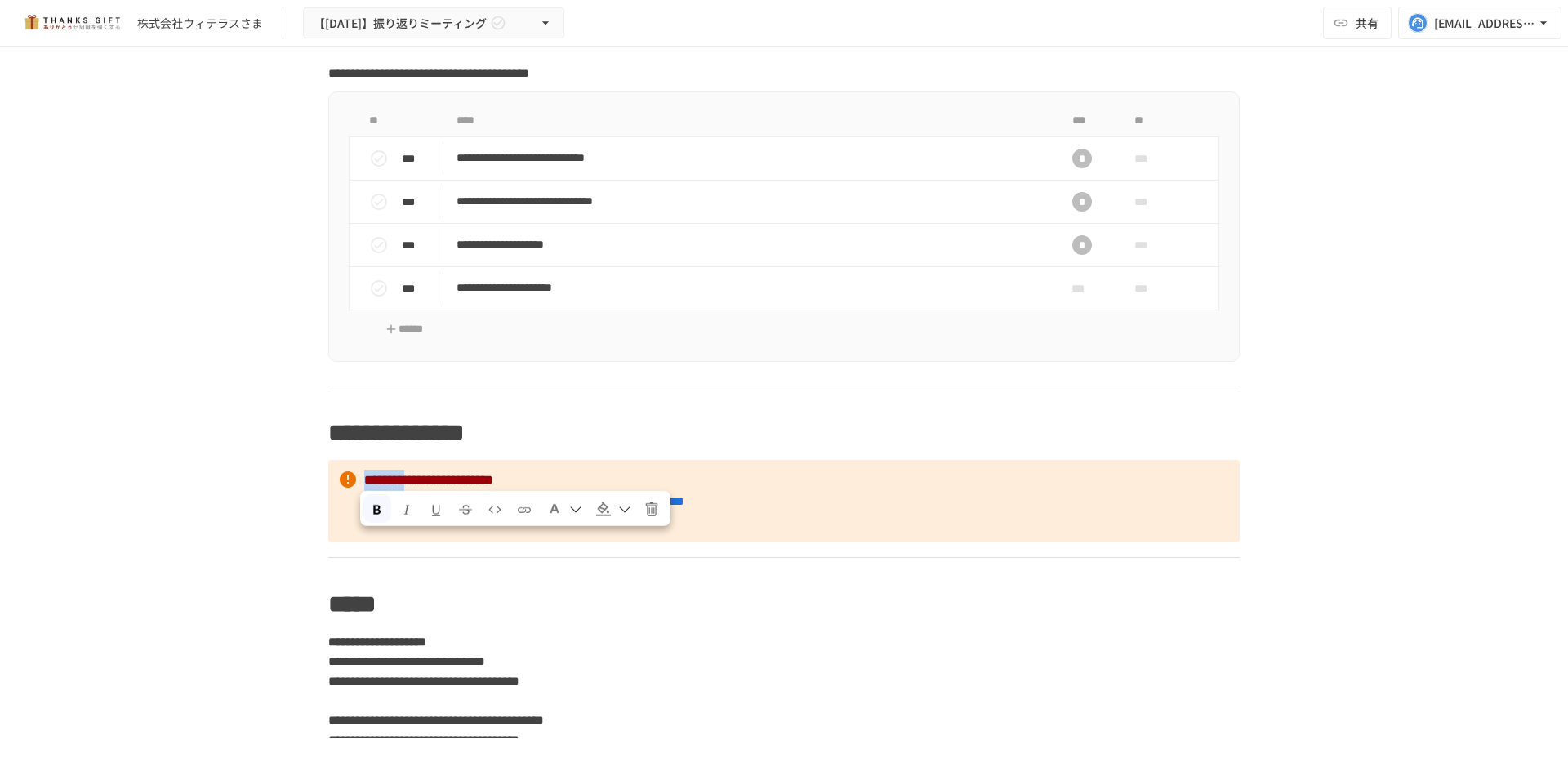 copy on "********" 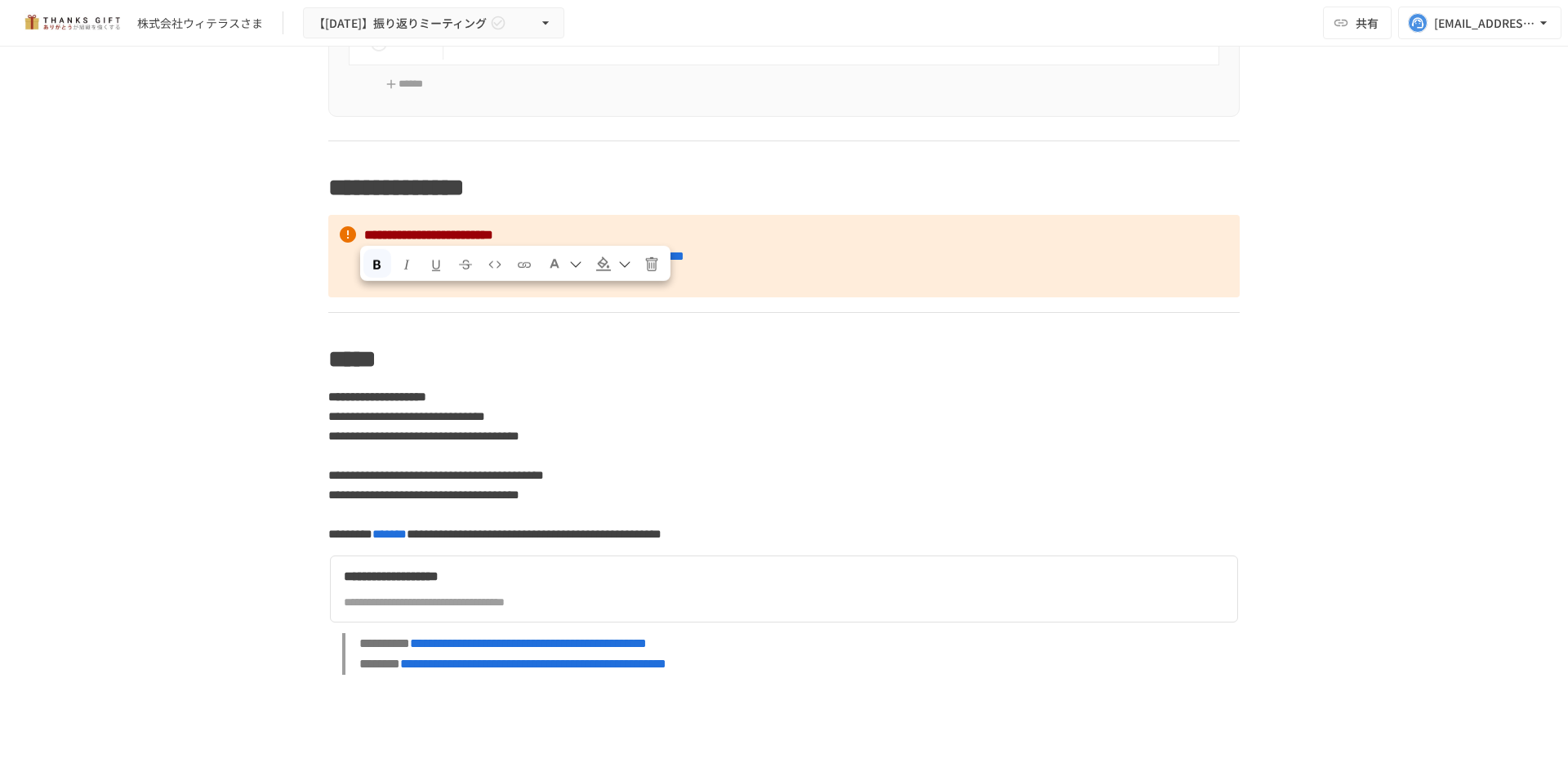 click on "**********" at bounding box center [784, 392] 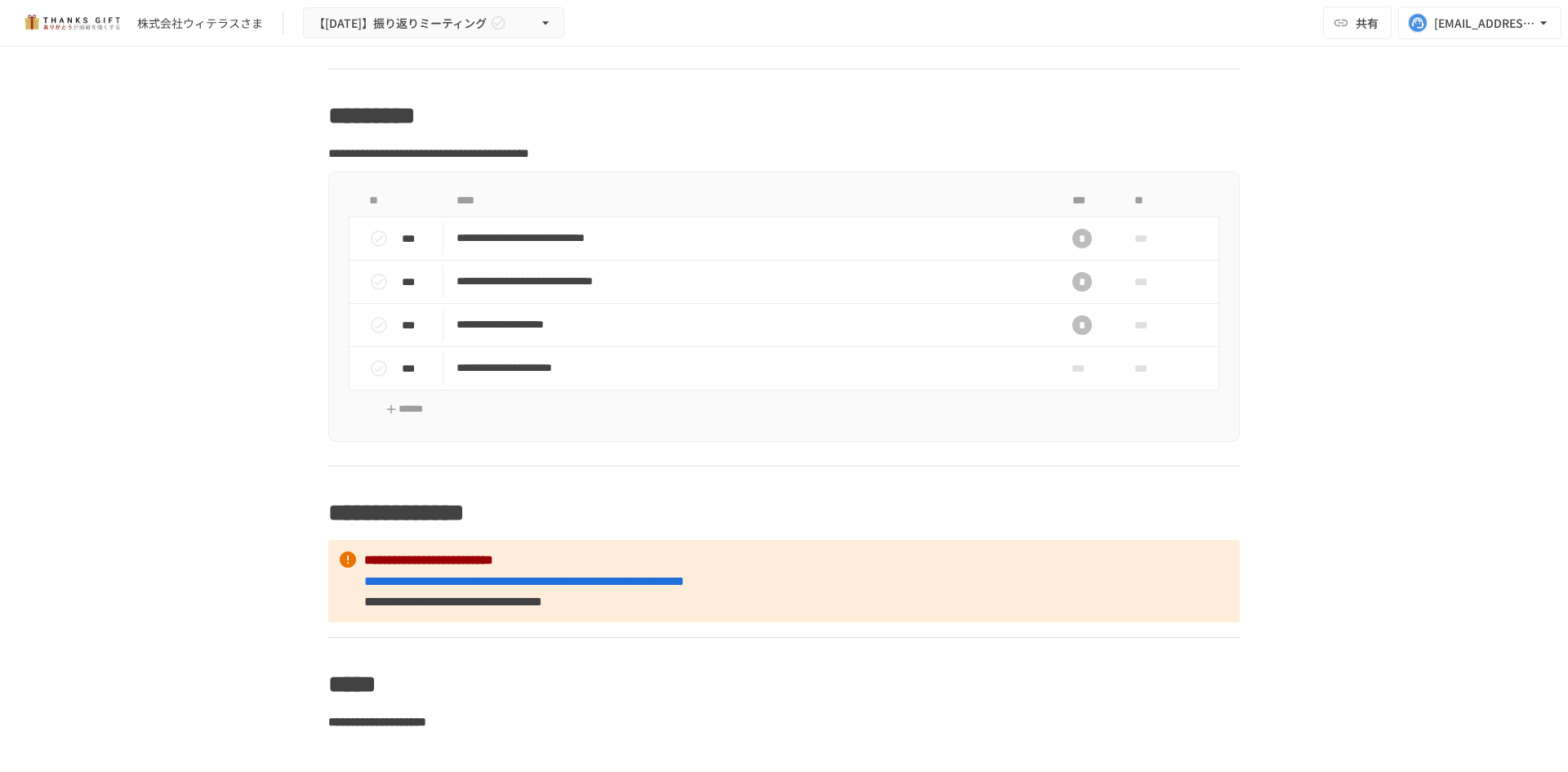scroll, scrollTop: 8091, scrollLeft: 0, axis: vertical 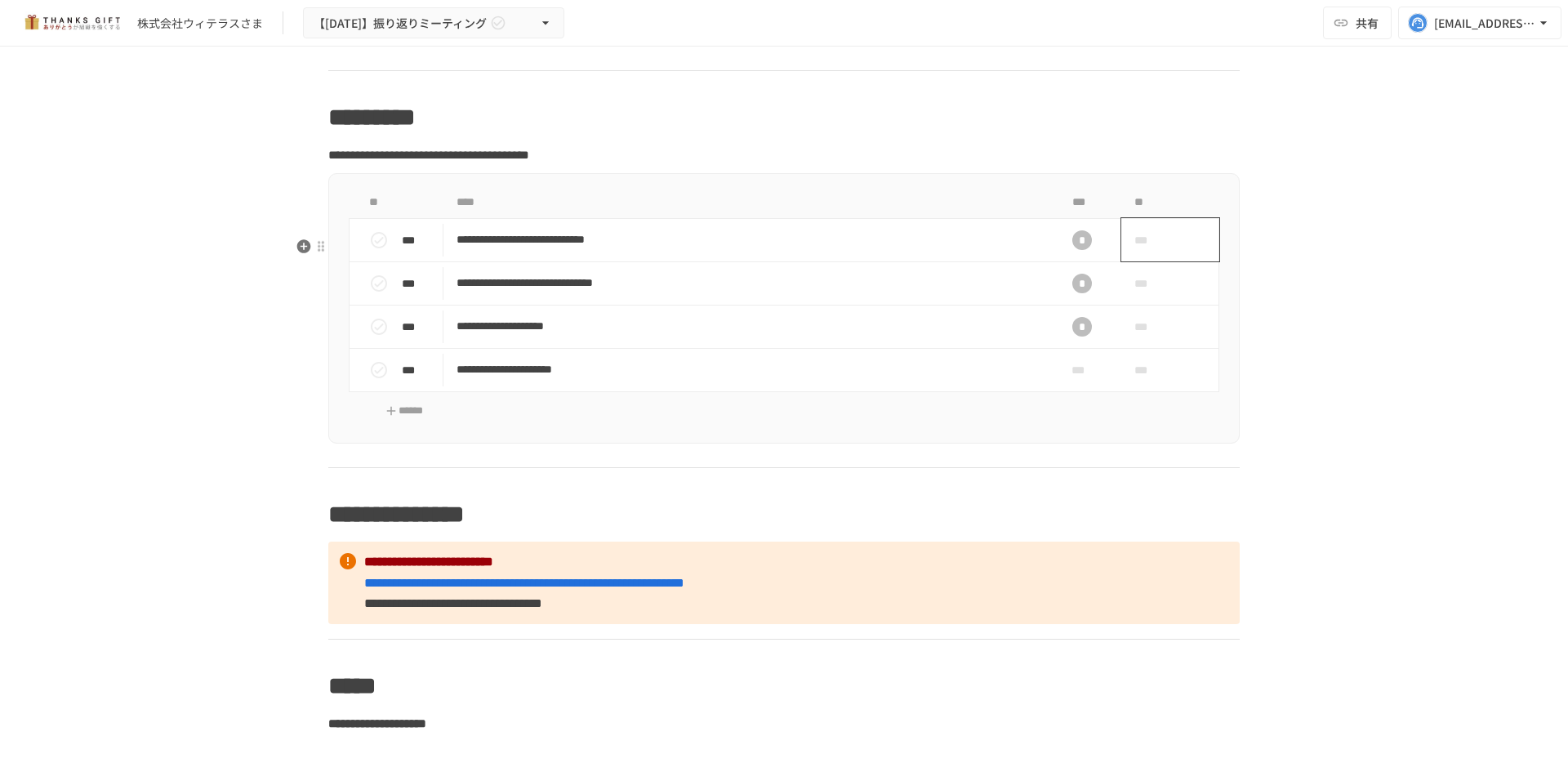 click on "***" at bounding box center (1152, 240) 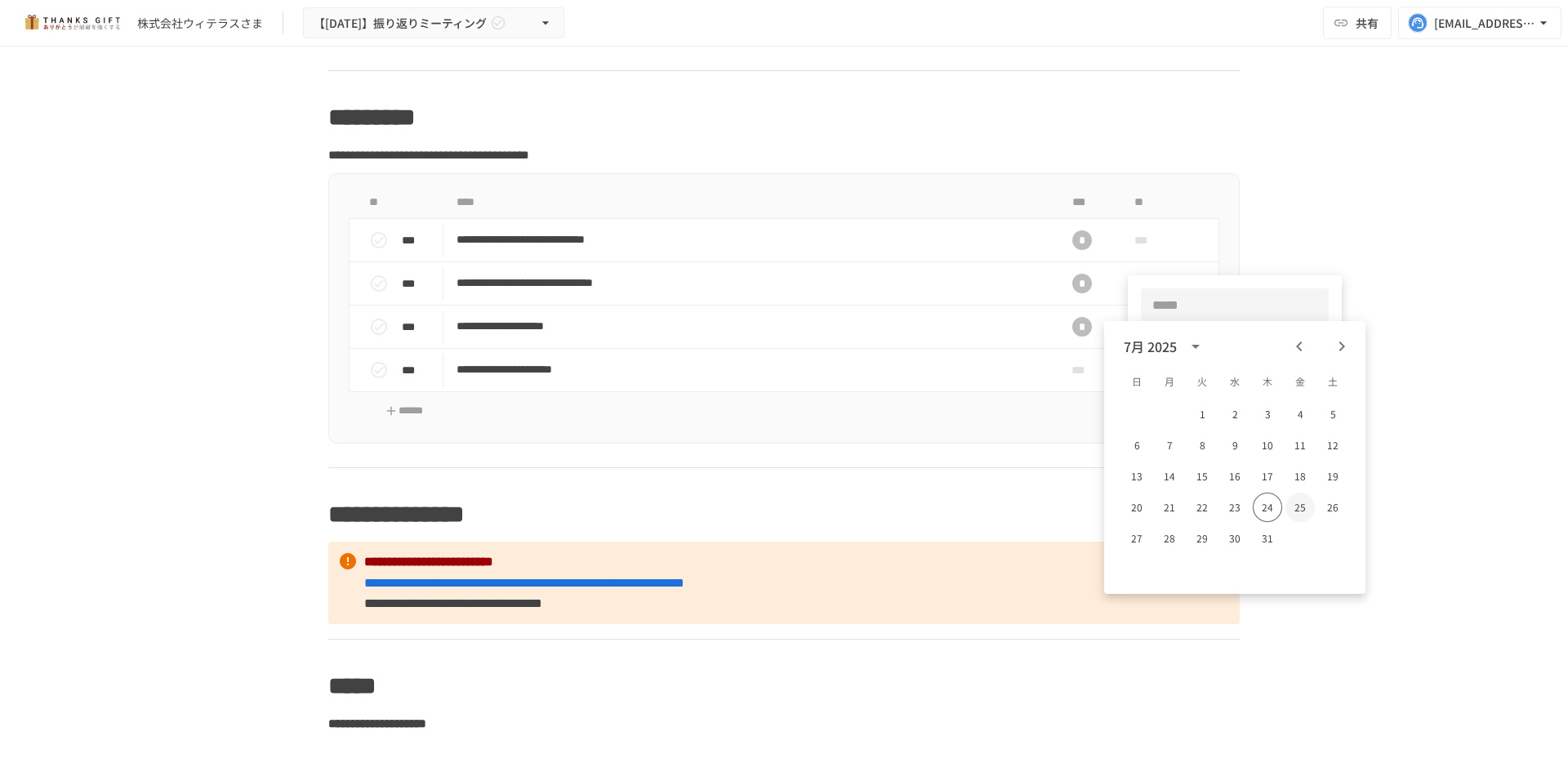 click on "25" at bounding box center (1300, 507) 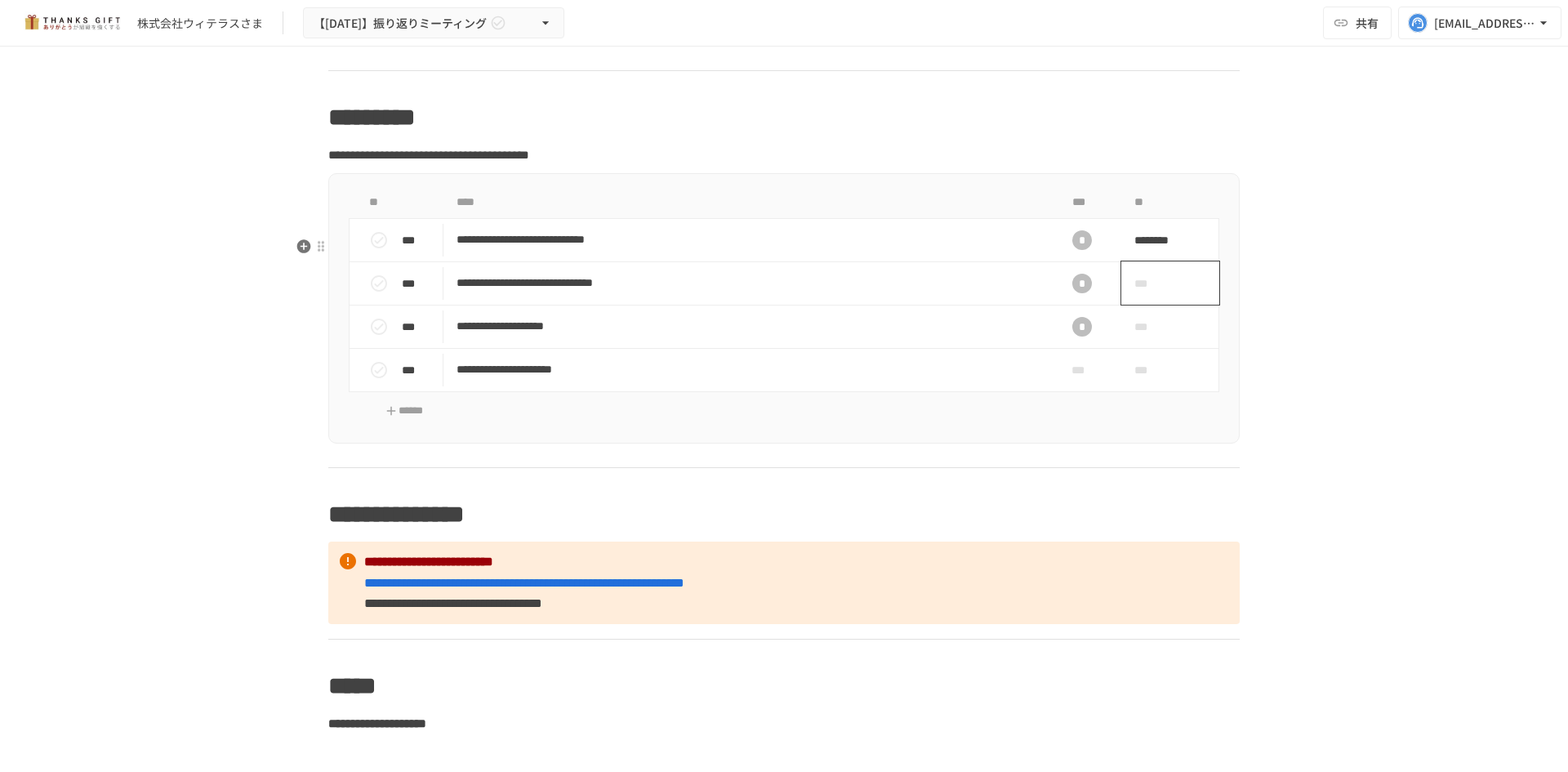 click on "***" at bounding box center (1152, 283) 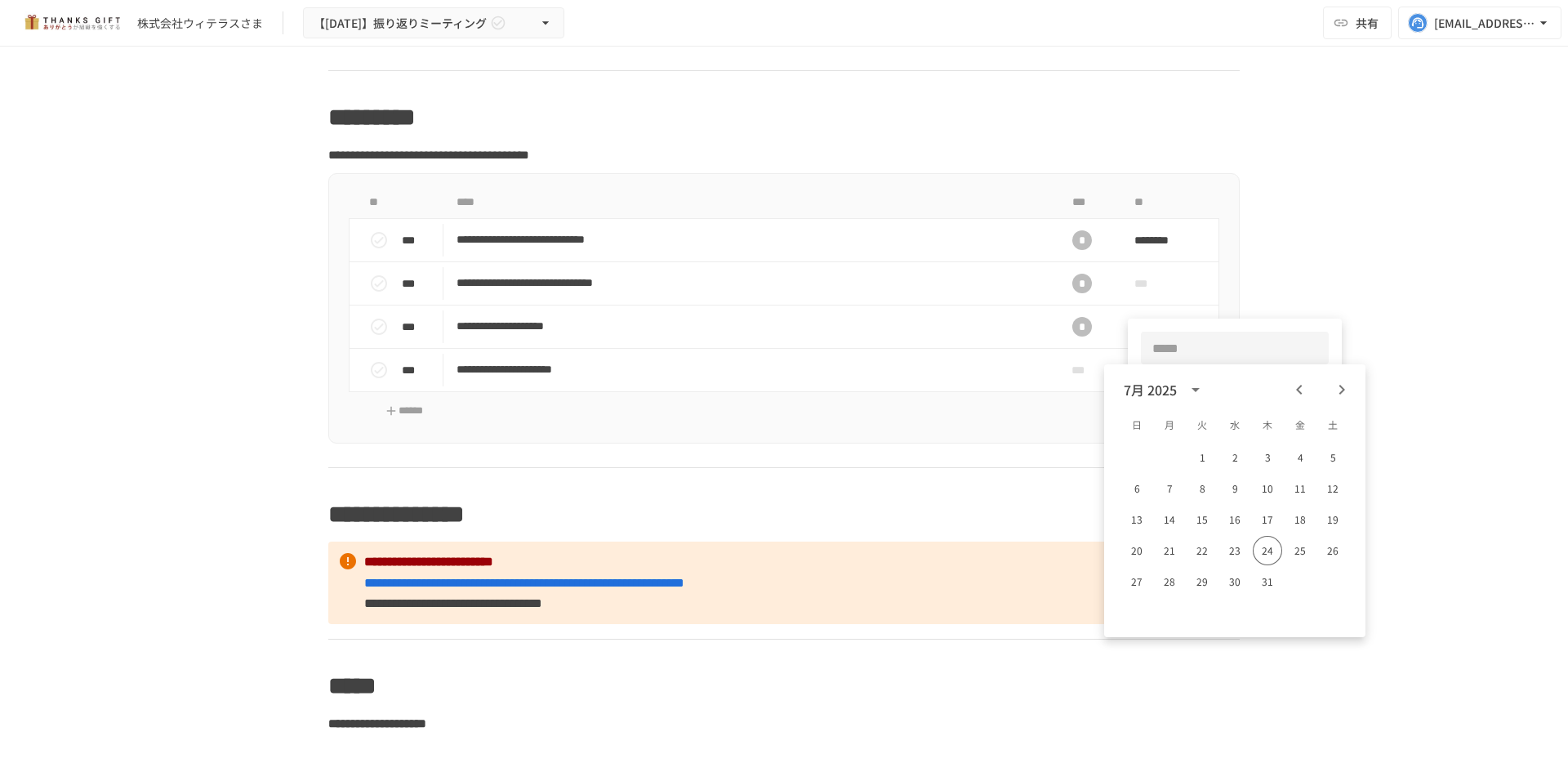 click at bounding box center (1342, 390) 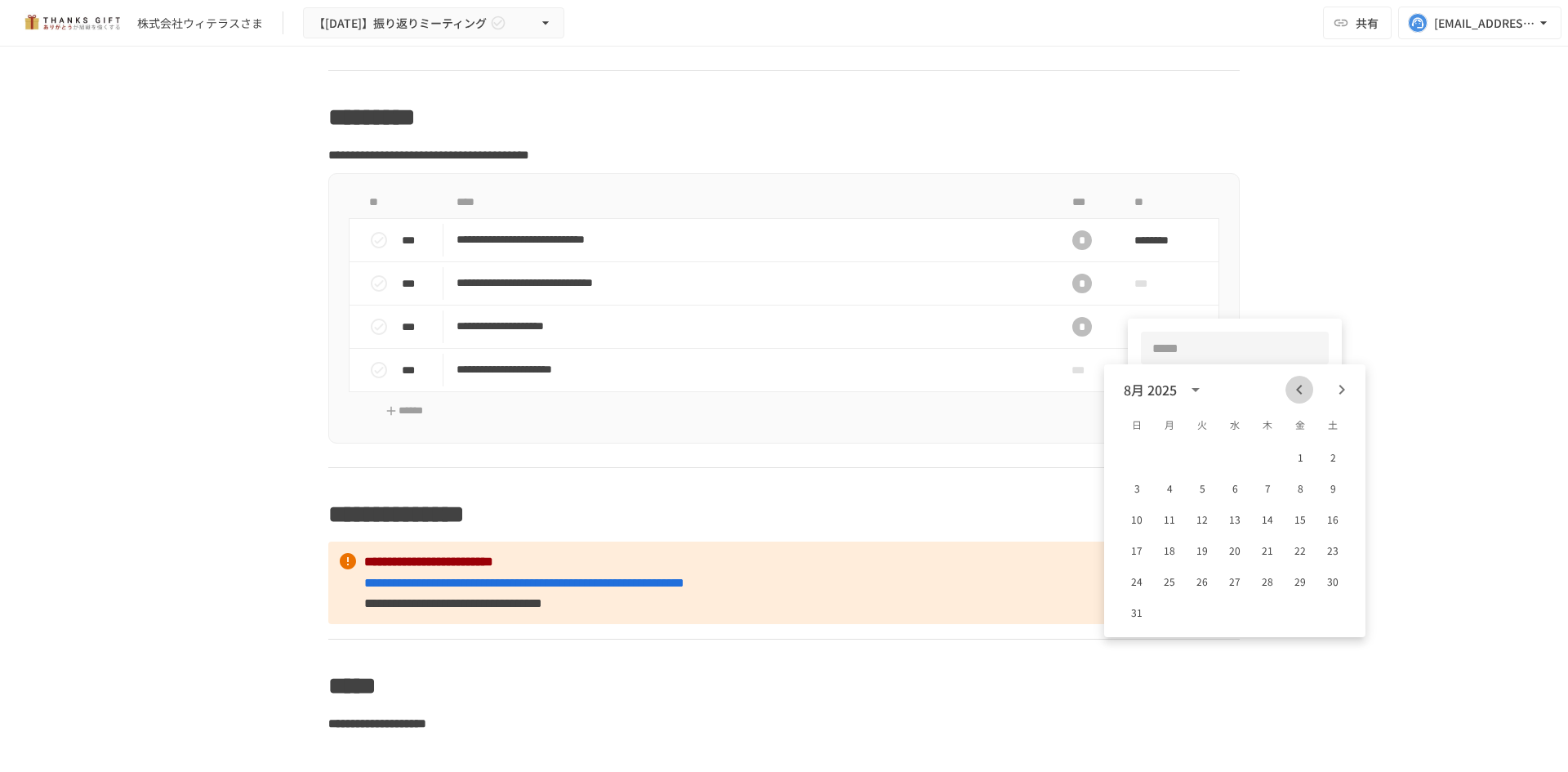 click 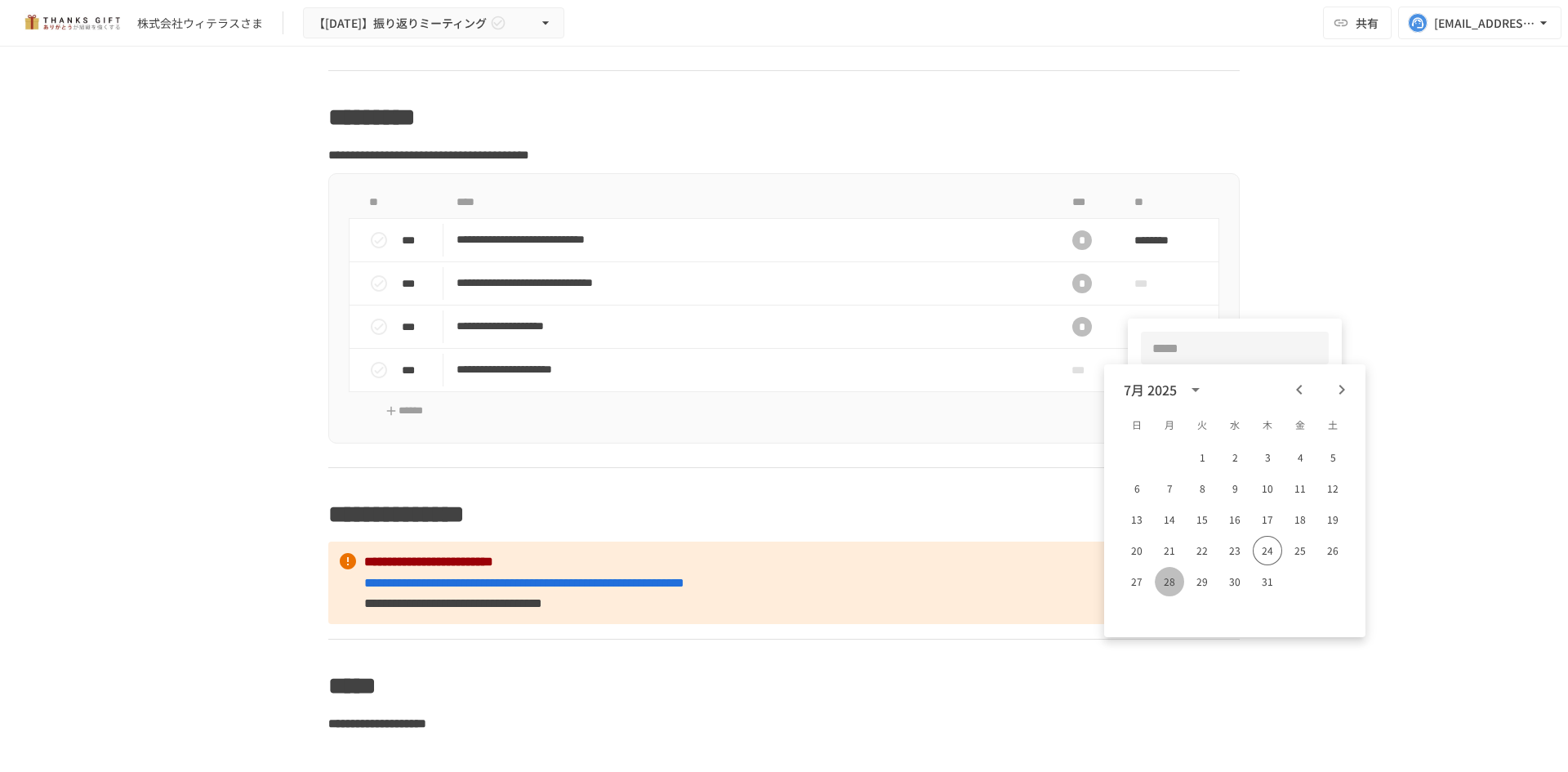 click on "28" at bounding box center (1169, 582) 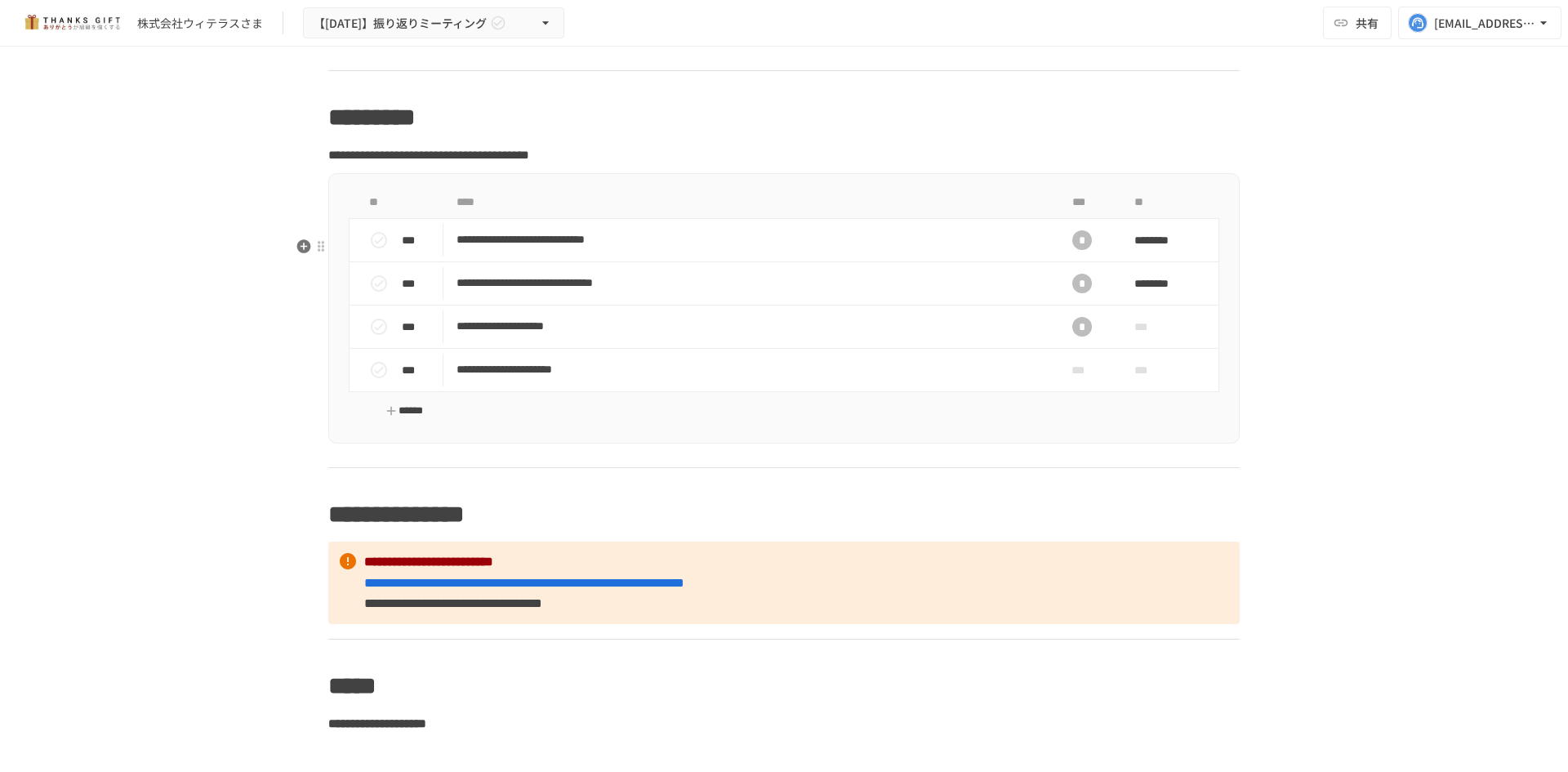 click on "******" at bounding box center (404, 411) 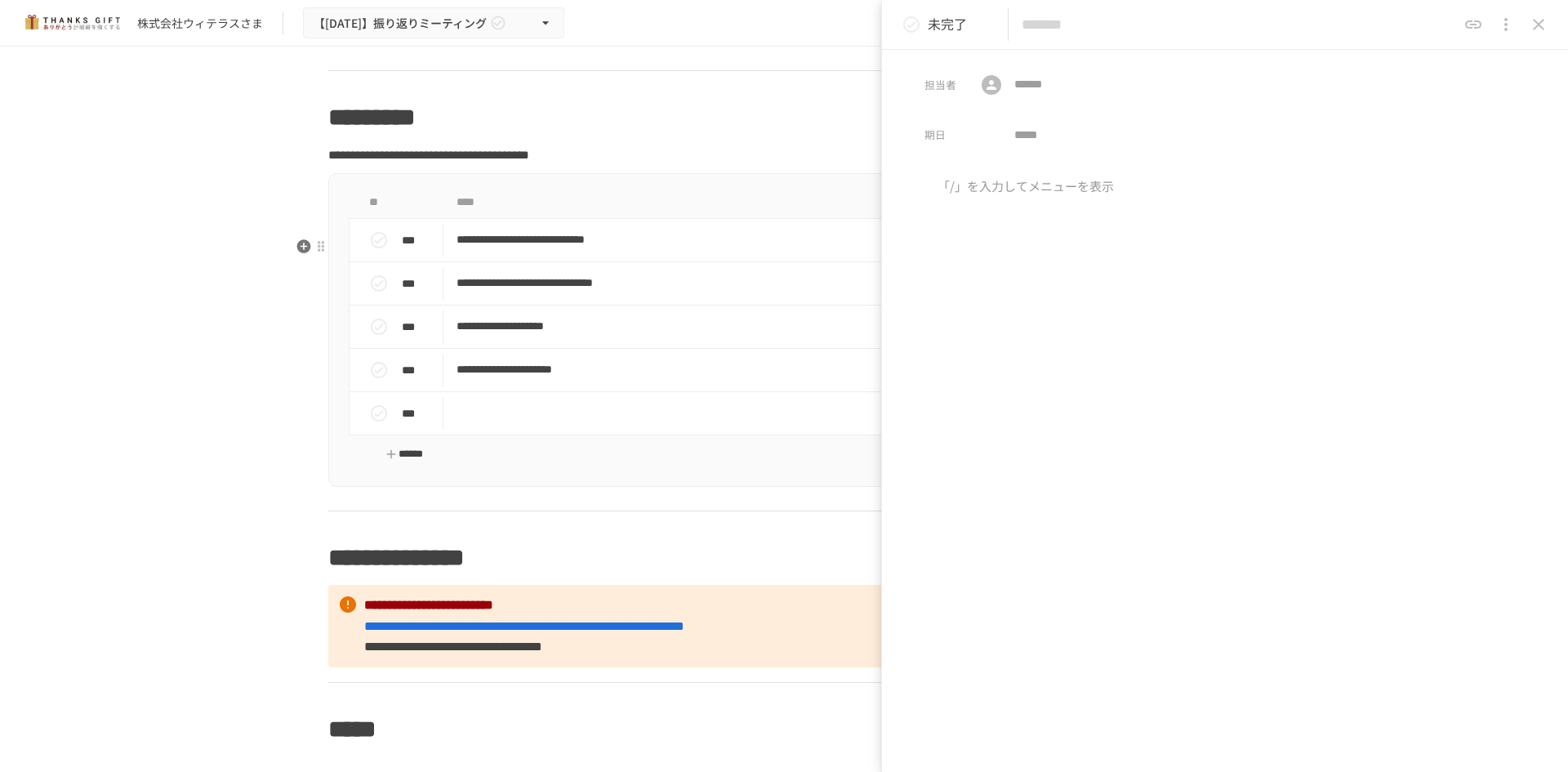 type on "*" 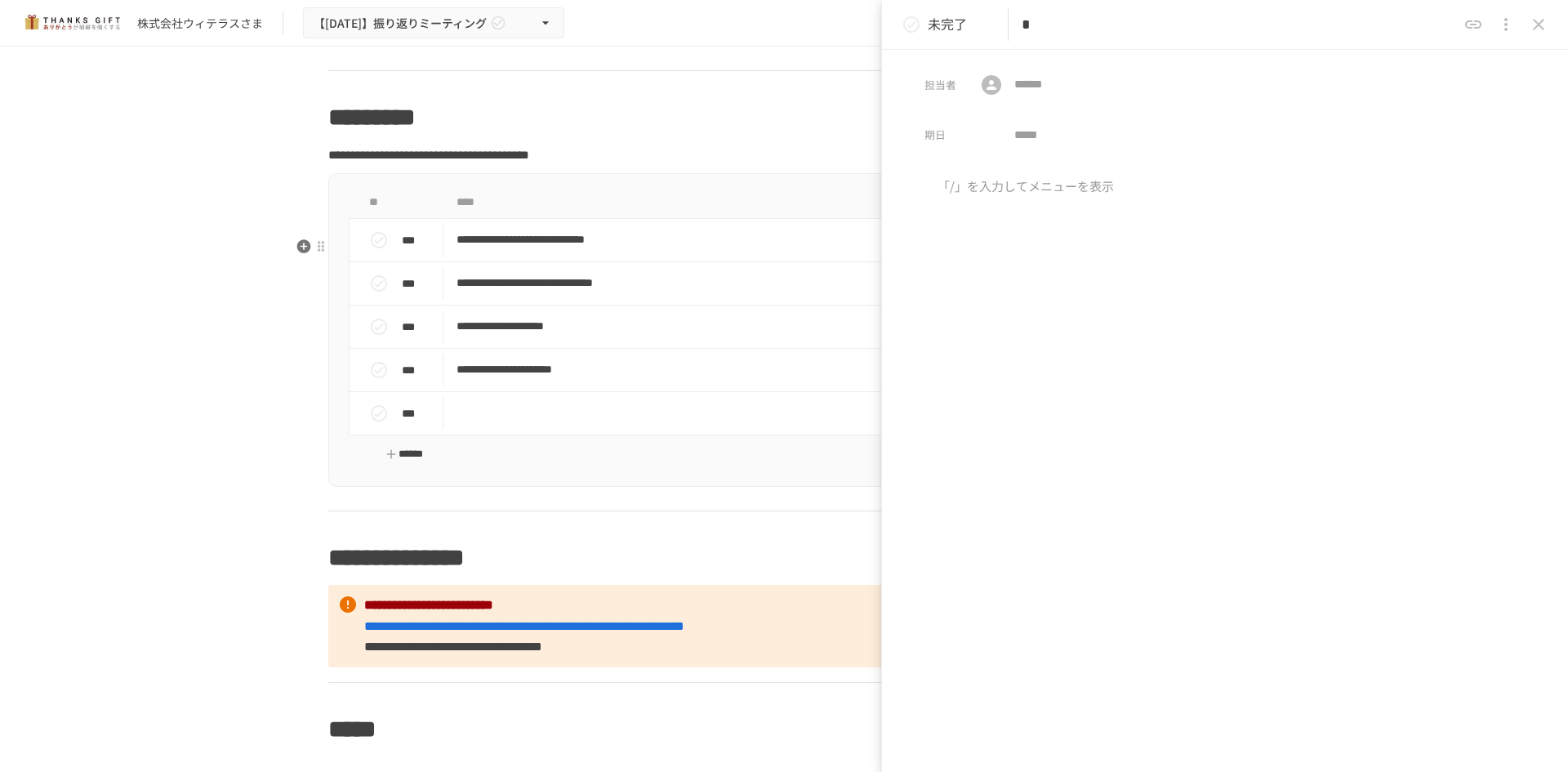 type 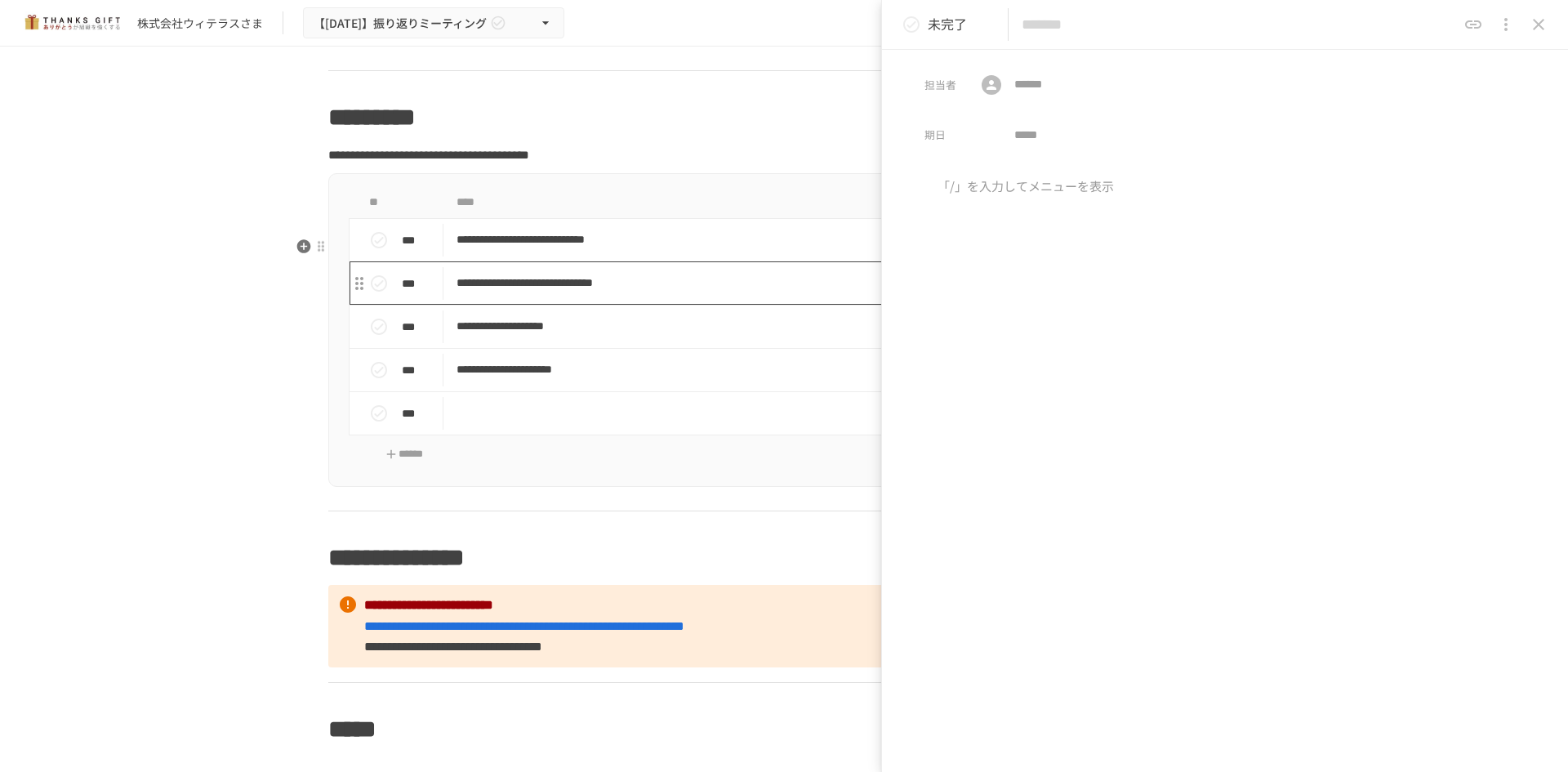 click on "**********" at bounding box center (750, 283) 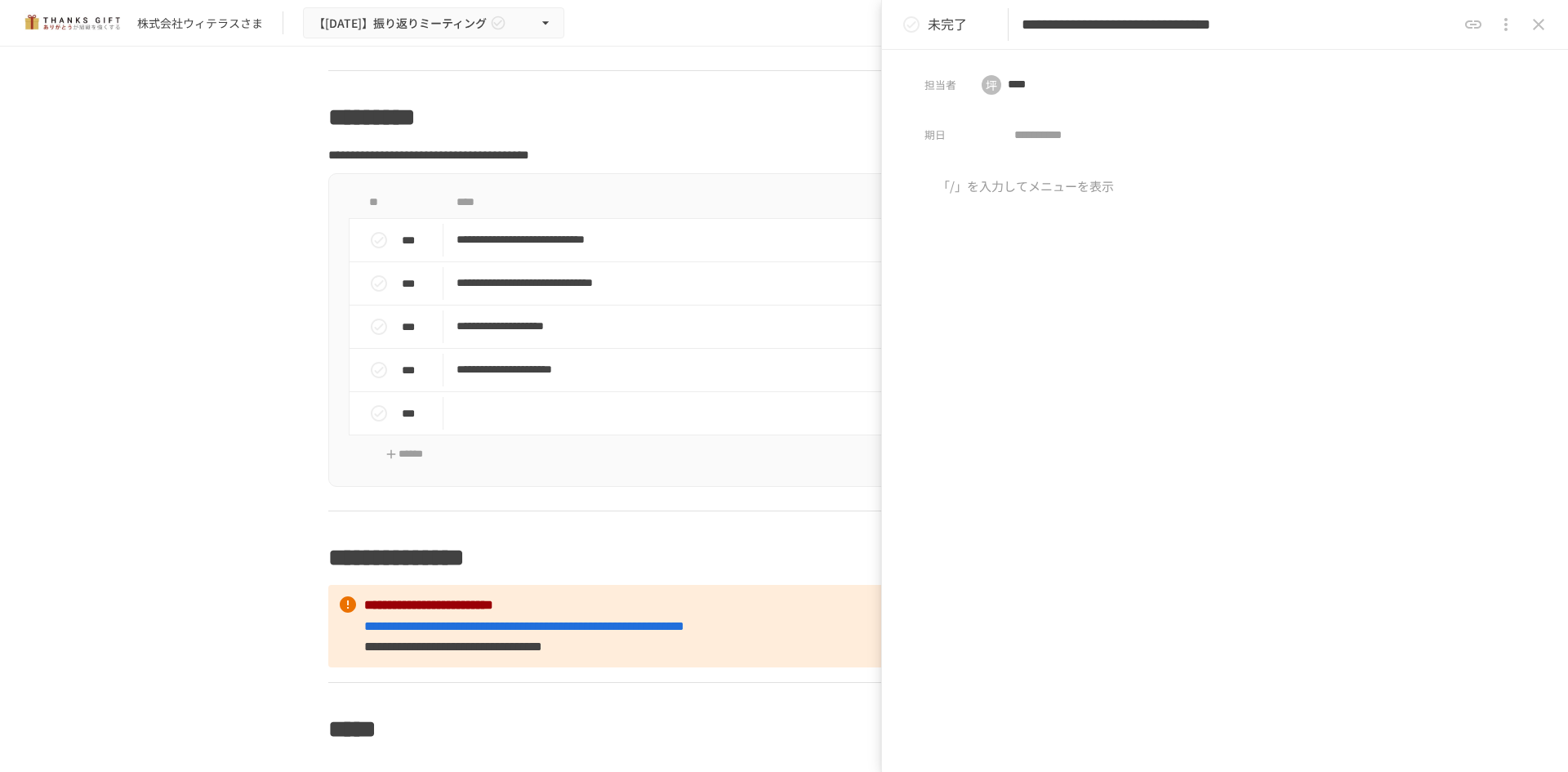 drag, startPoint x: 1236, startPoint y: 20, endPoint x: 694, endPoint y: 9, distance: 542.11161 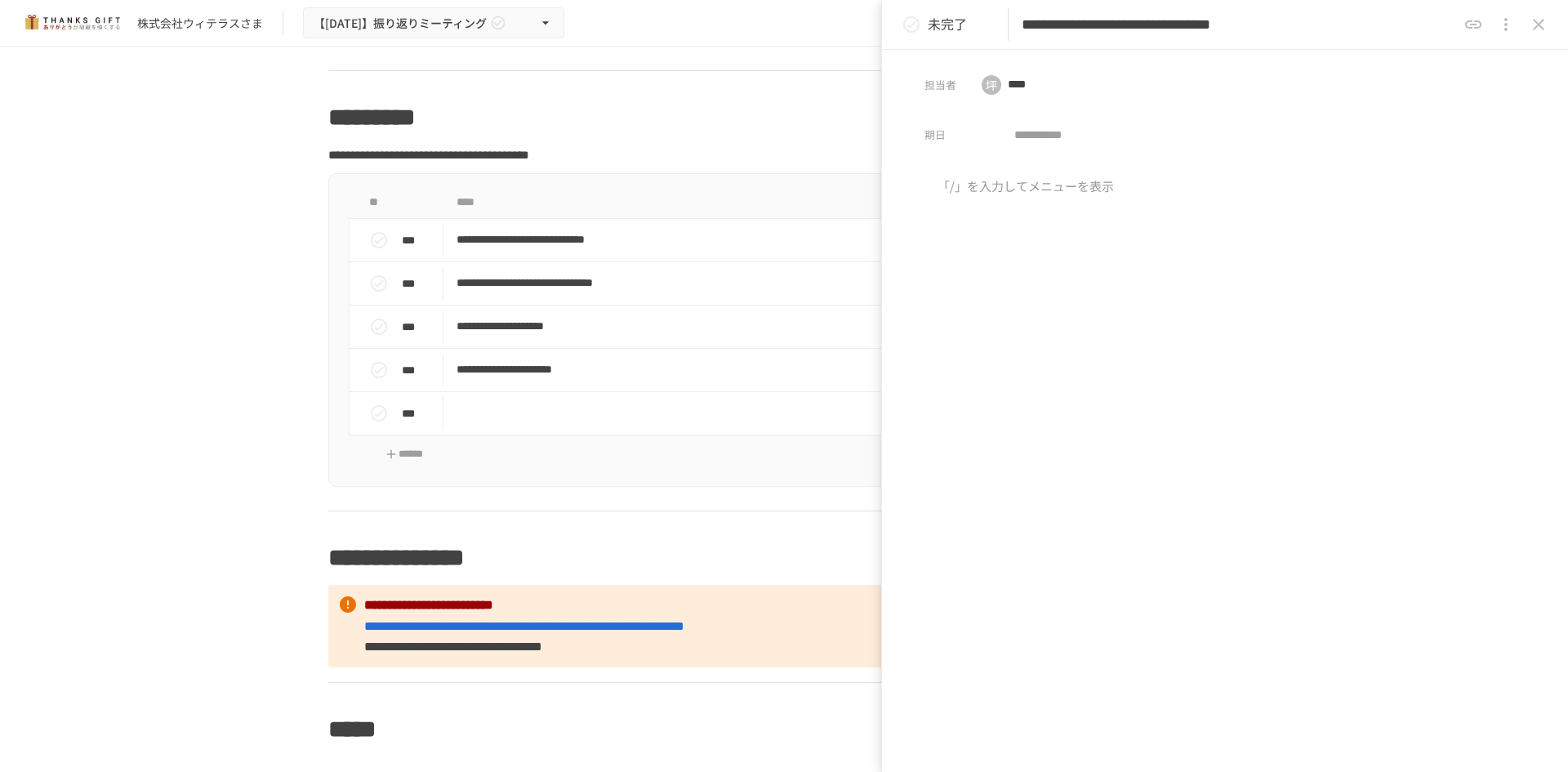 click on "**********" at bounding box center (784, 368) 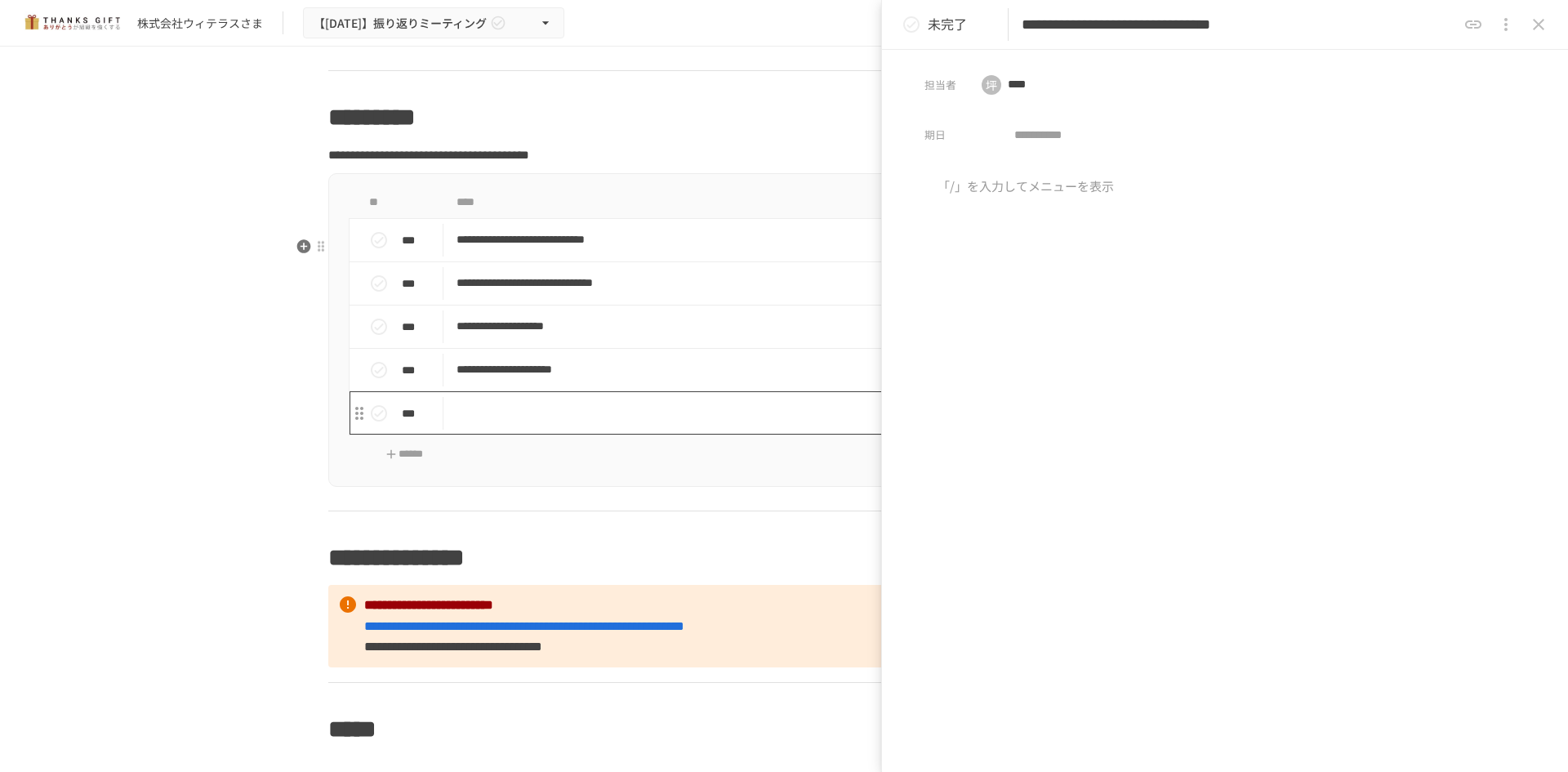 click at bounding box center [750, 413] 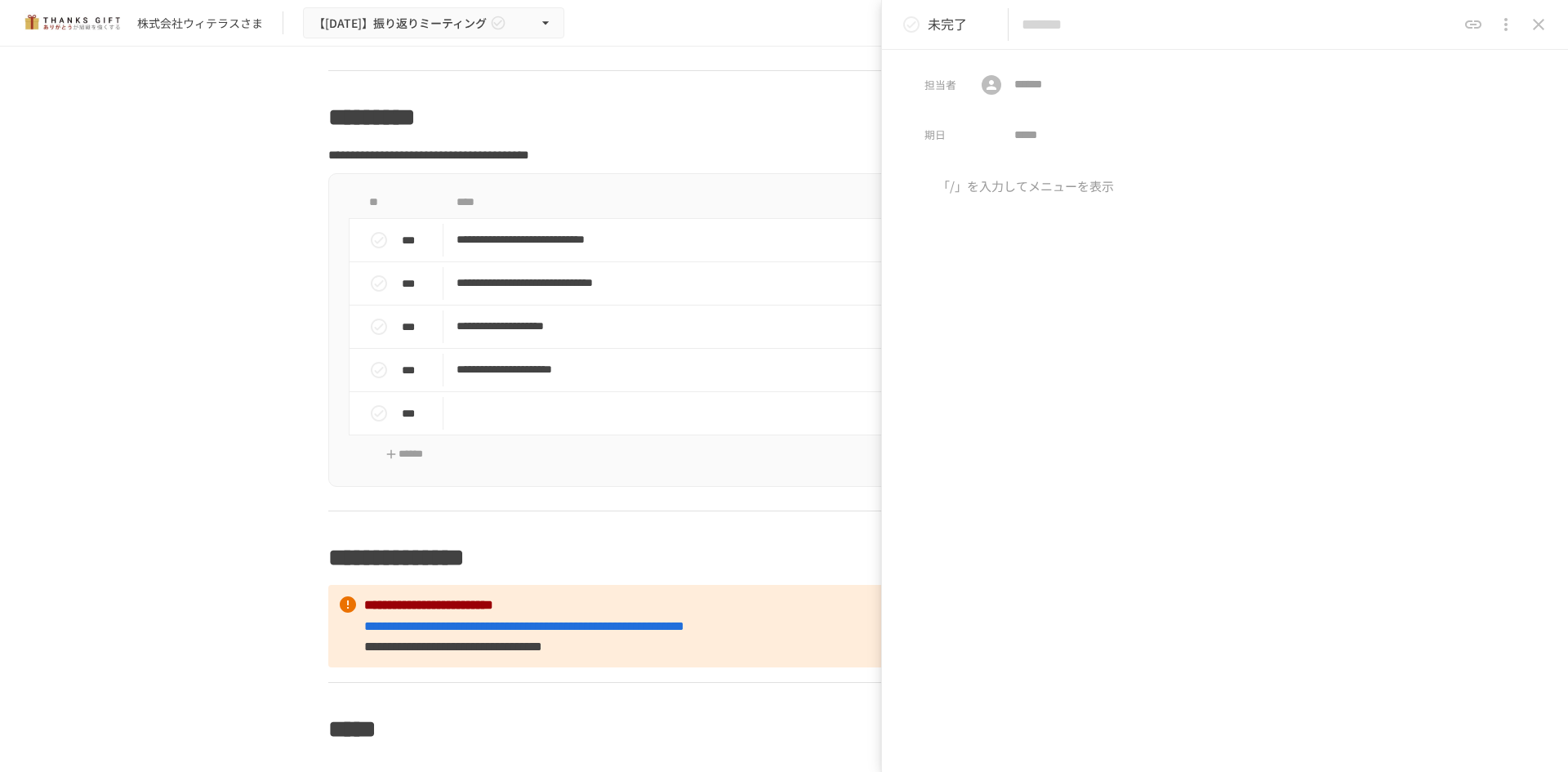 paste on "**********" 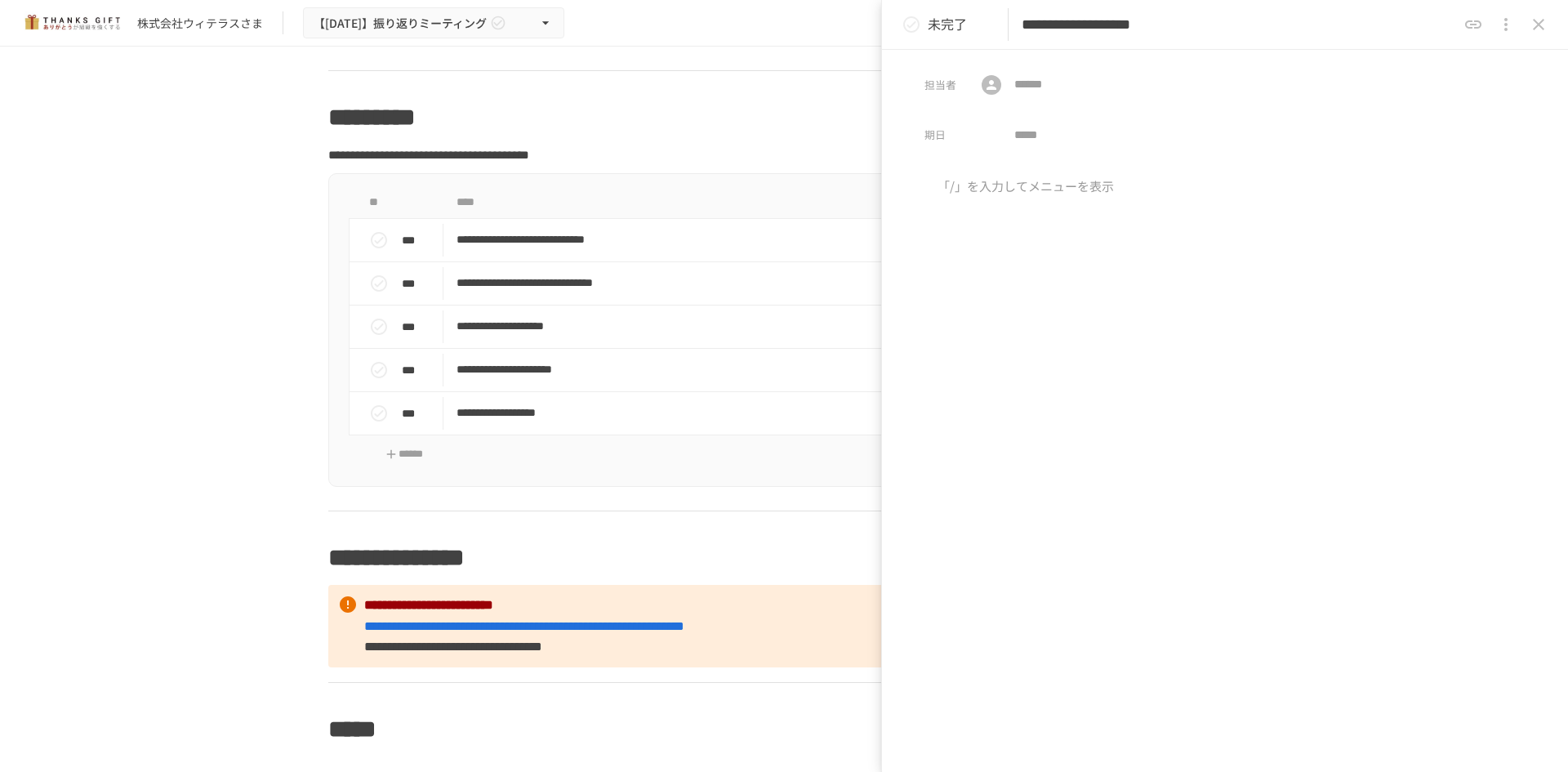 type on "**********" 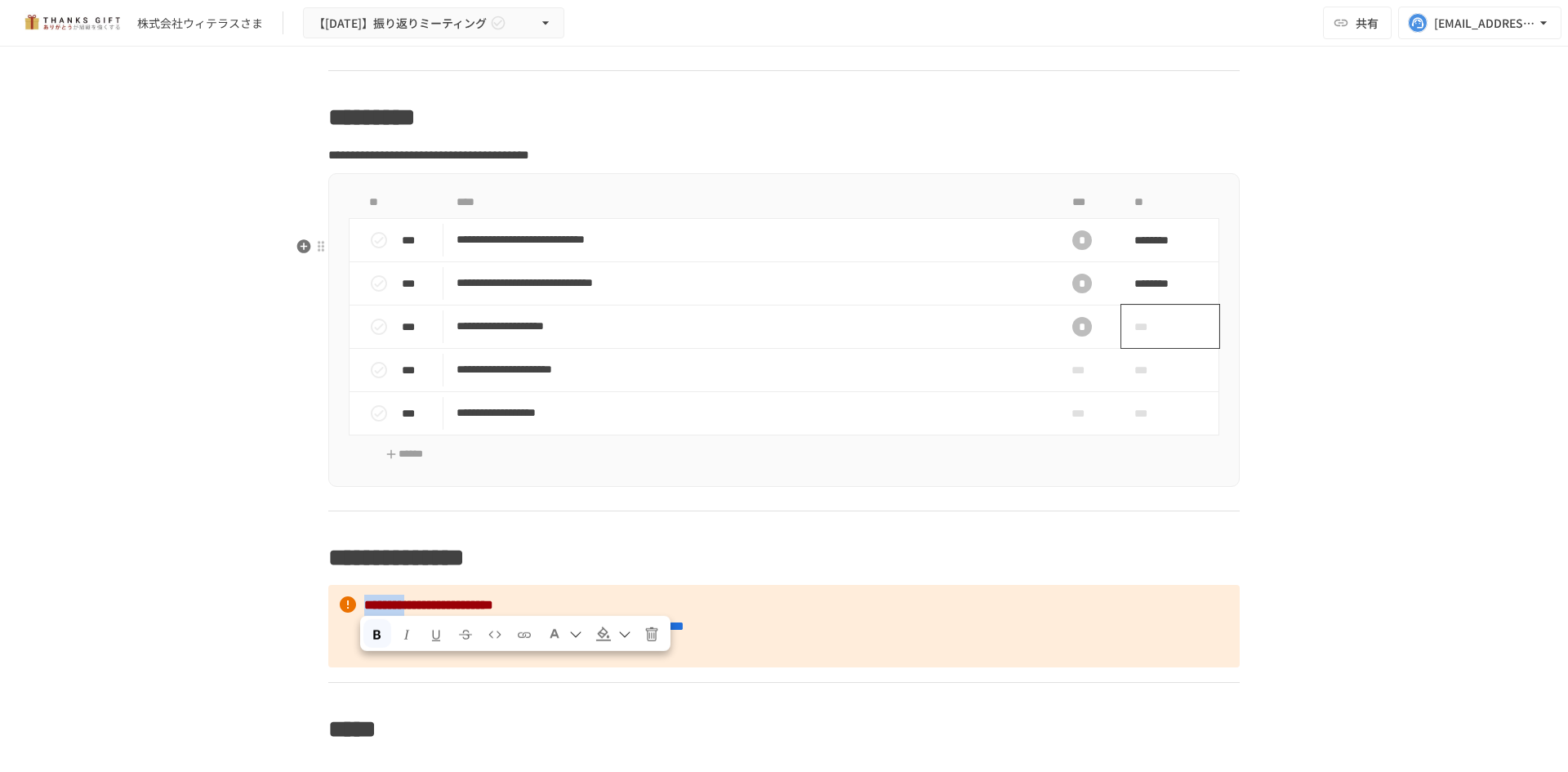 click on "***" at bounding box center (1152, 327) 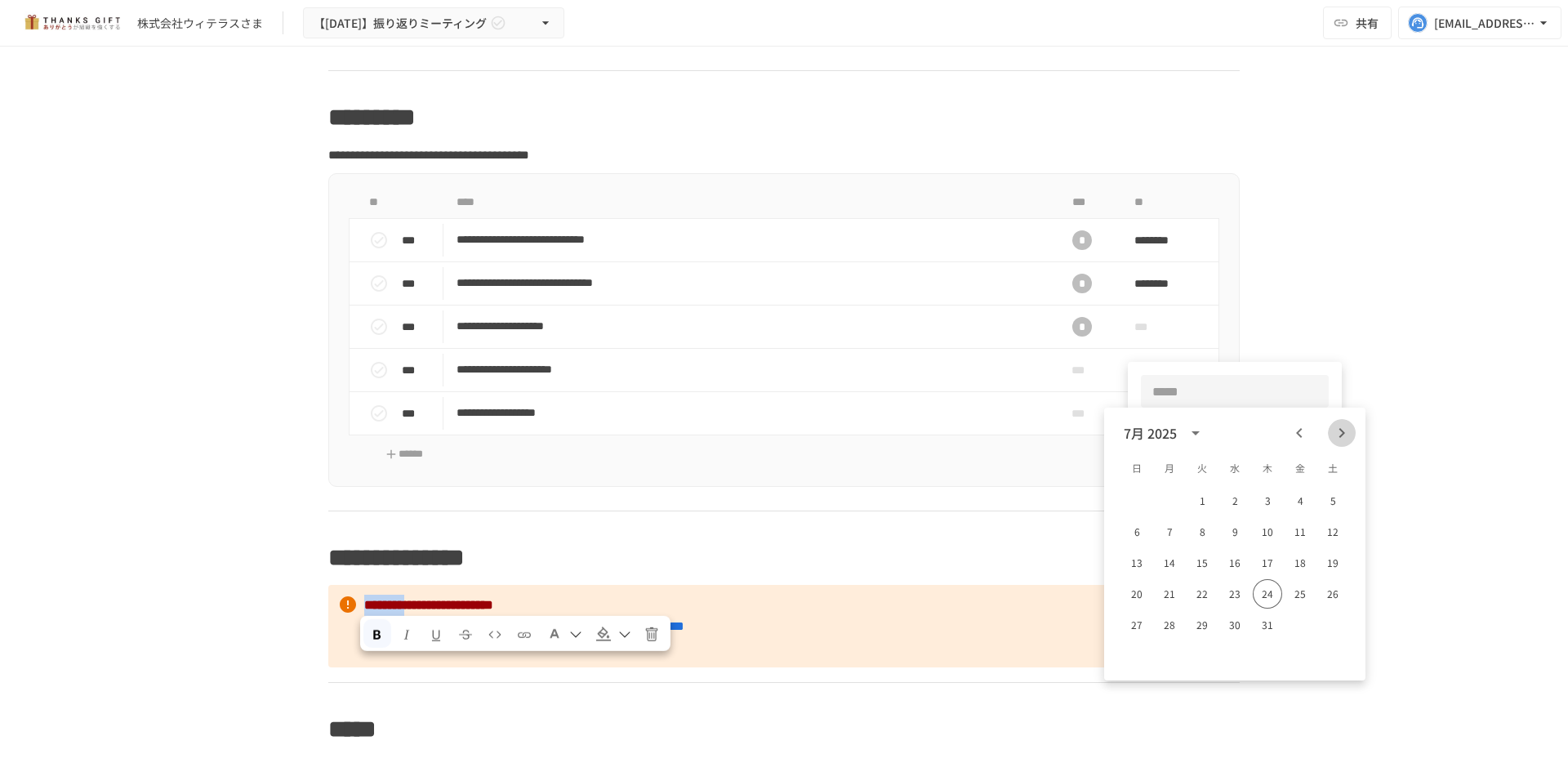 click 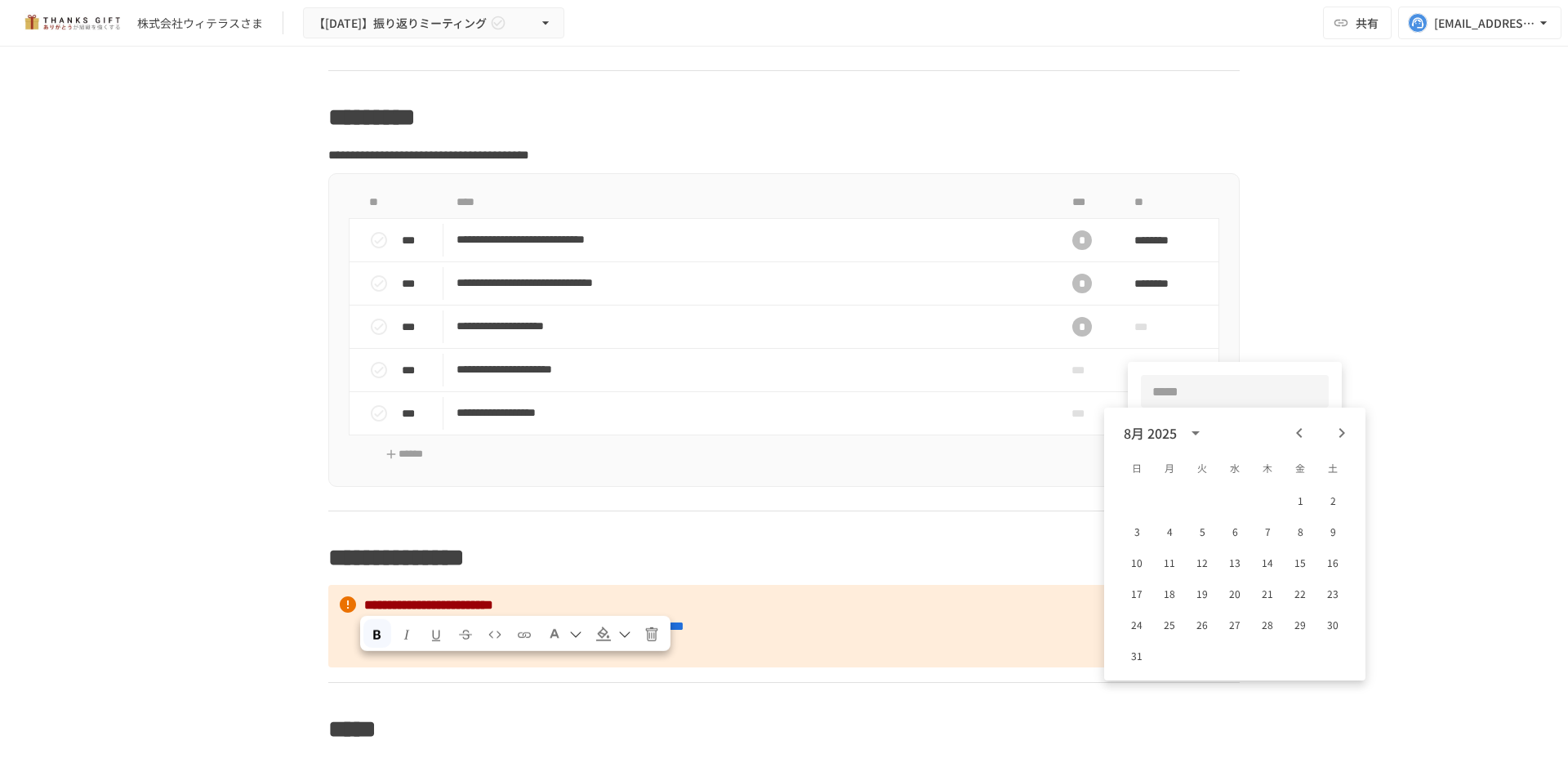 click at bounding box center (784, 386) 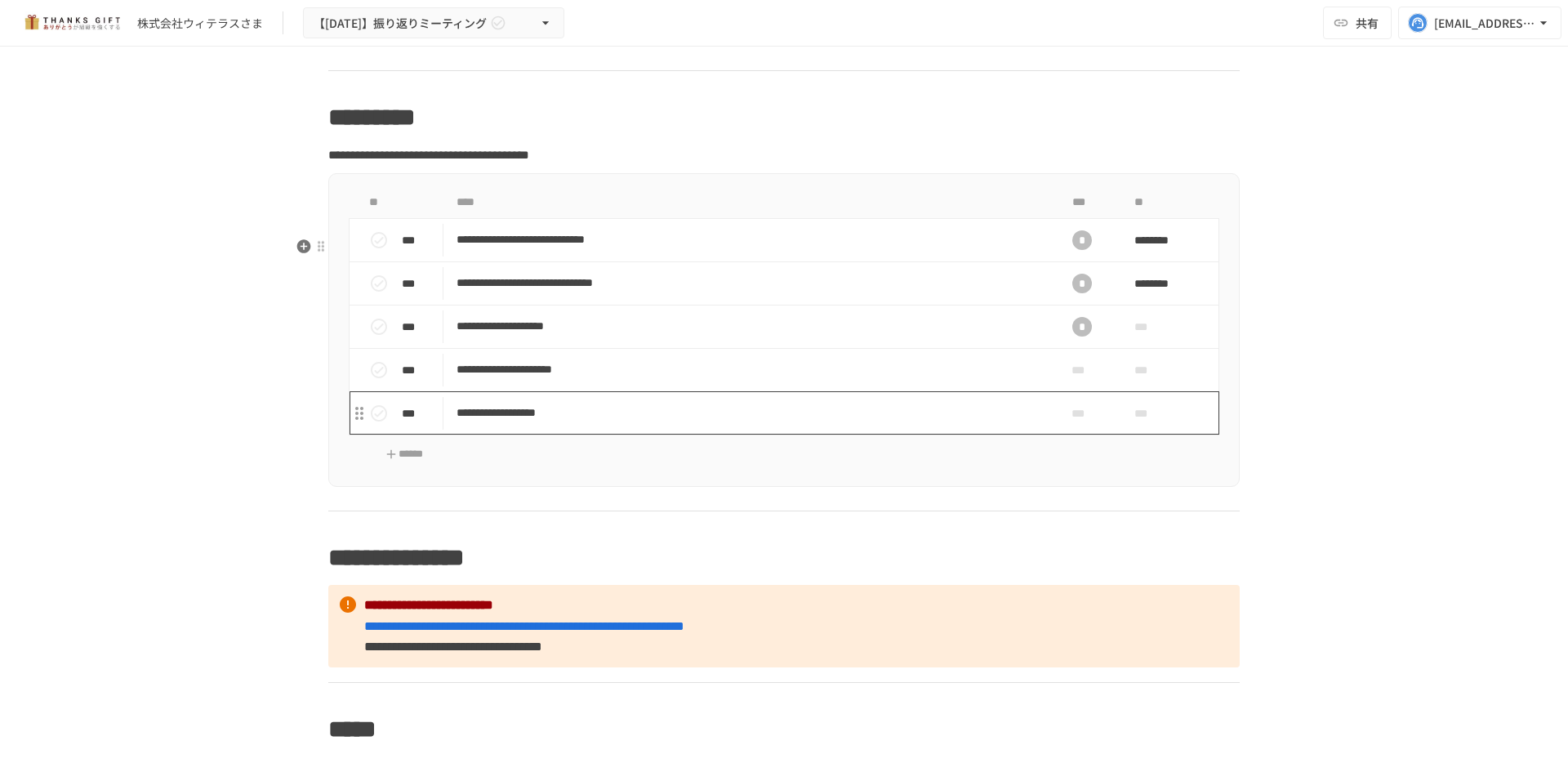 click on "**********" at bounding box center [750, 413] 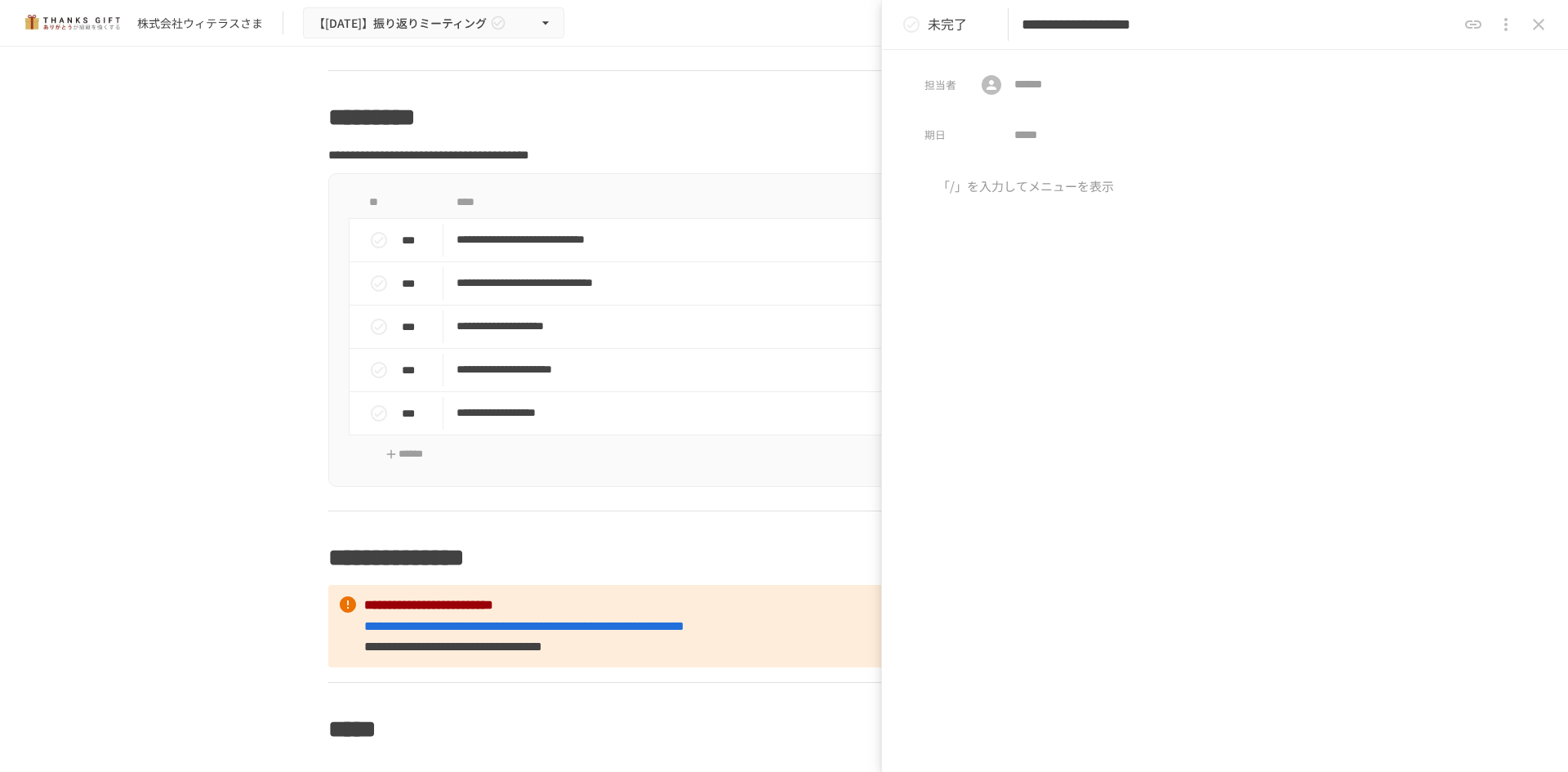 drag, startPoint x: 1241, startPoint y: 23, endPoint x: 1297, endPoint y: 14, distance: 56.7186 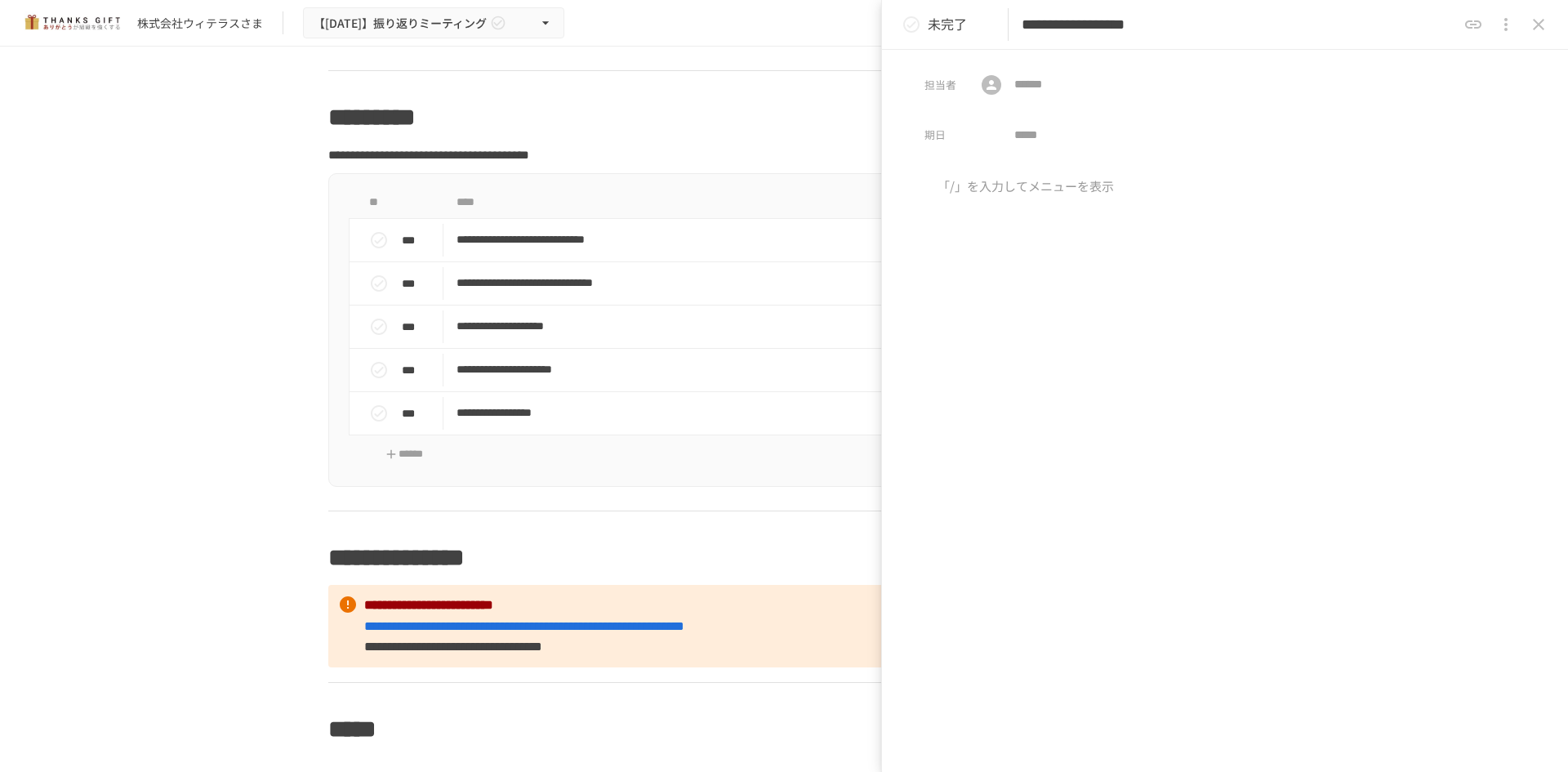 type on "**********" 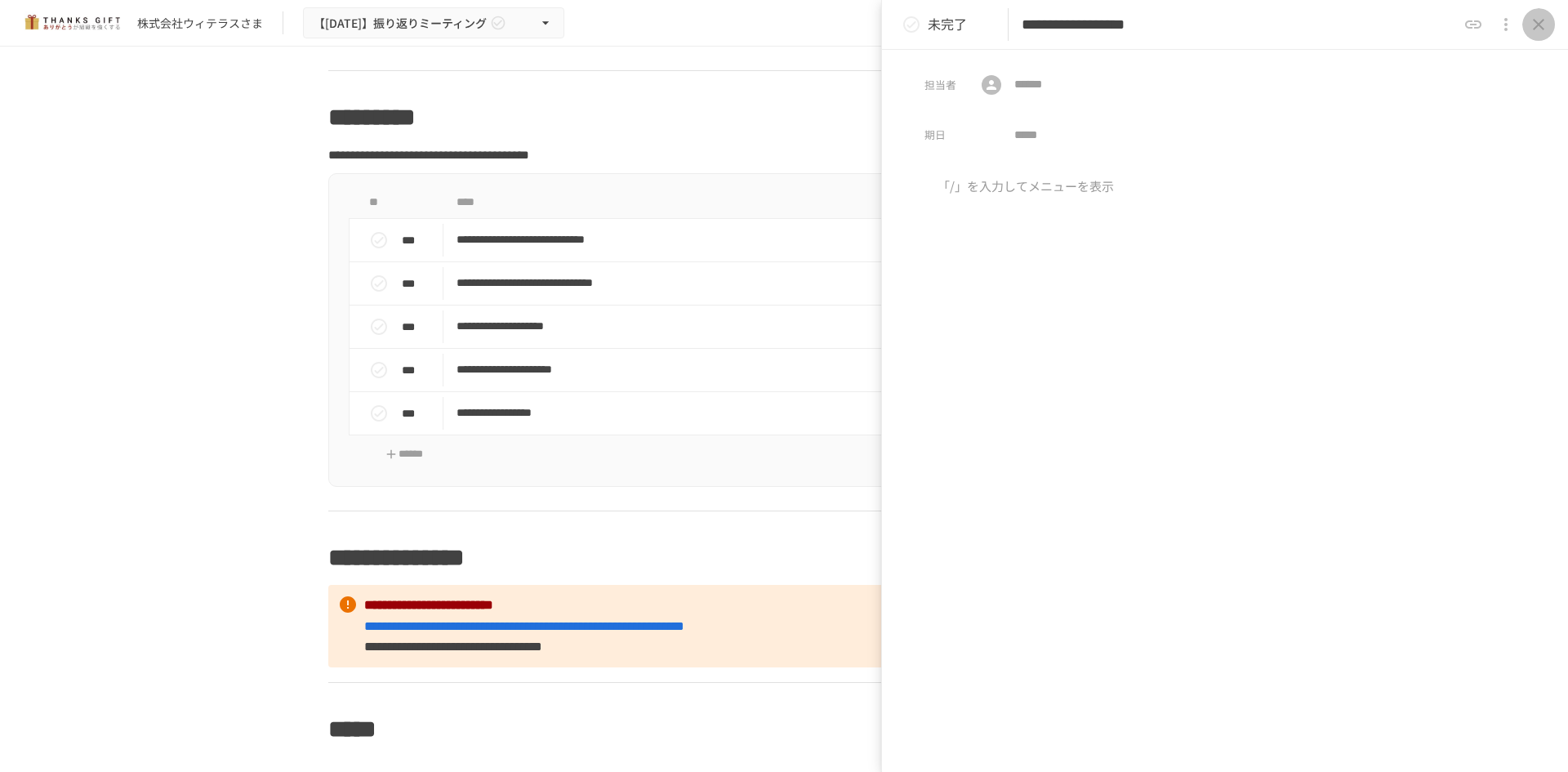 drag, startPoint x: 1539, startPoint y: 20, endPoint x: 1512, endPoint y: 71, distance: 57.70615 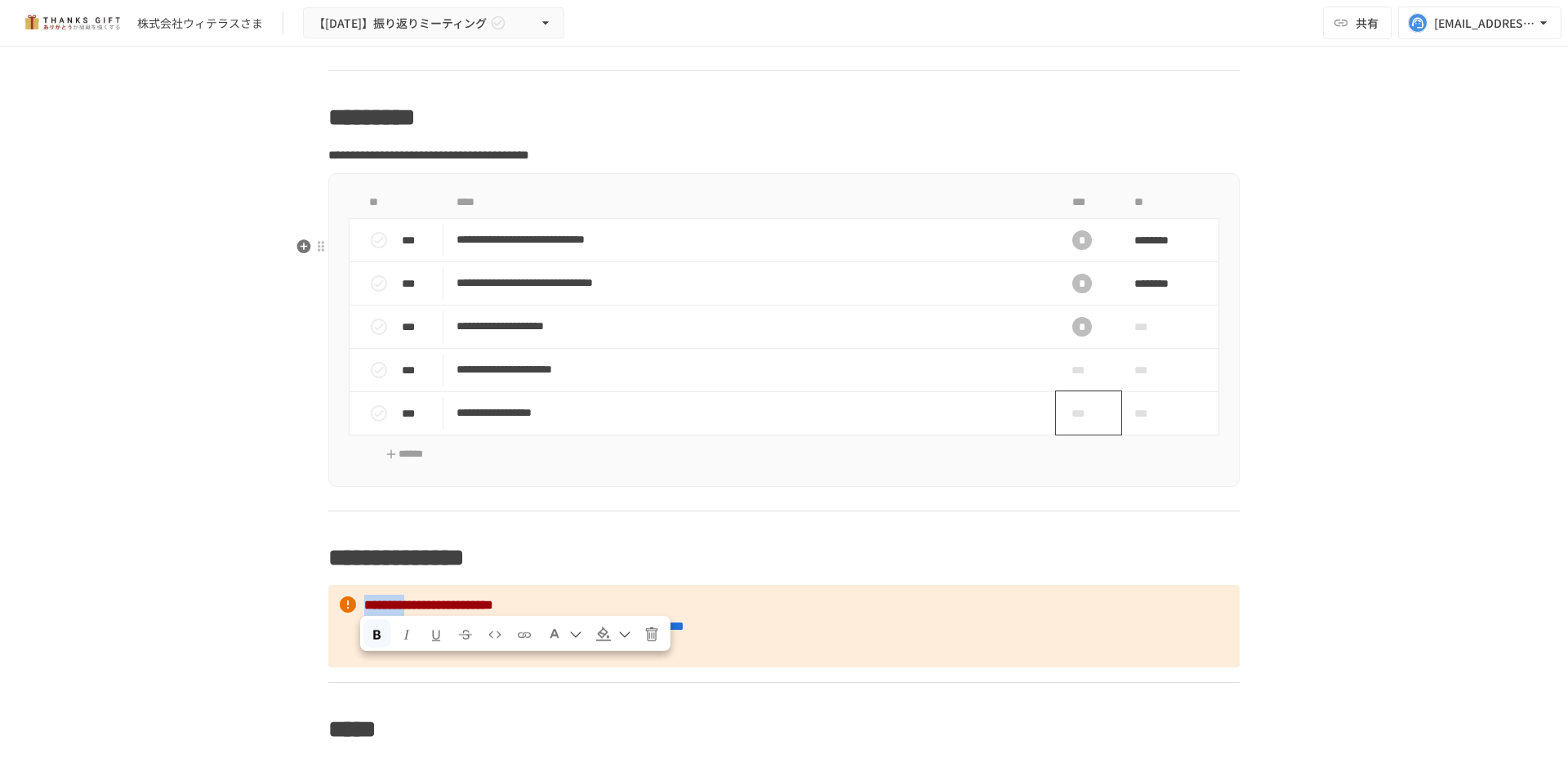 click on "***" at bounding box center [1082, 413] 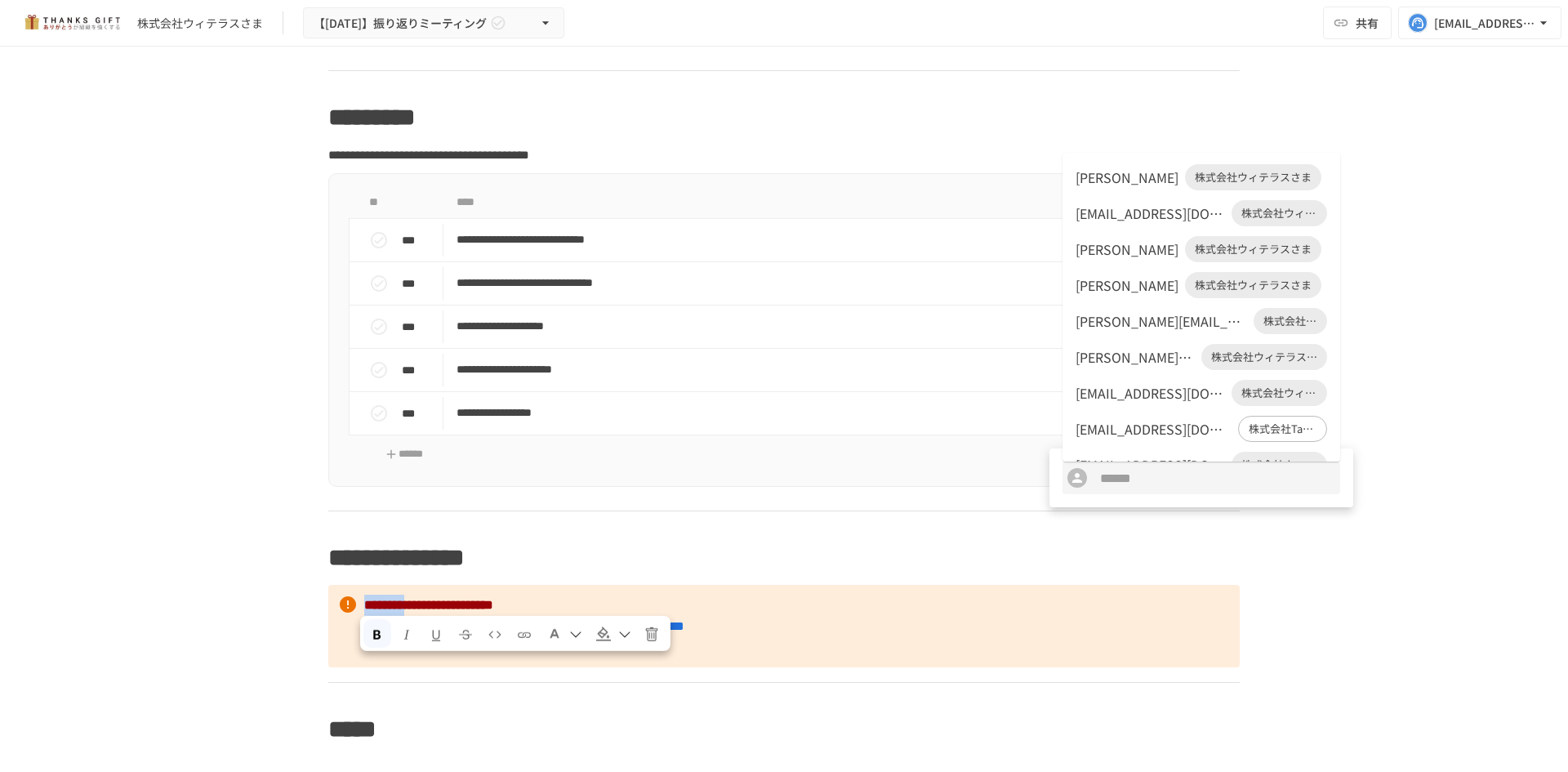 click on "[PERSON_NAME]さま" at bounding box center (1135, 357) 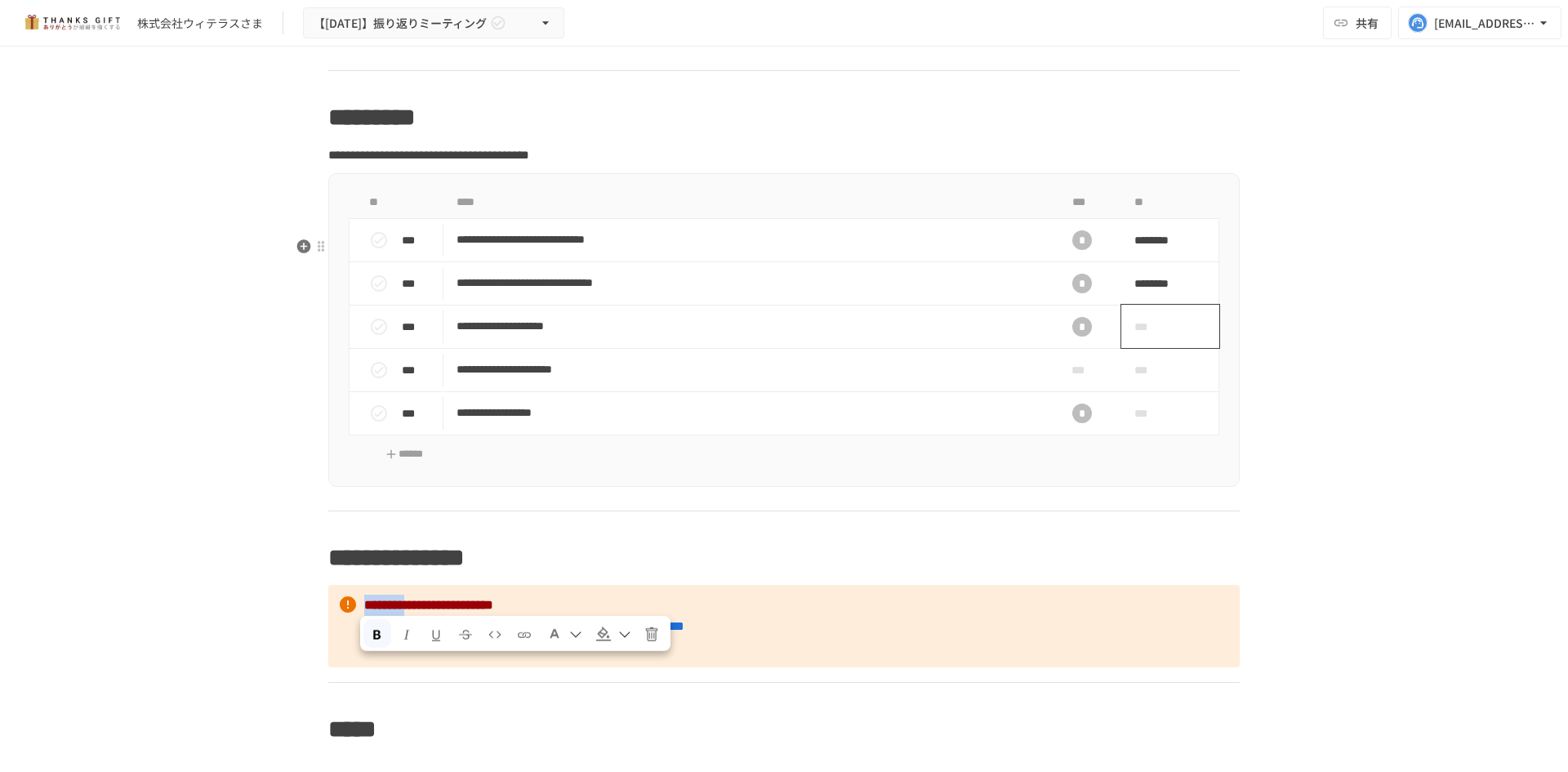 click on "***" at bounding box center (1152, 327) 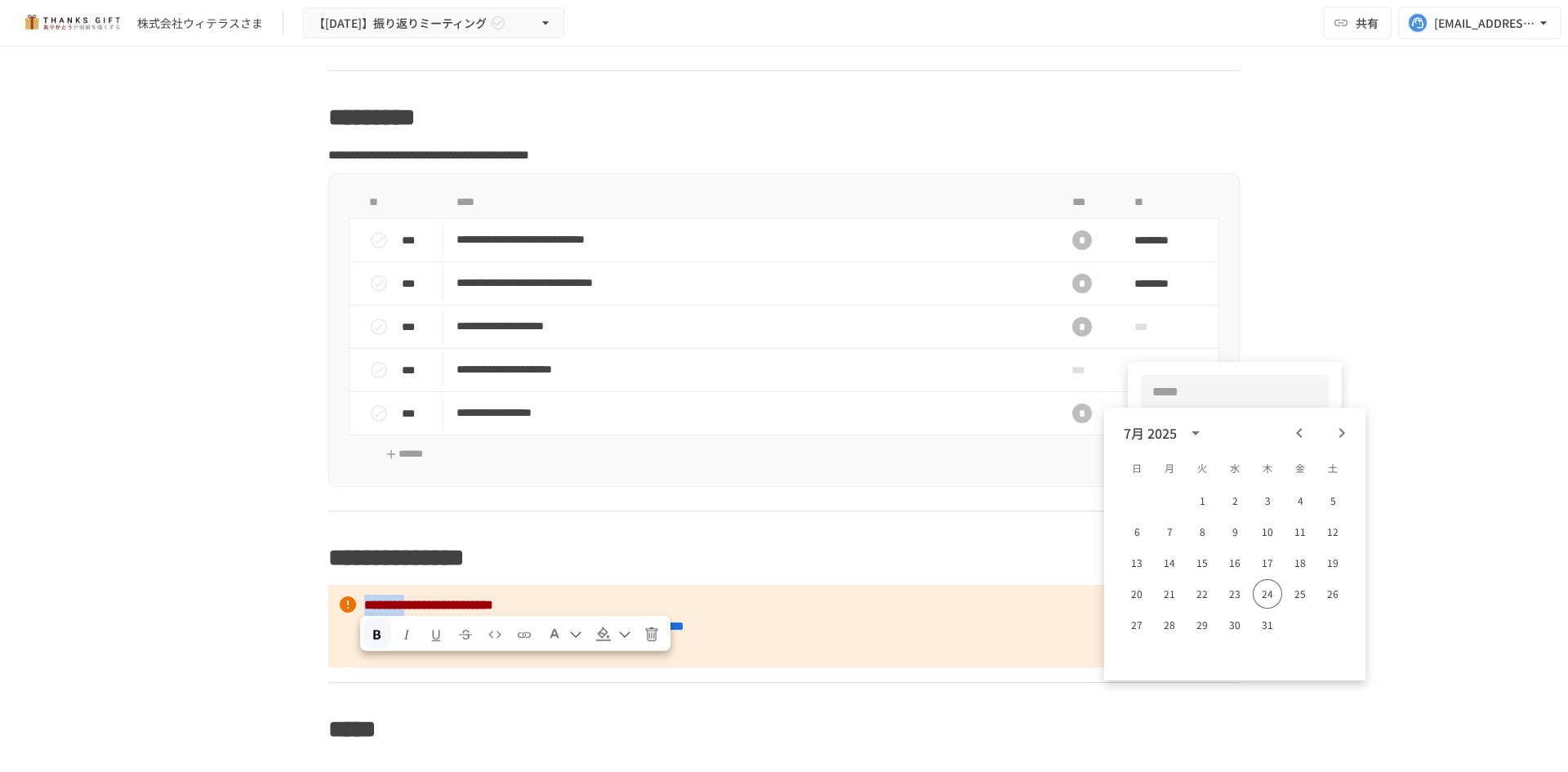 click 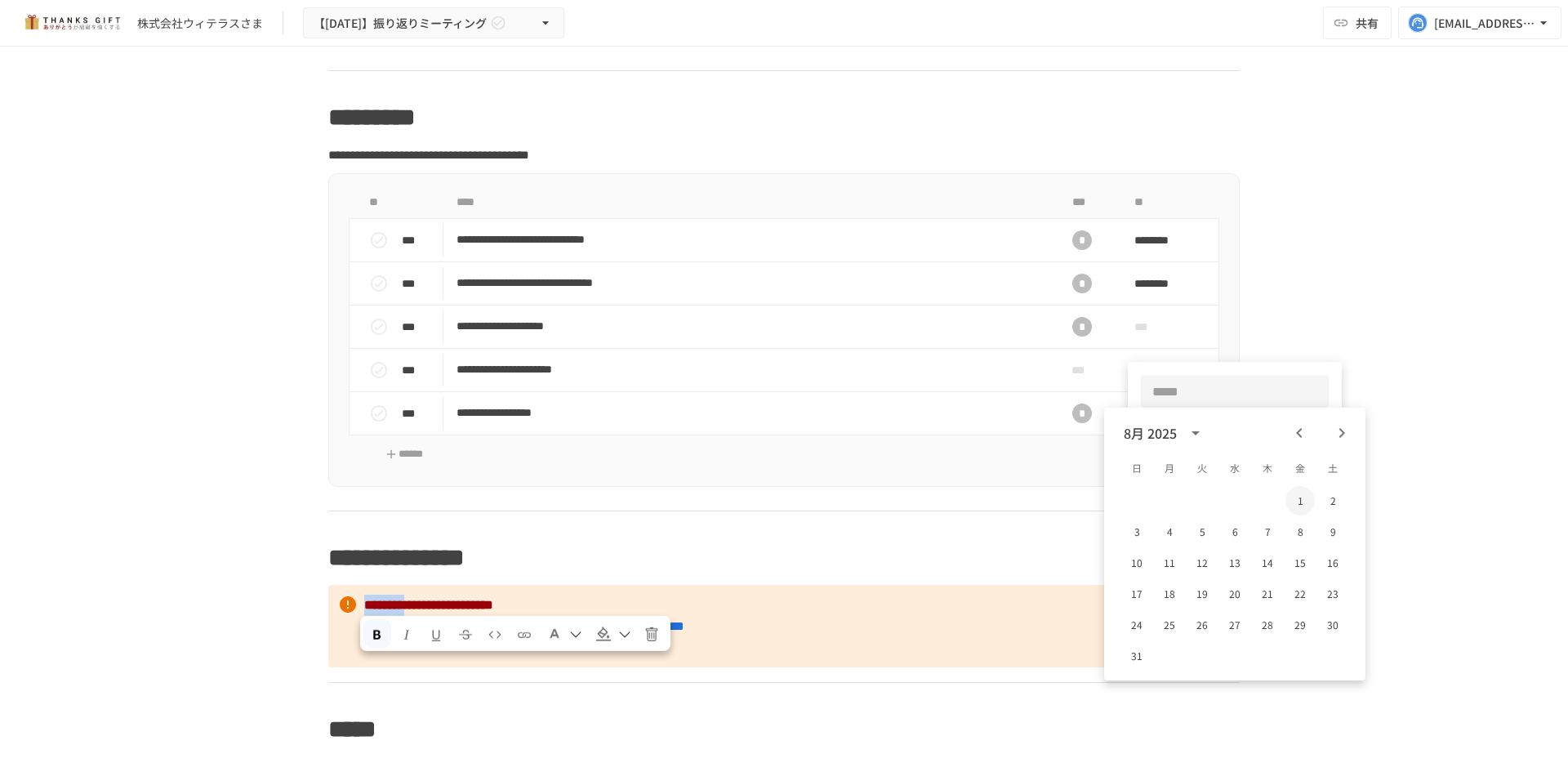 click on "1" at bounding box center [1300, 501] 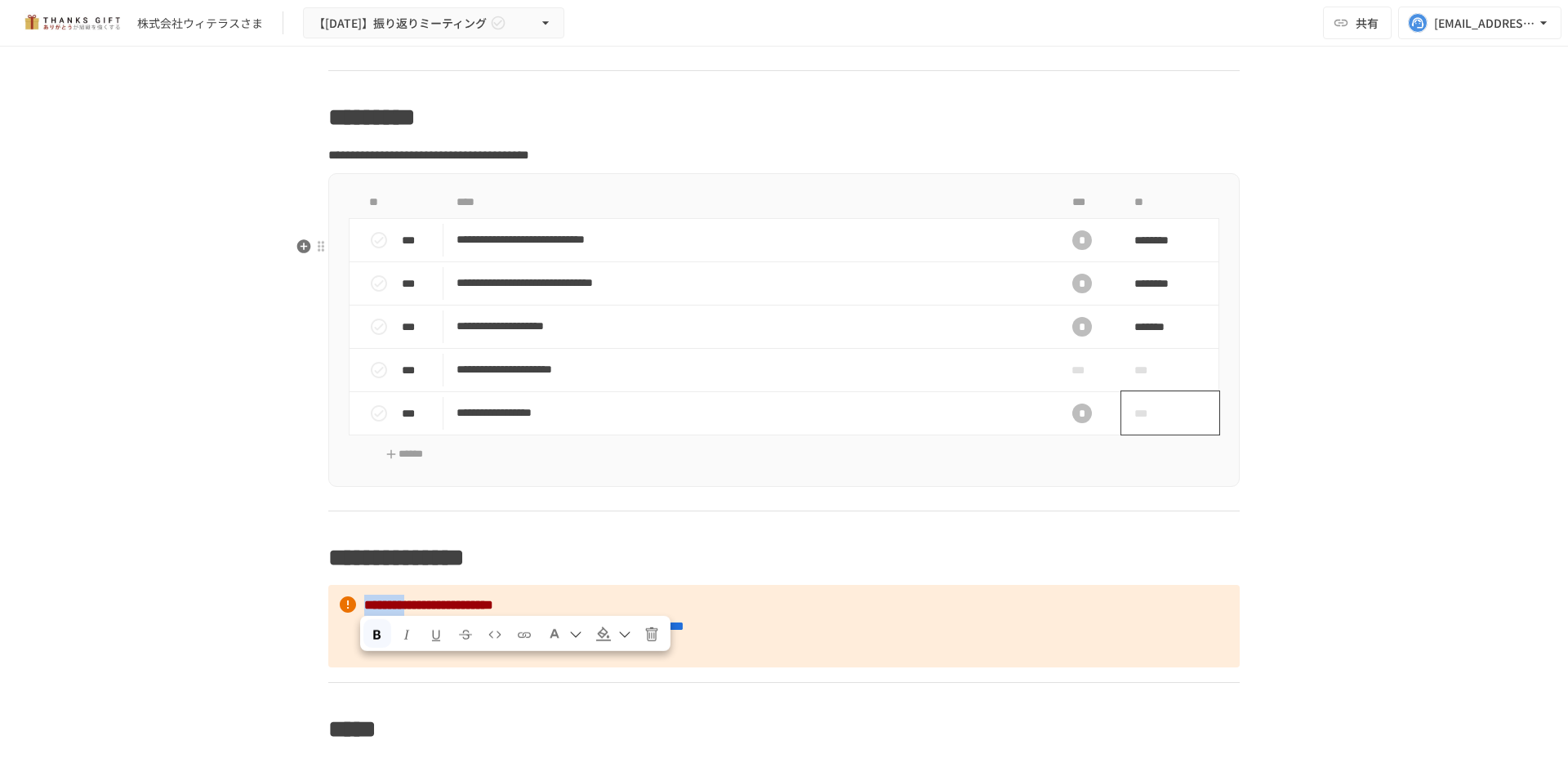 click on "***" at bounding box center (1152, 413) 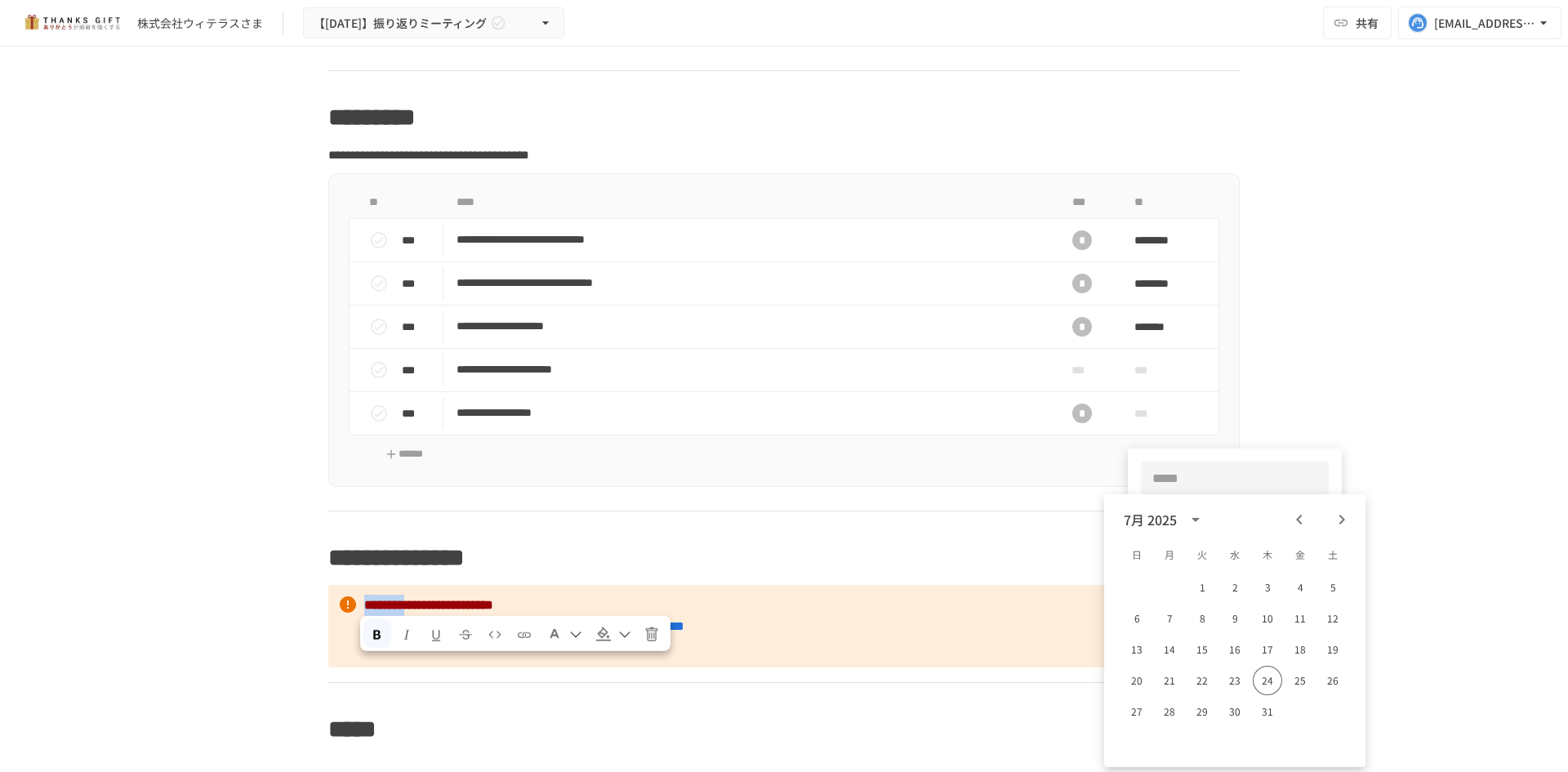 click 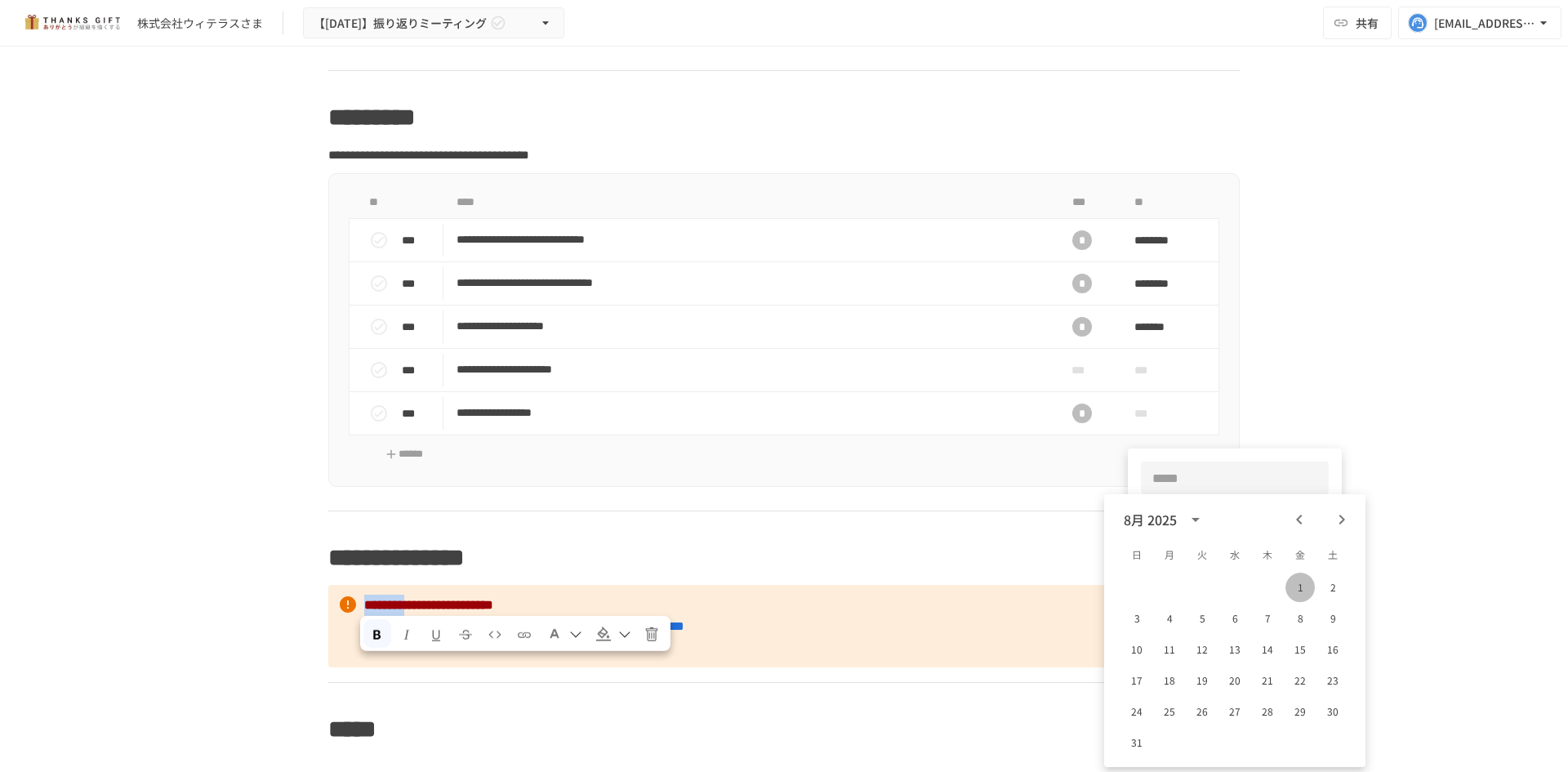 click on "1" at bounding box center (1300, 587) 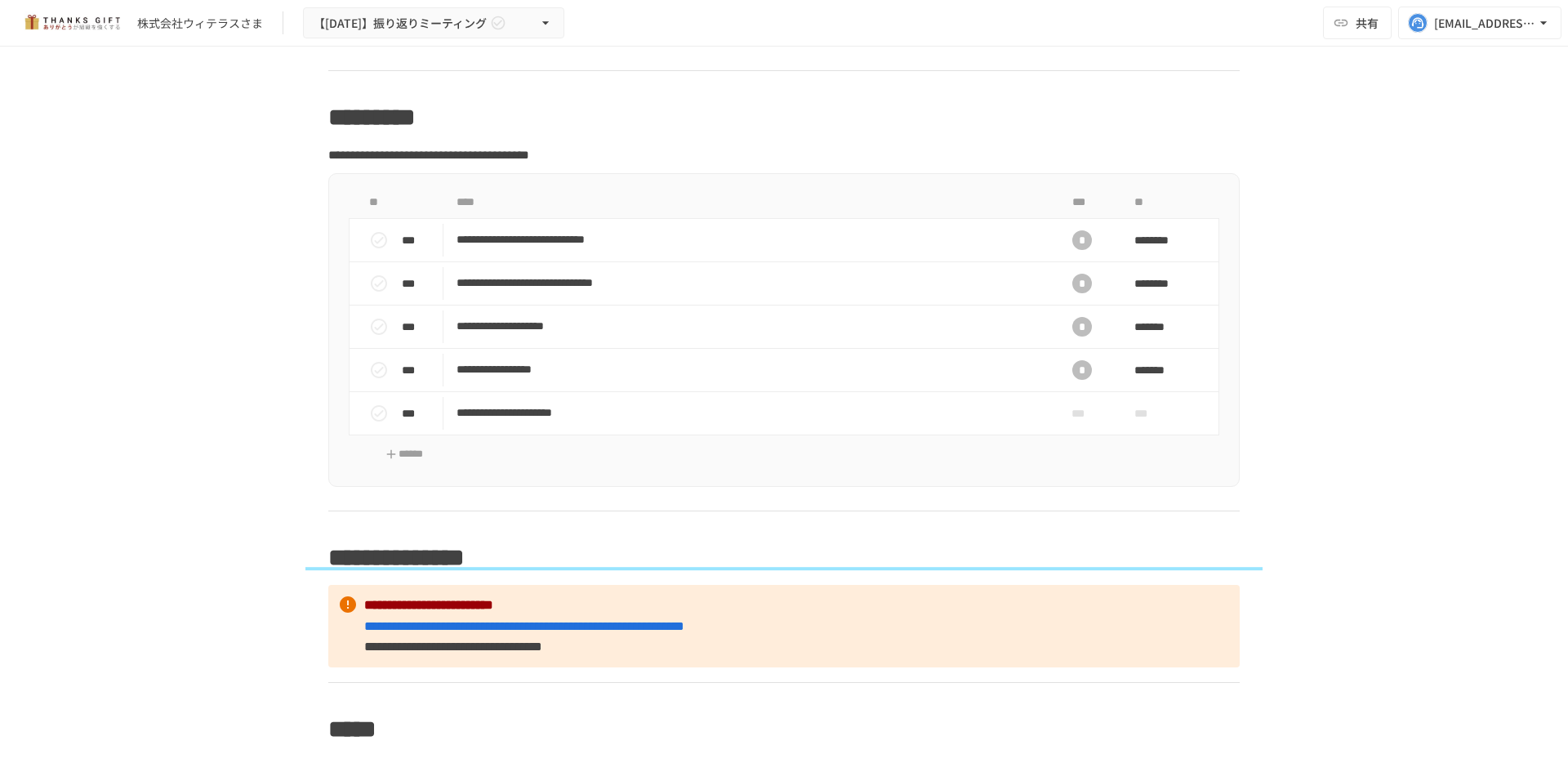 click on "**********" at bounding box center (784, 392) 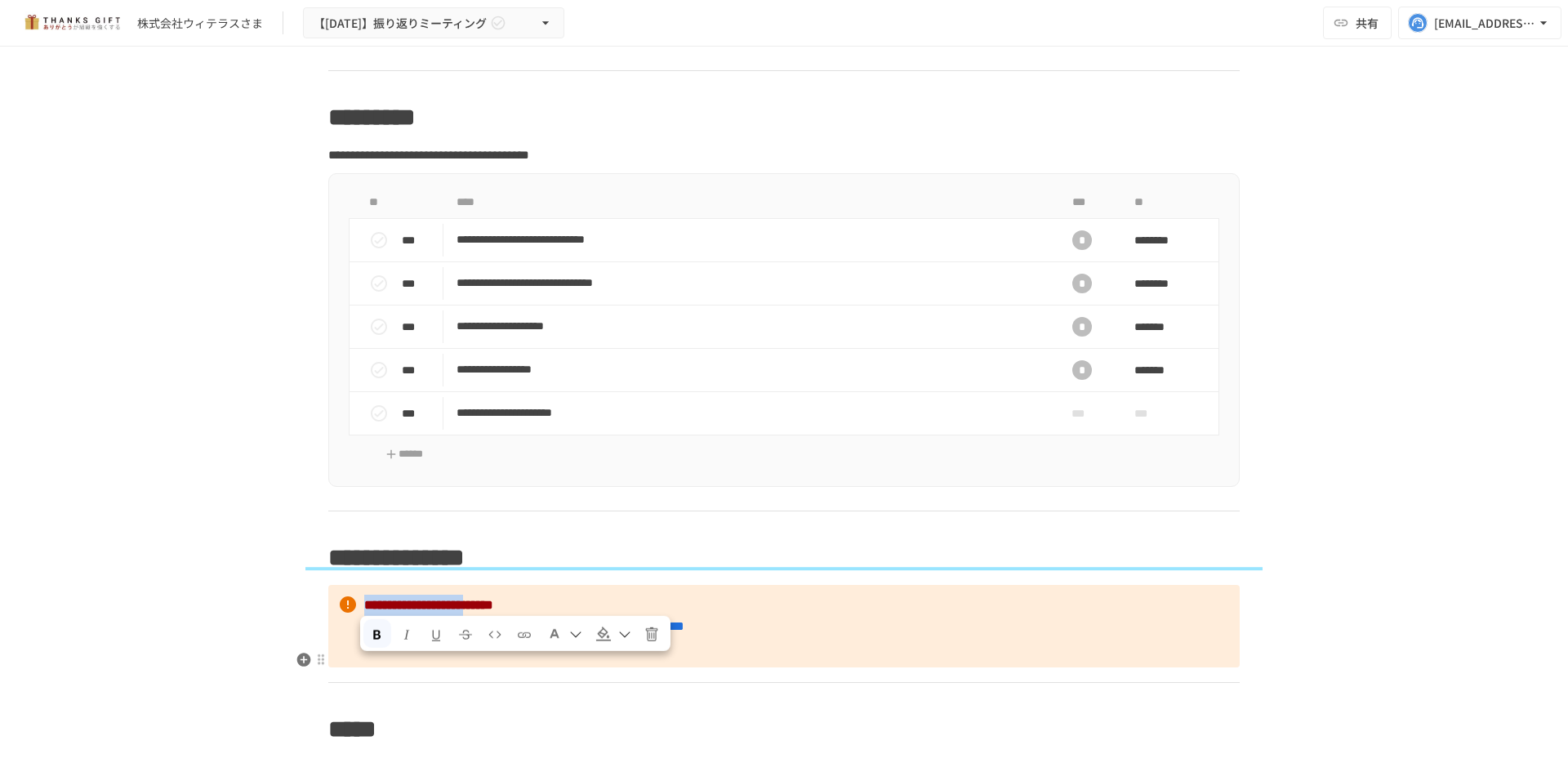 drag, startPoint x: 543, startPoint y: 668, endPoint x: 353, endPoint y: 666, distance: 190.01053 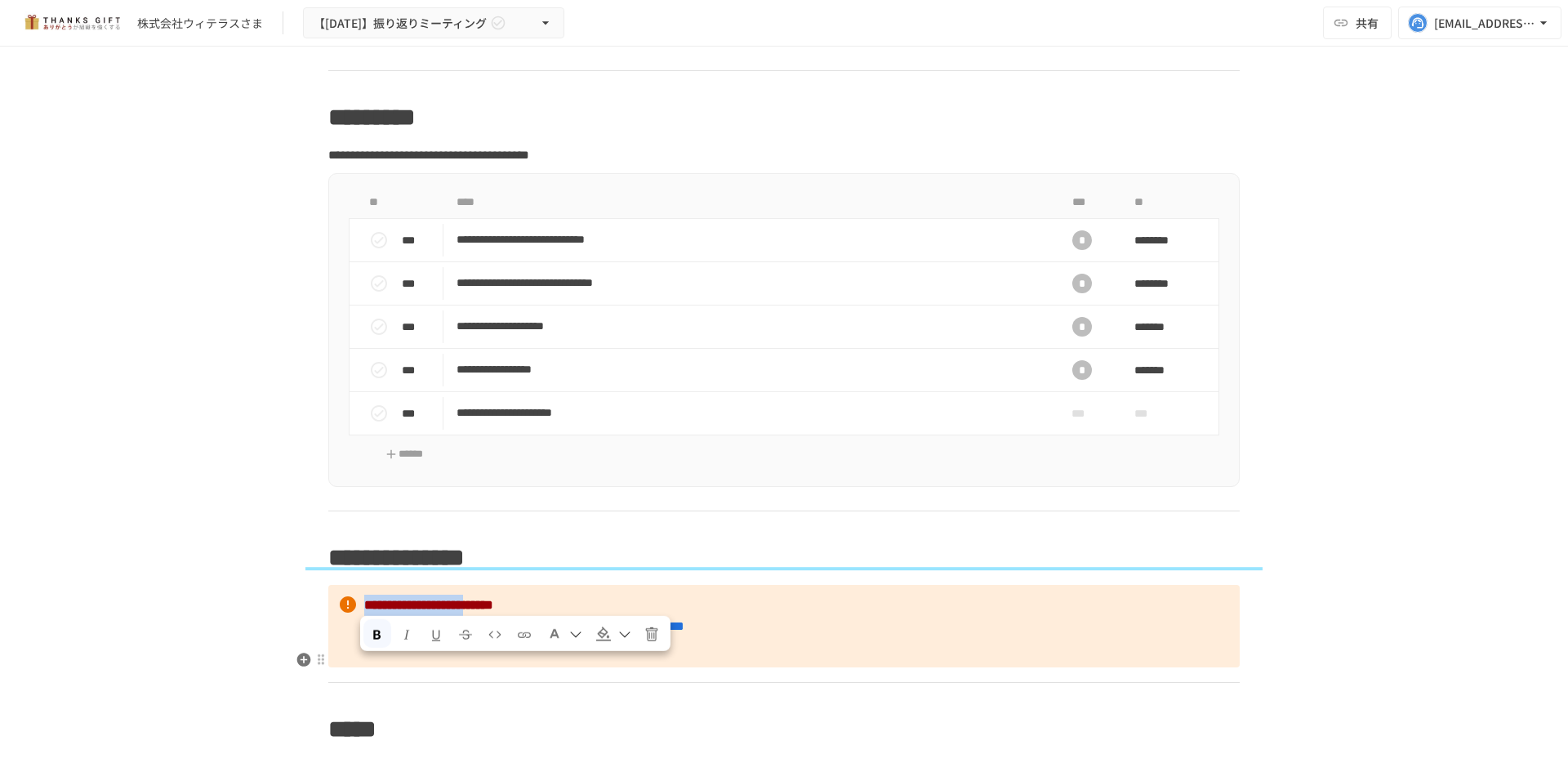 click on "**********" at bounding box center [784, 626] 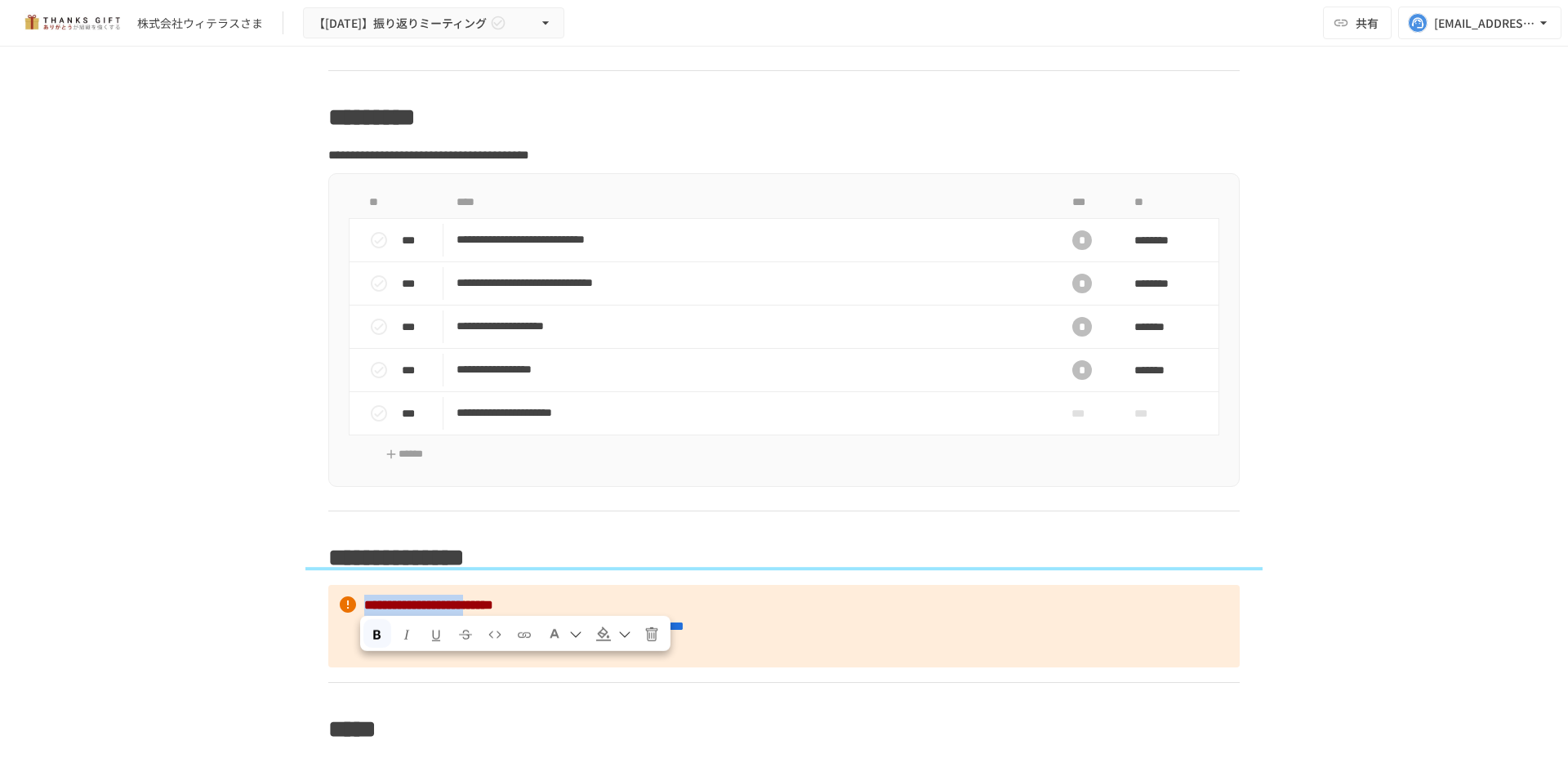 copy on "**********" 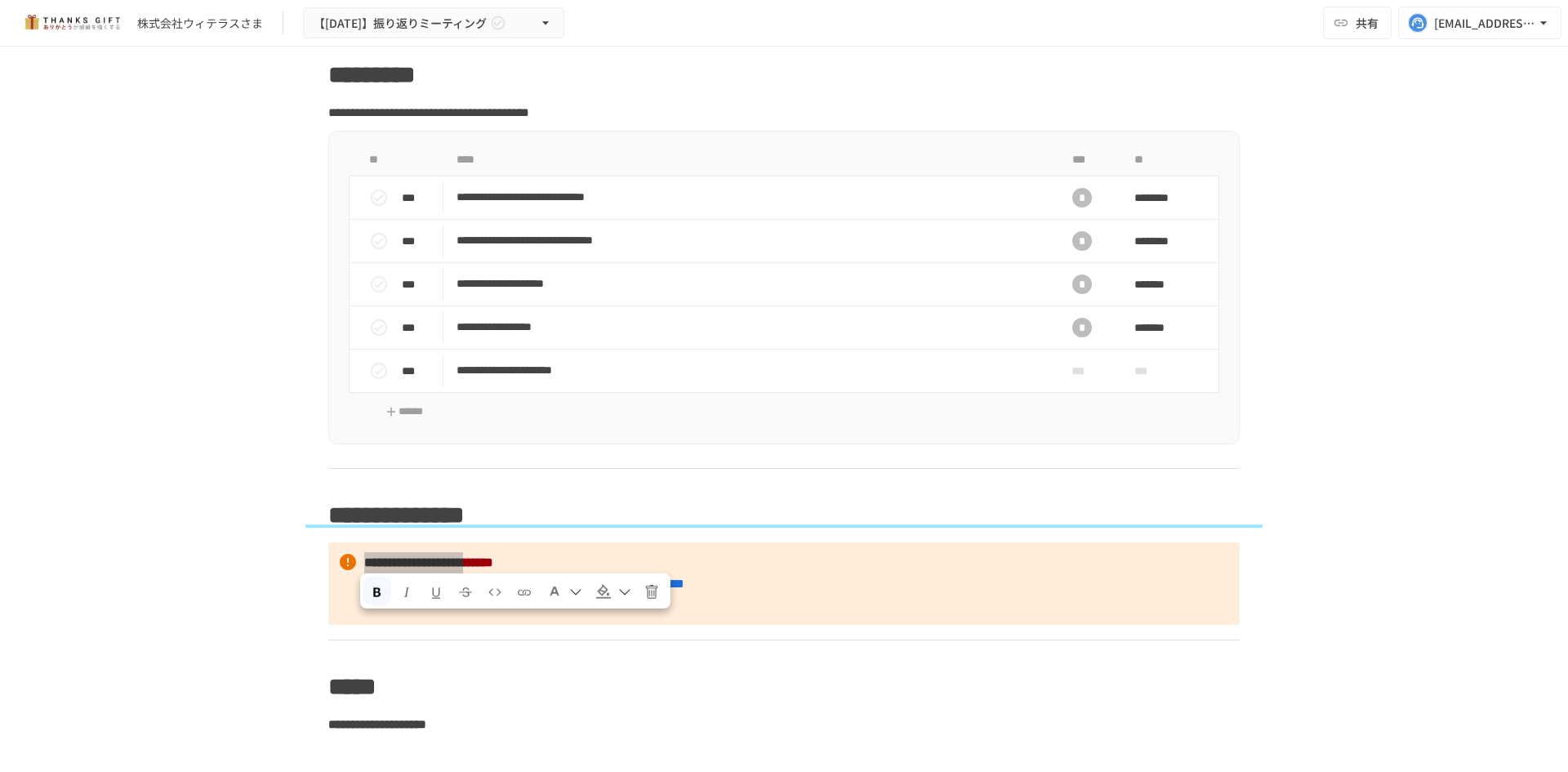 scroll, scrollTop: 8173, scrollLeft: 0, axis: vertical 